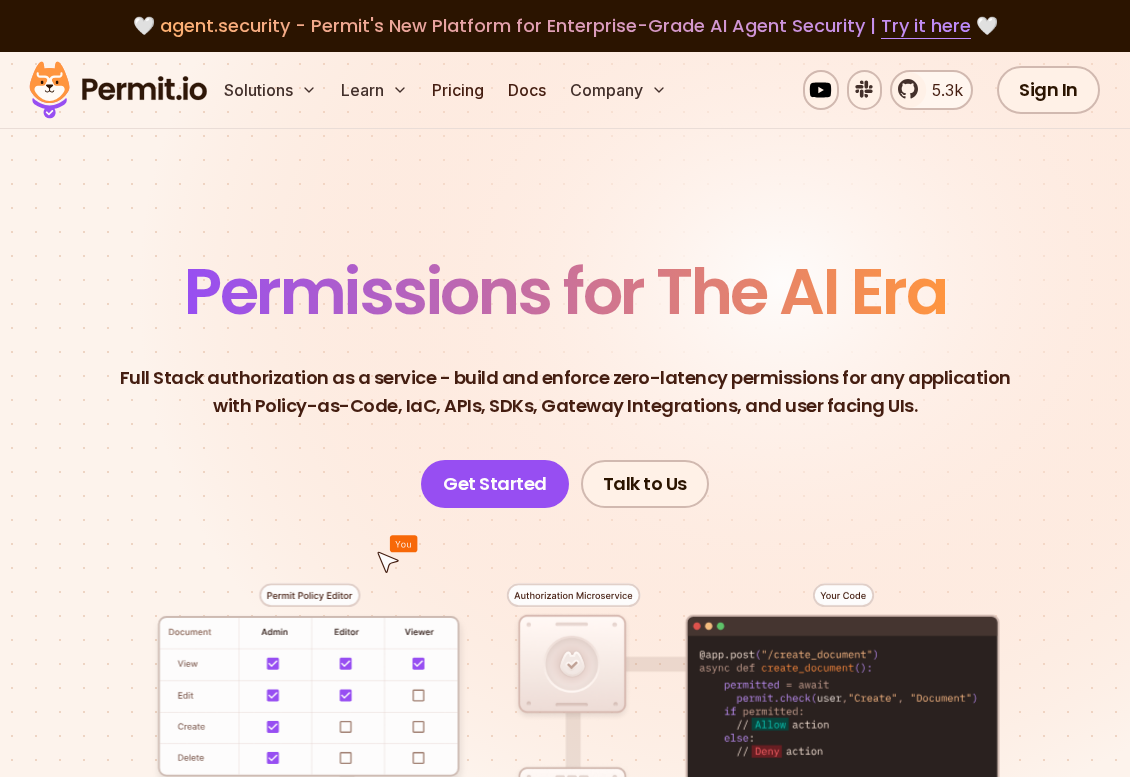 scroll, scrollTop: 214, scrollLeft: 0, axis: vertical 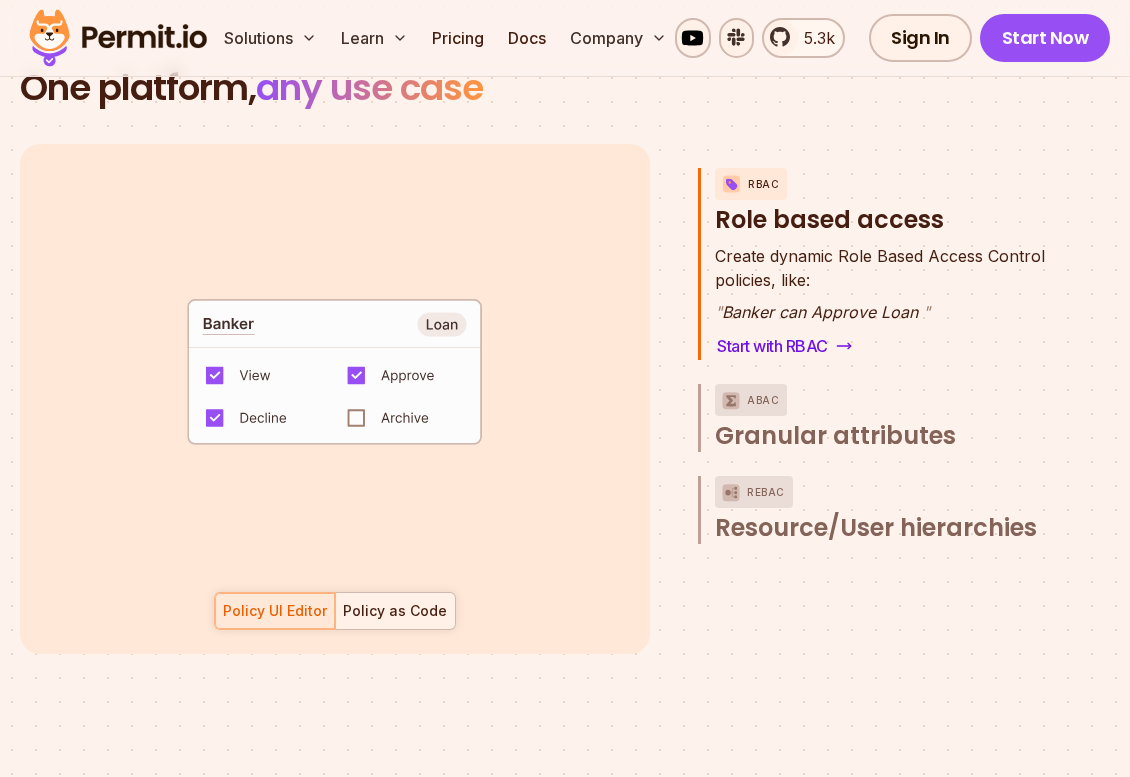 click on "Policy as Code" at bounding box center (395, 611) 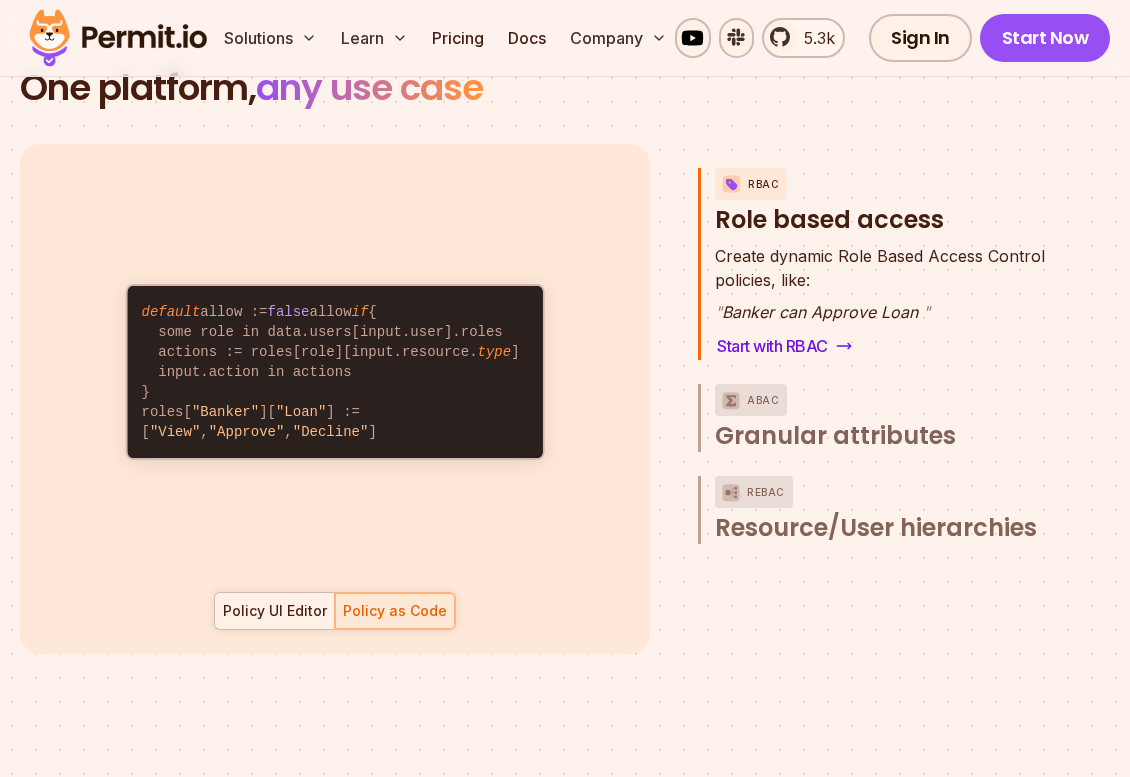 click on "Policy UI Editor" at bounding box center [275, 611] 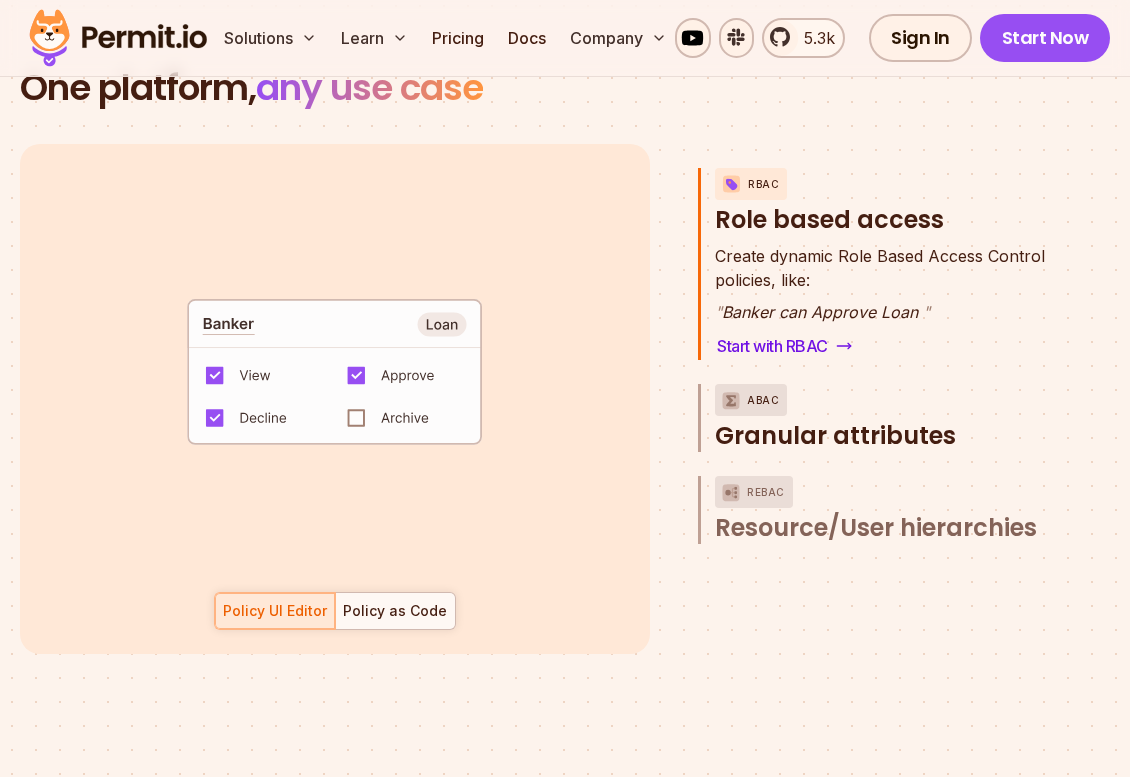 click on "Granular attributes" at bounding box center [835, 436] 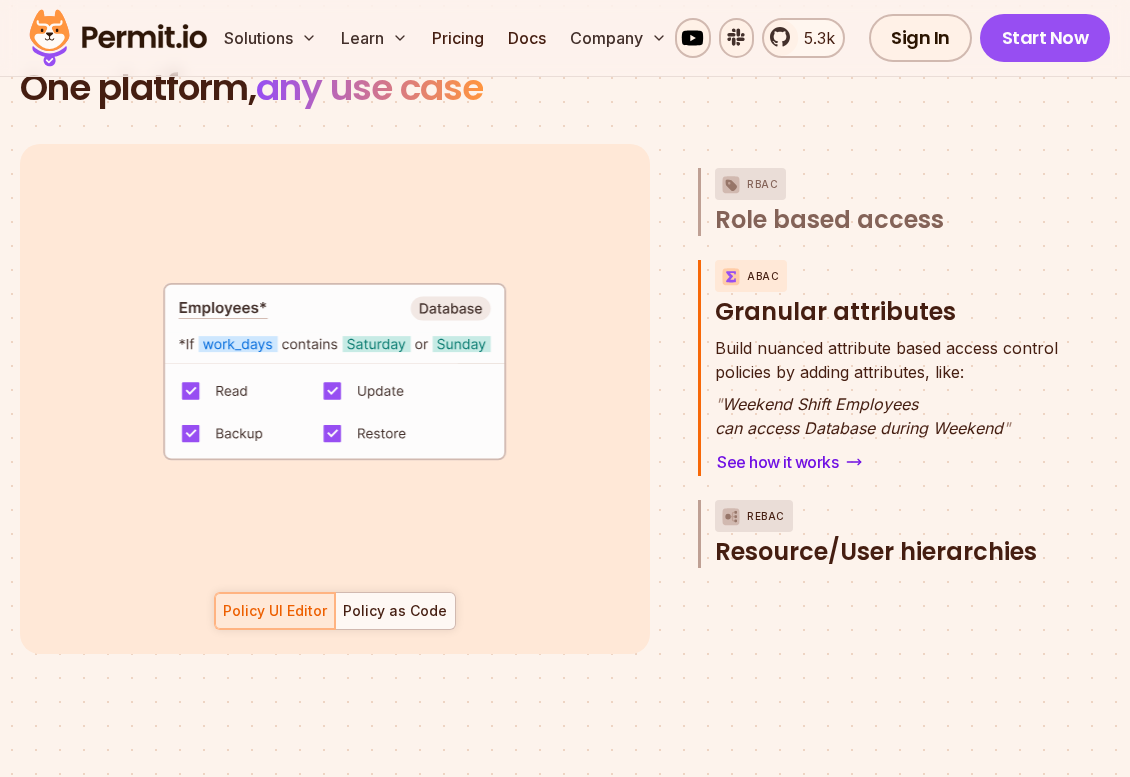 click on "Resource/User hierarchies" at bounding box center [876, 552] 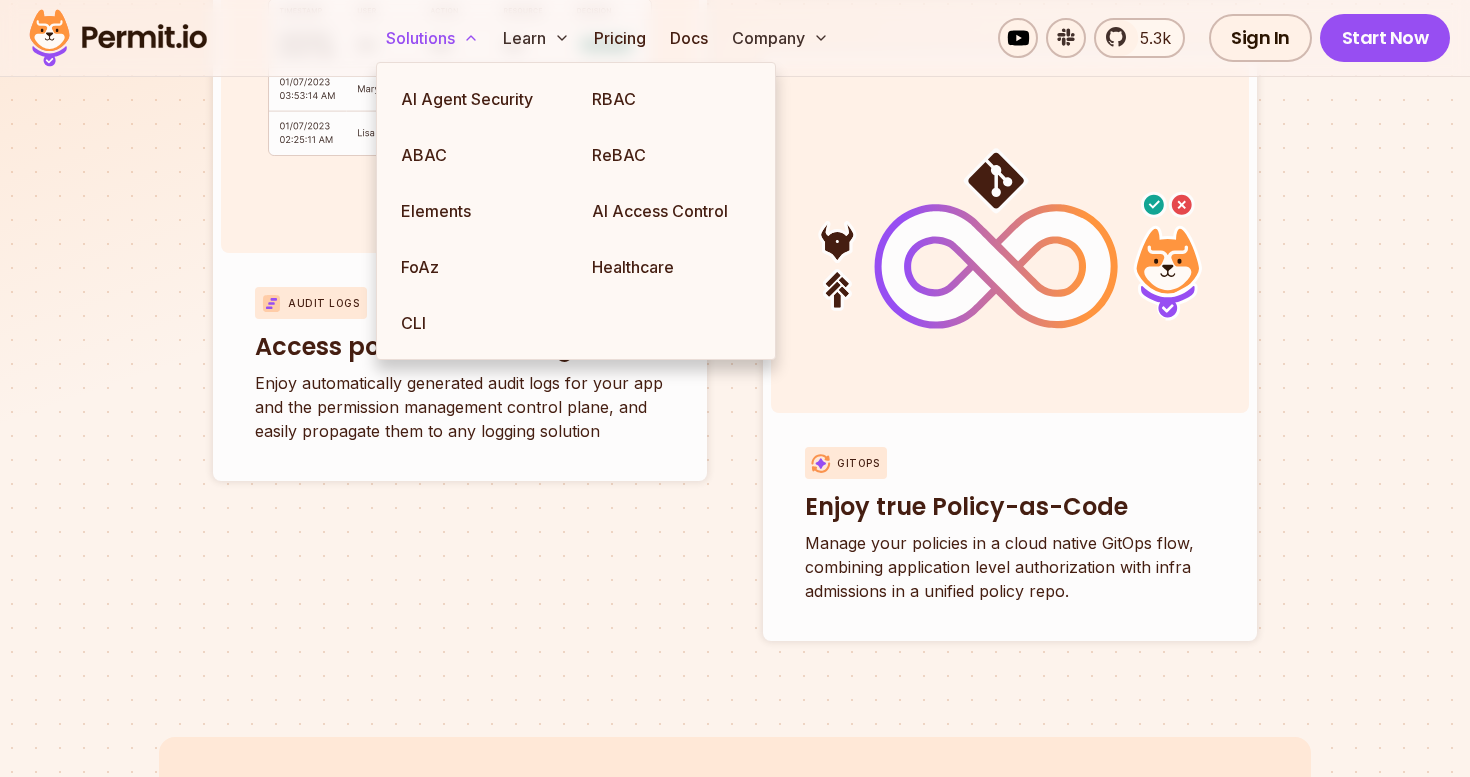 scroll, scrollTop: 7622, scrollLeft: 0, axis: vertical 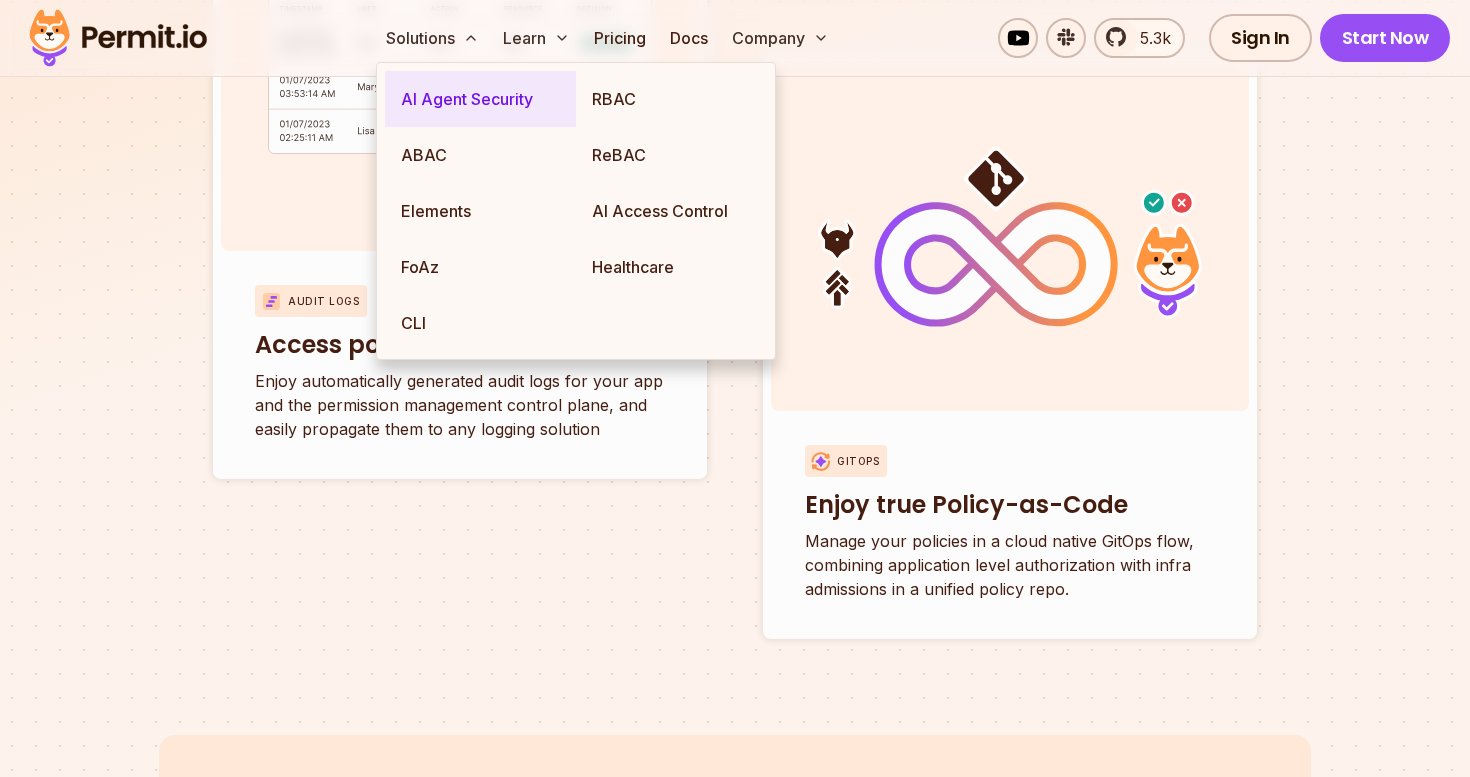 click on "AI Agent Security" at bounding box center (480, 99) 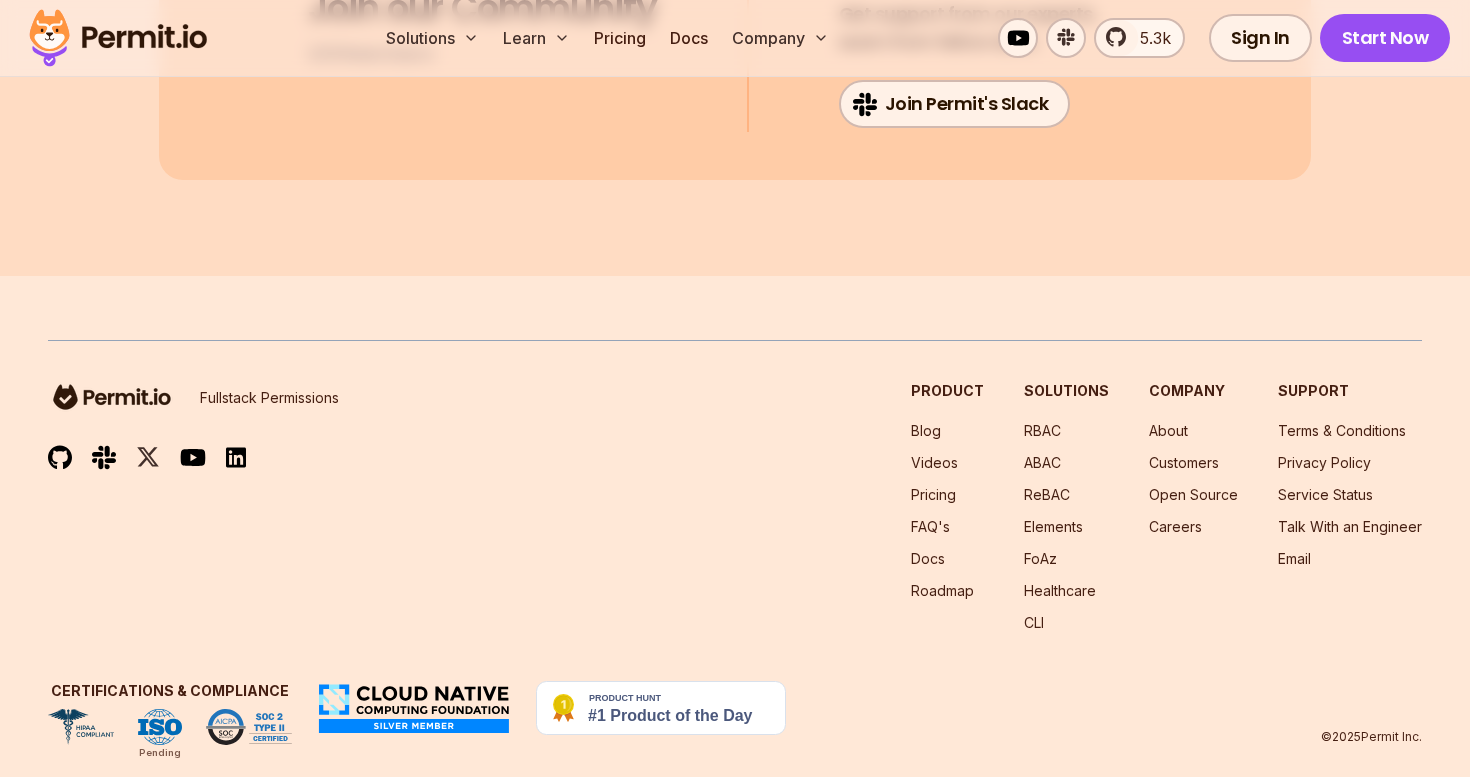 scroll, scrollTop: 10789, scrollLeft: 0, axis: vertical 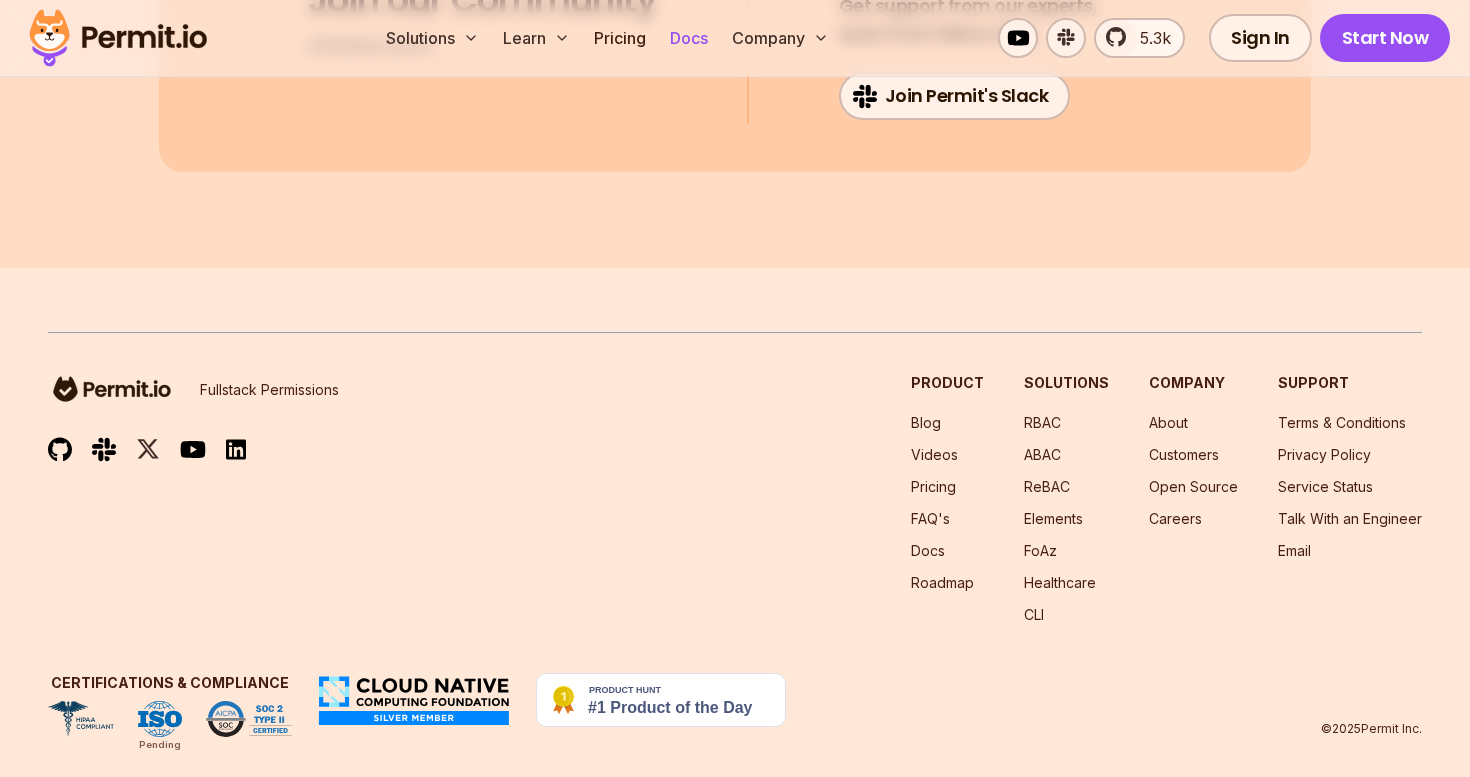 click on "Docs" at bounding box center (689, 38) 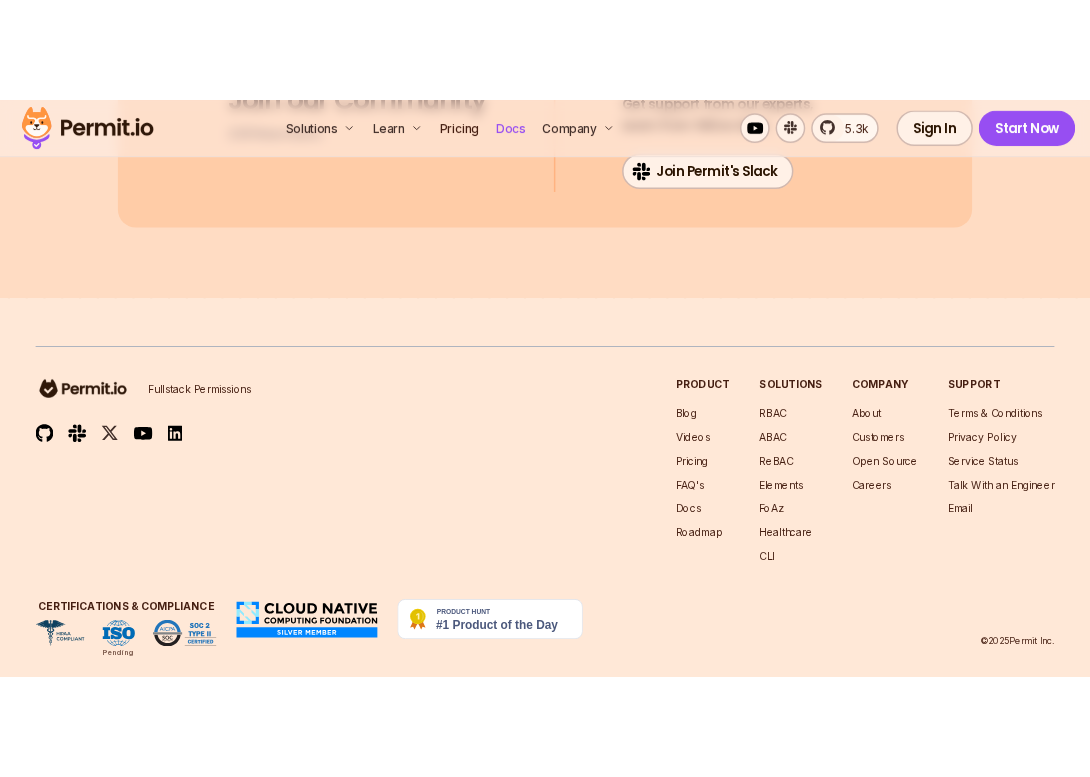 scroll, scrollTop: 10635, scrollLeft: 0, axis: vertical 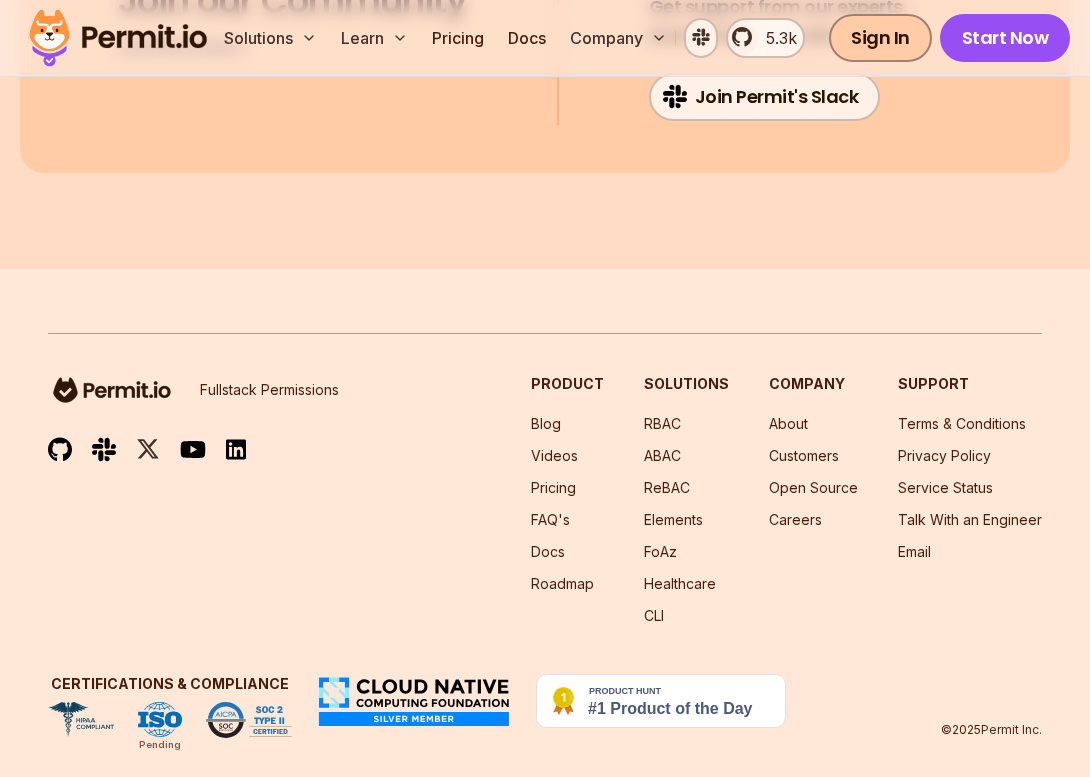 click on "Sign In" at bounding box center (880, 38) 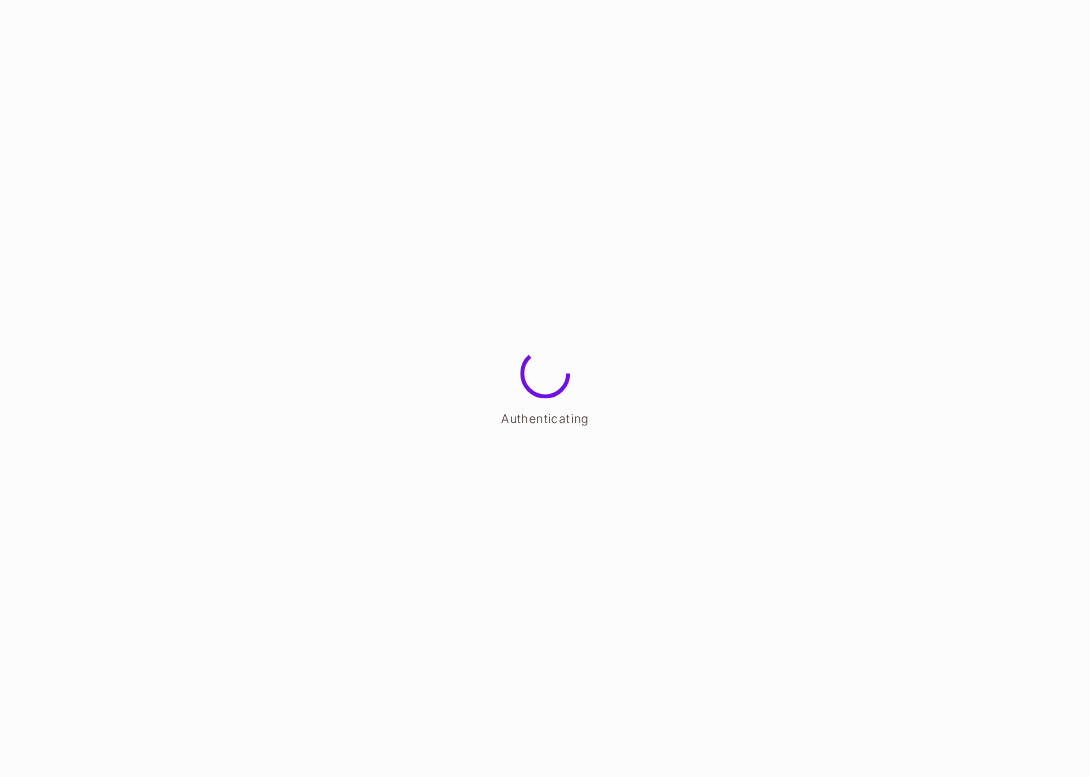 scroll, scrollTop: 0, scrollLeft: 0, axis: both 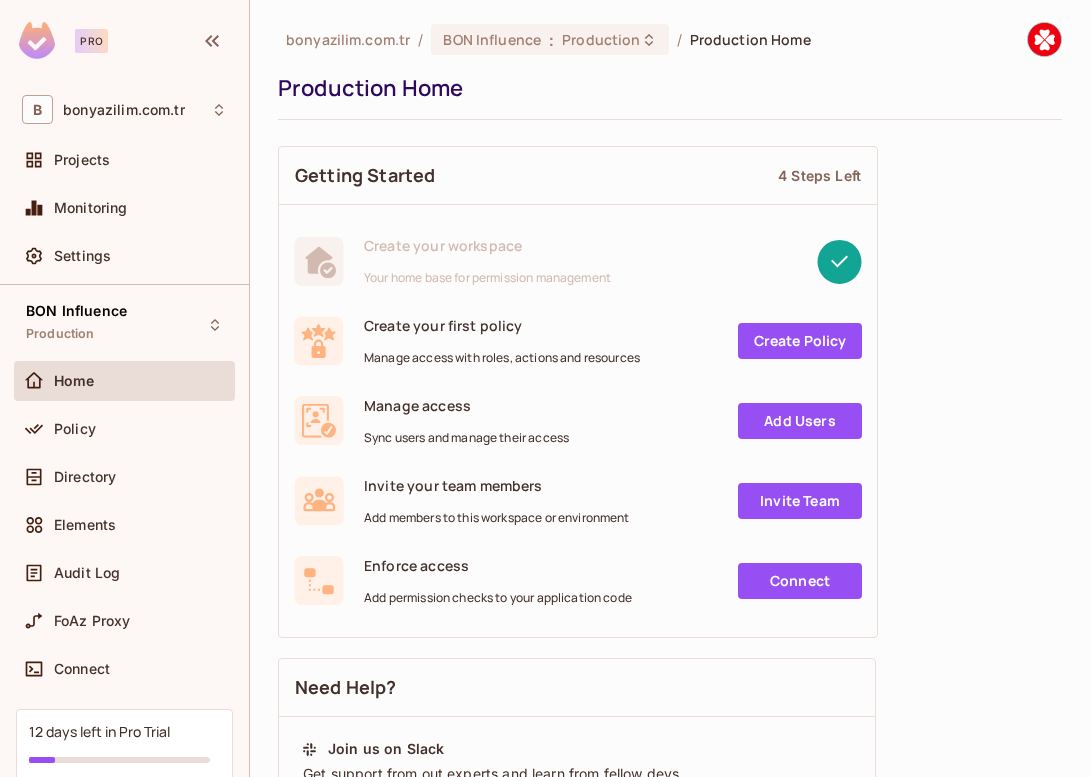 click on "Create Policy" at bounding box center (800, 341) 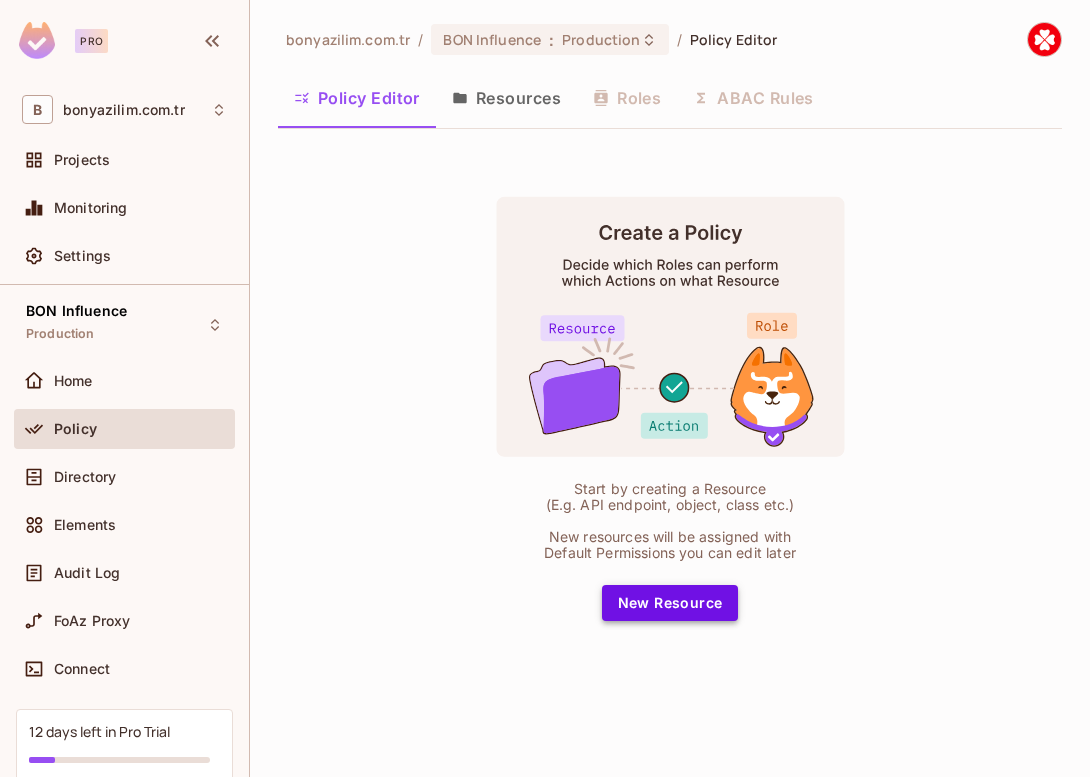 click on "New Resource" at bounding box center [670, 603] 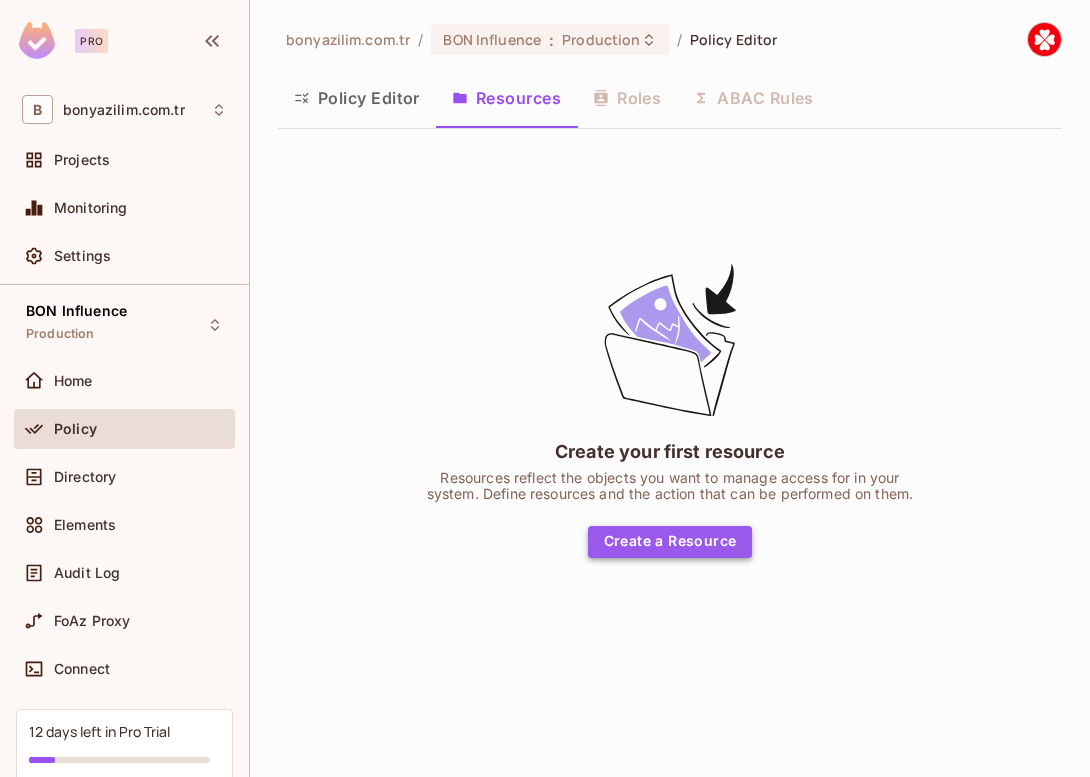 click on "Create a Resource" at bounding box center [670, 542] 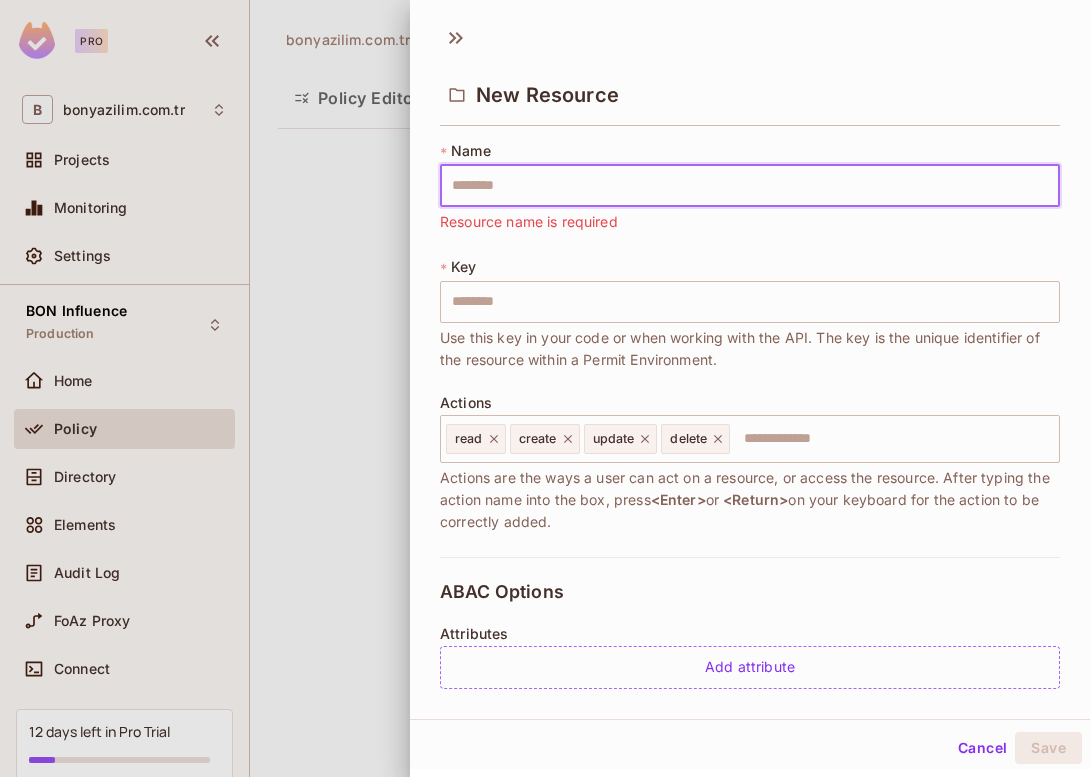 click at bounding box center (750, 186) 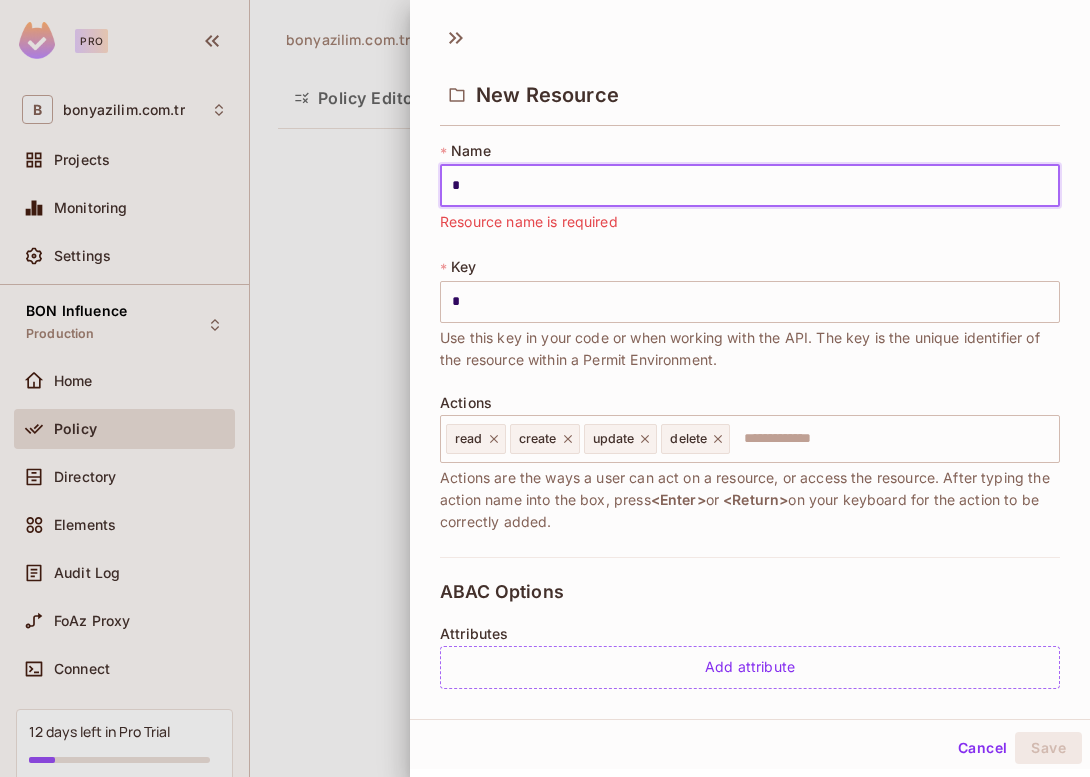 type on "**" 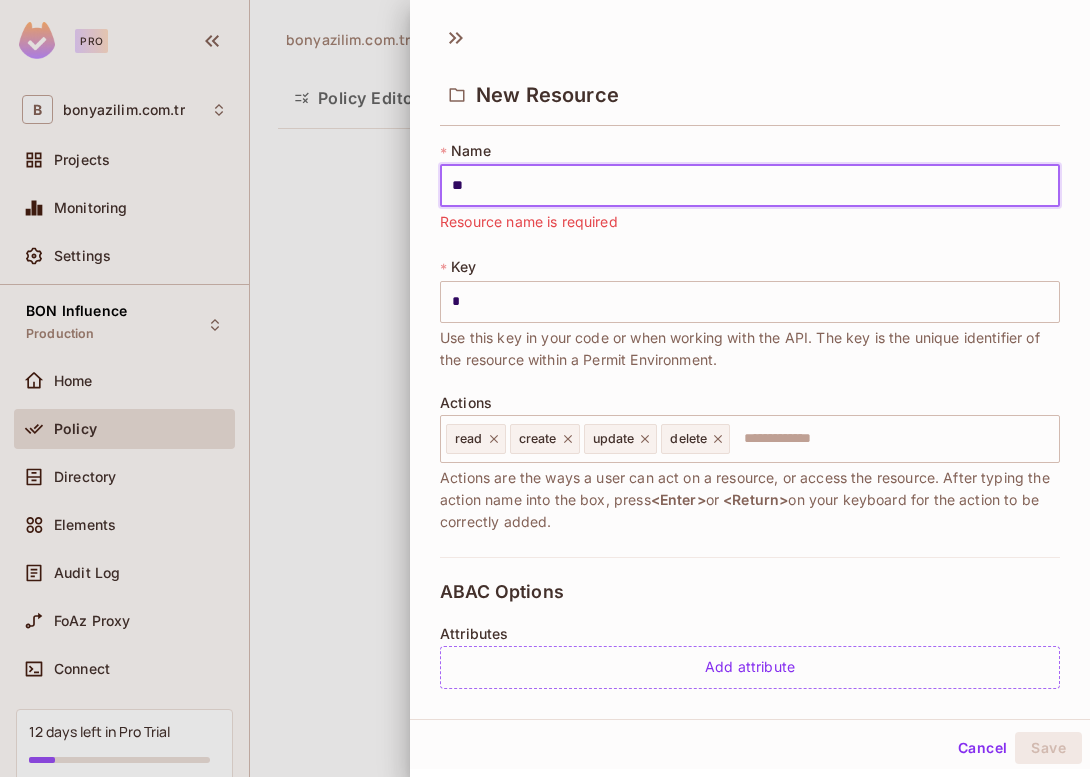 type on "**" 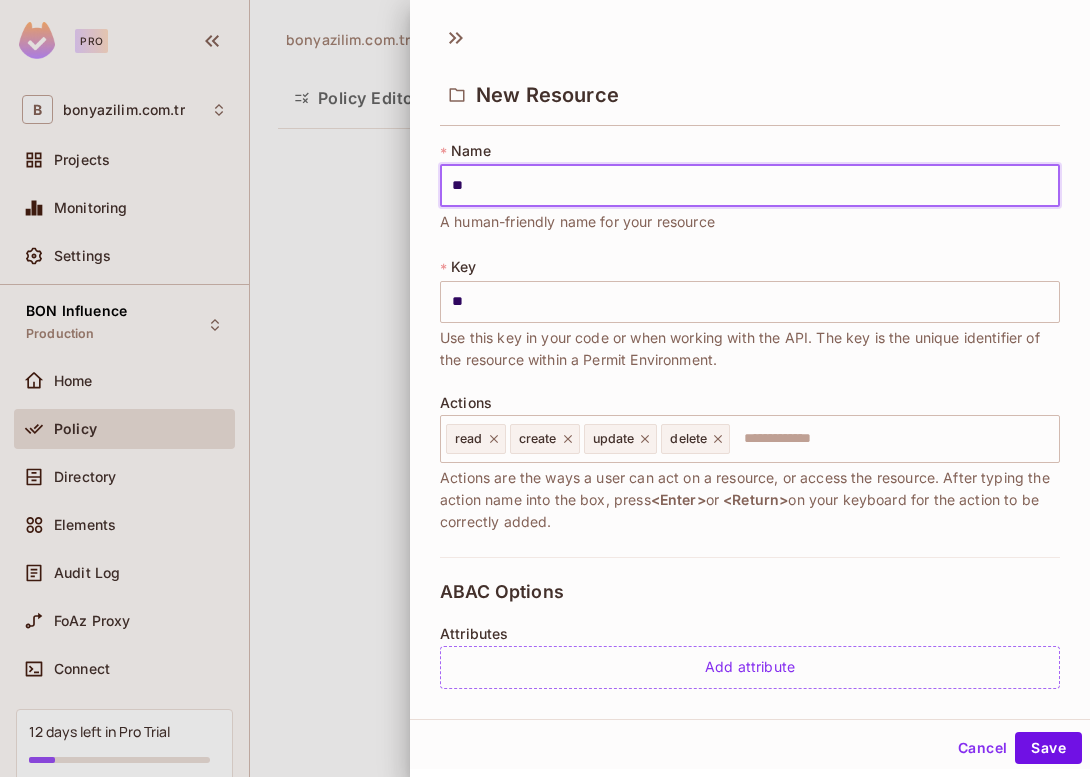 type on "***" 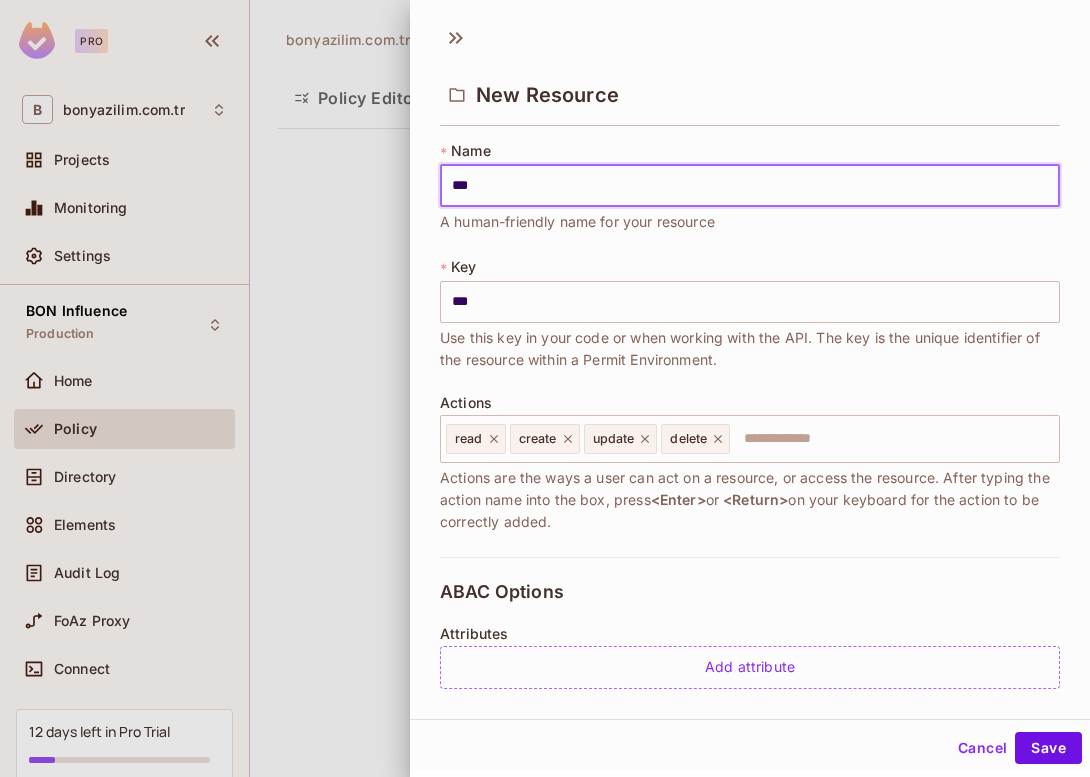 type on "****" 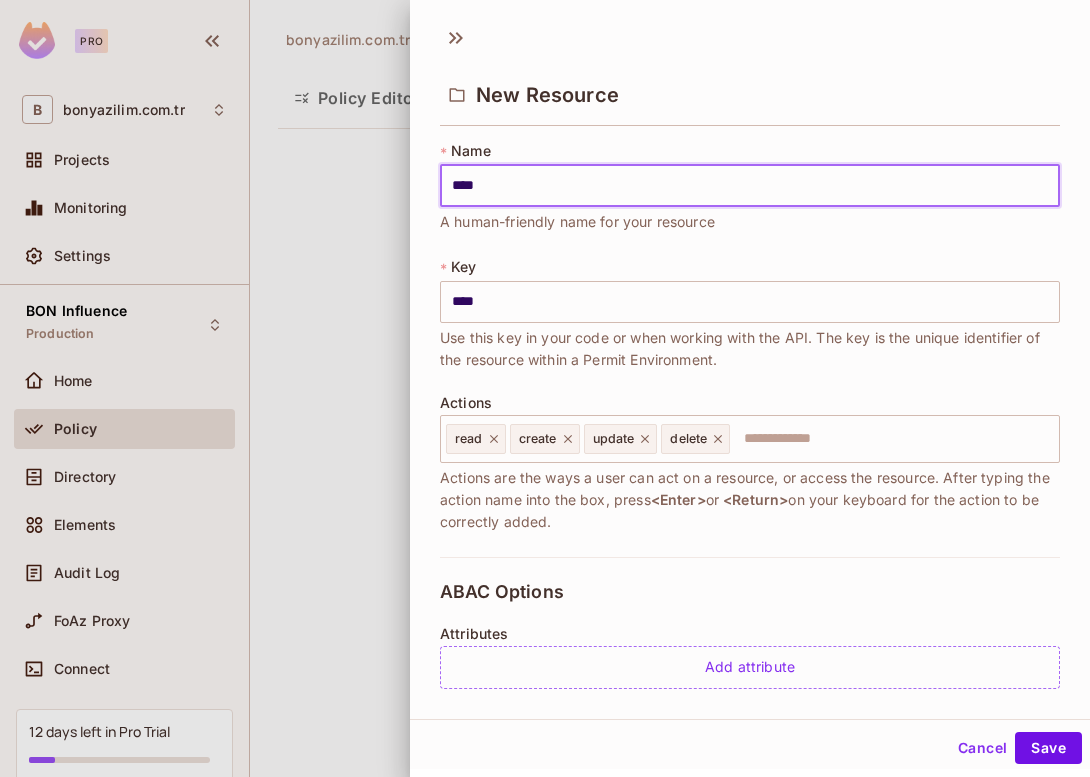 type on "*****" 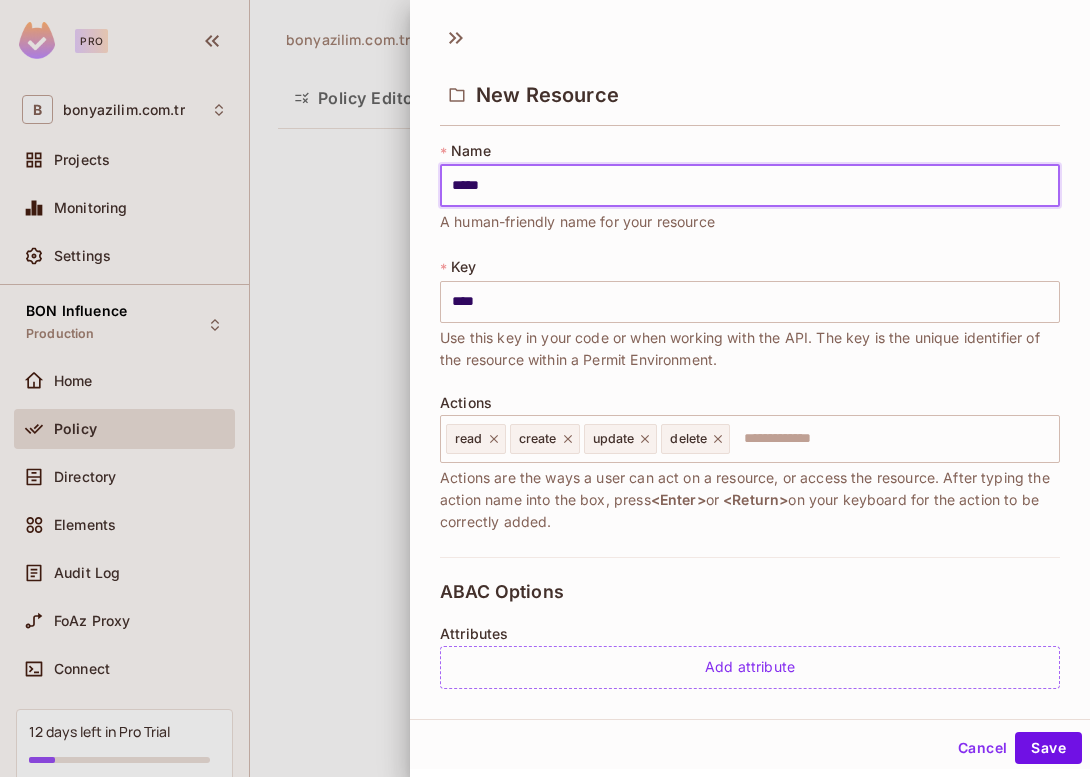 type on "*****" 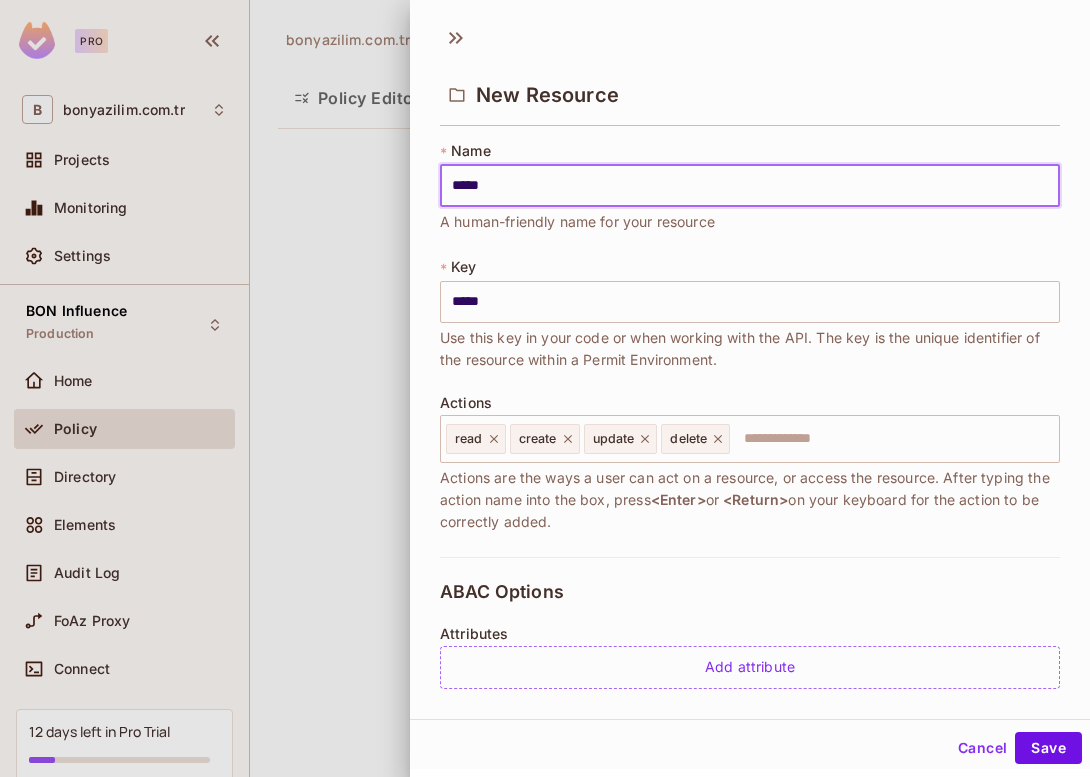 type on "******" 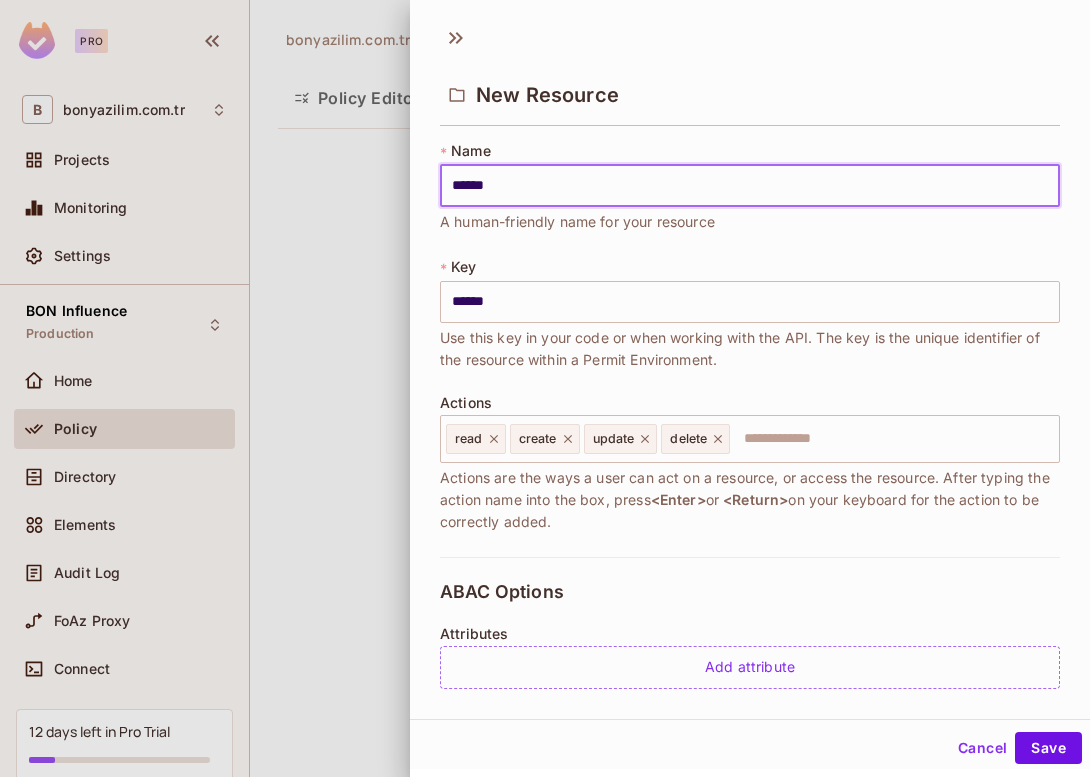 type on "*******" 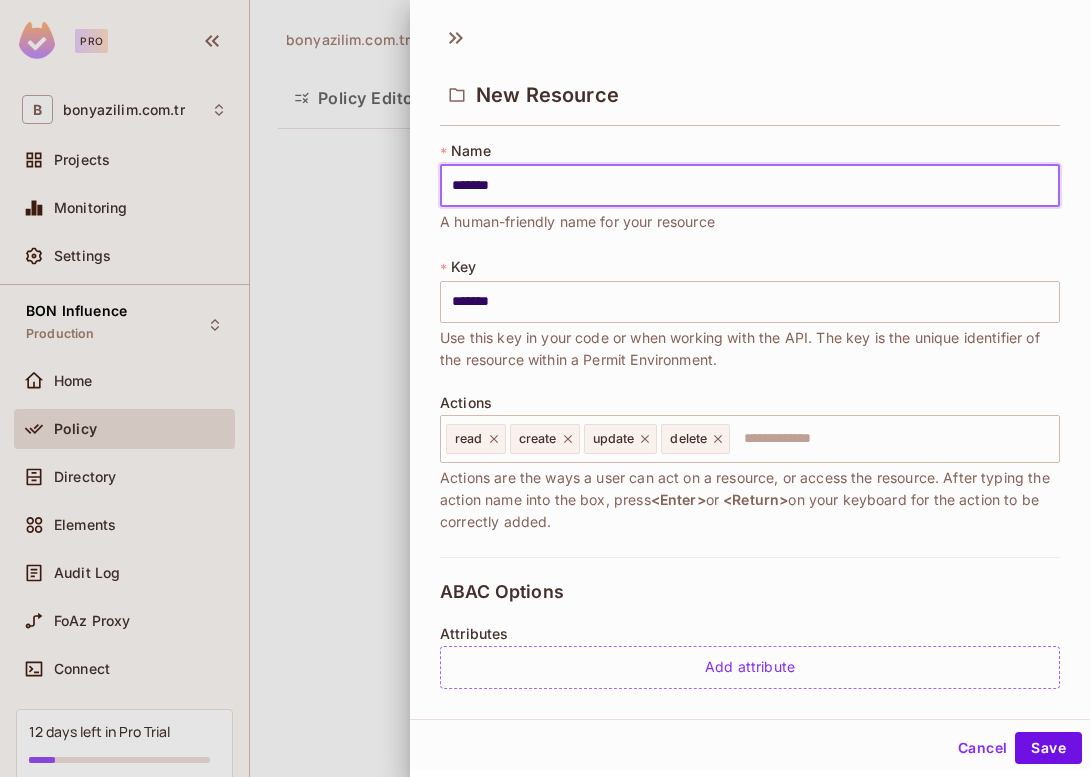 type on "********" 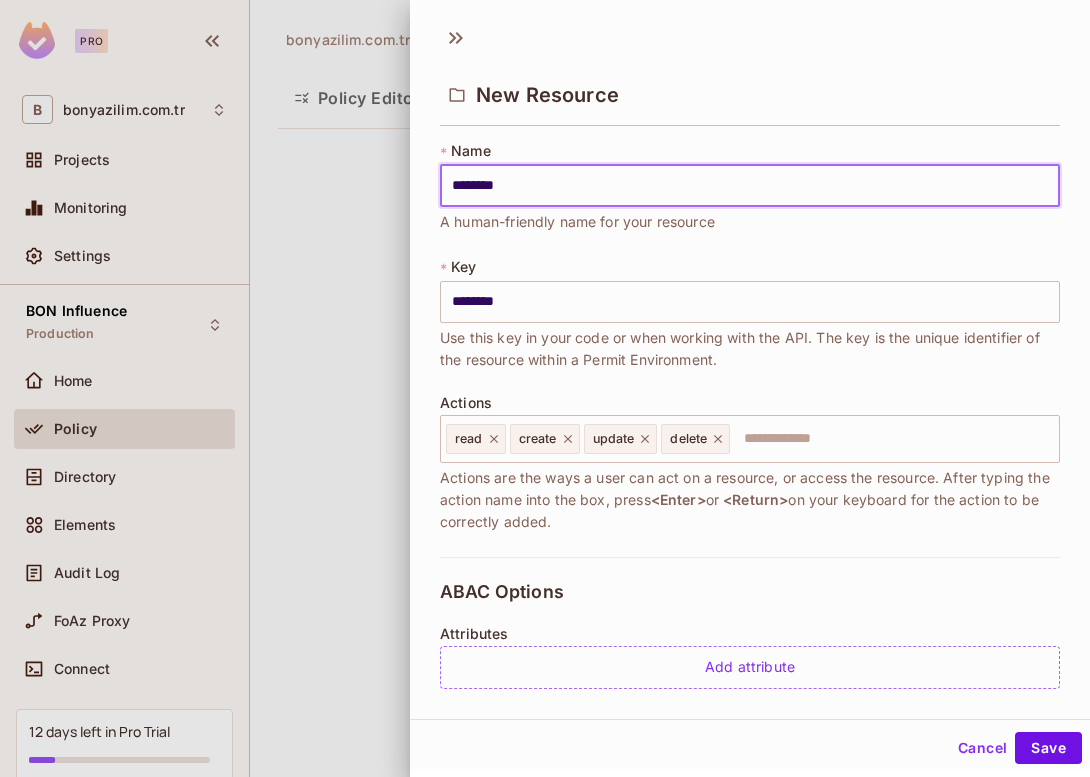 type on "*******" 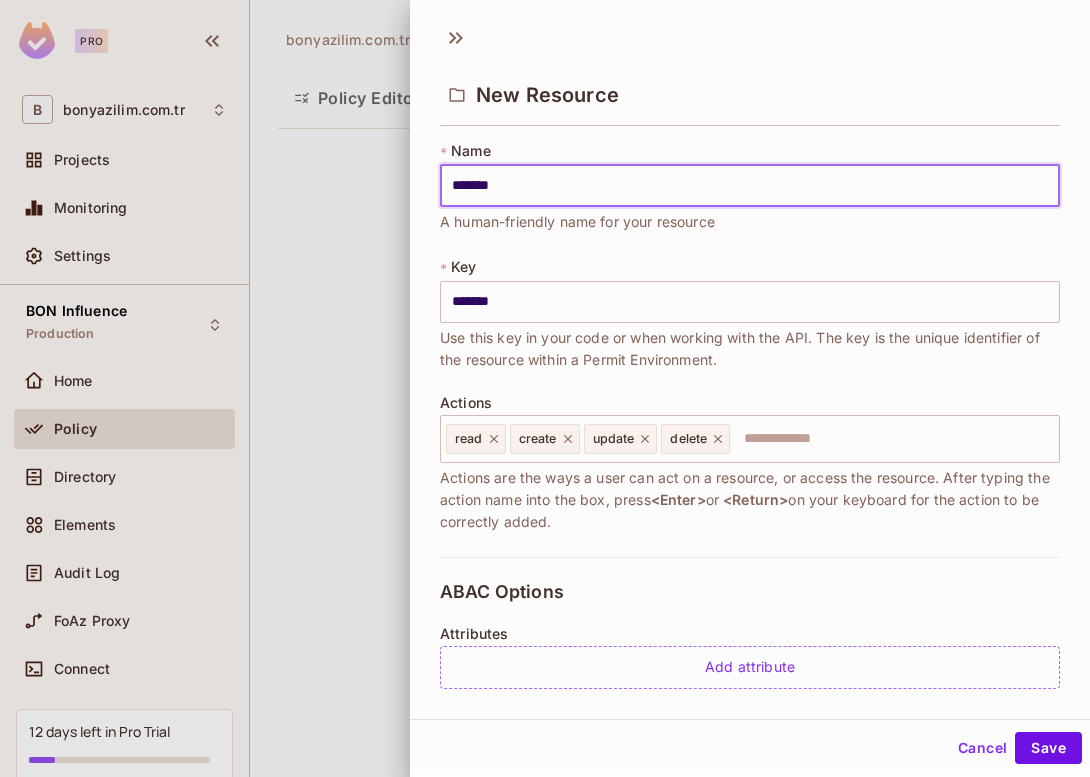 type on "********" 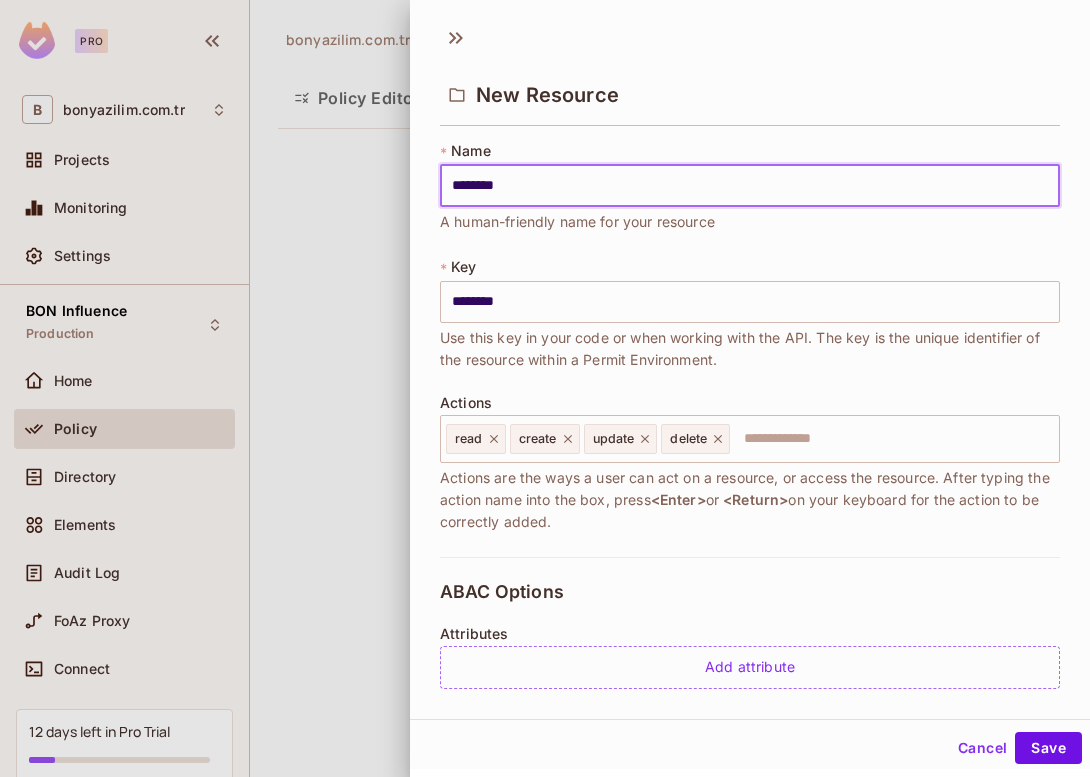 type on "*********" 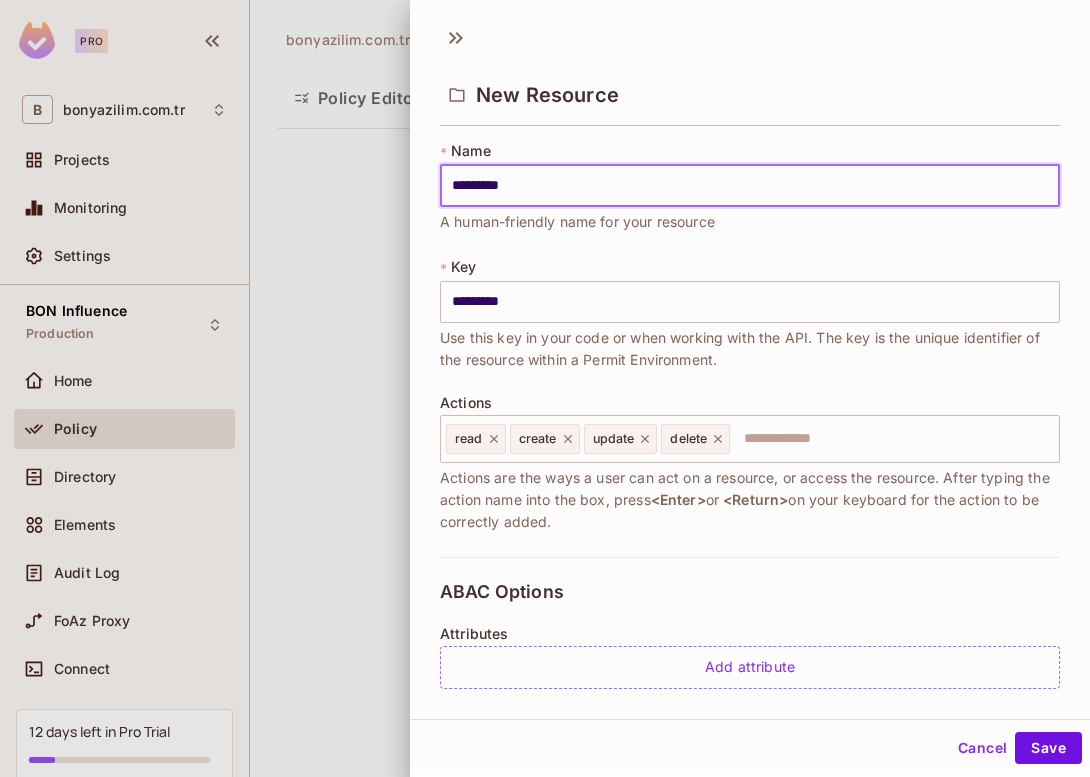type on "********" 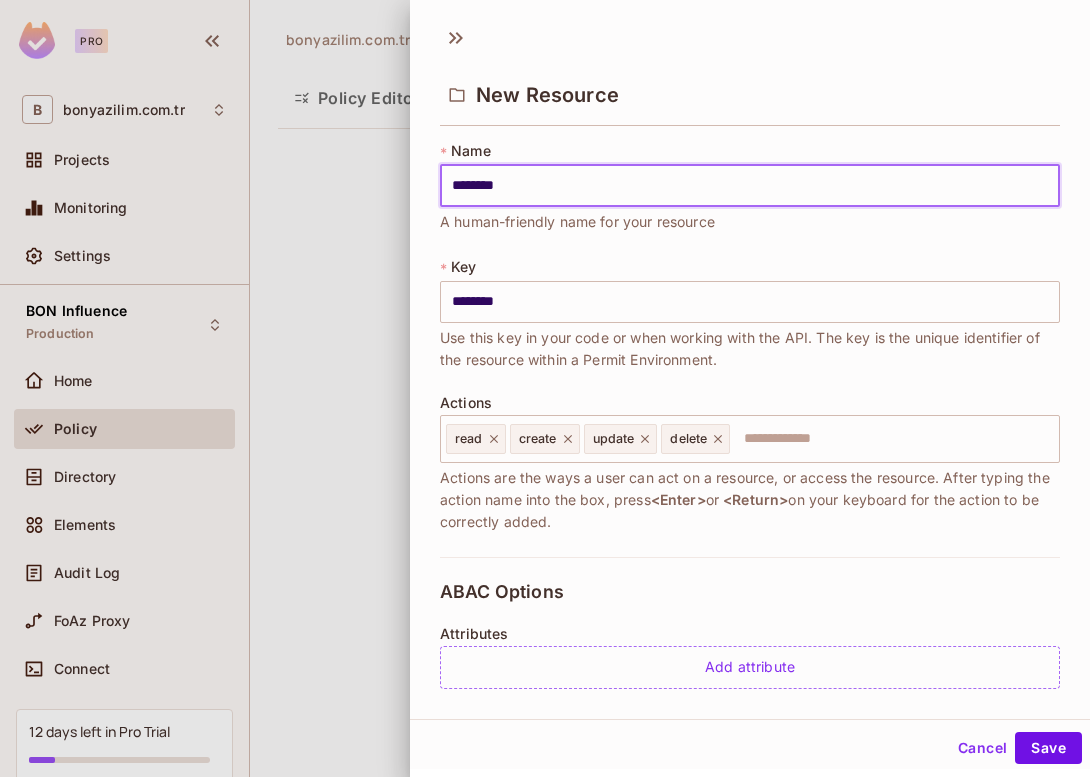 type on "*********" 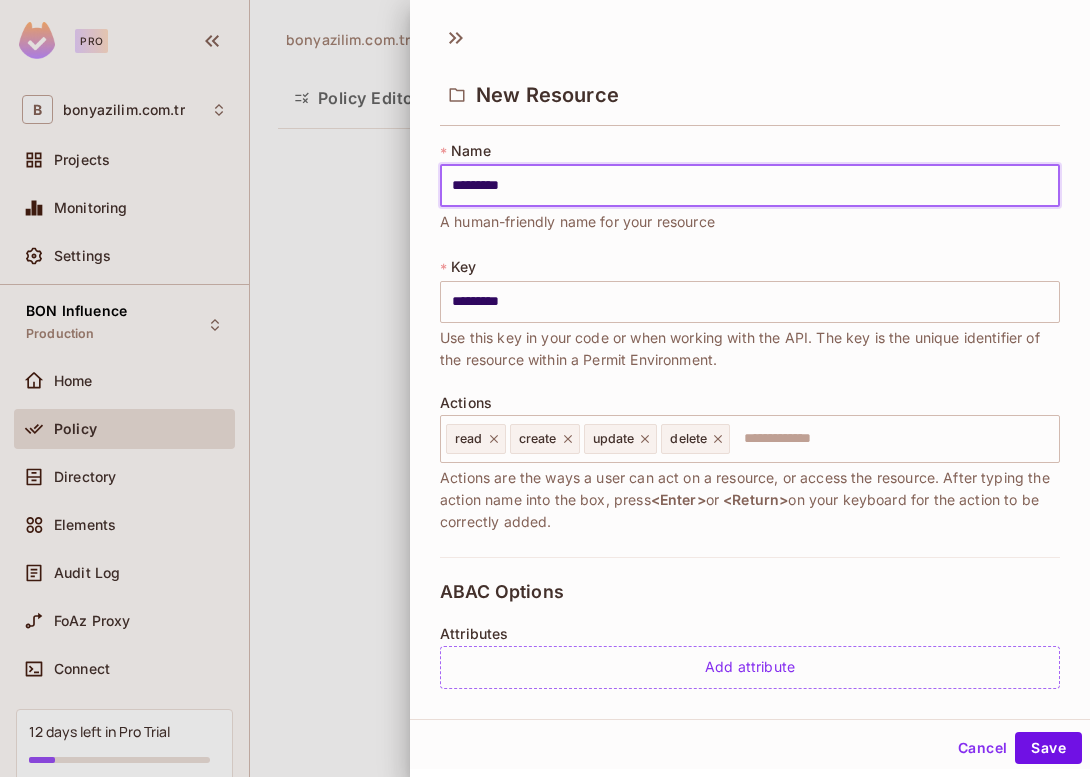 type on "**********" 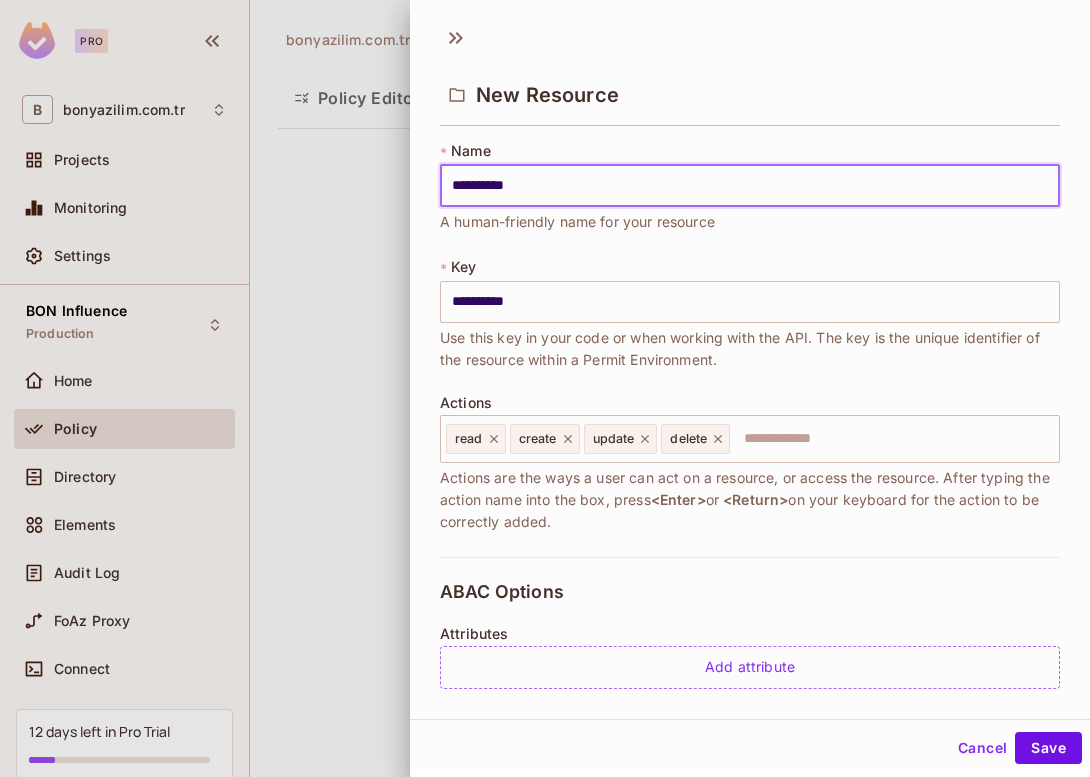 type on "**********" 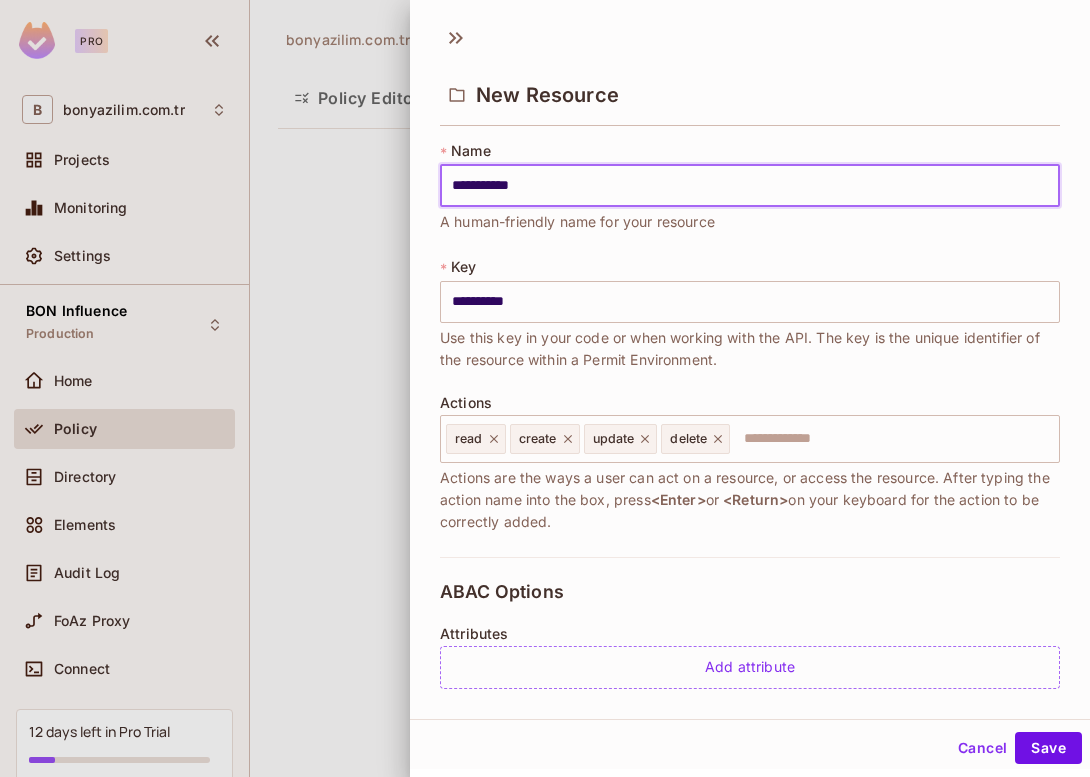 type on "**********" 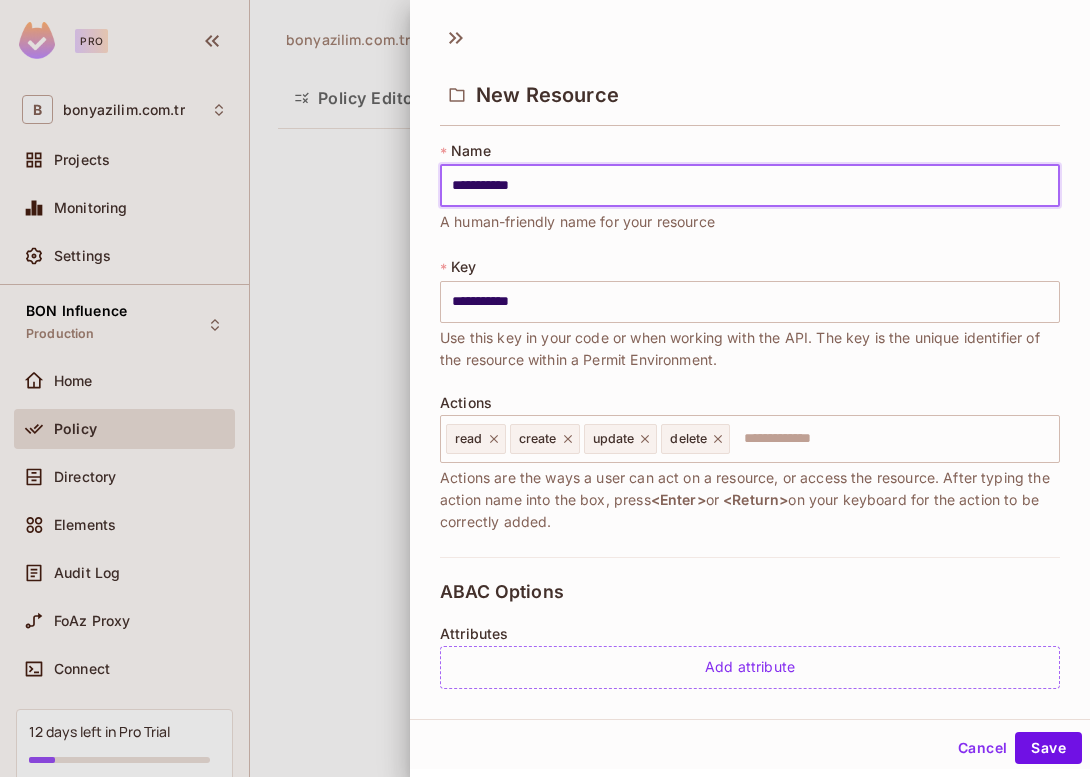 type on "**********" 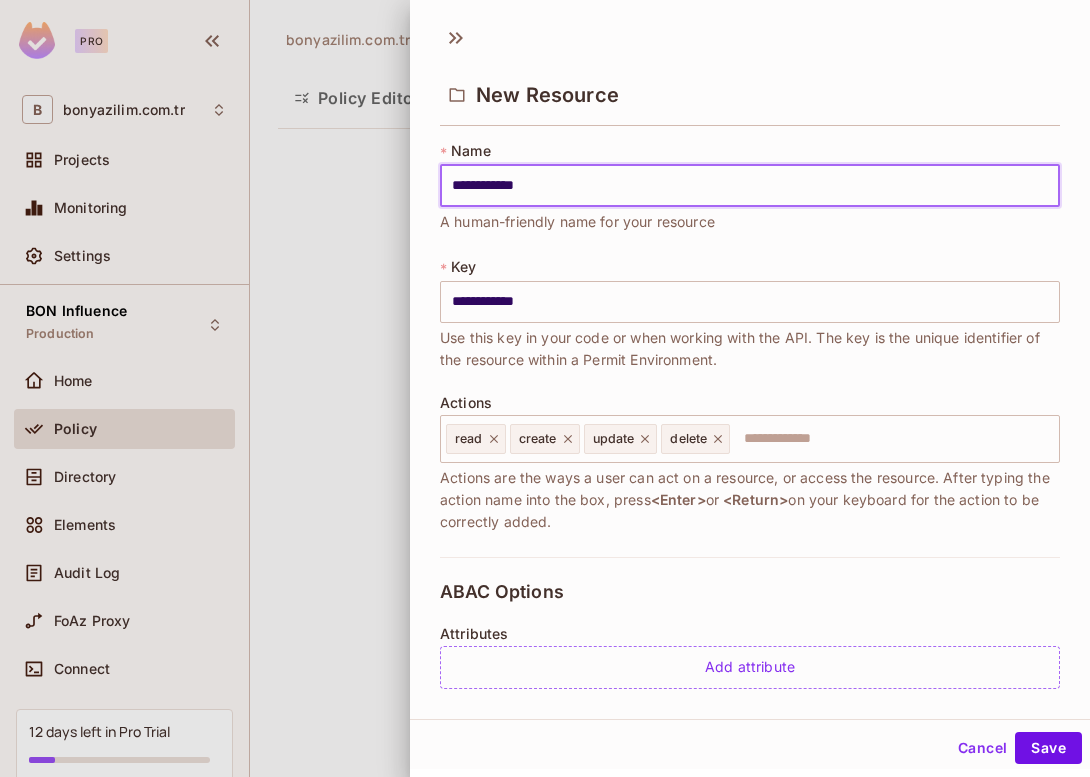 type on "**********" 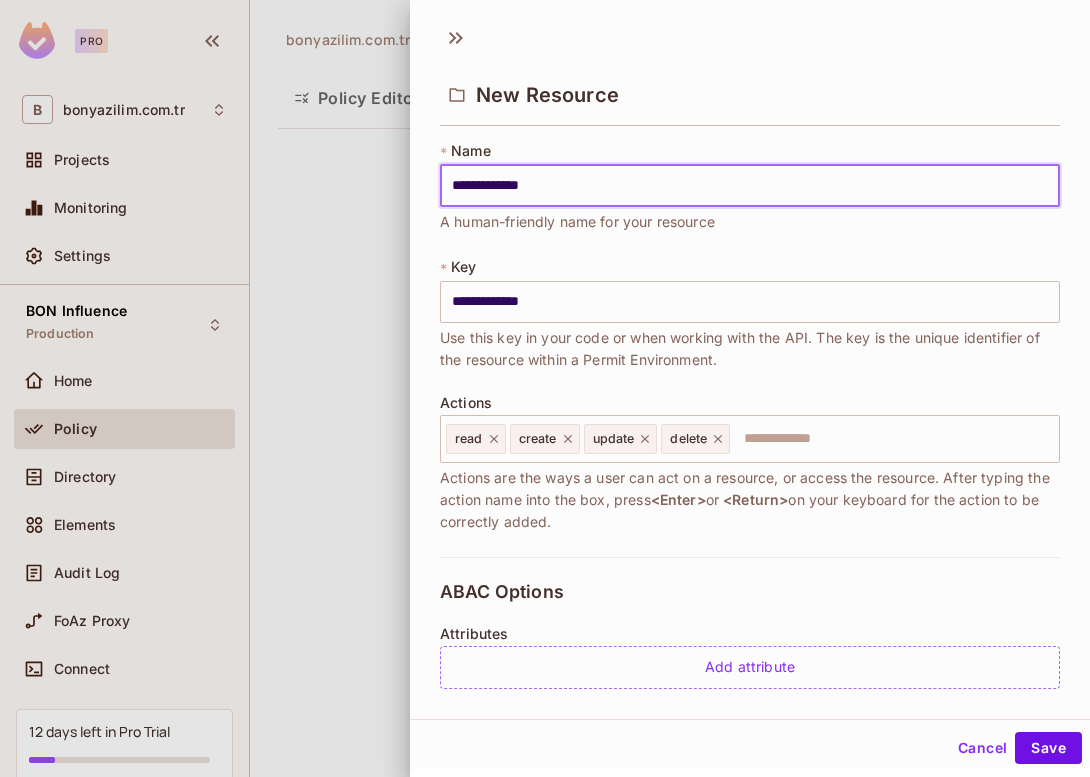 type on "**********" 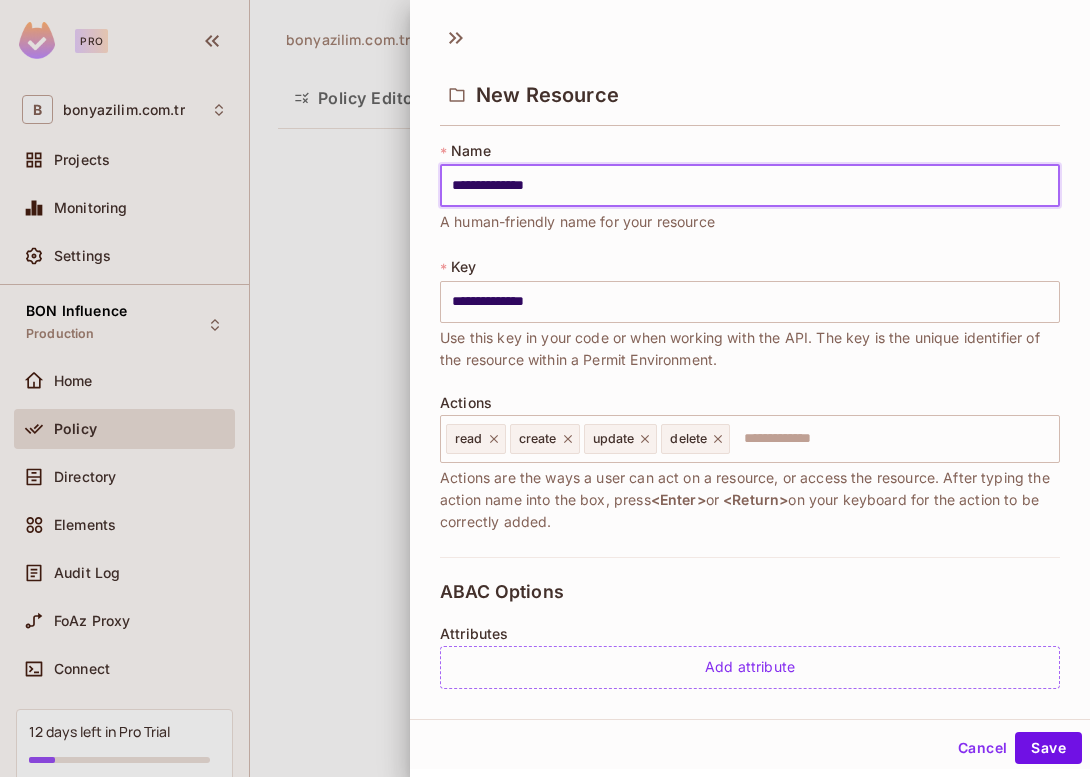 type on "**********" 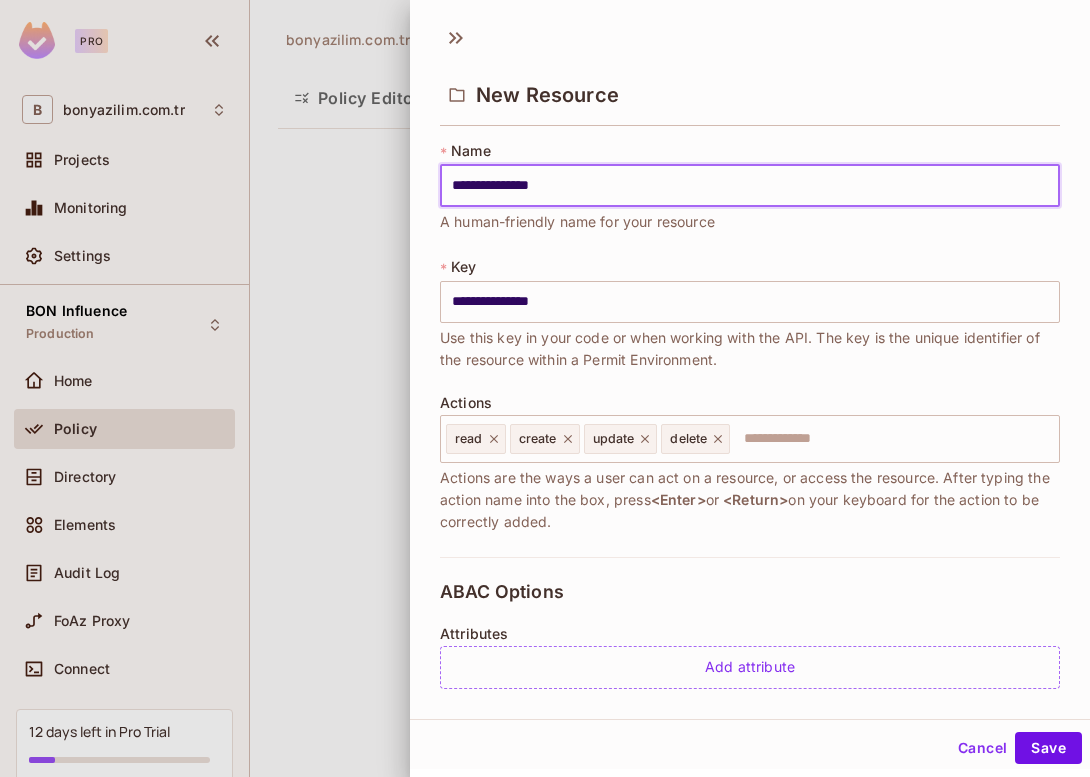 type on "**********" 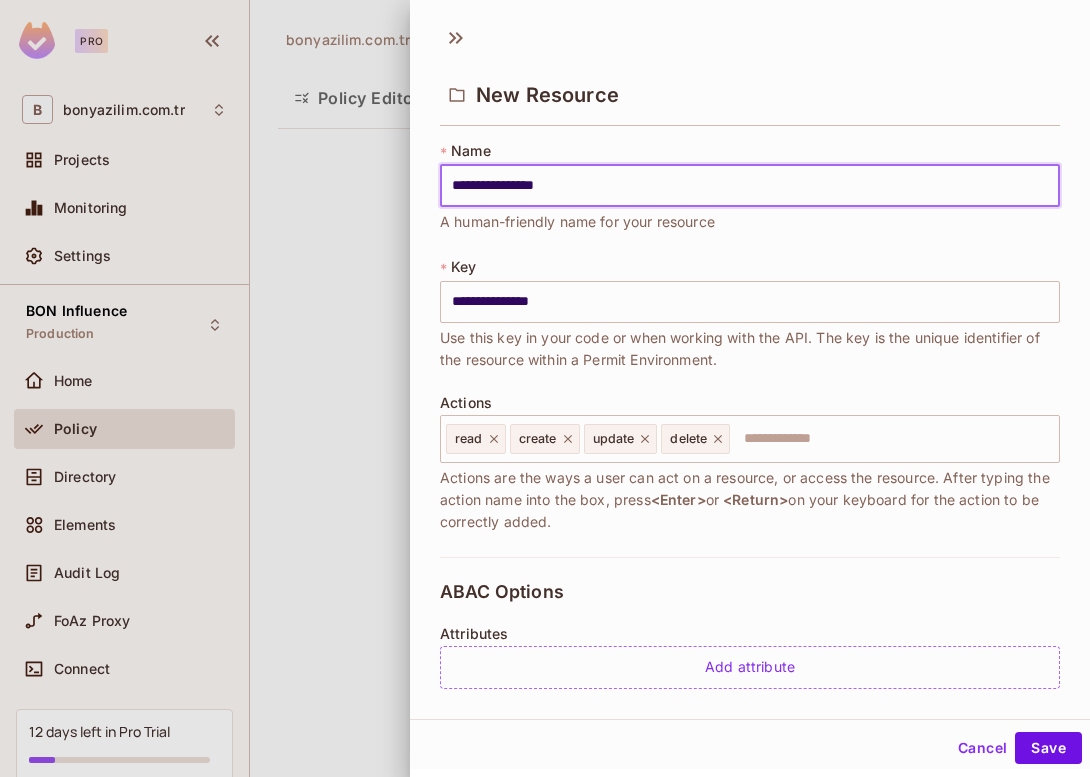 type on "**********" 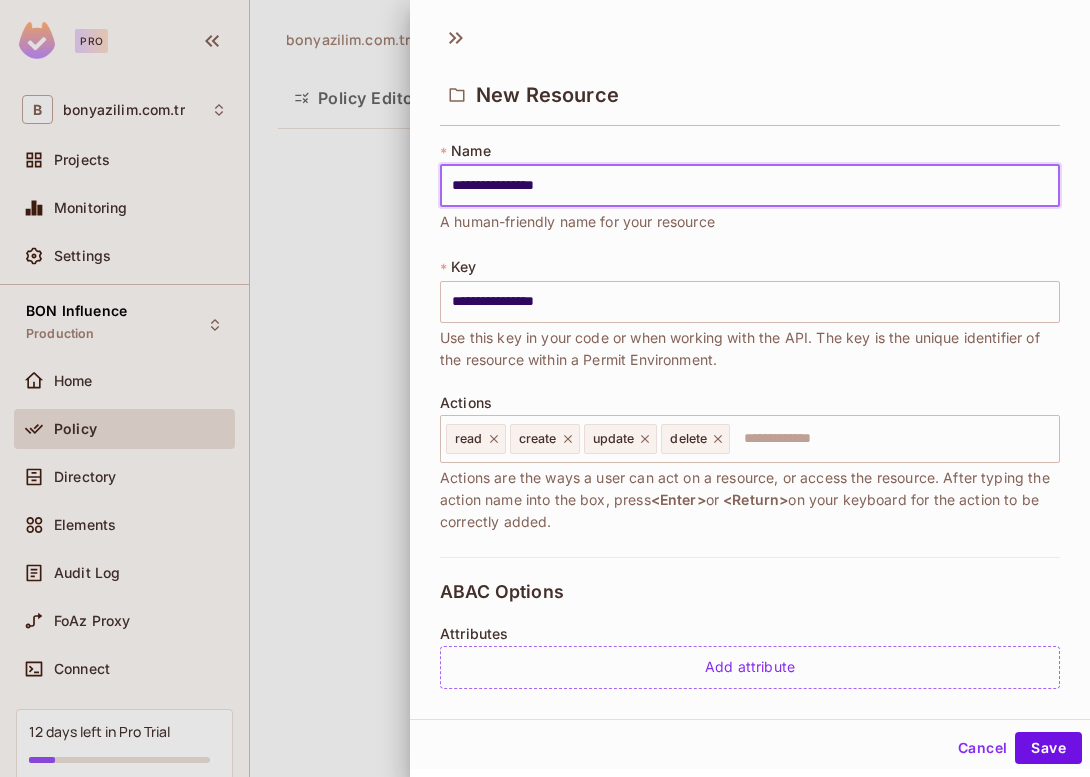 type on "**********" 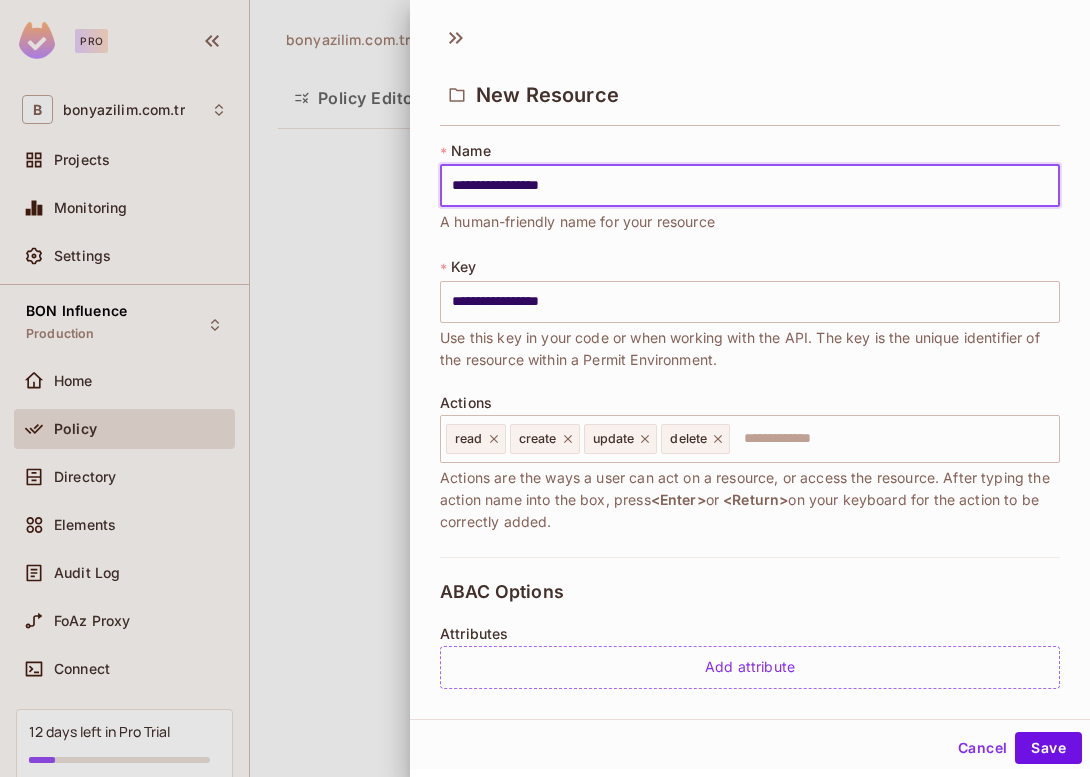 type on "**********" 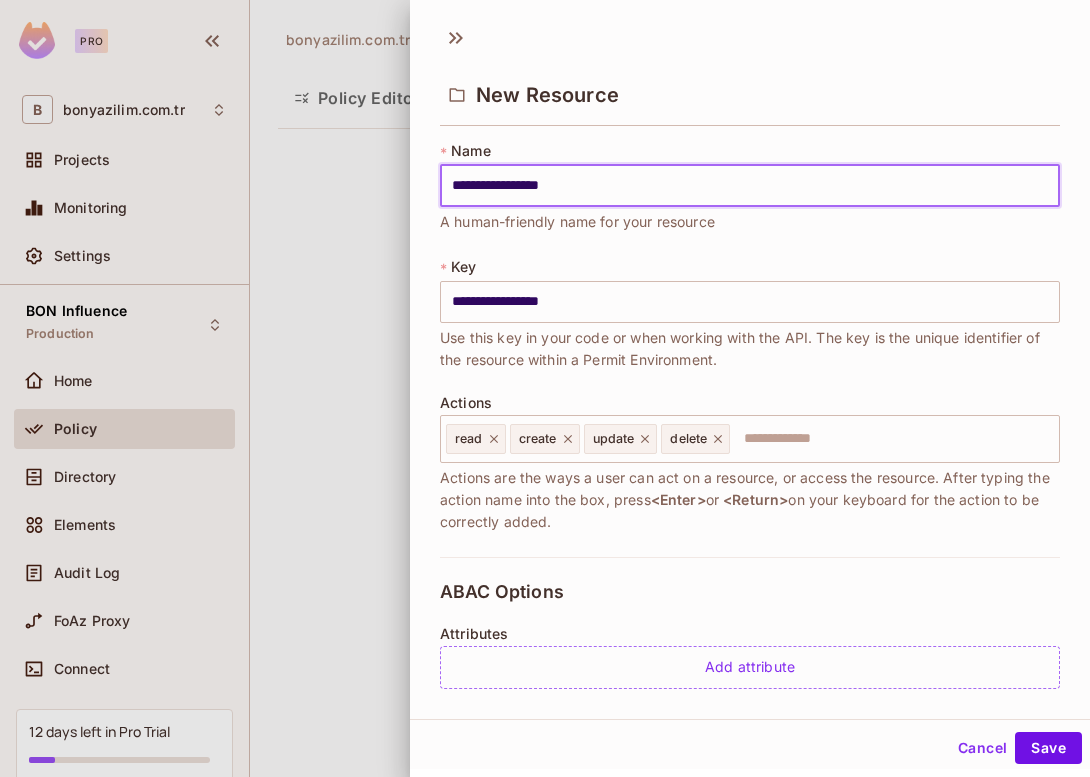 click on "**********" at bounding box center (750, 186) 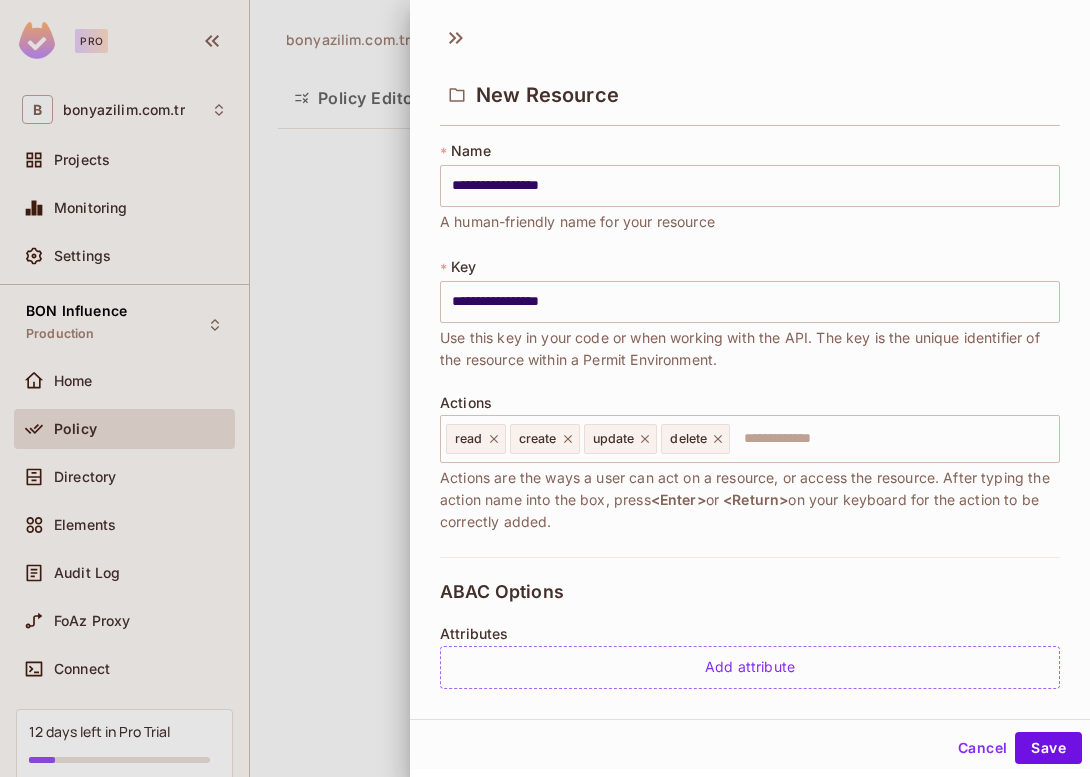 click on "**********" at bounding box center [750, 349] 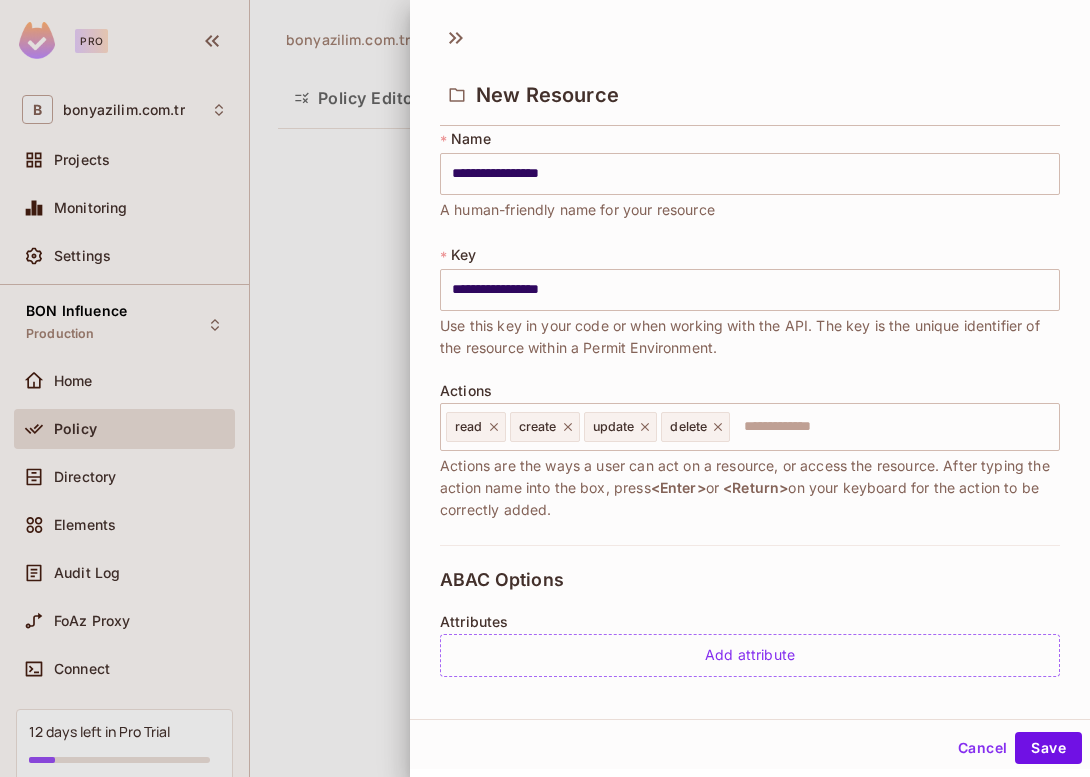 scroll, scrollTop: 0, scrollLeft: 0, axis: both 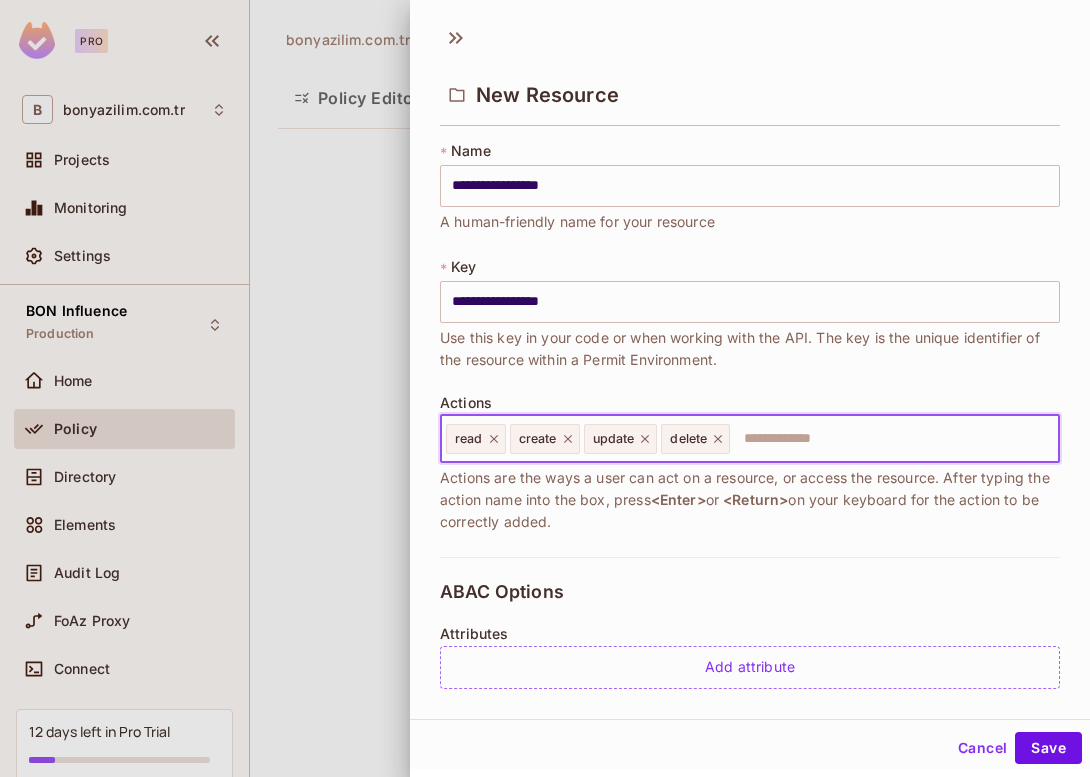 click at bounding box center [891, 439] 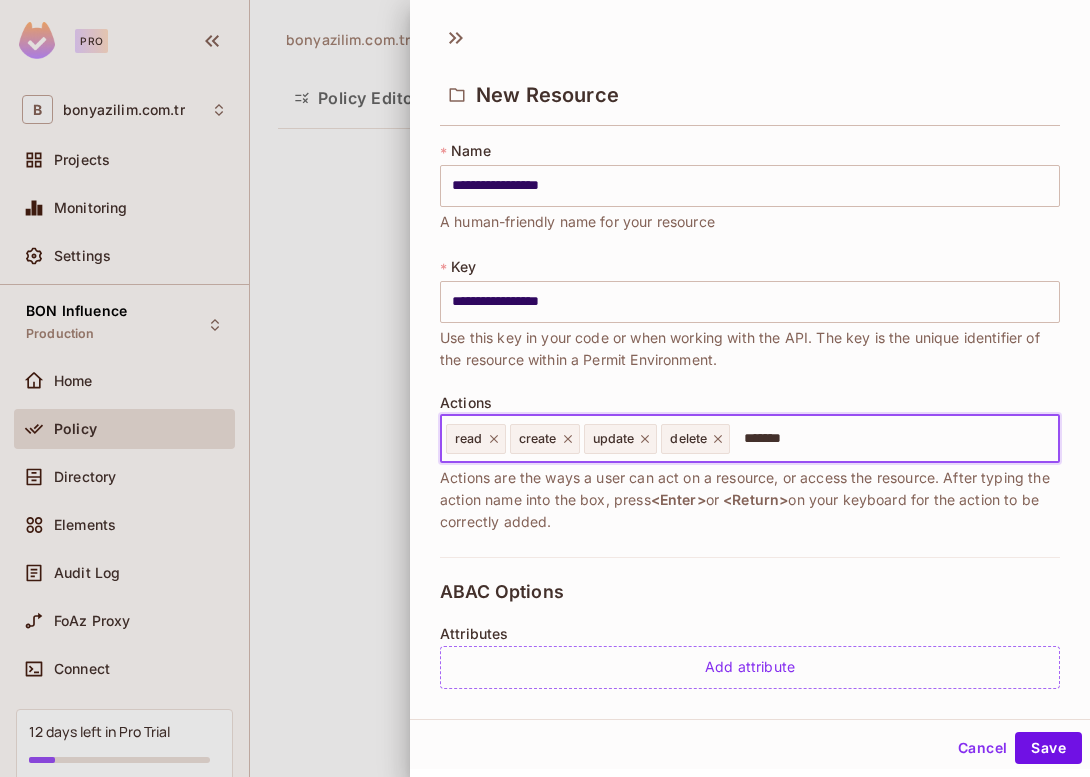 type on "********" 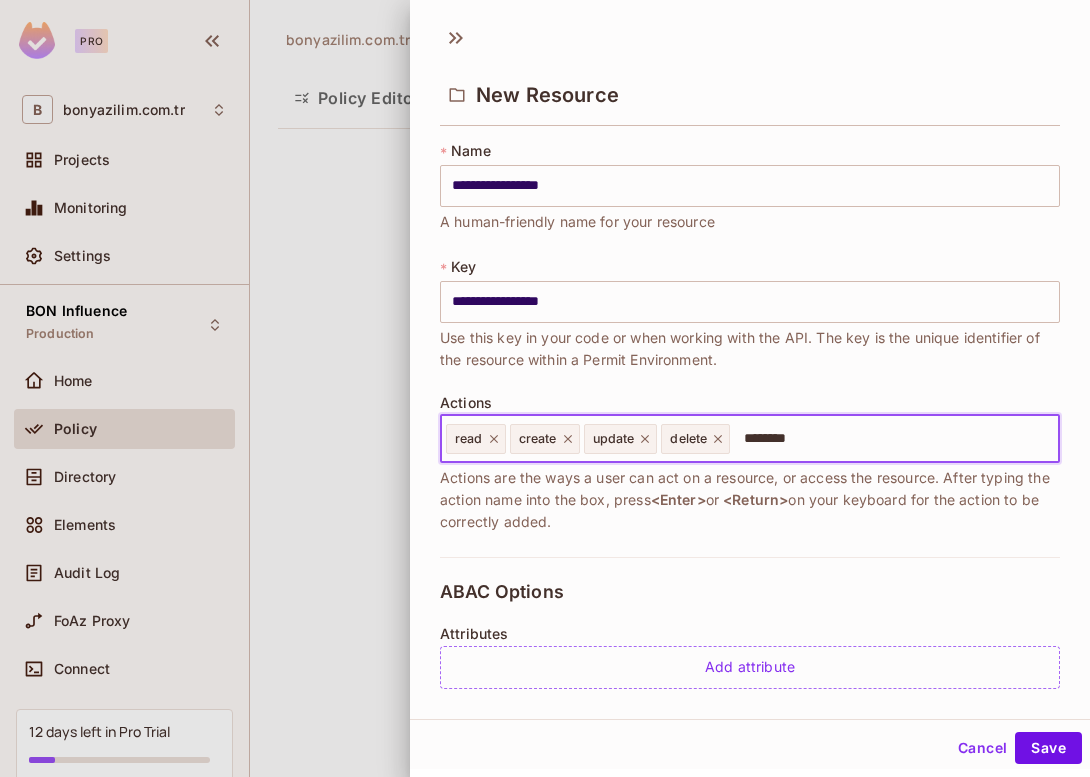 type 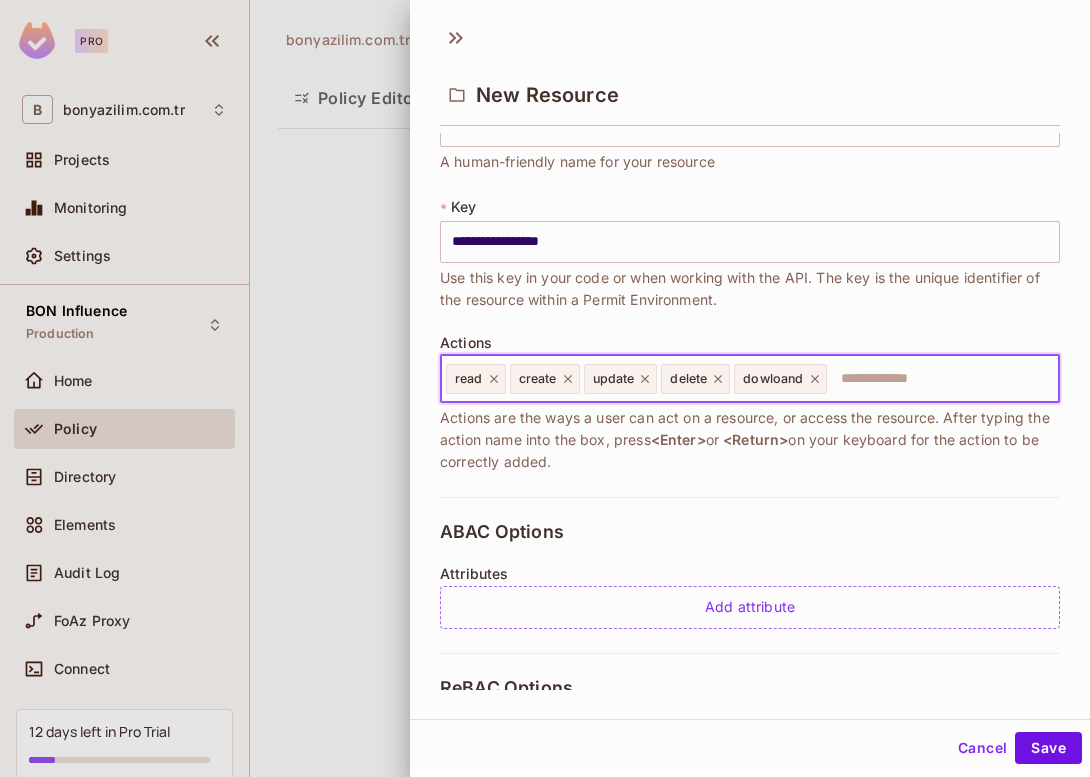scroll, scrollTop: 0, scrollLeft: 0, axis: both 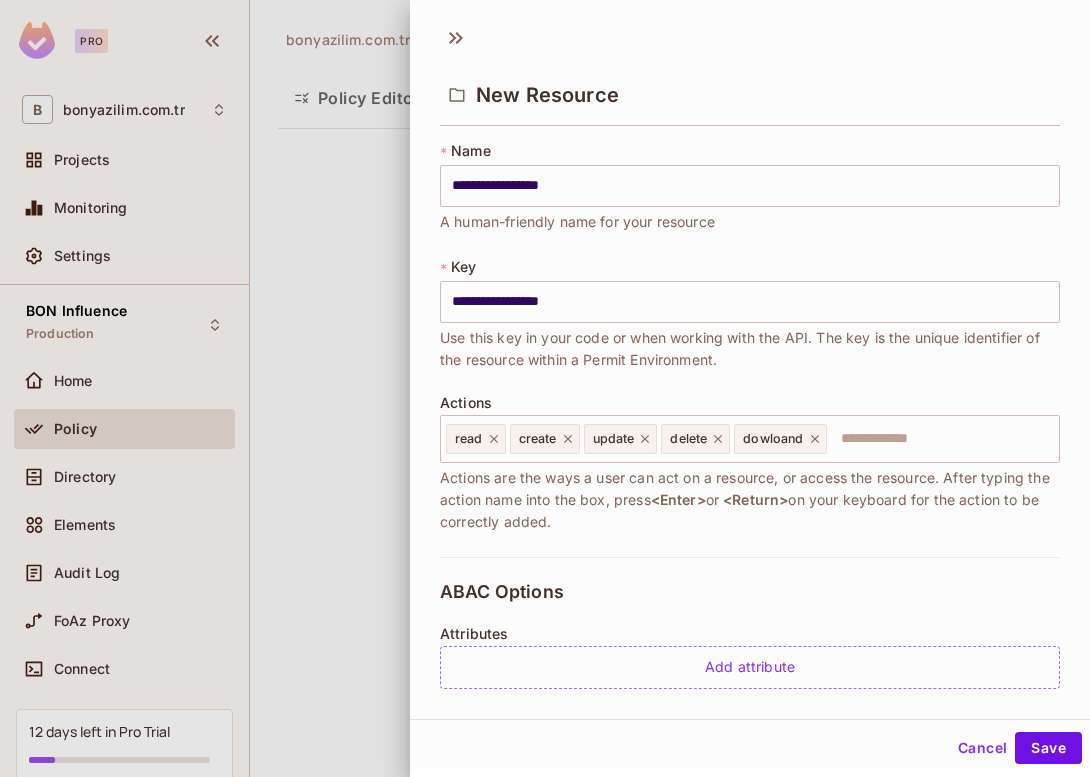 click on "Actions are the ways a user can act on a resource, or access the resource. After typing the action name into the box, press  <Enter>  or   <Return>  on your keyboard for the action to be correctly added." at bounding box center (750, 500) 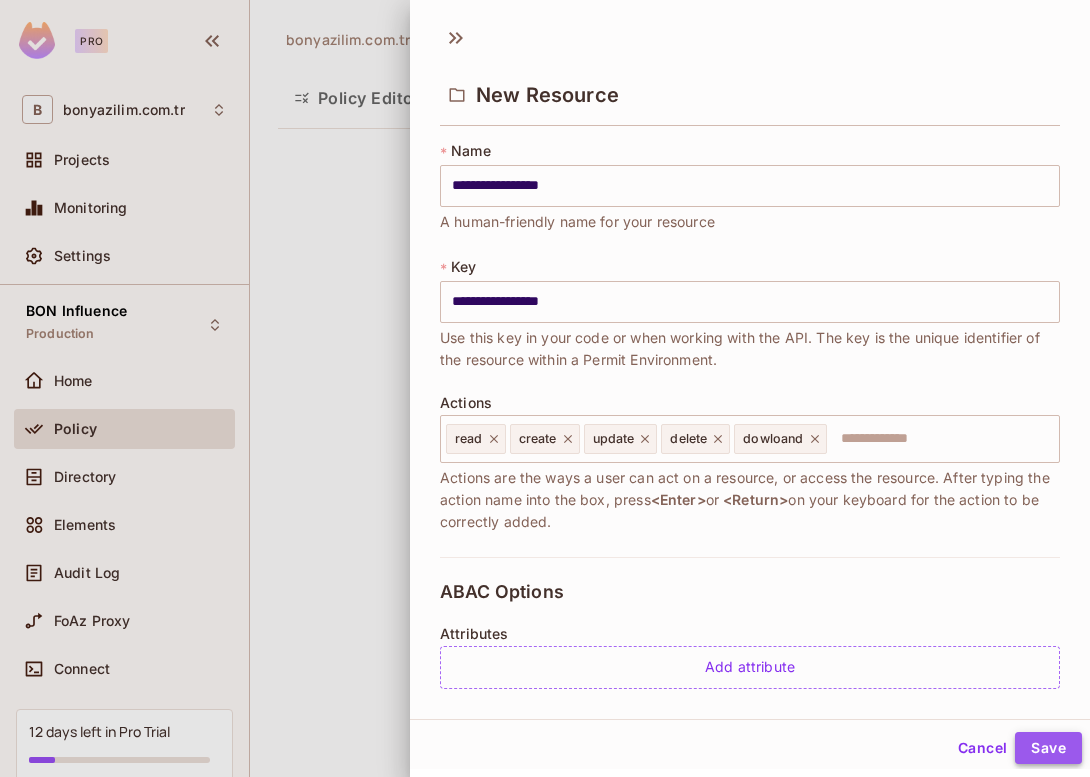 click on "Save" at bounding box center (1048, 748) 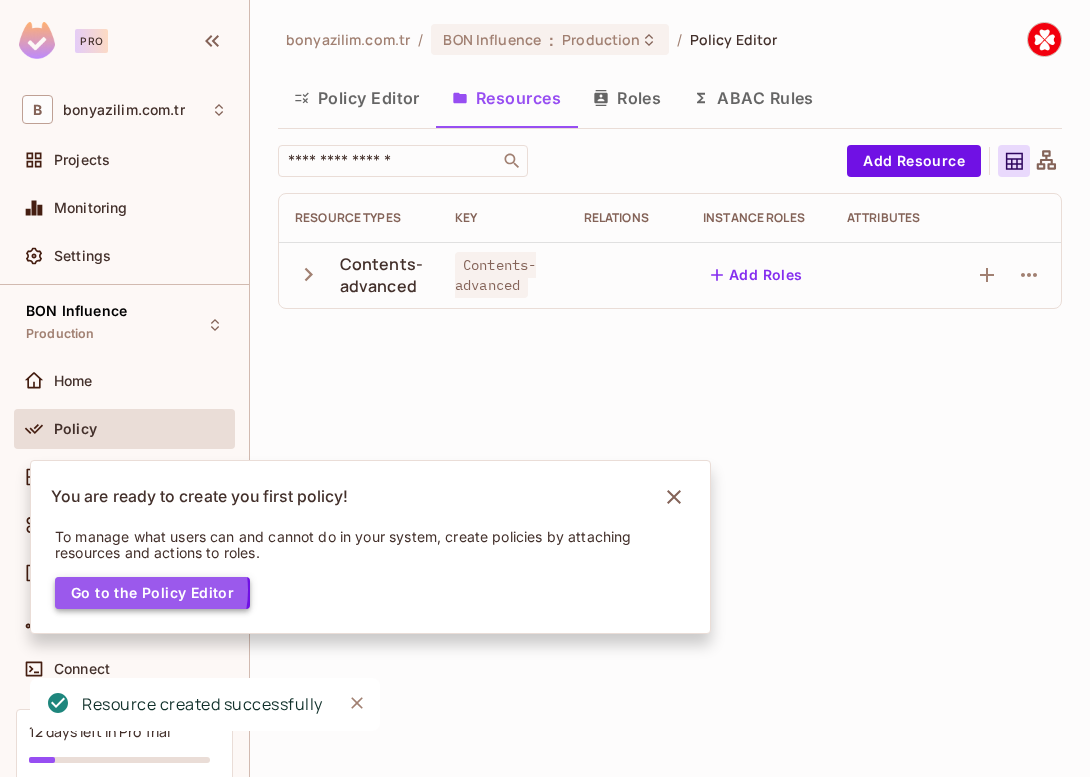 click on "Go to the Policy Editor" at bounding box center [152, 593] 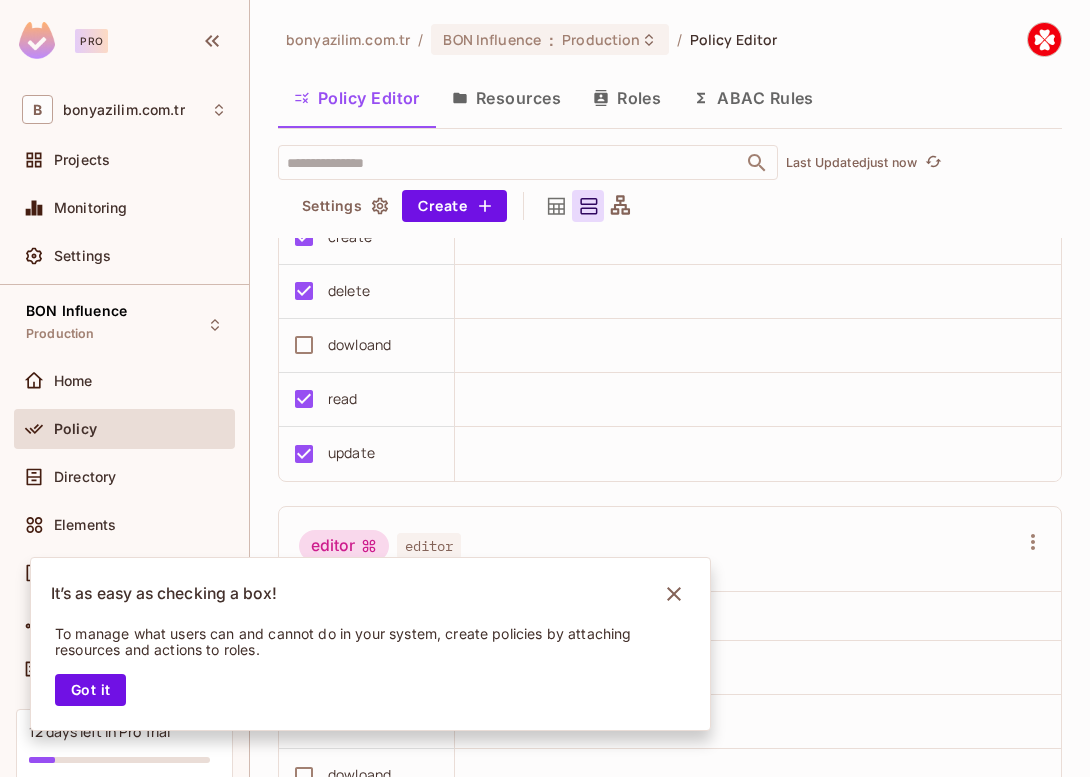 scroll, scrollTop: 182, scrollLeft: 0, axis: vertical 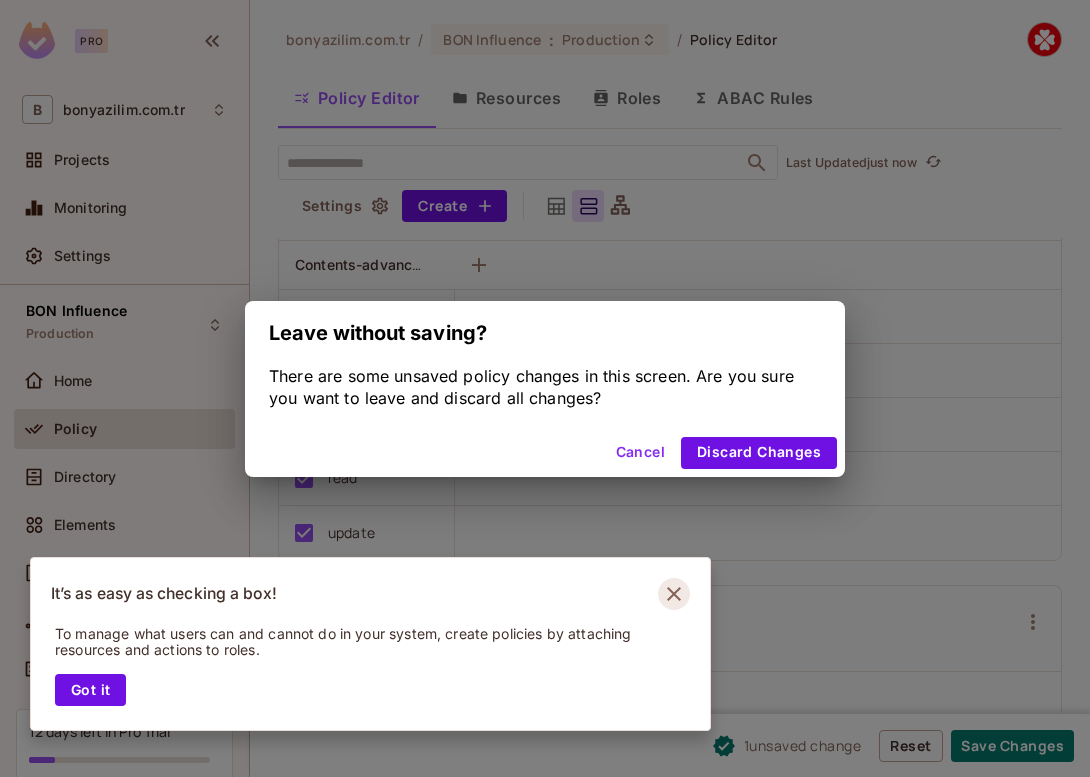 click 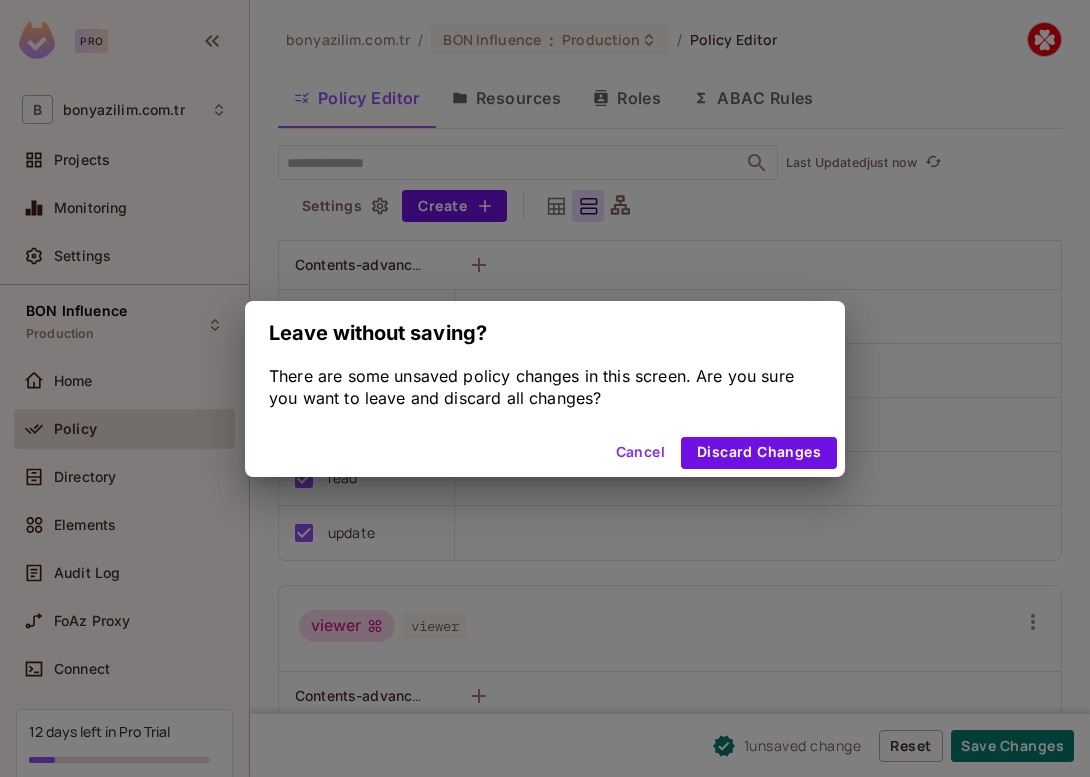 click on "Cancel" at bounding box center (640, 453) 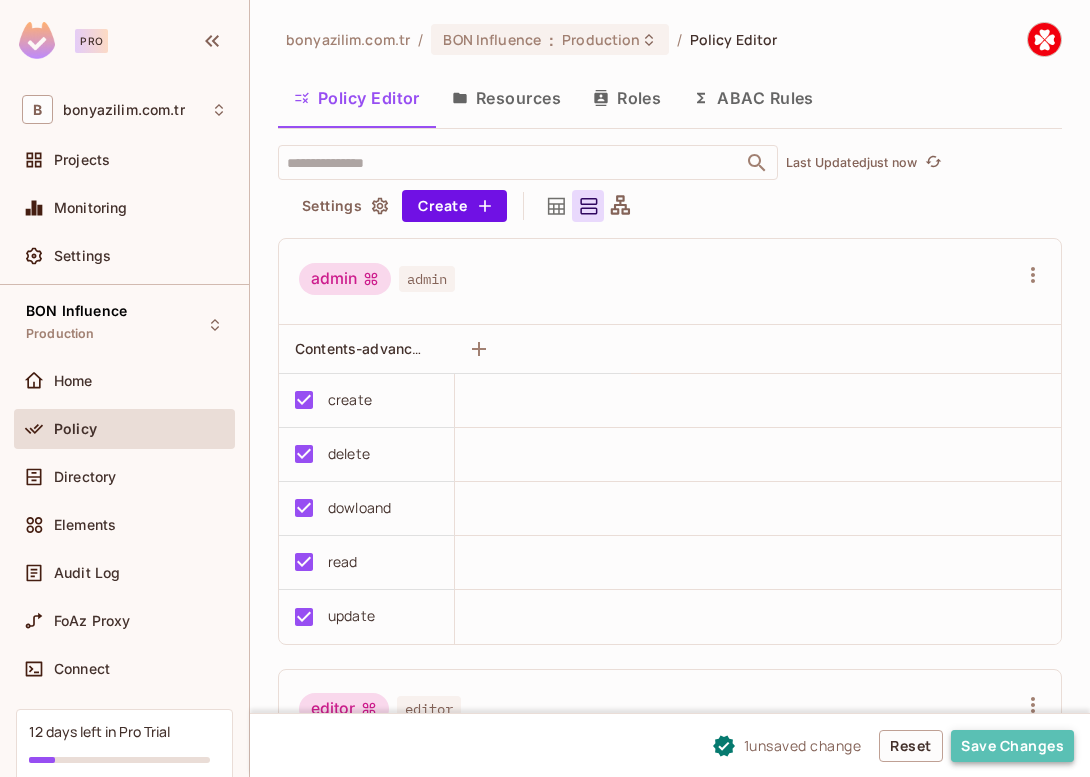 click on "Save Changes" at bounding box center [1012, 746] 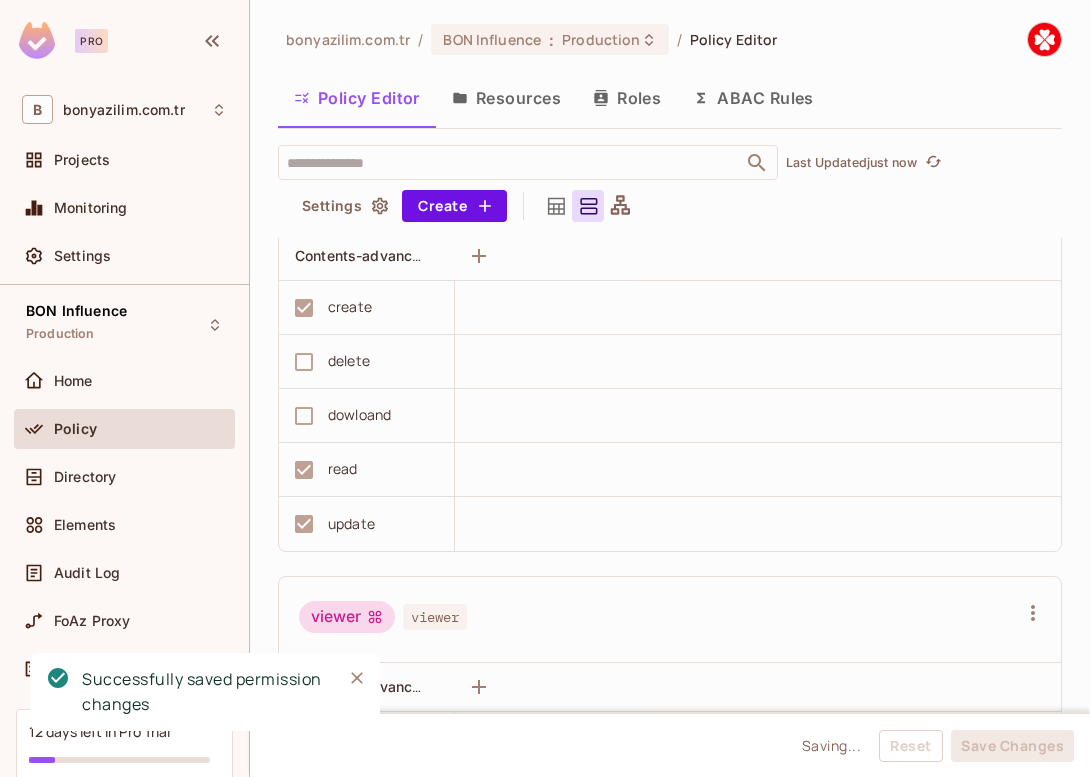 scroll, scrollTop: 0, scrollLeft: 0, axis: both 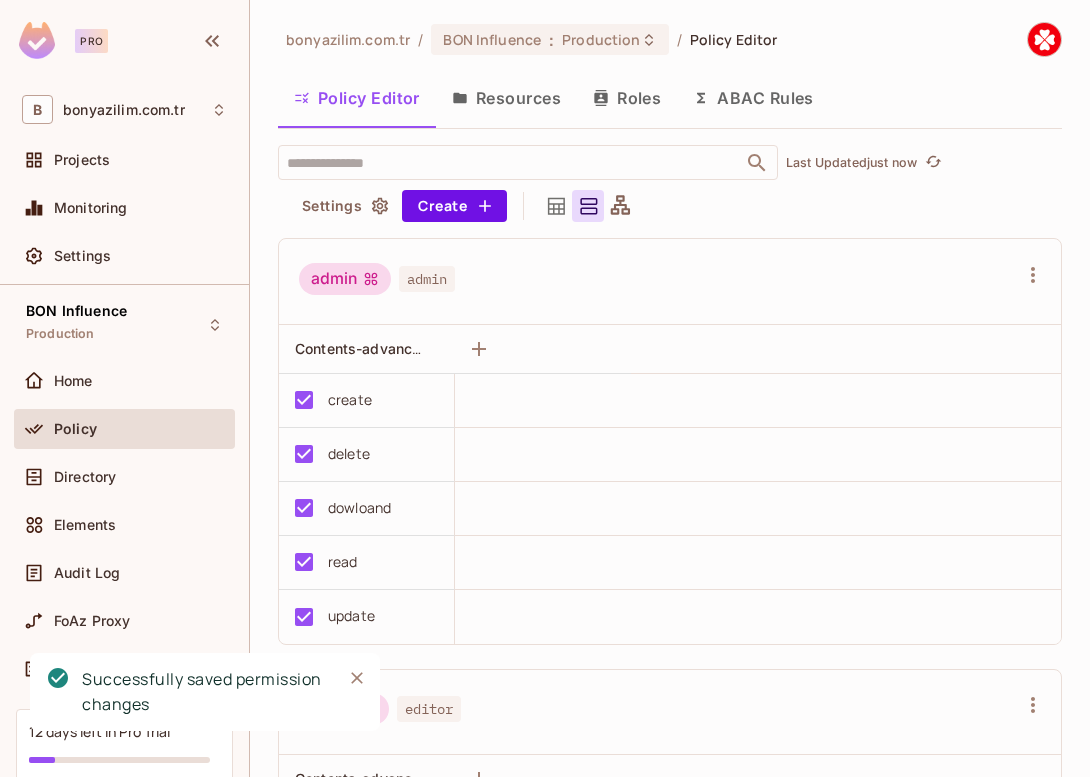 click on "bonyazilim.com.tr / BON Influence : Production / Policy Editor Policy Editor Resources Roles ABAC Rules ​ Last Updated  just now Settings Create admin admin Contents-advanced   create   delete   dowloand   read   update editor editor Contents-advanced   create   delete   dowloand   read   update viewer viewer Contents-advanced   create   delete   dowloand   read   update" at bounding box center [670, 421] 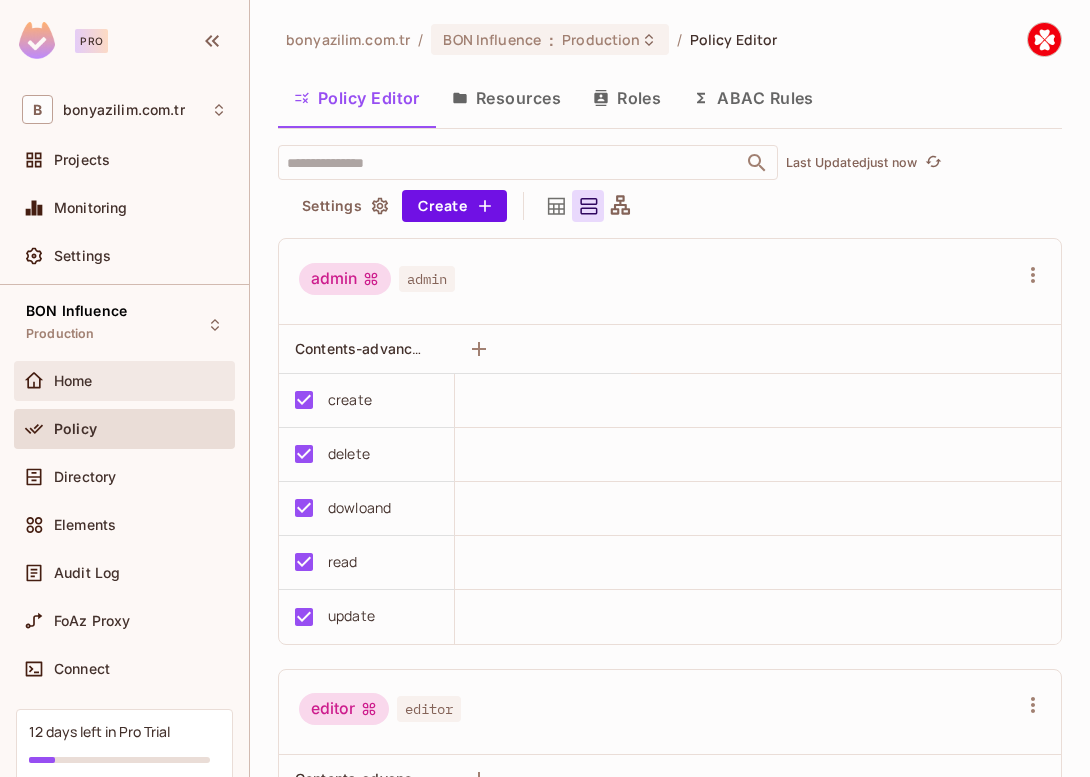 click on "Home" at bounding box center [140, 381] 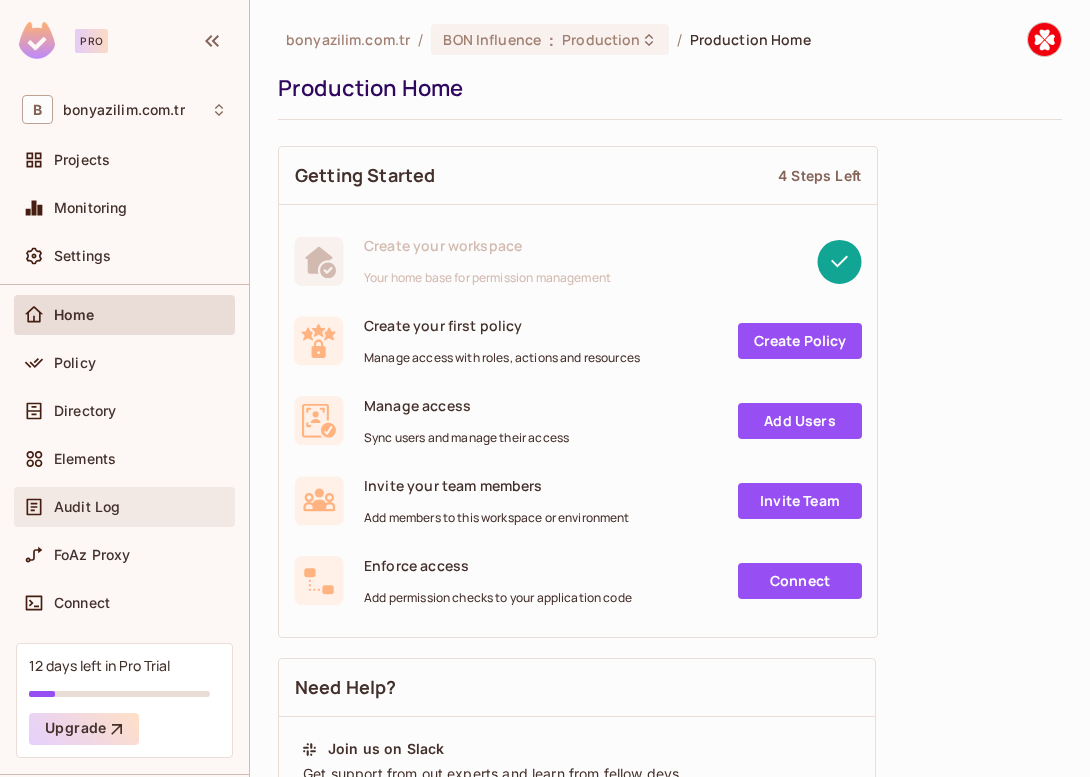 scroll, scrollTop: 0, scrollLeft: 0, axis: both 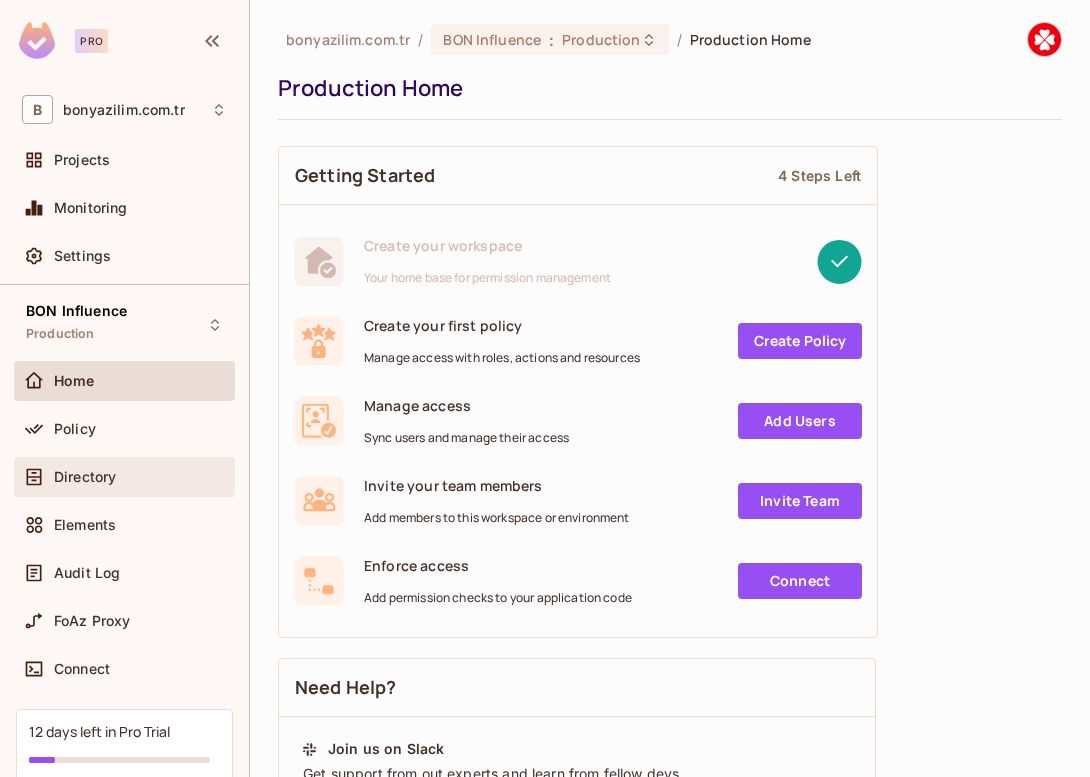 click on "Directory" at bounding box center (124, 477) 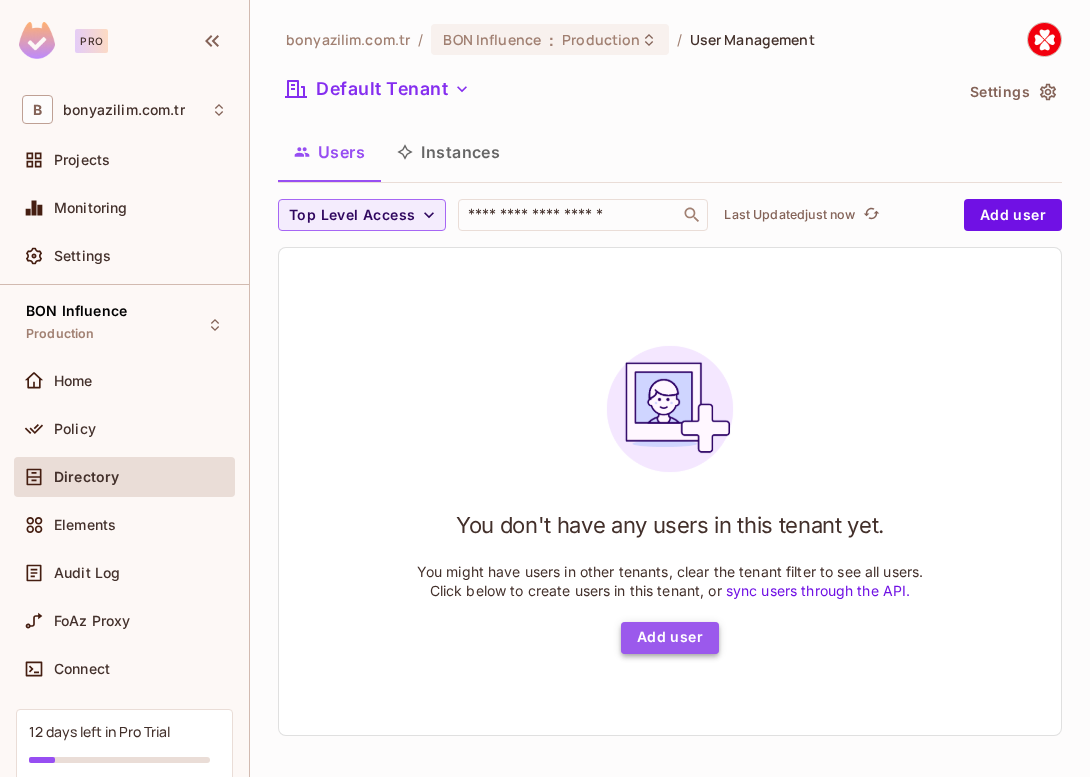 click on "Add user" at bounding box center [670, 638] 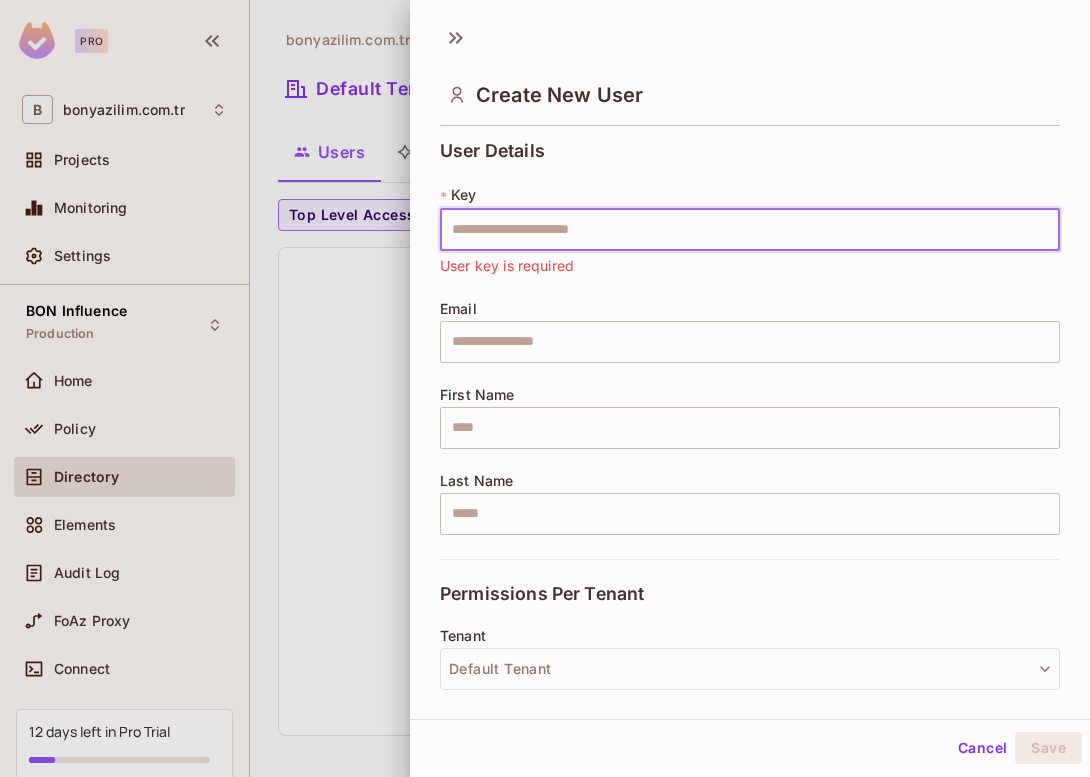 click at bounding box center (750, 230) 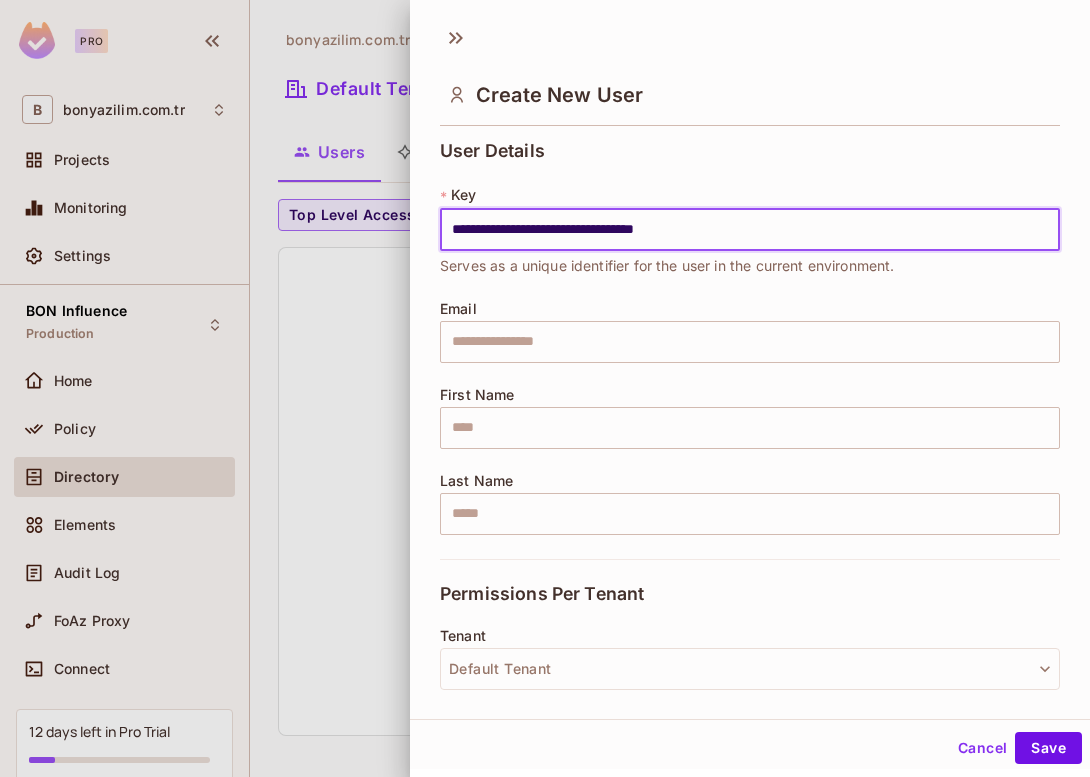 type on "**********" 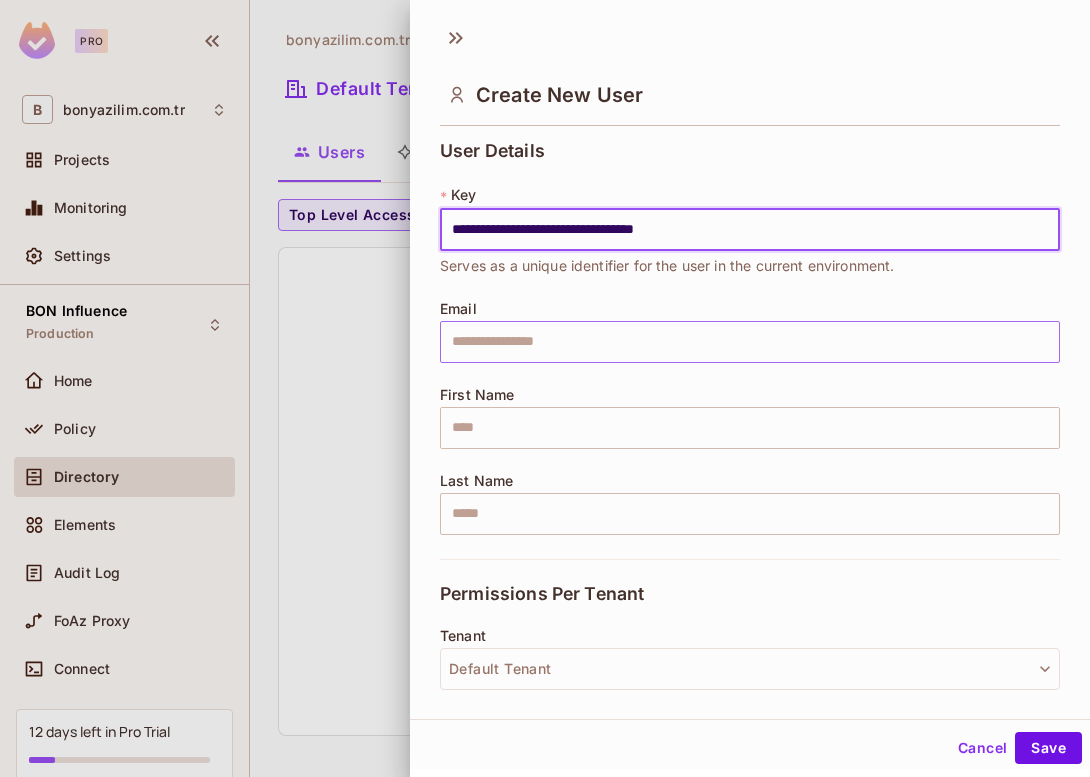 click at bounding box center (750, 342) 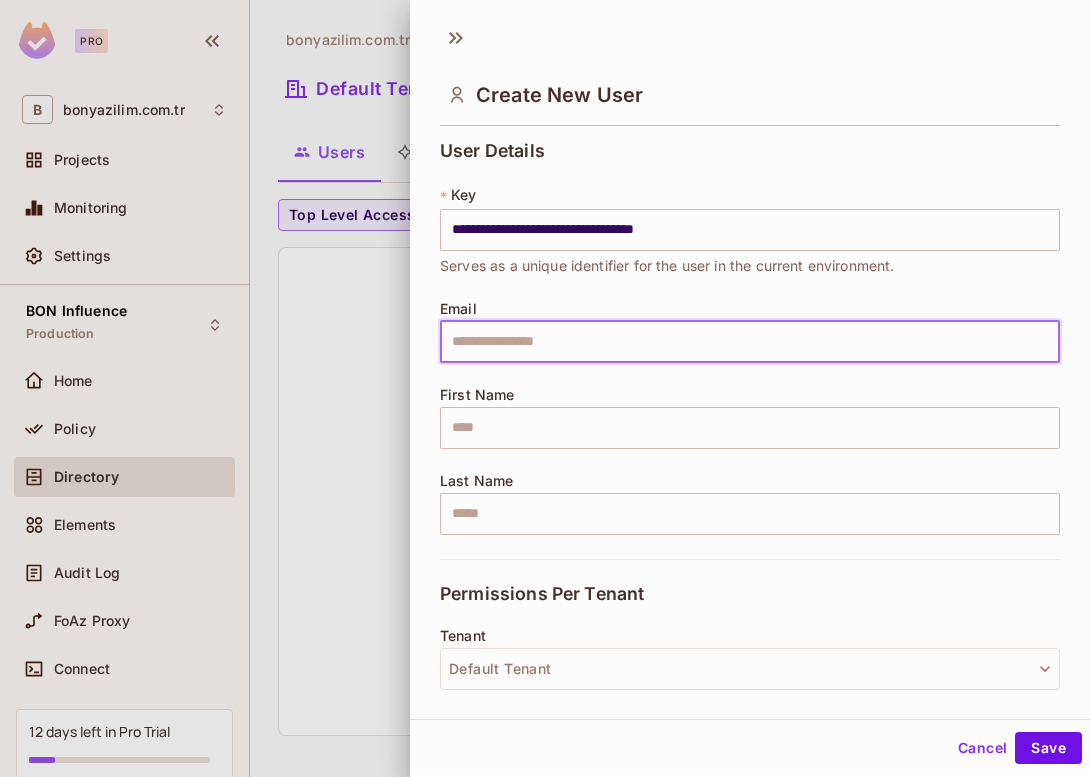 paste on "**********" 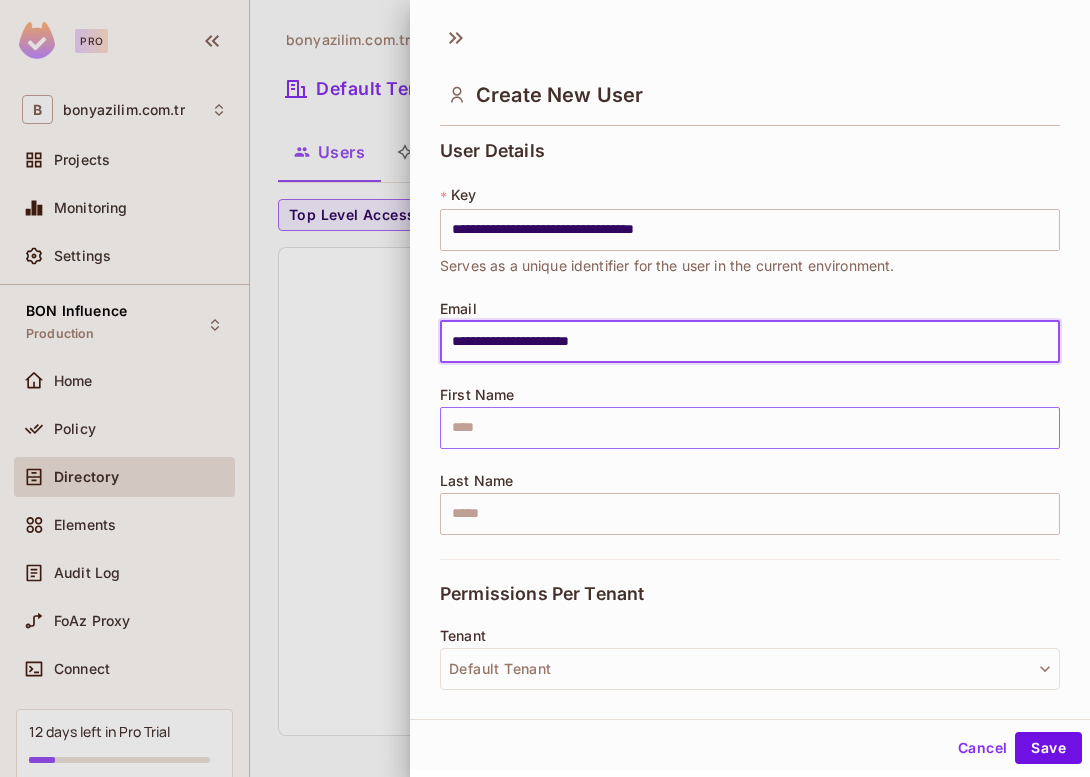 type on "**********" 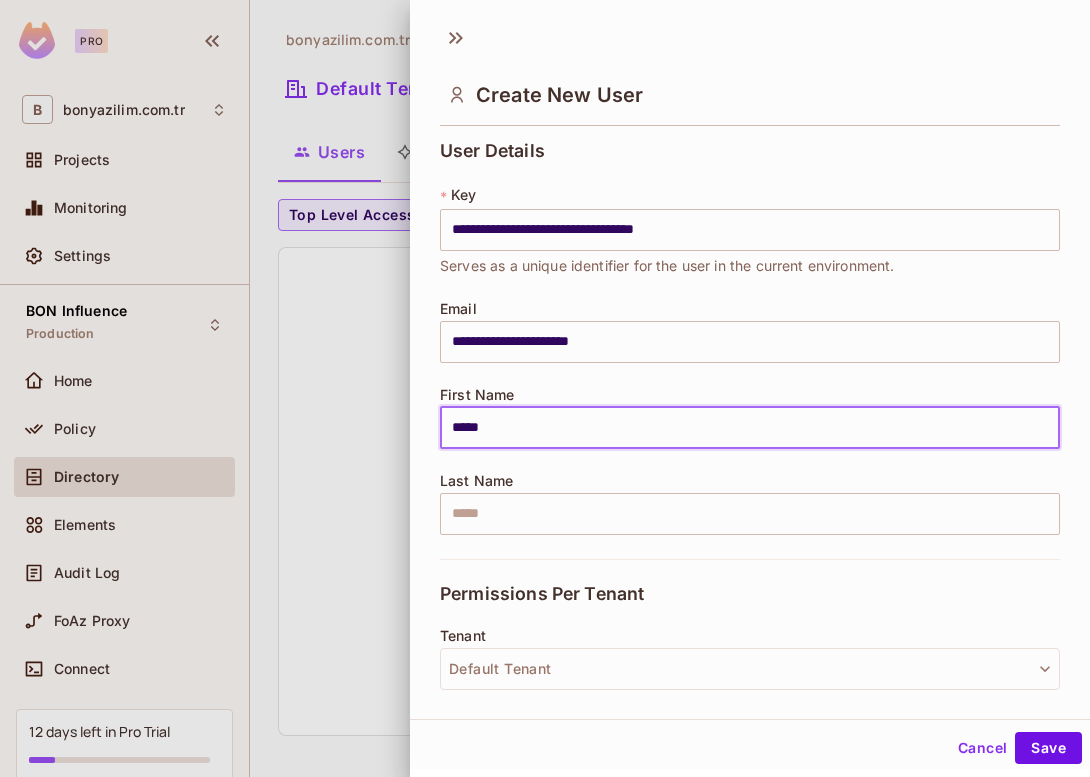 type on "*****" 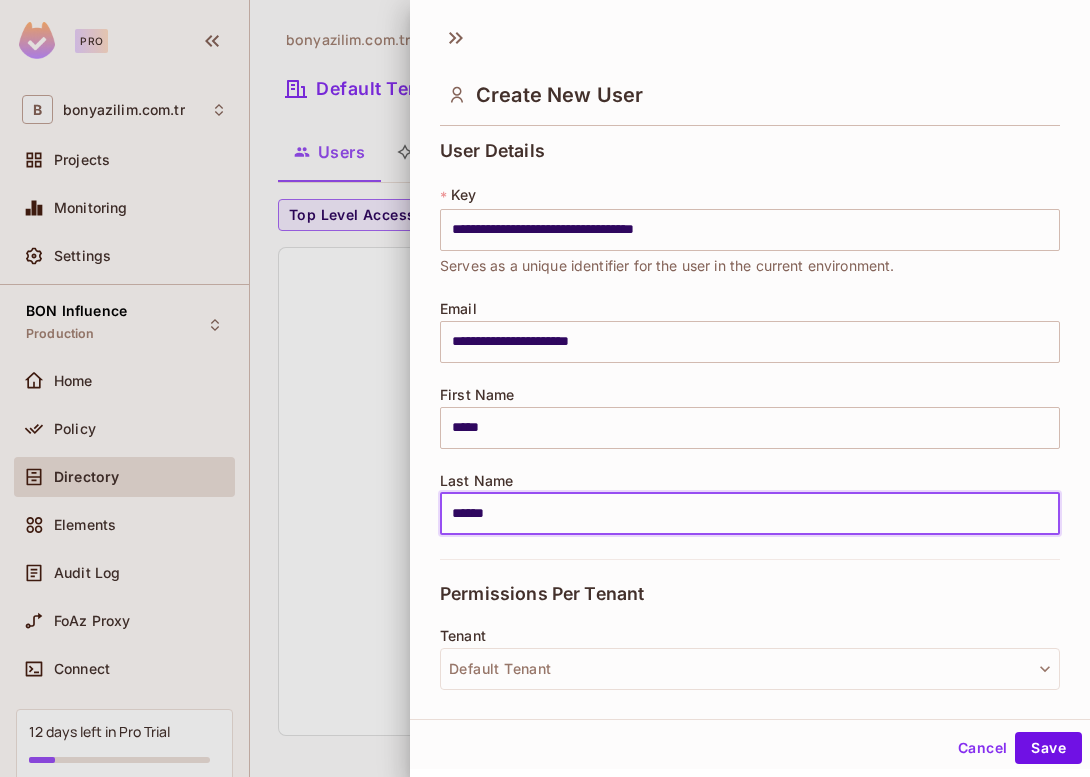 type on "******" 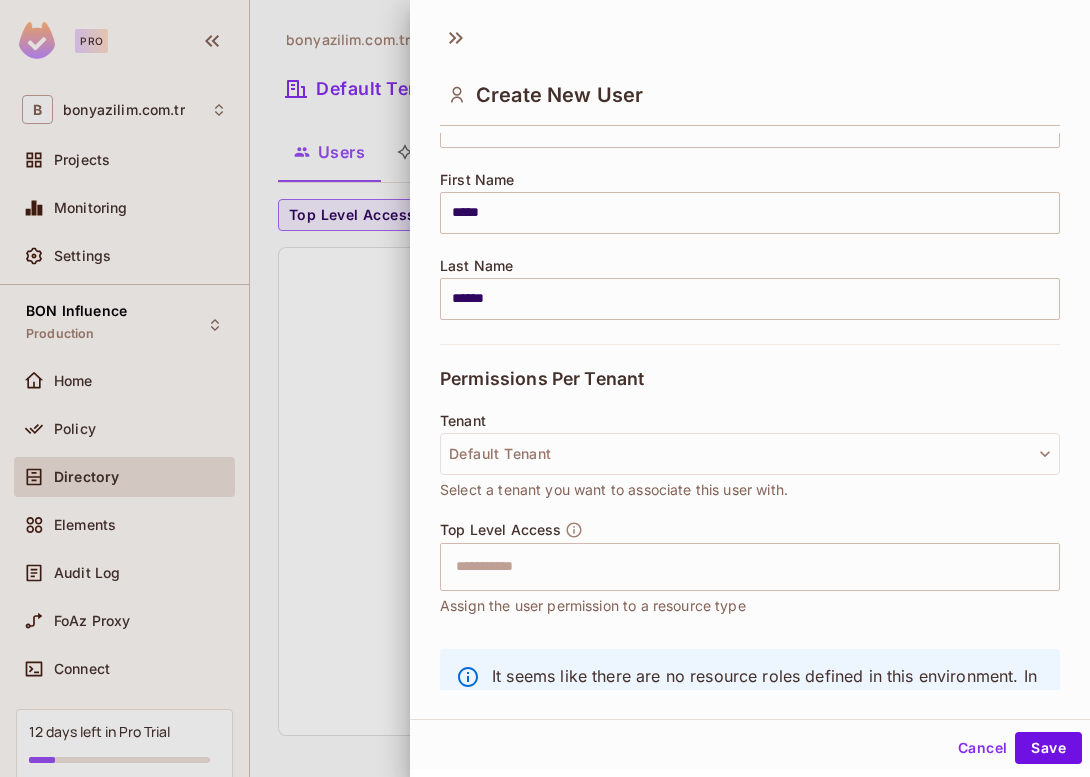 scroll, scrollTop: 304, scrollLeft: 0, axis: vertical 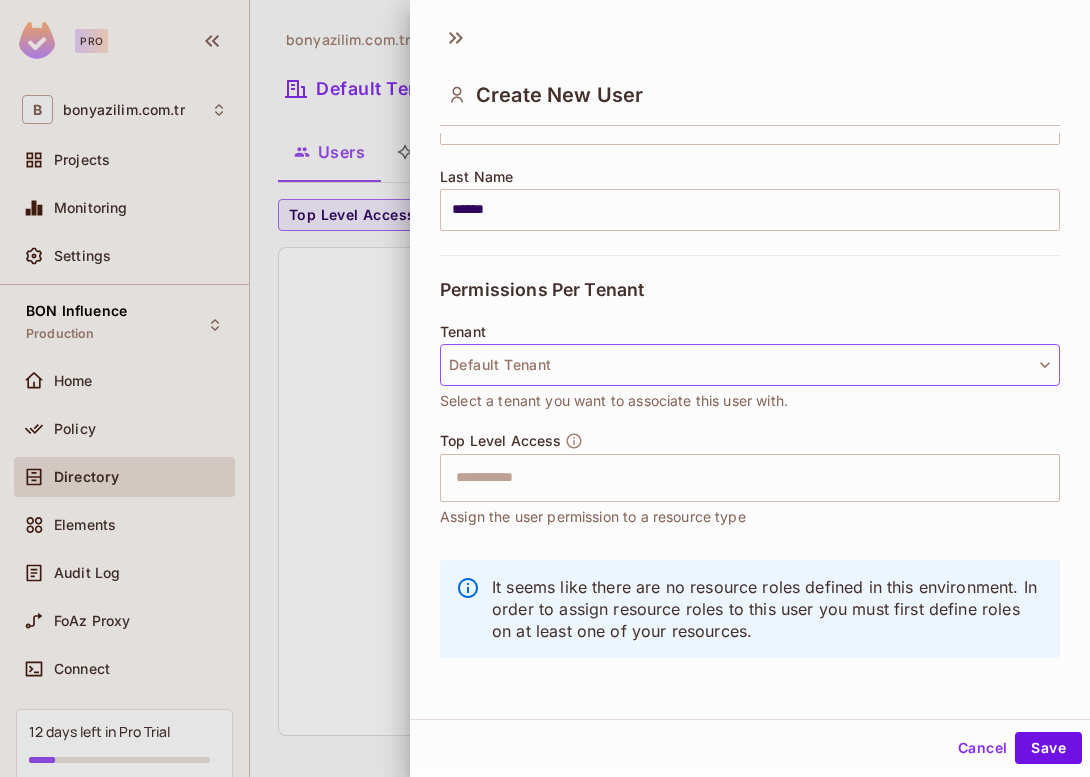 click on "Default Tenant" at bounding box center [750, 365] 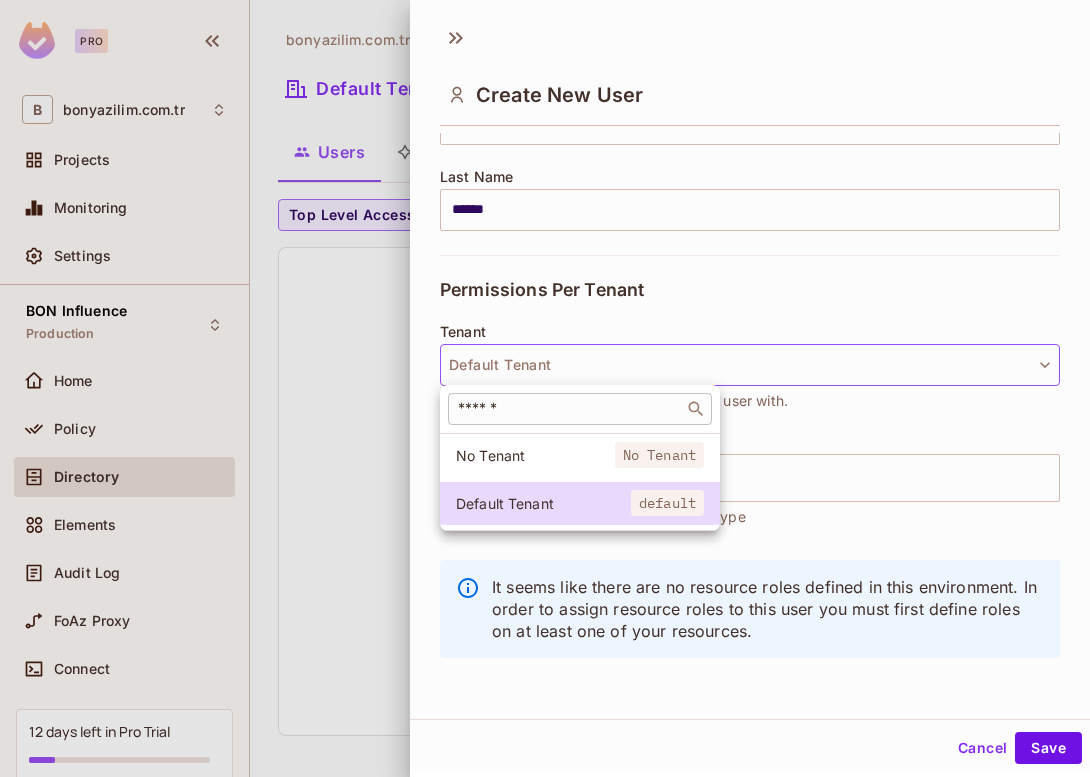 click at bounding box center [566, 409] 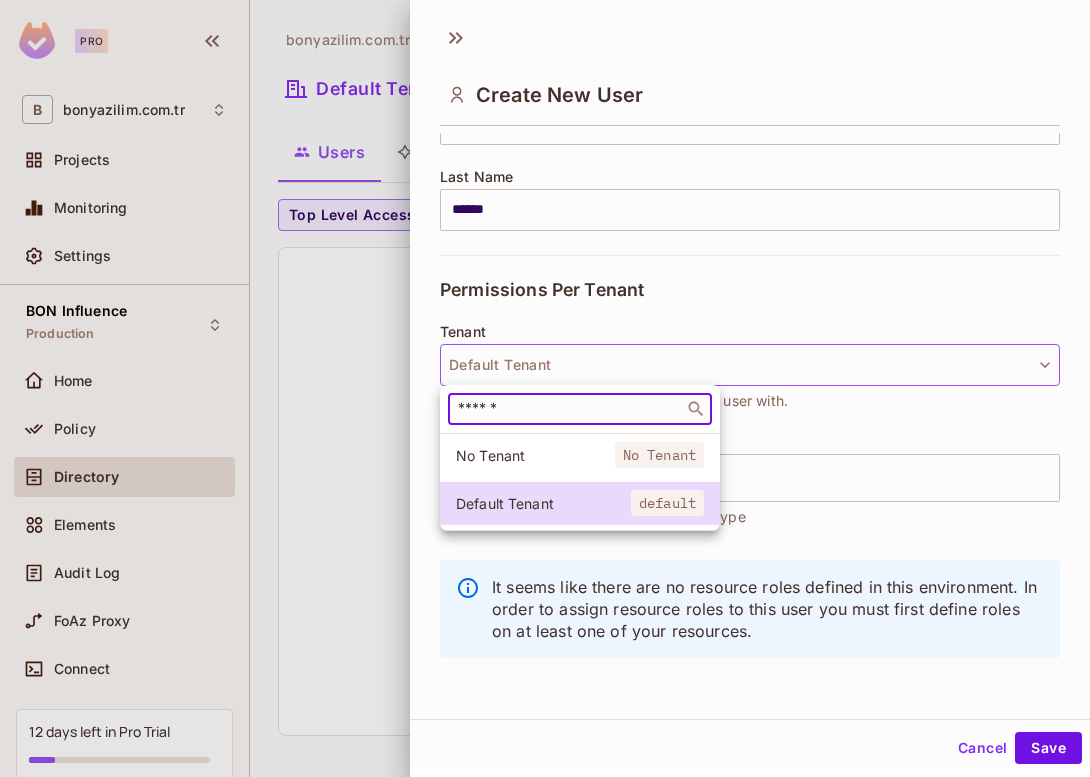 click at bounding box center (545, 388) 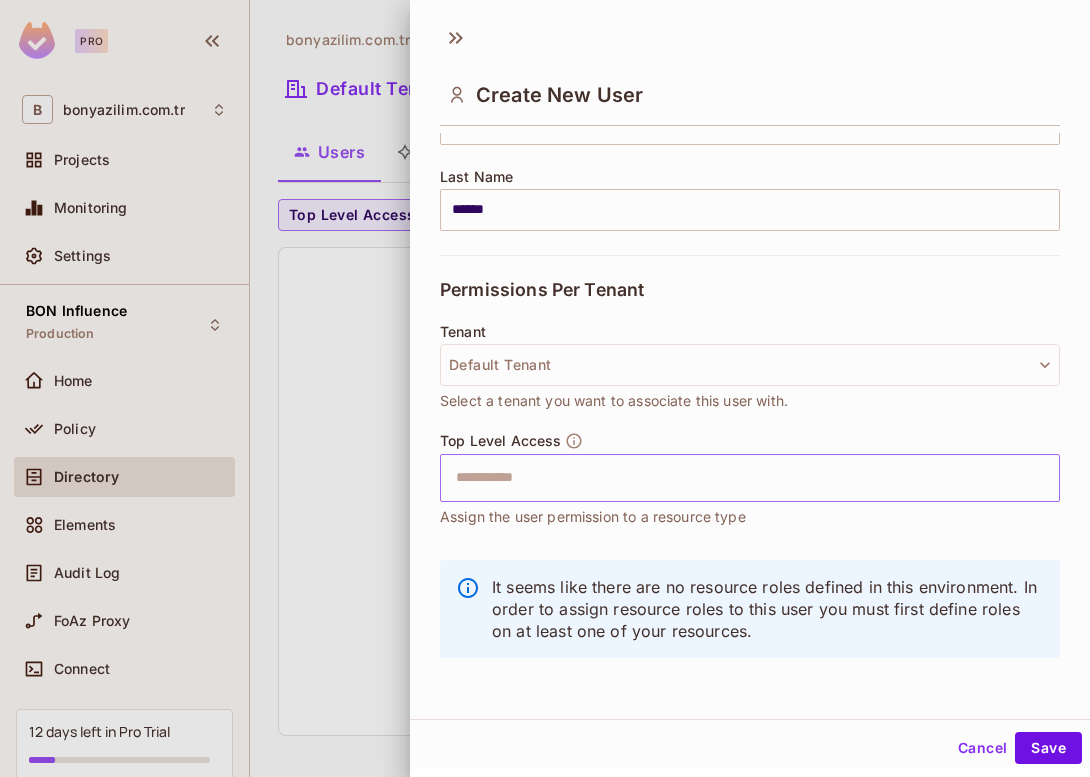click at bounding box center [732, 478] 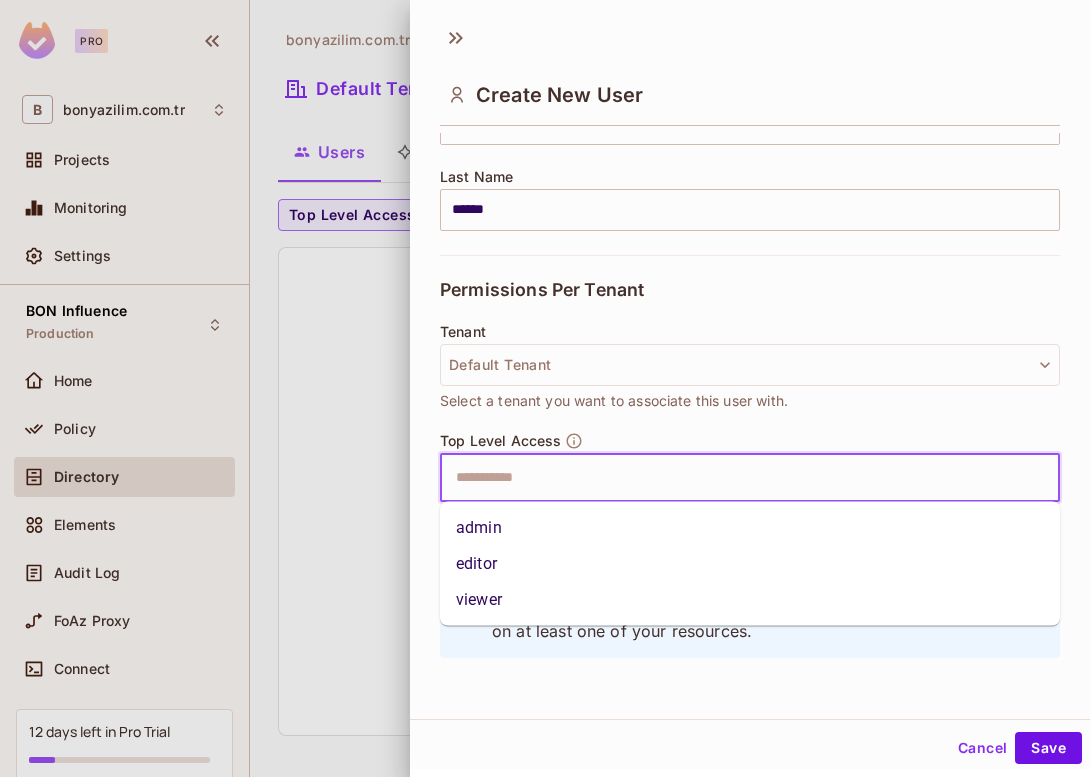 click on "admin" at bounding box center (750, 528) 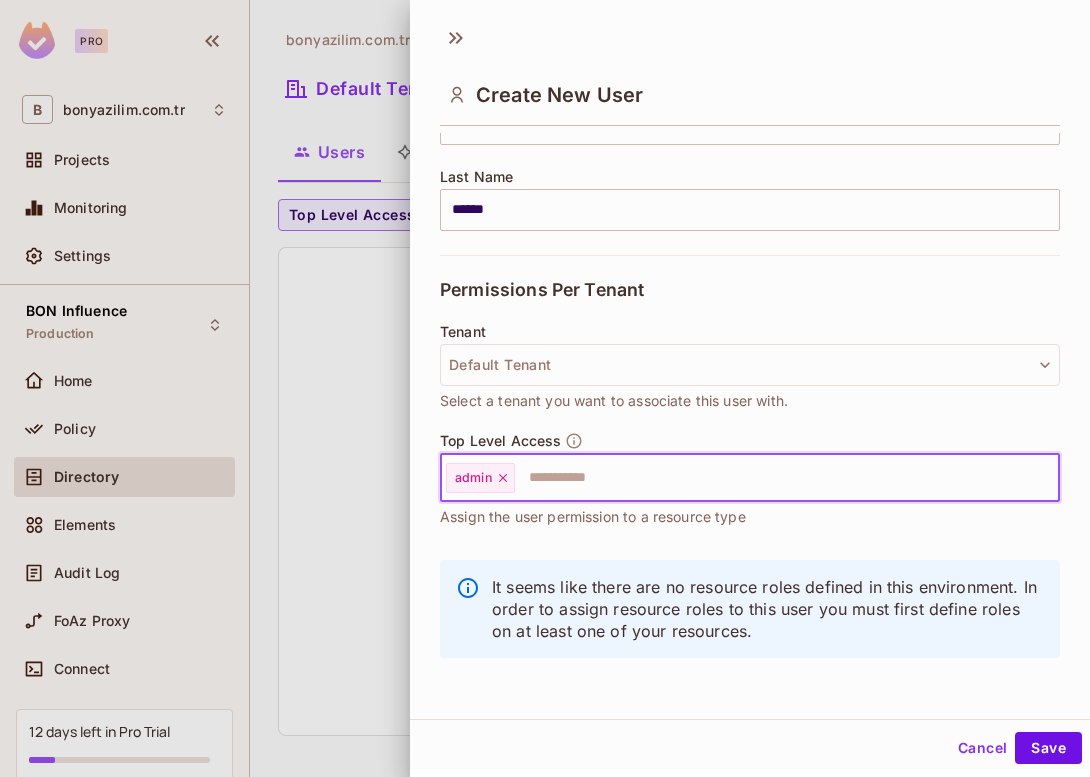 click on "Top Level Access admin ​ Assign the user permission to a resource type" at bounding box center [750, 490] 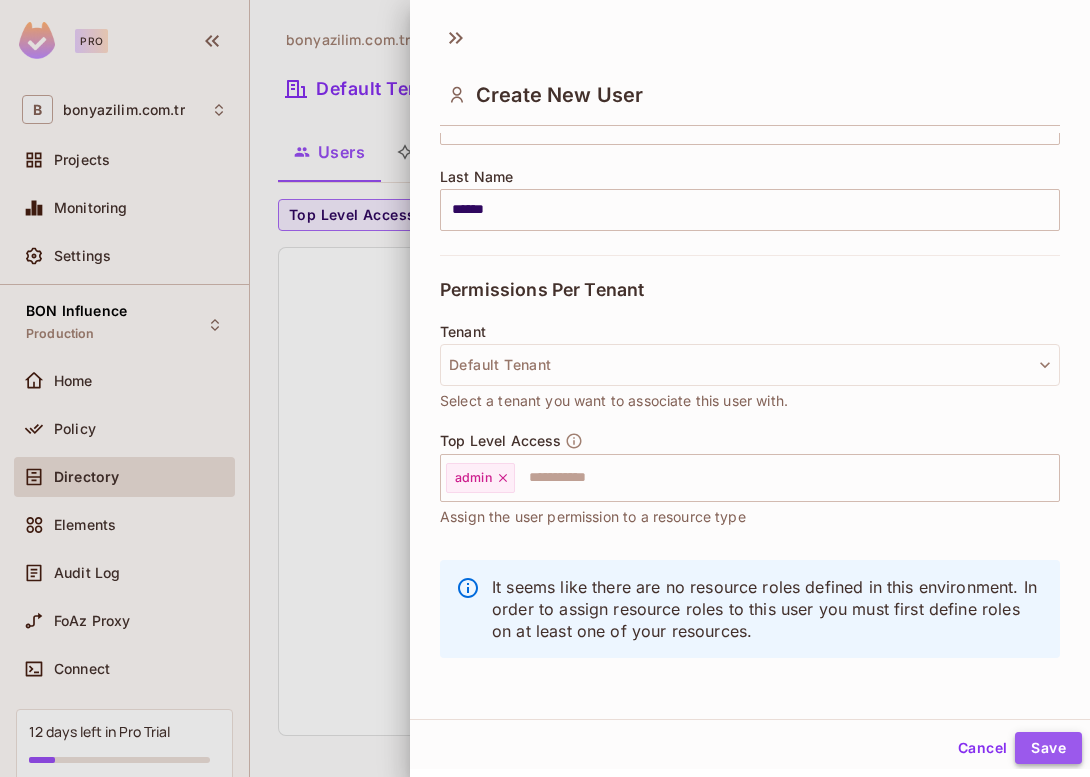 click on "Save" at bounding box center [1048, 748] 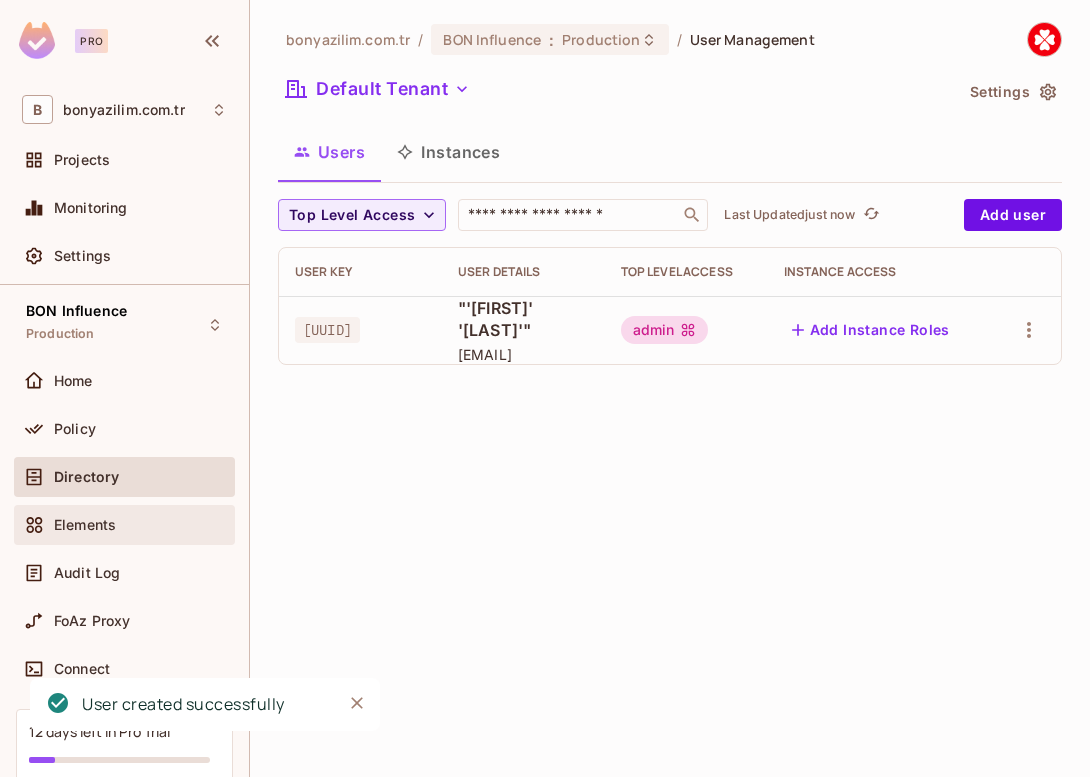 click on "Elements" at bounding box center (85, 525) 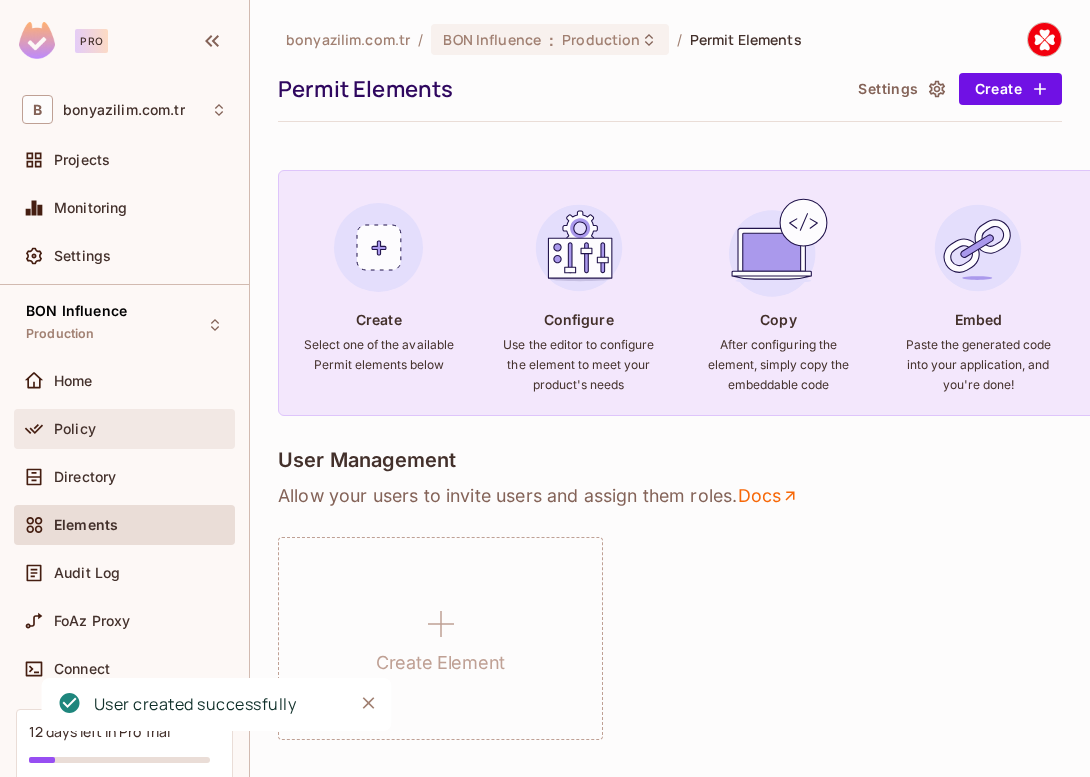 click on "Policy" at bounding box center (124, 429) 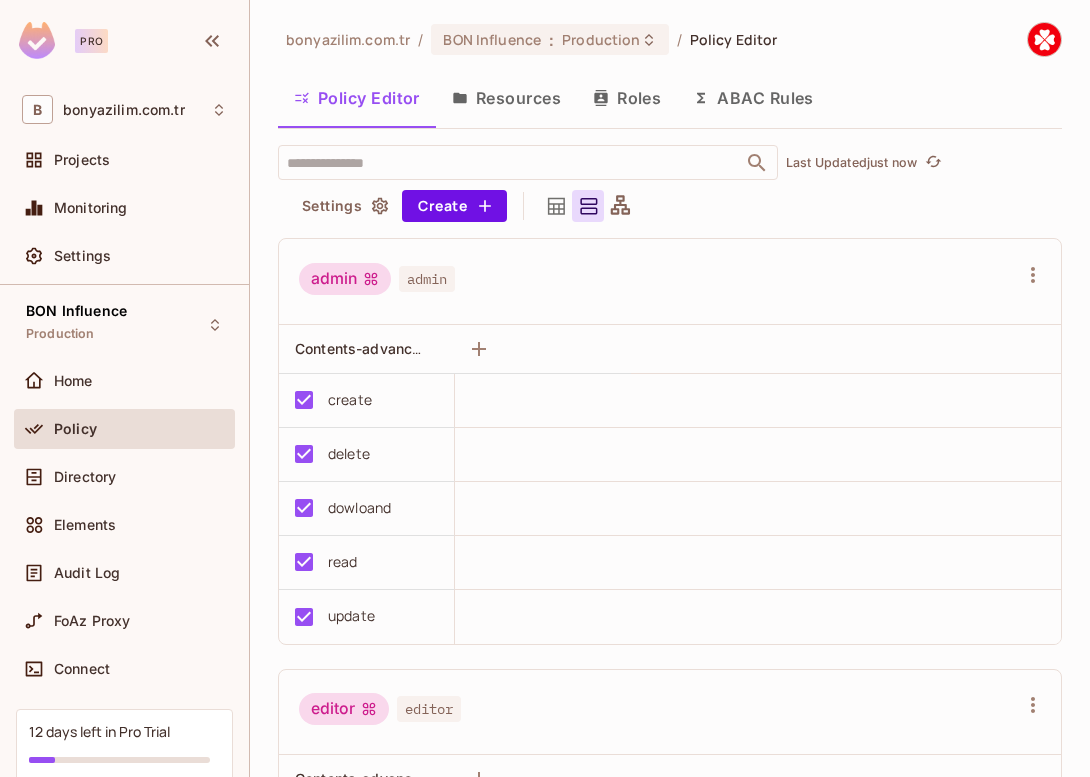 click on "Policy Editor" at bounding box center [357, 98] 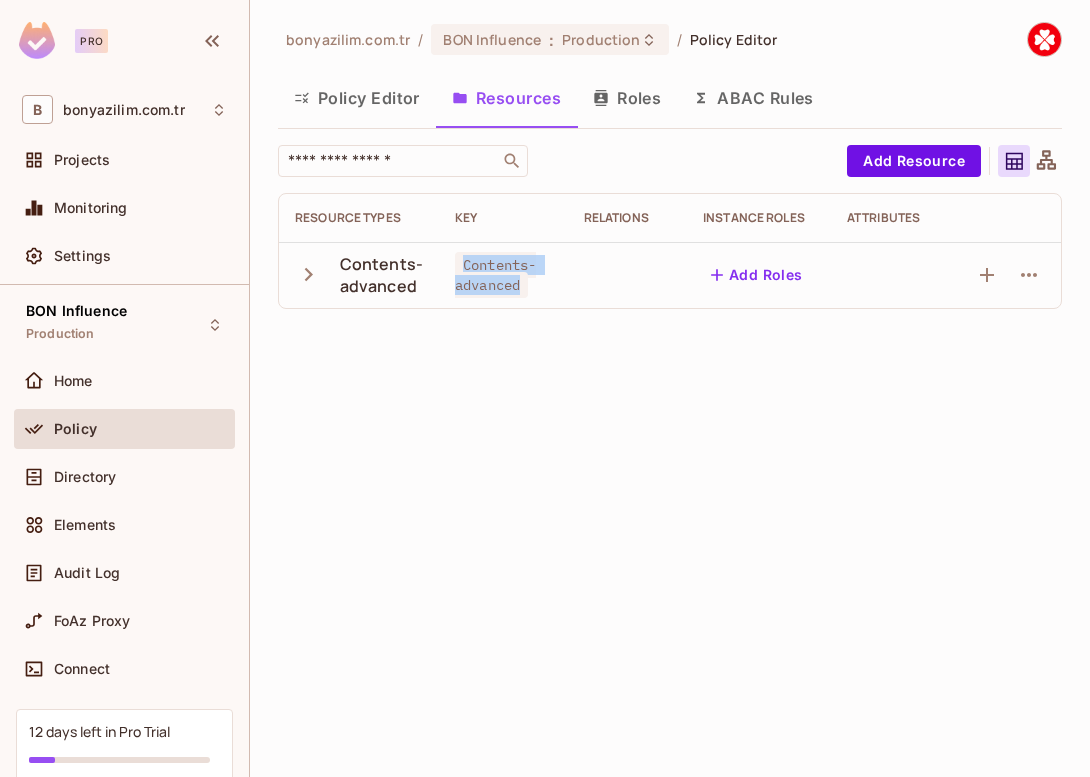 drag, startPoint x: 461, startPoint y: 263, endPoint x: 527, endPoint y: 290, distance: 71.30919 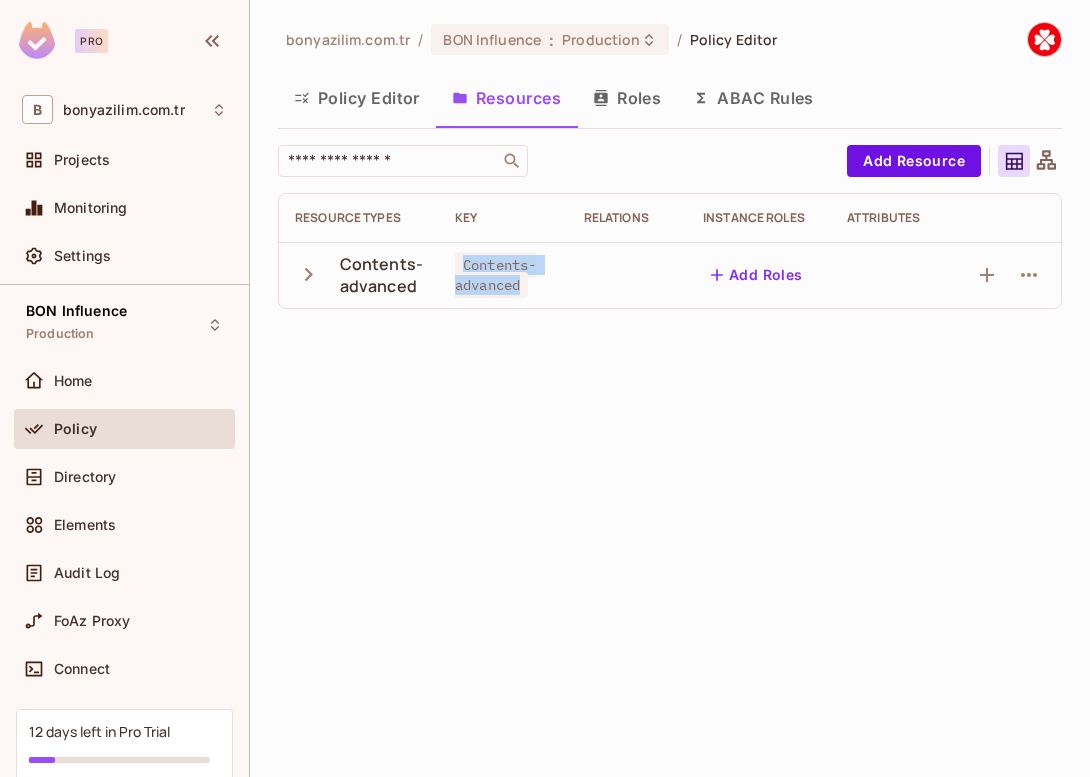 copy on "Contents-advanced" 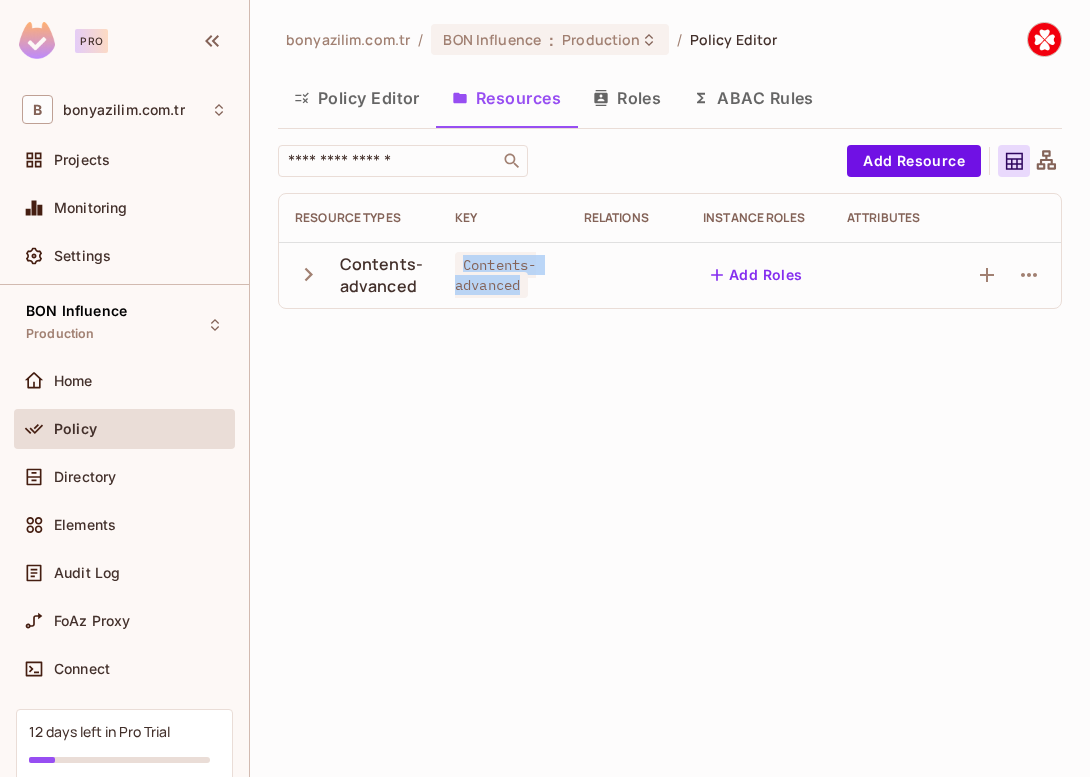 click on "Contents-advanced" at bounding box center [503, 275] 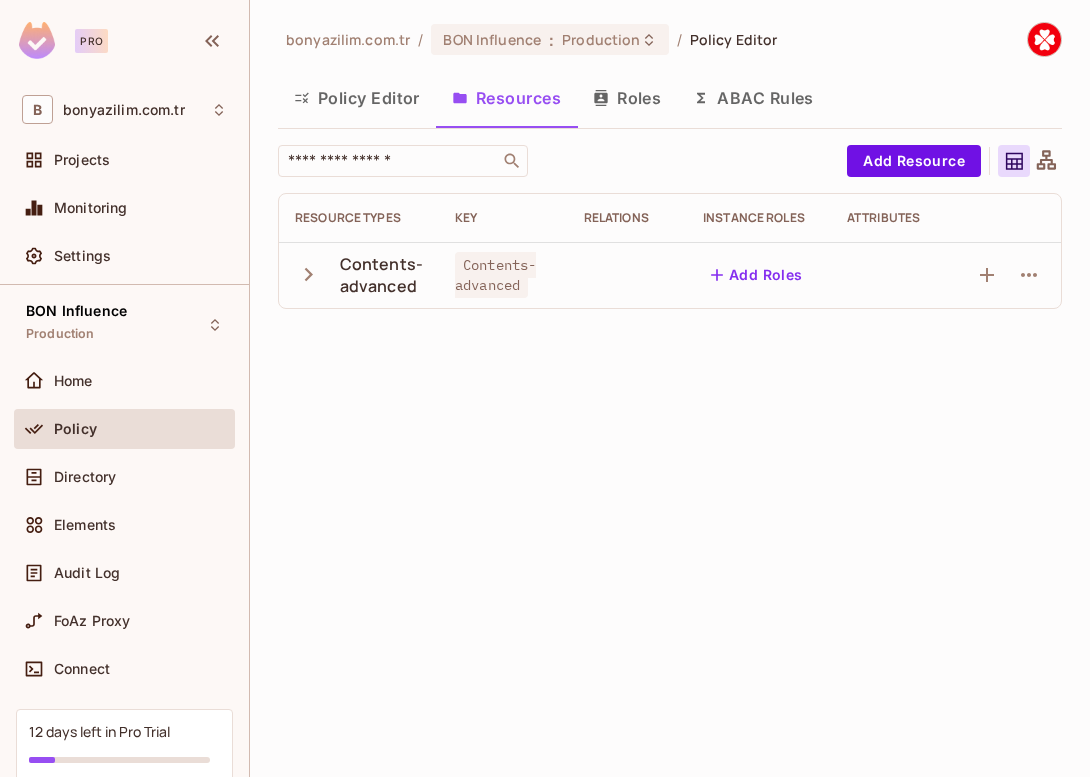 click on "Contents-advanced" at bounding box center [381, 275] 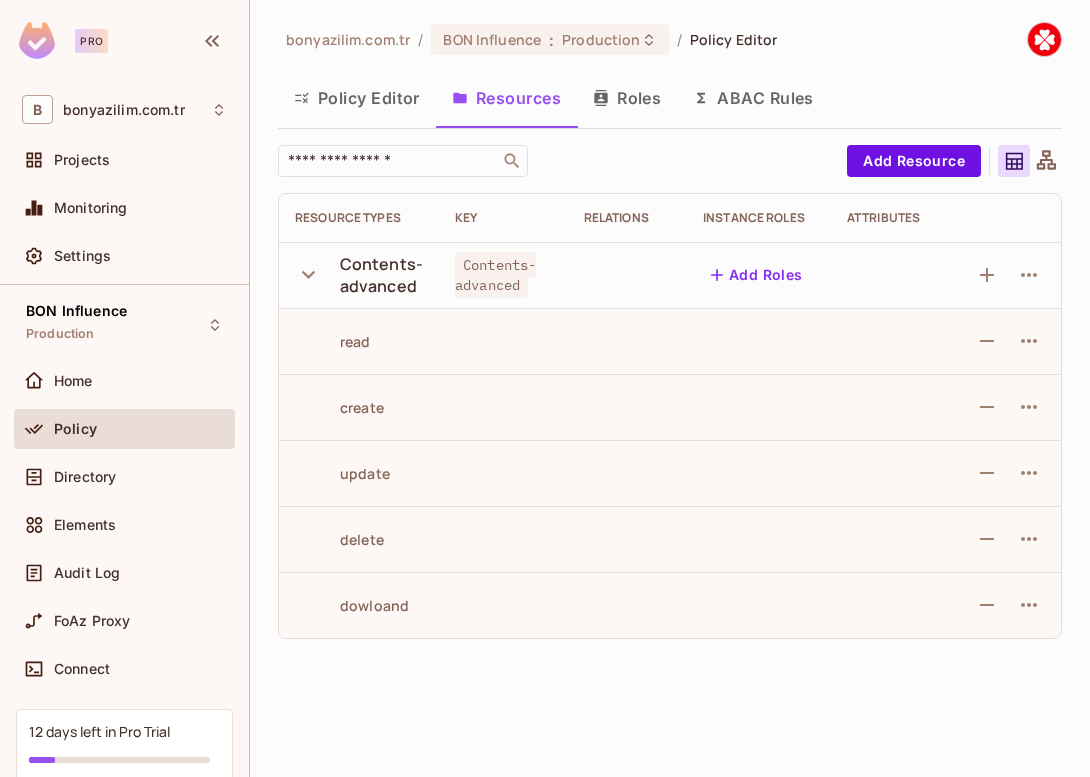 click on "Roles" at bounding box center [627, 98] 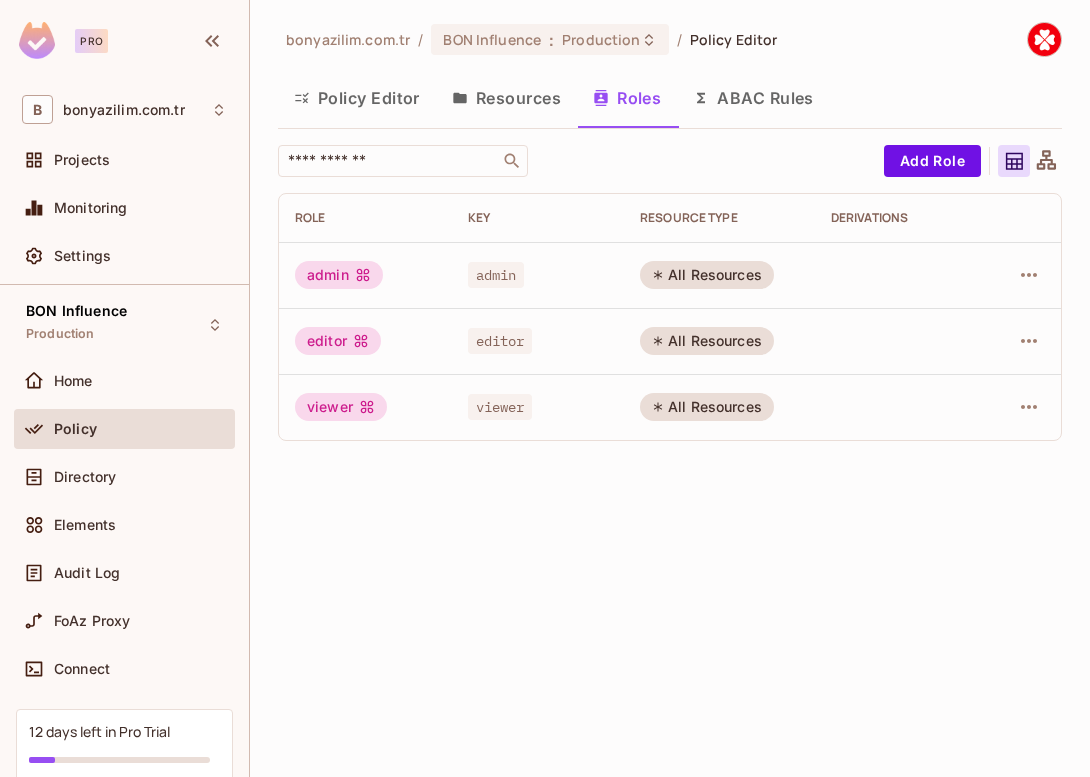 click on "Resources" at bounding box center (506, 98) 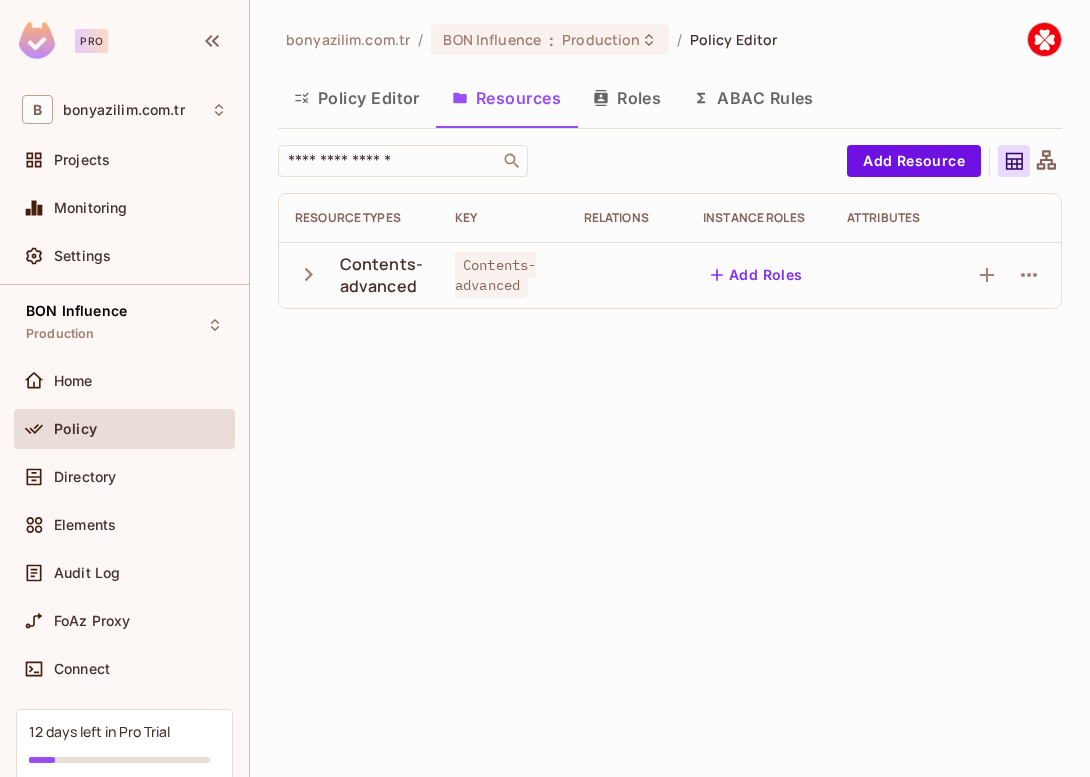 click 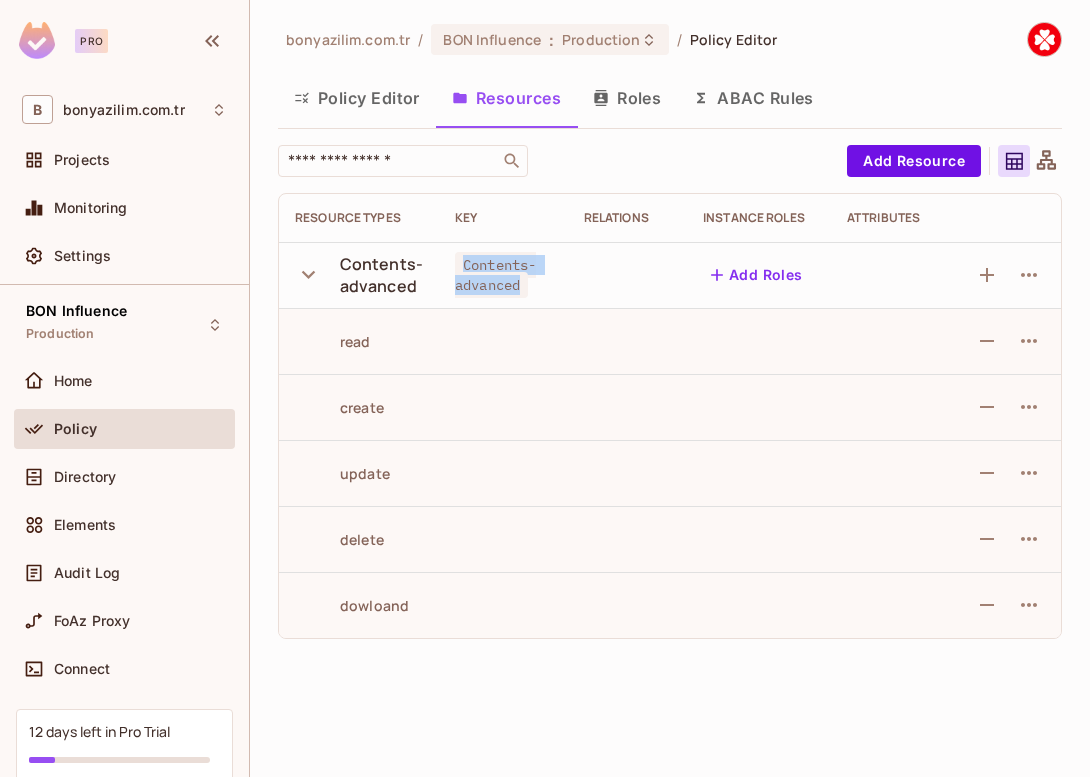 drag, startPoint x: 462, startPoint y: 260, endPoint x: 523, endPoint y: 281, distance: 64.513565 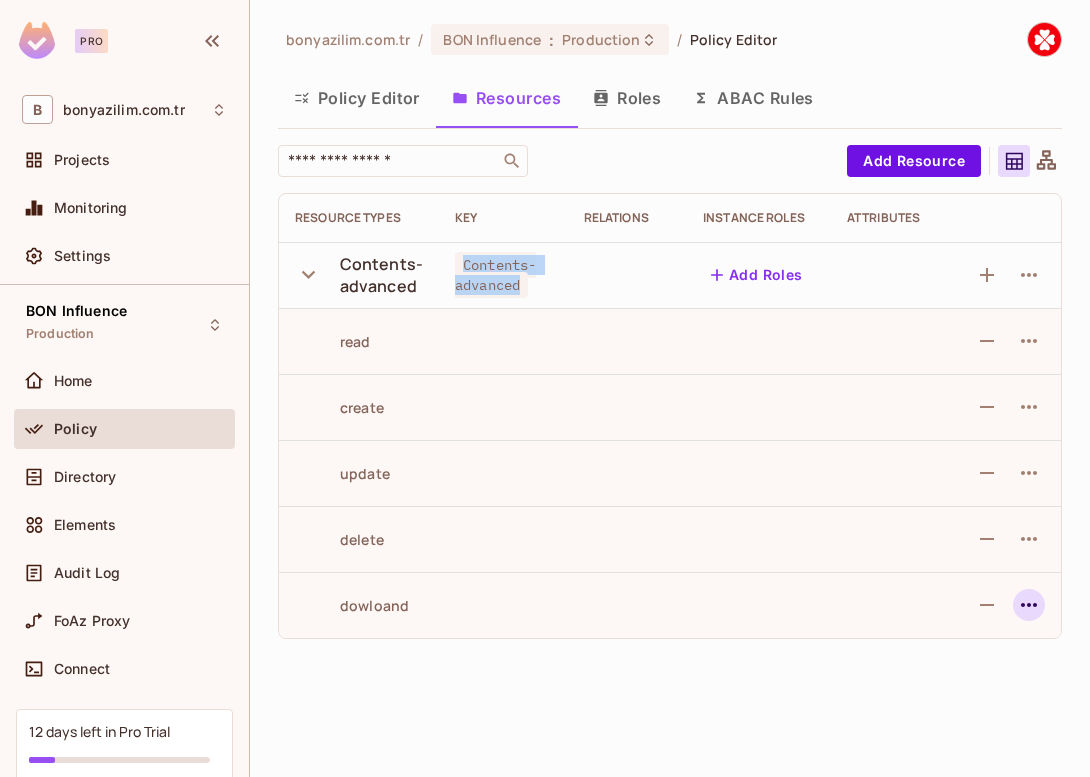 click 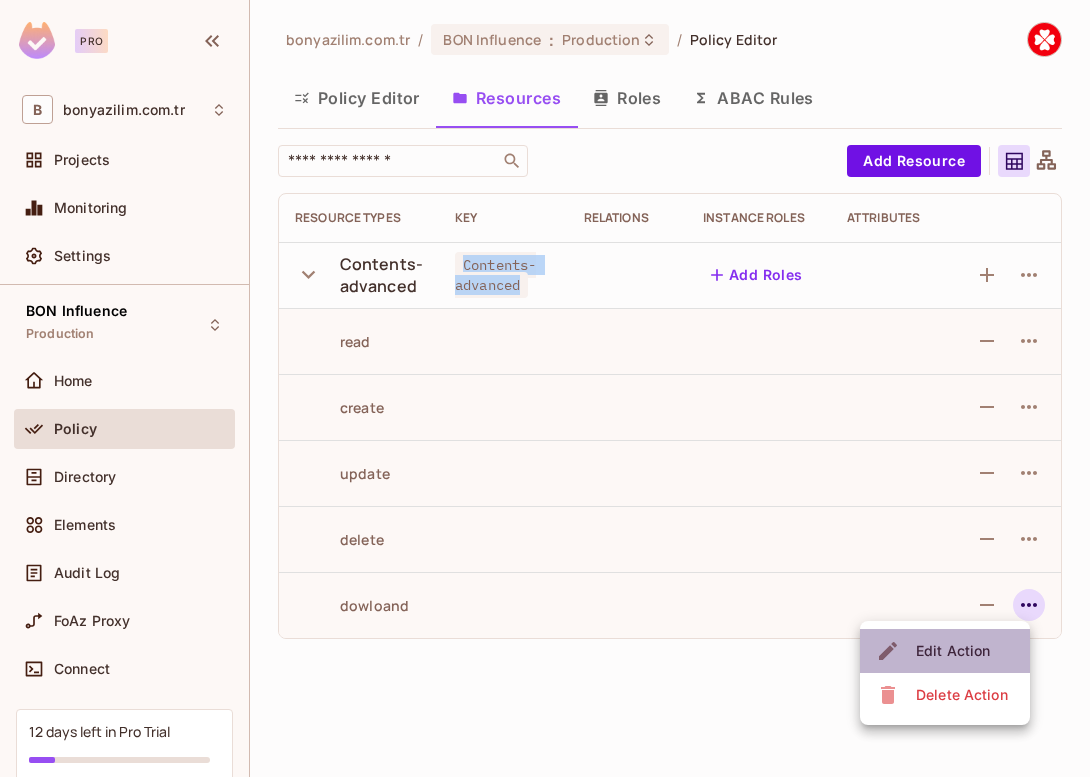 click on "Edit Action" at bounding box center [953, 651] 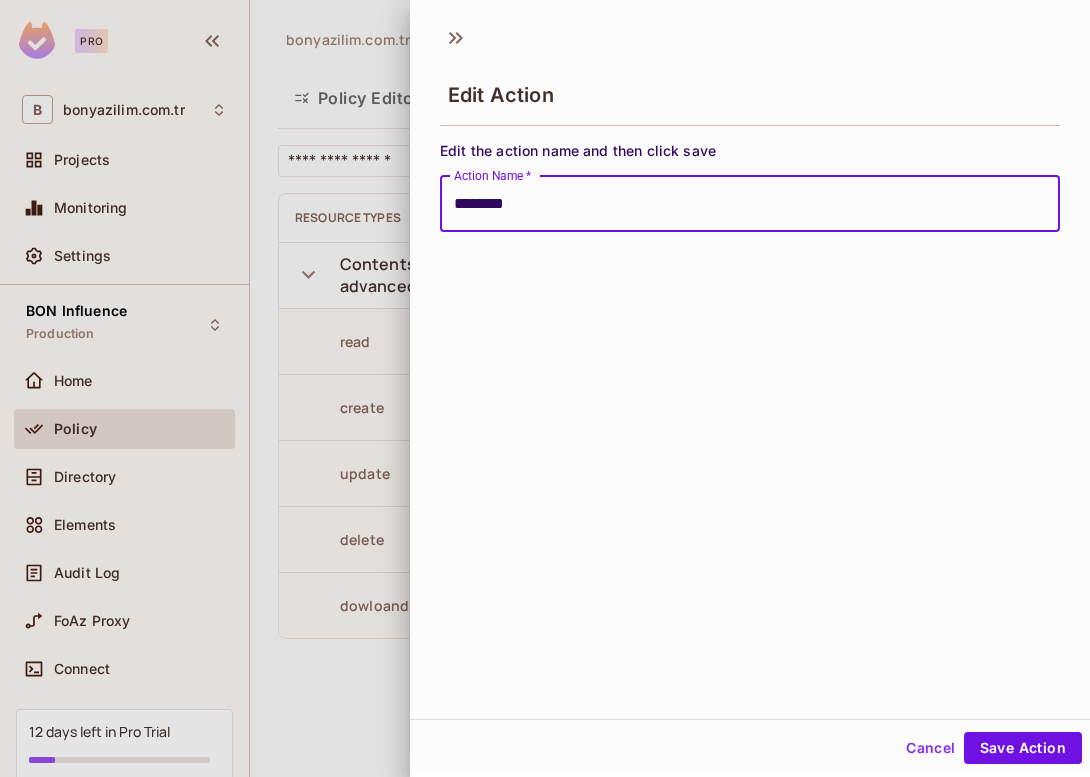 click on "********" at bounding box center [750, 204] 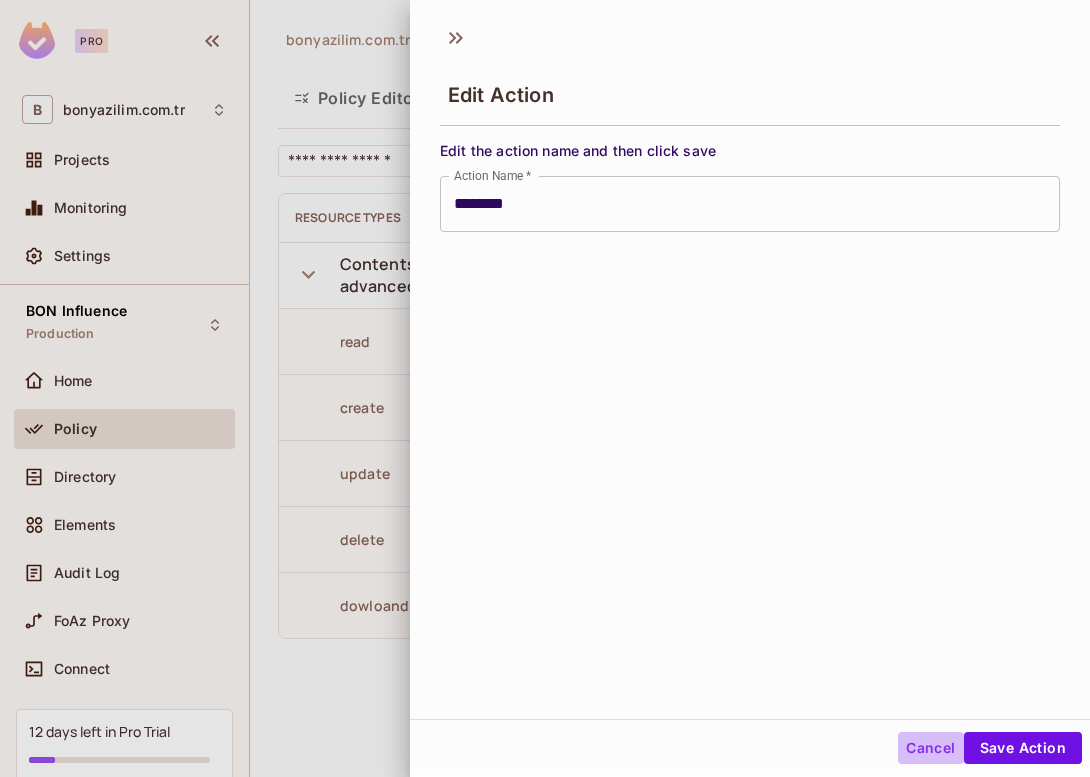click on "Cancel" at bounding box center (930, 748) 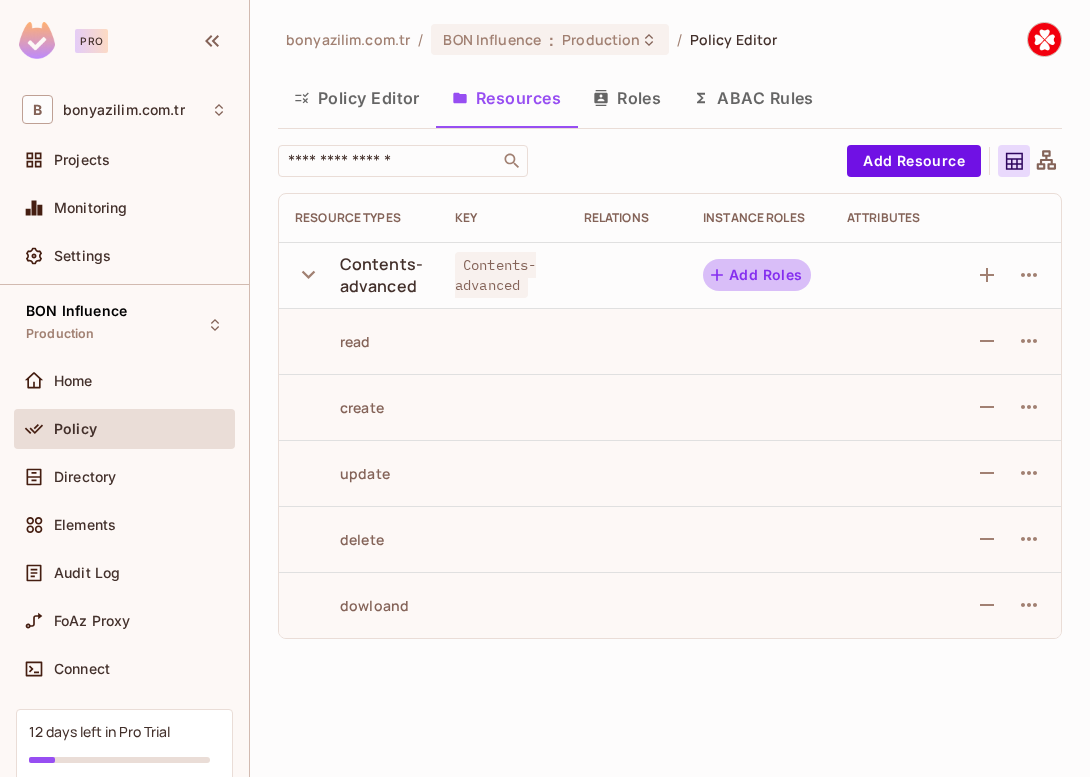 click on "Add Roles" at bounding box center [757, 275] 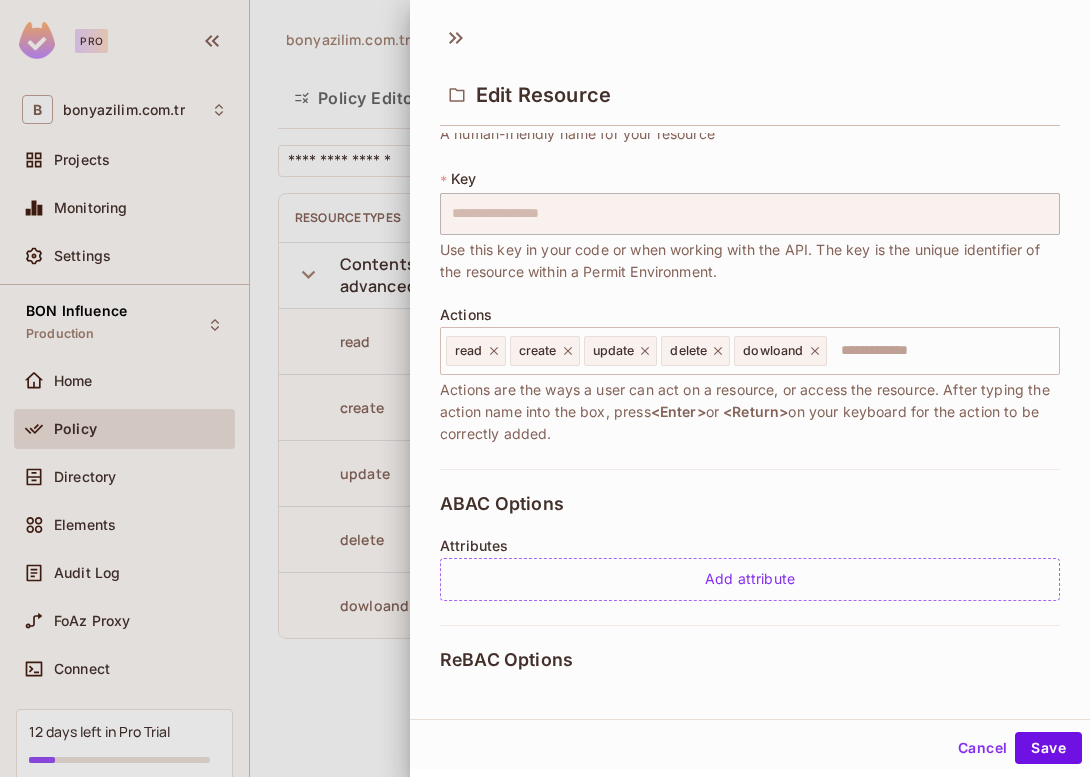 scroll, scrollTop: 323, scrollLeft: 0, axis: vertical 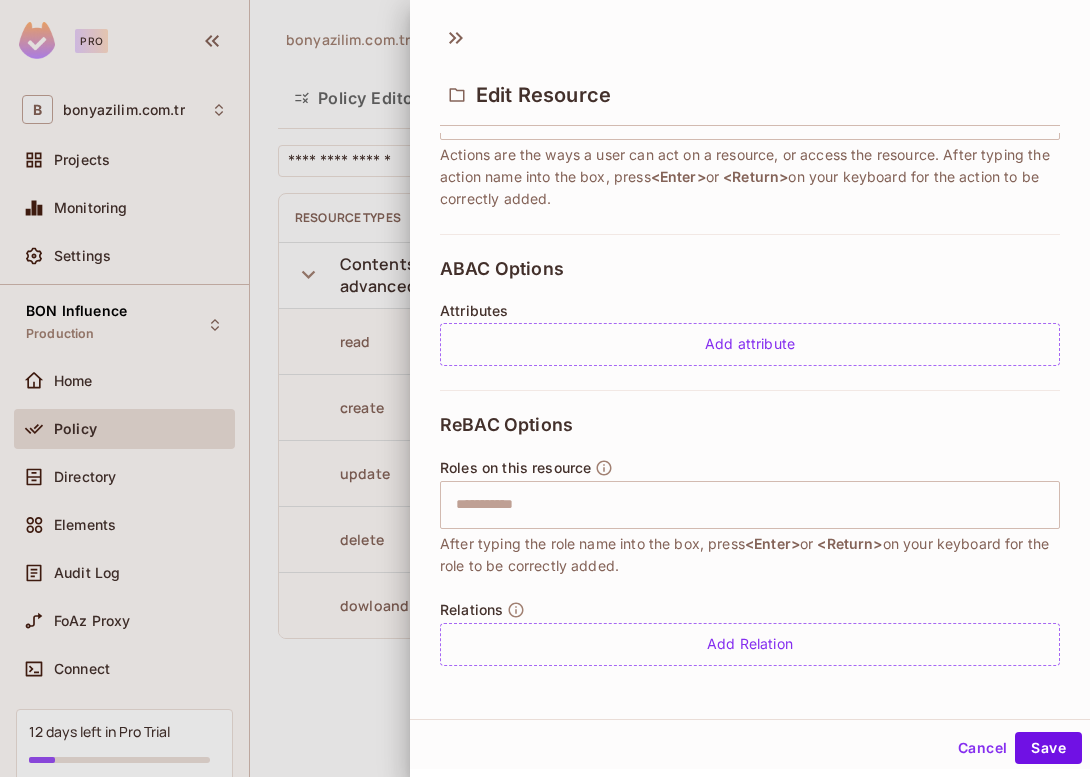 click on "Cancel" at bounding box center [982, 748] 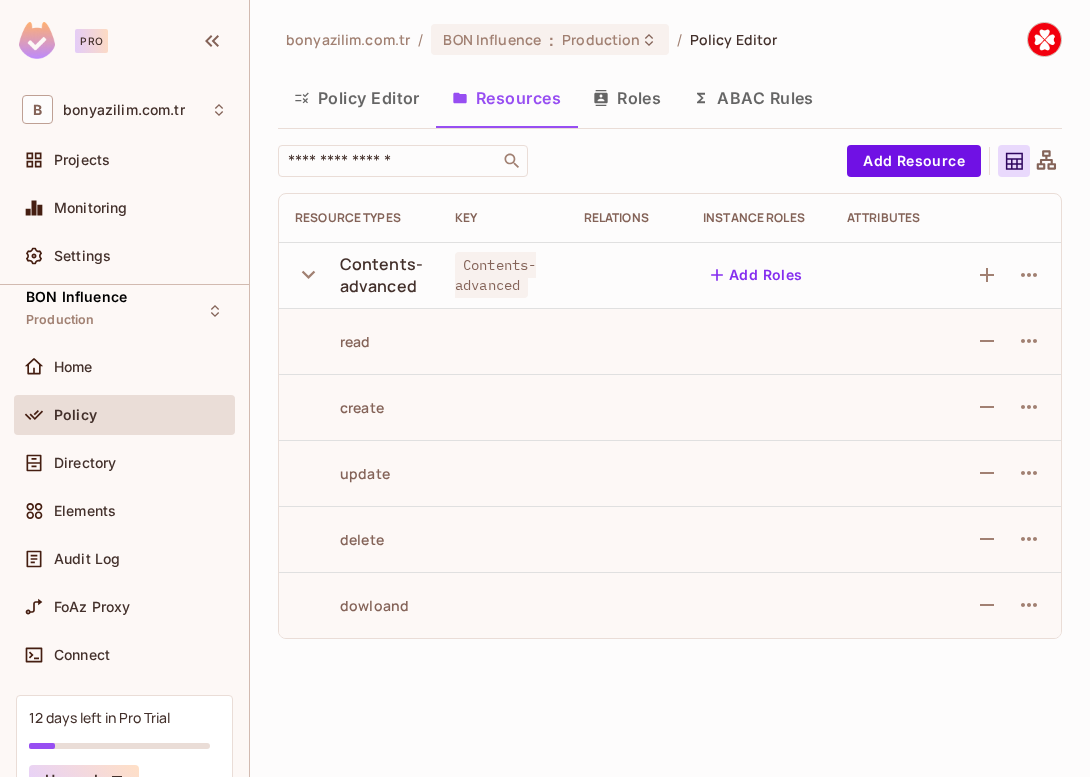 scroll, scrollTop: 0, scrollLeft: 0, axis: both 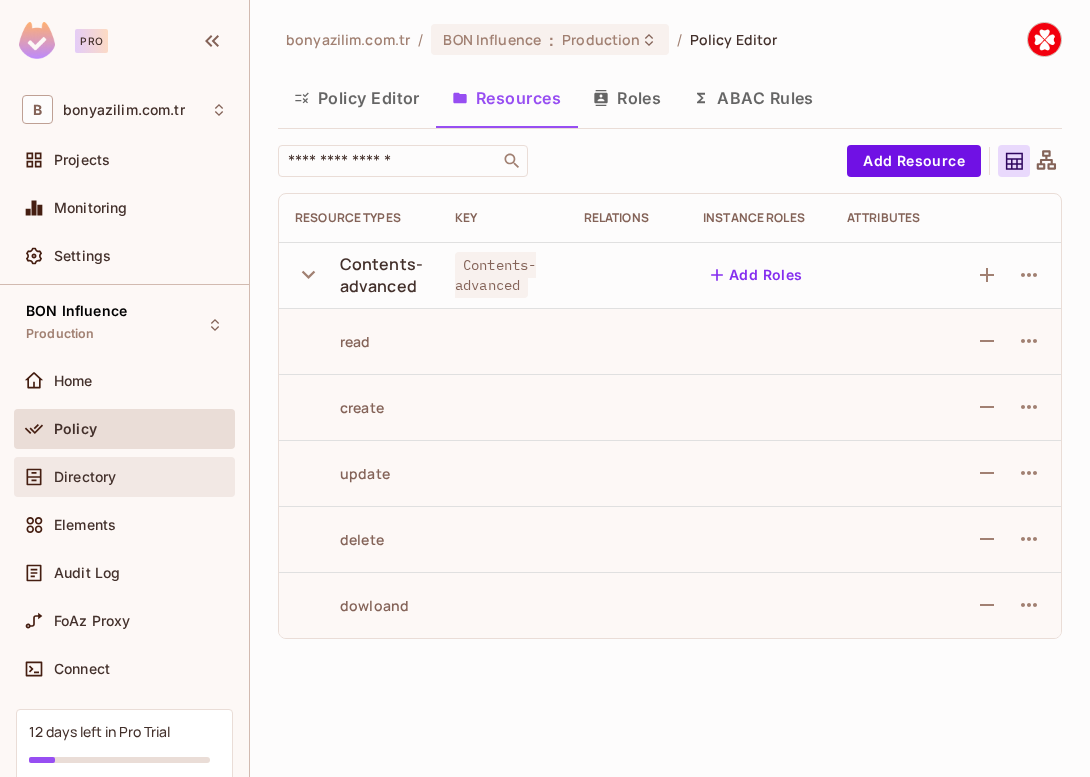 click on "Directory" at bounding box center (140, 477) 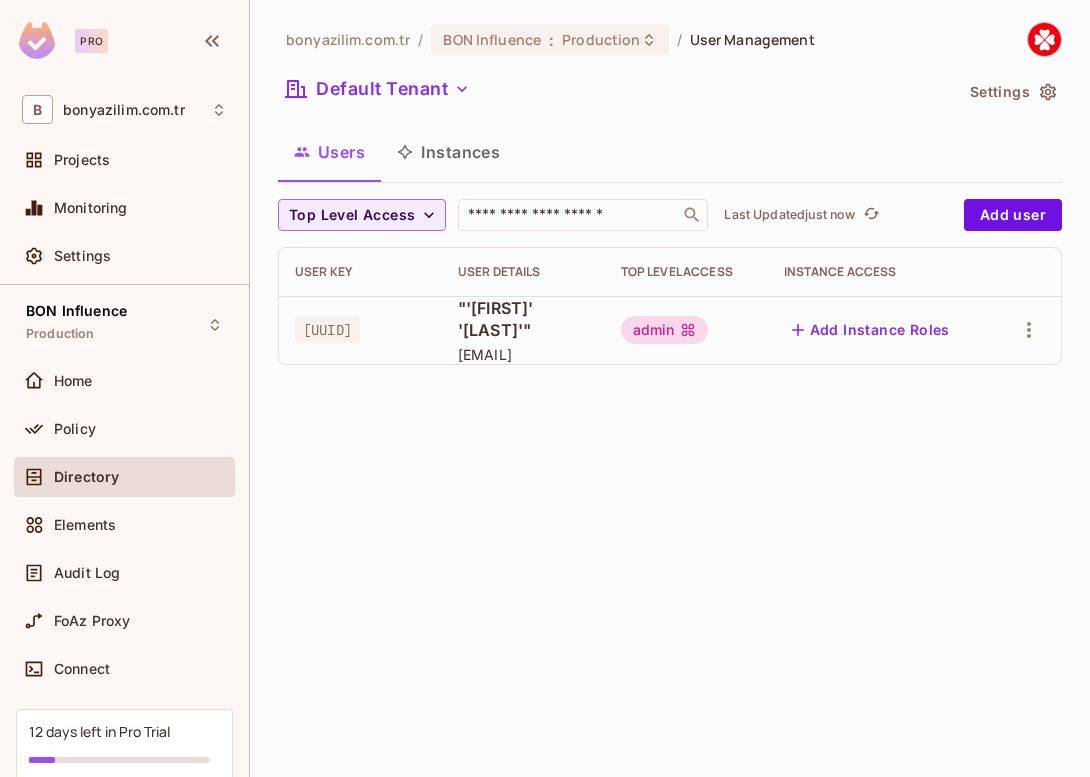 click on "Elements" at bounding box center (140, 525) 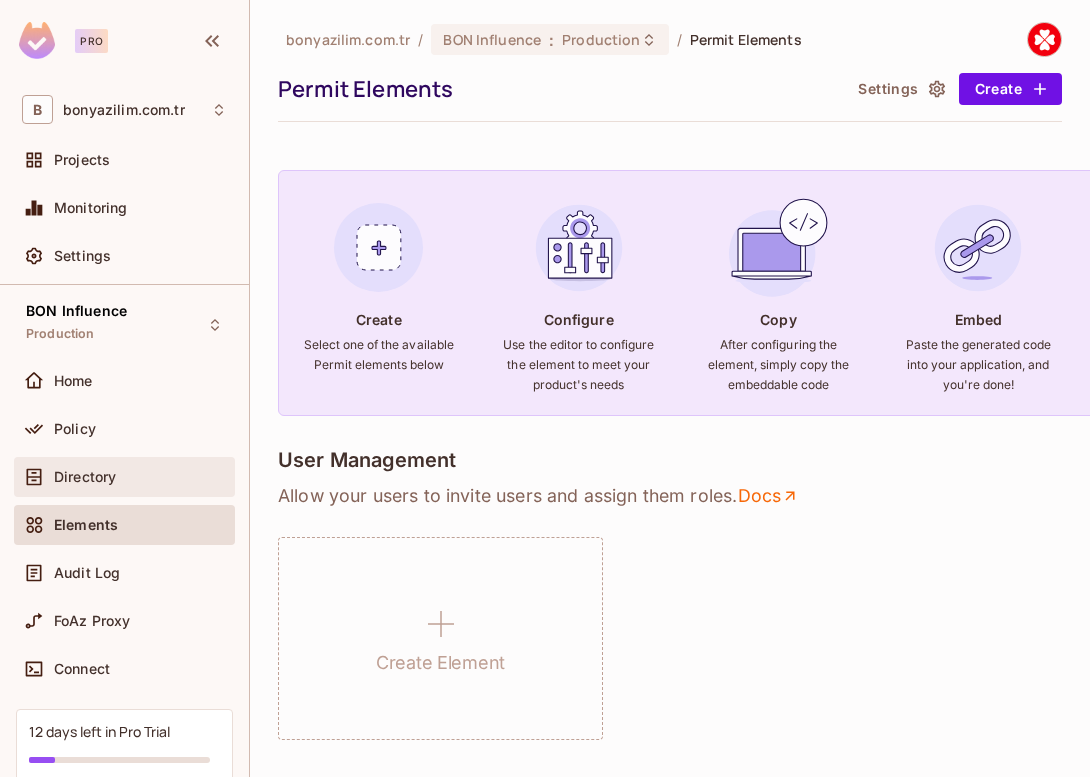 click on "Directory" at bounding box center [140, 477] 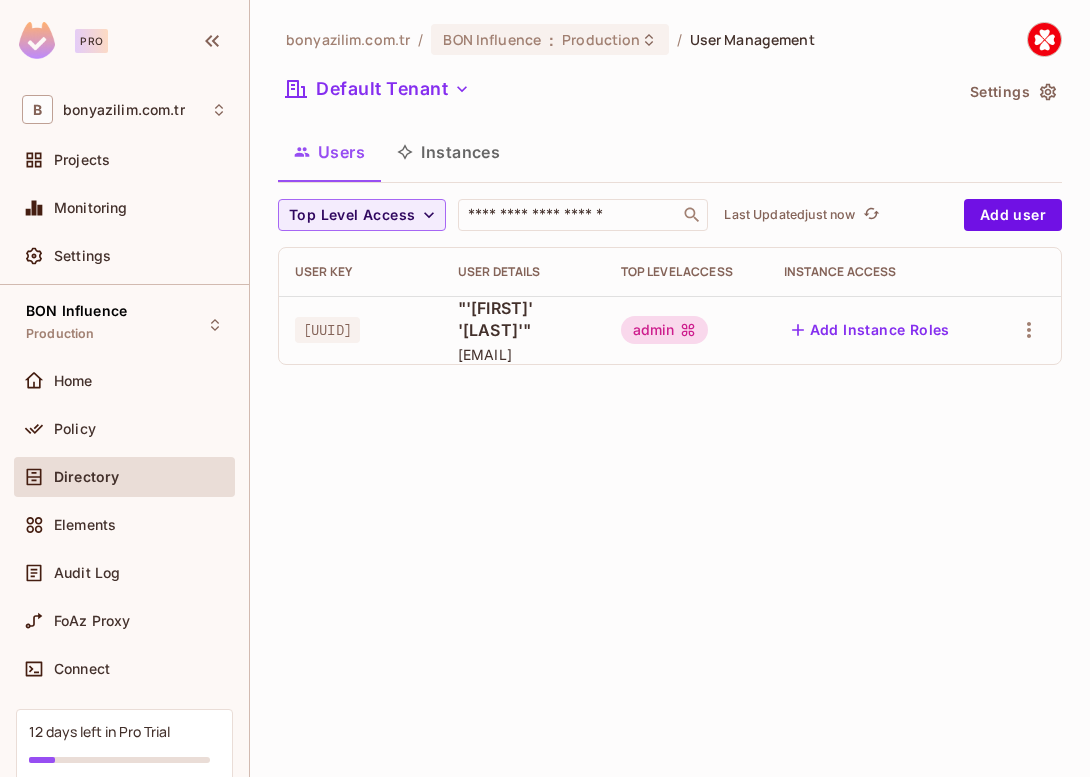 click on "Instances" at bounding box center (448, 152) 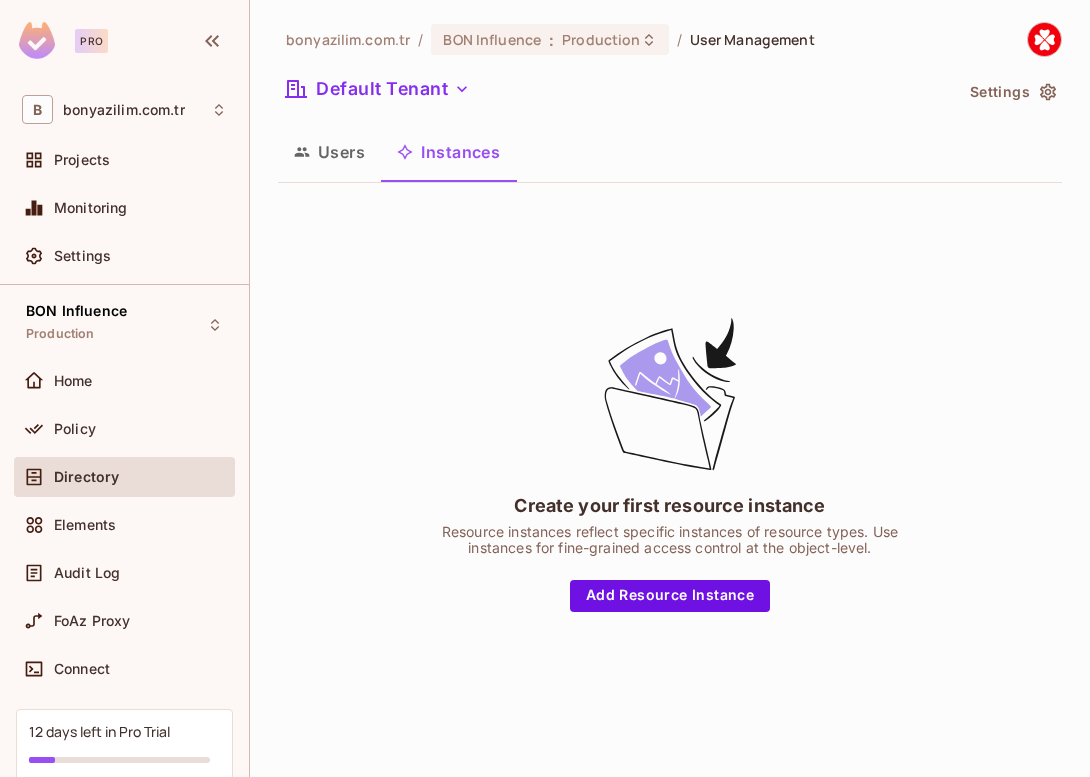 click on "Users" at bounding box center (329, 152) 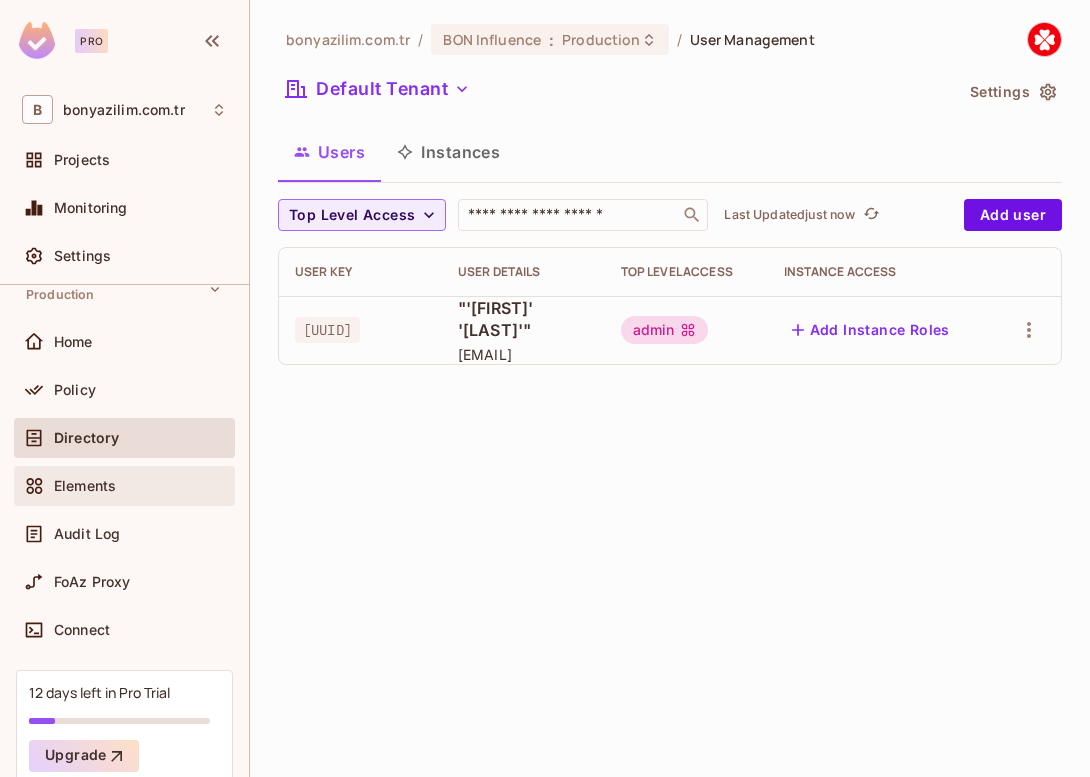 scroll, scrollTop: 32, scrollLeft: 0, axis: vertical 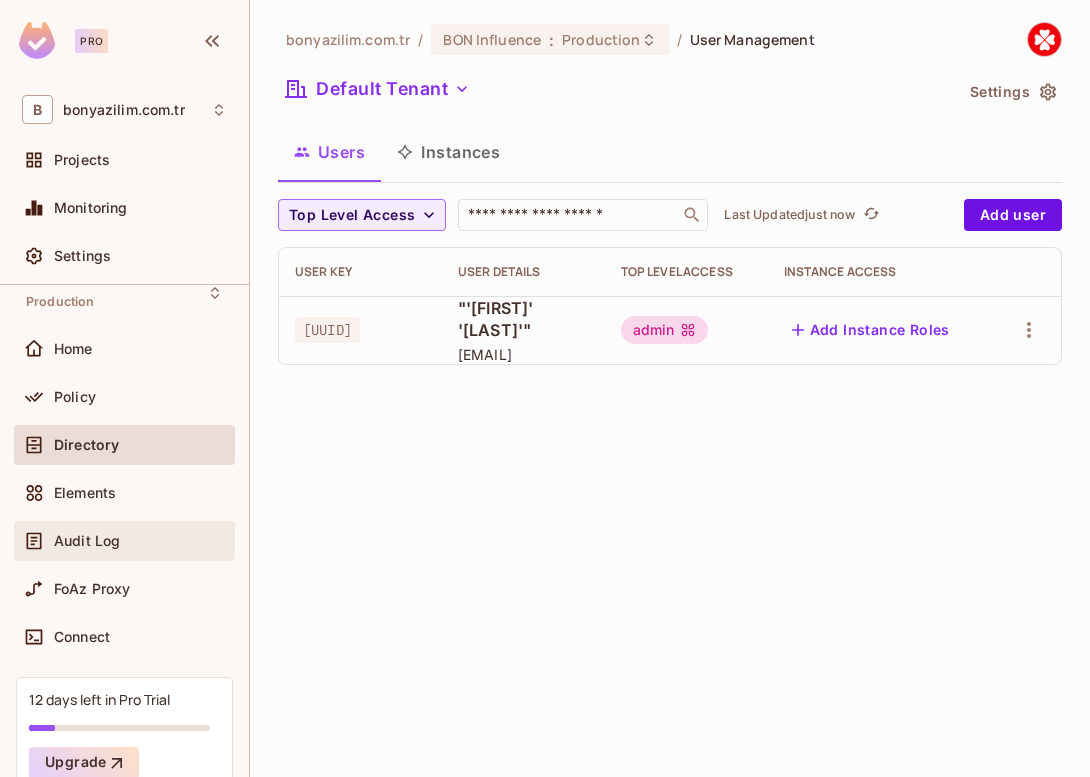 click on "Audit Log" at bounding box center (140, 541) 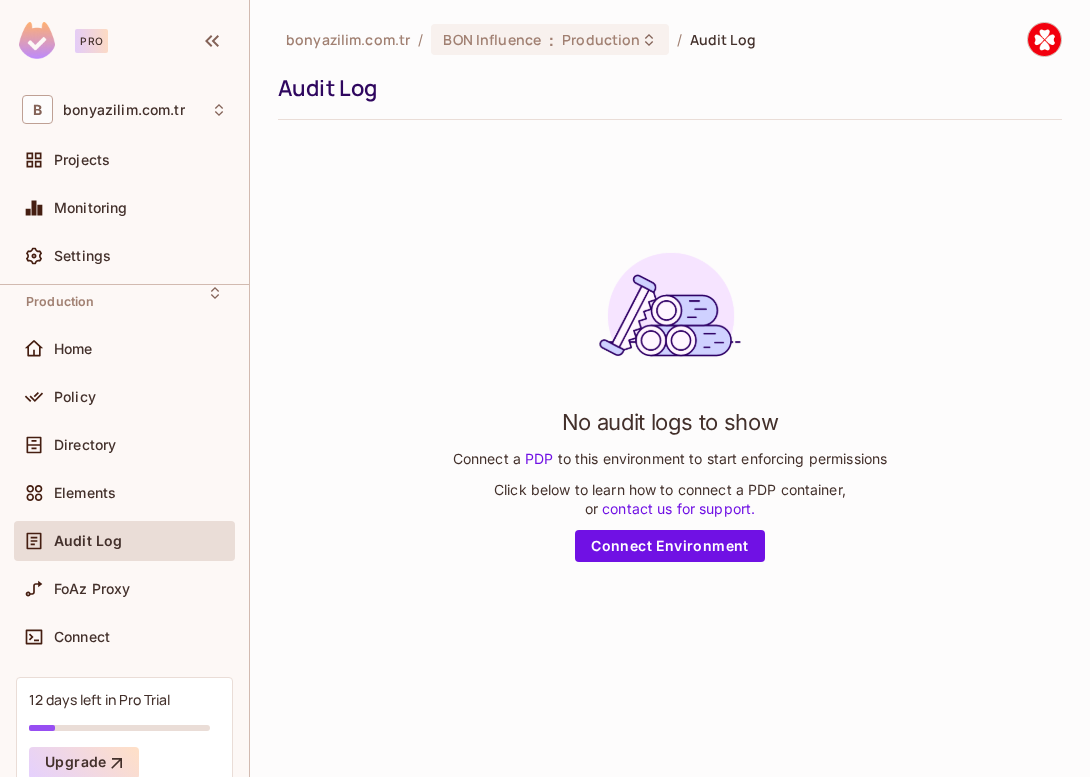 click on "No audit logs to show Connect a   PDP   to this environment to start enforcing permissions Click below to learn how to connect a PDP container,  or   contact us for support. Connect Environment" at bounding box center [670, 399] 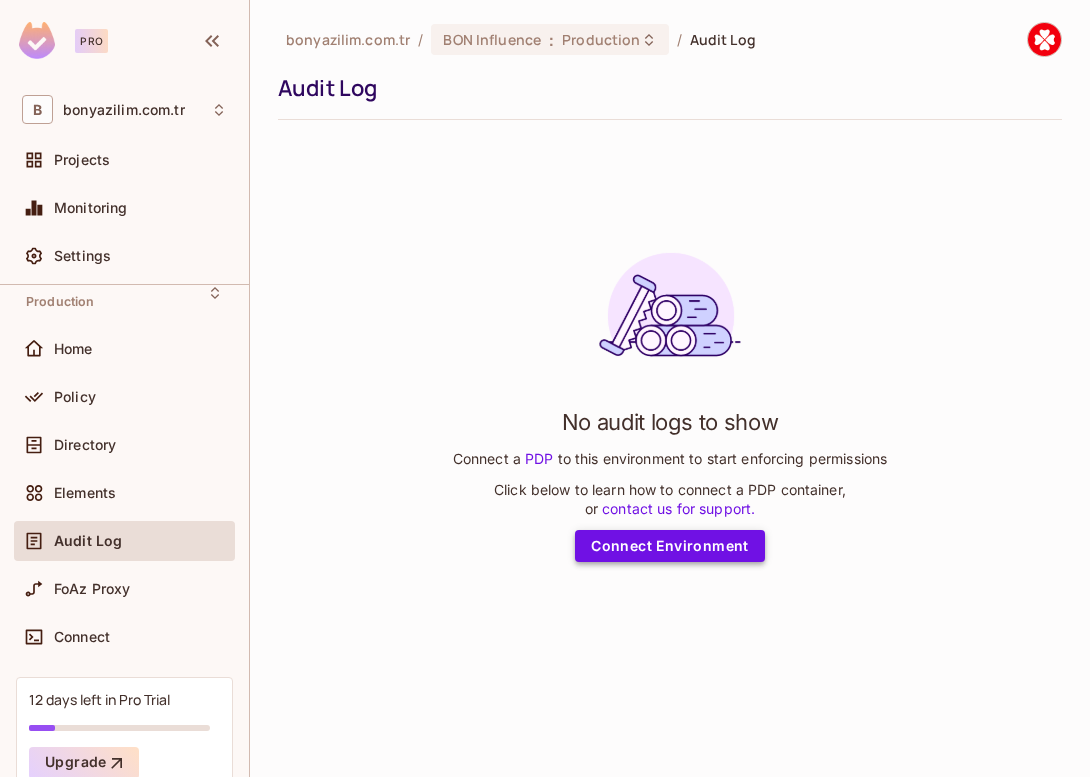 click on "Connect Environment" at bounding box center (670, 546) 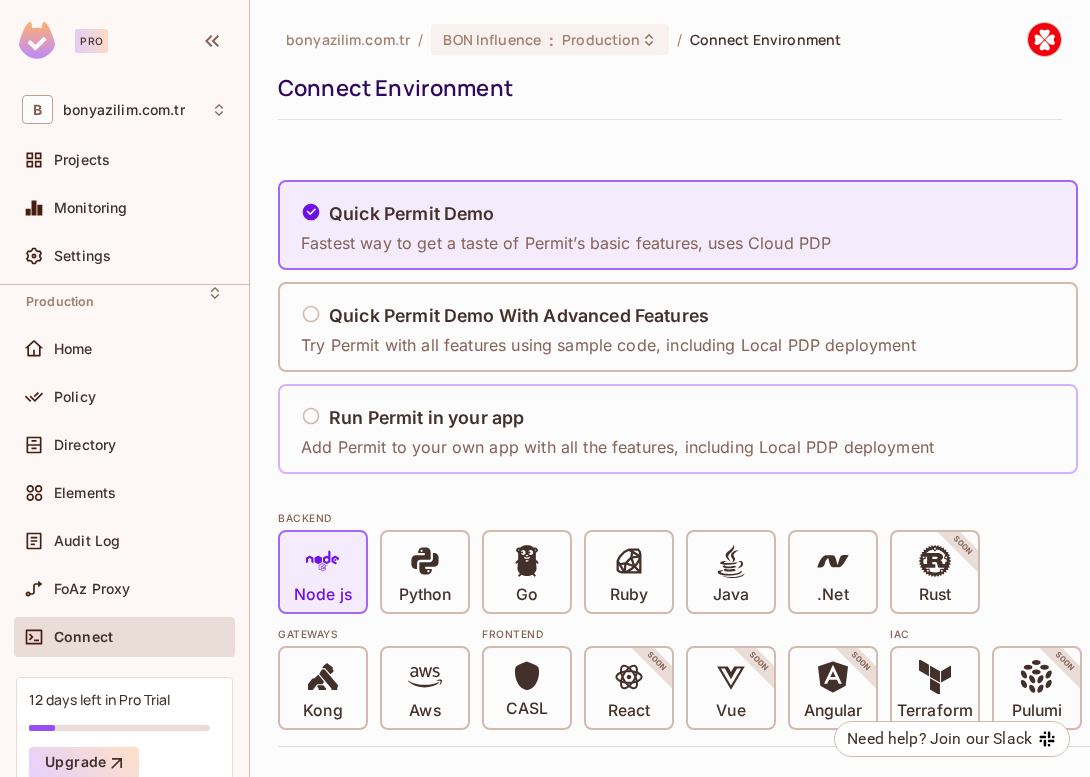 click on "Add Permit to your own app with all the features, including Local PDP deployment" at bounding box center [617, 447] 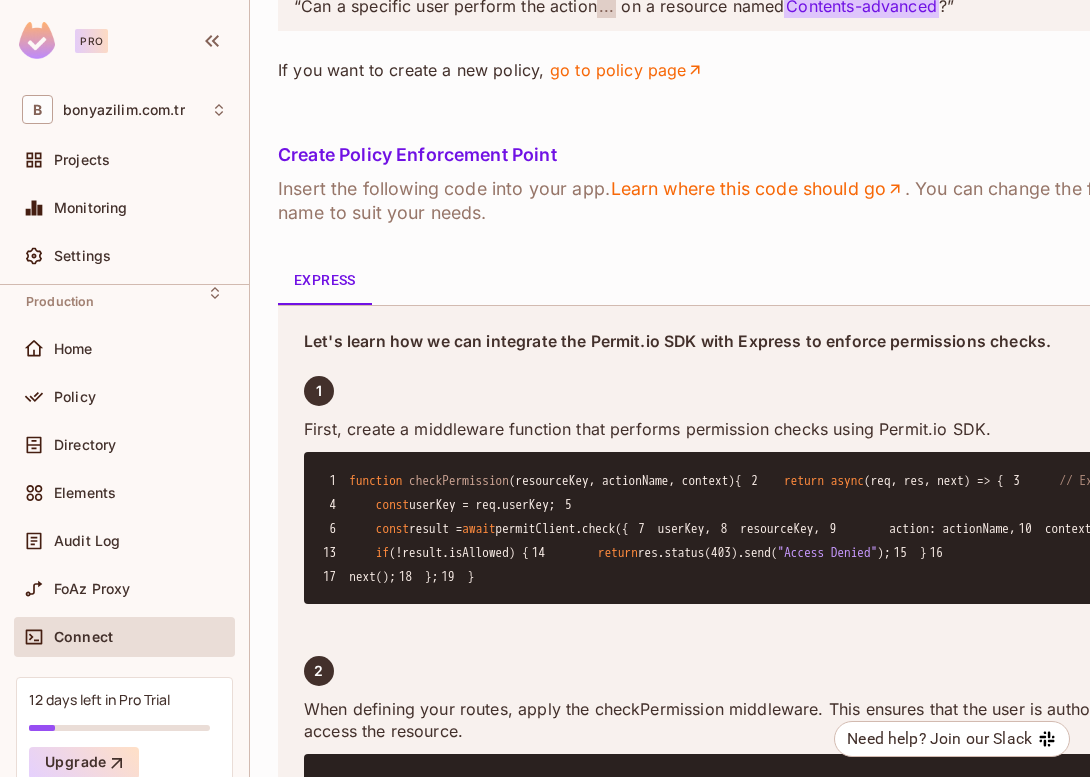 scroll, scrollTop: 2893, scrollLeft: 0, axis: vertical 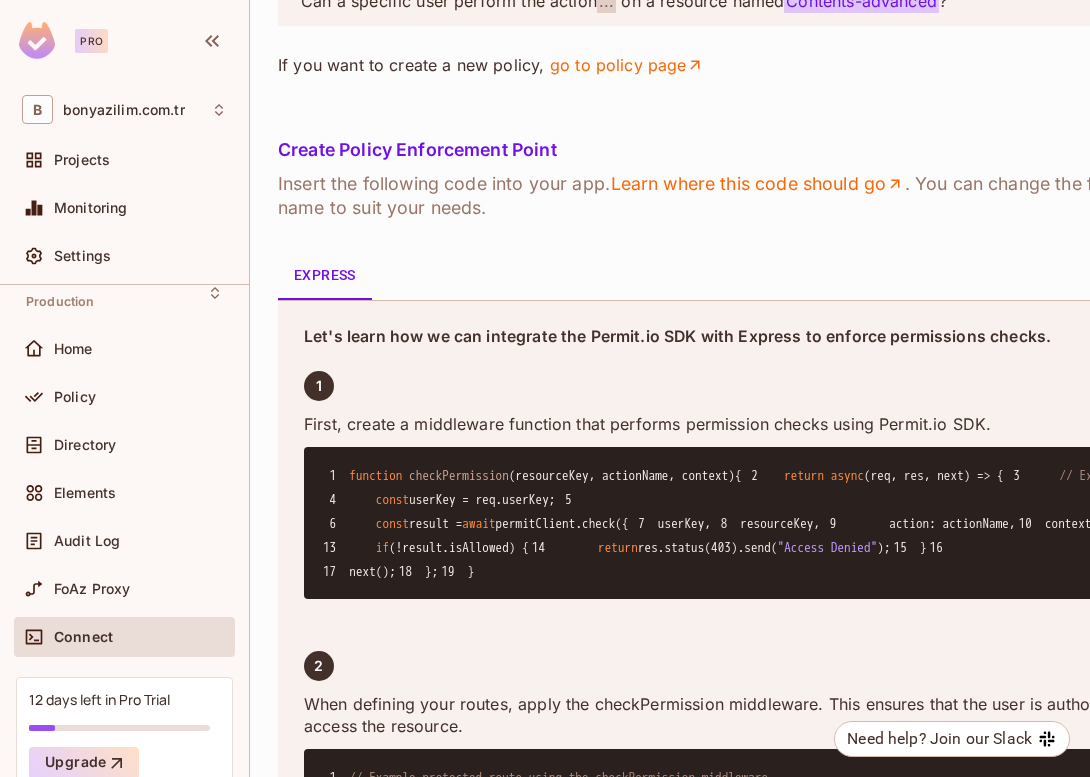 click on "Select Action" at bounding box center [624, -59] 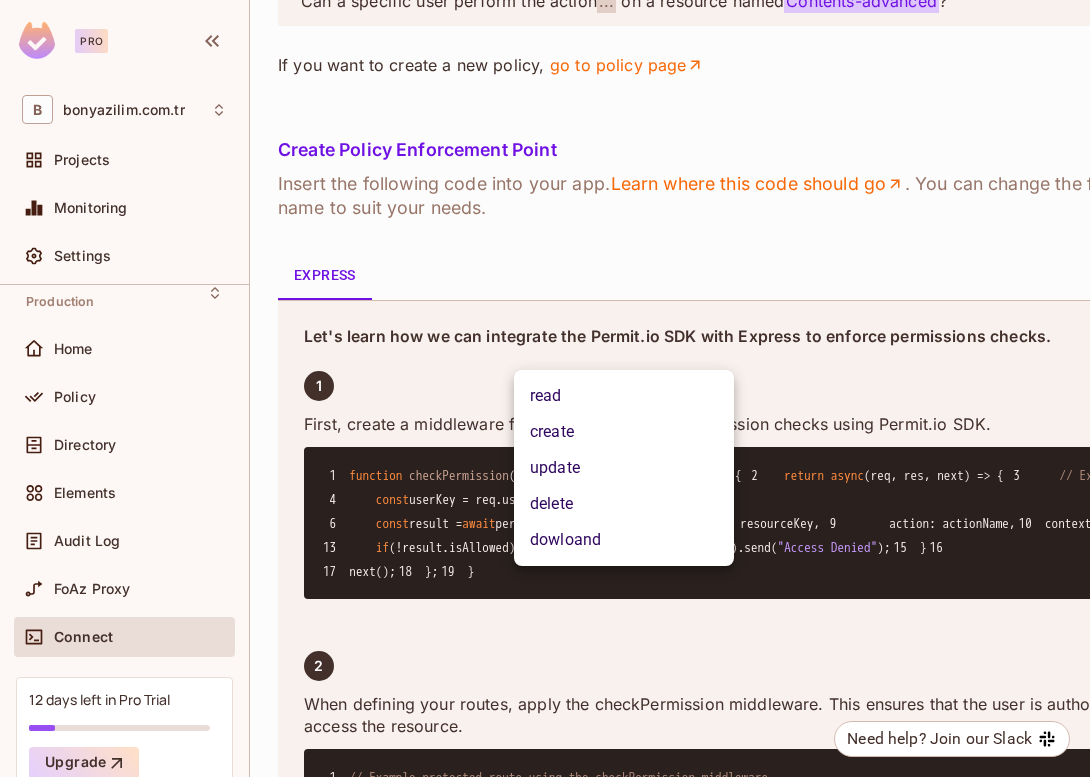 click on "dowloand" at bounding box center [624, 540] 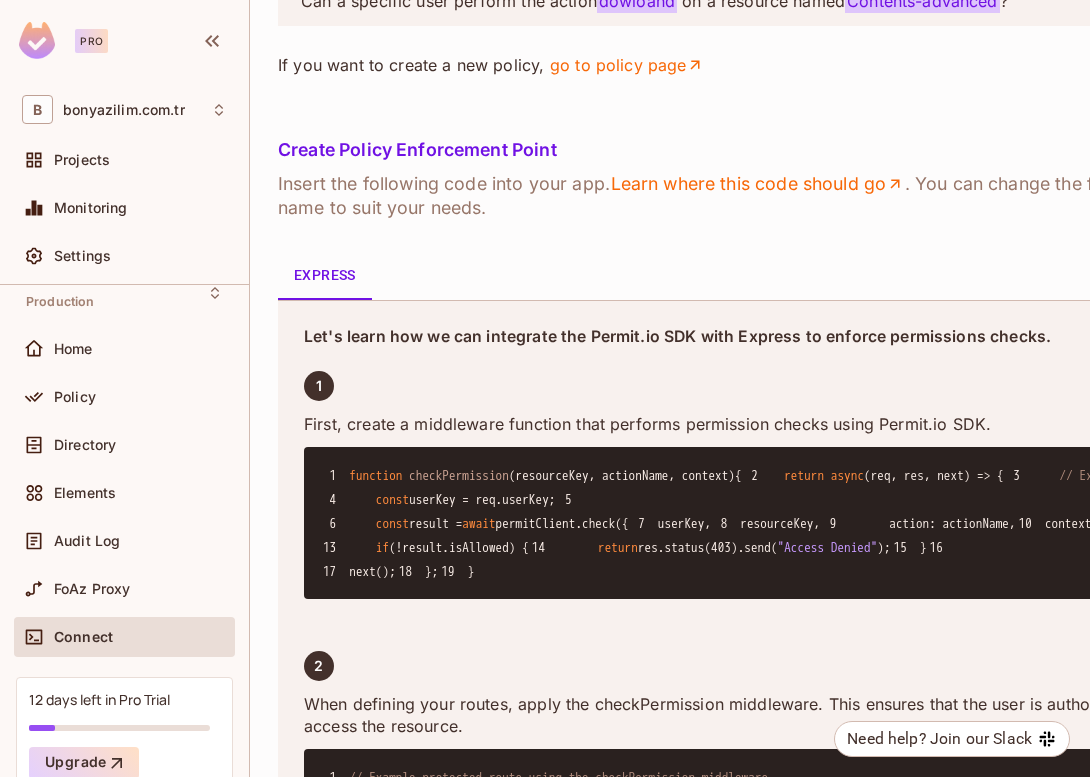 click on "Contents-advanced" at bounding box center (388, -59) 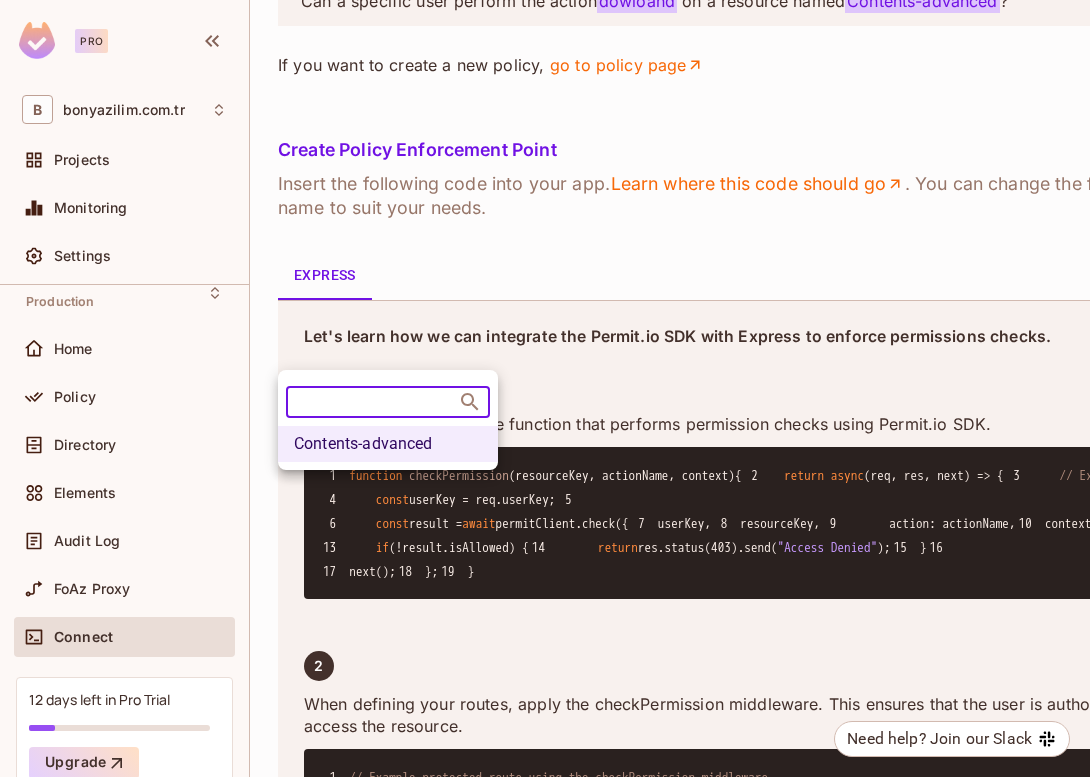 click at bounding box center [545, 388] 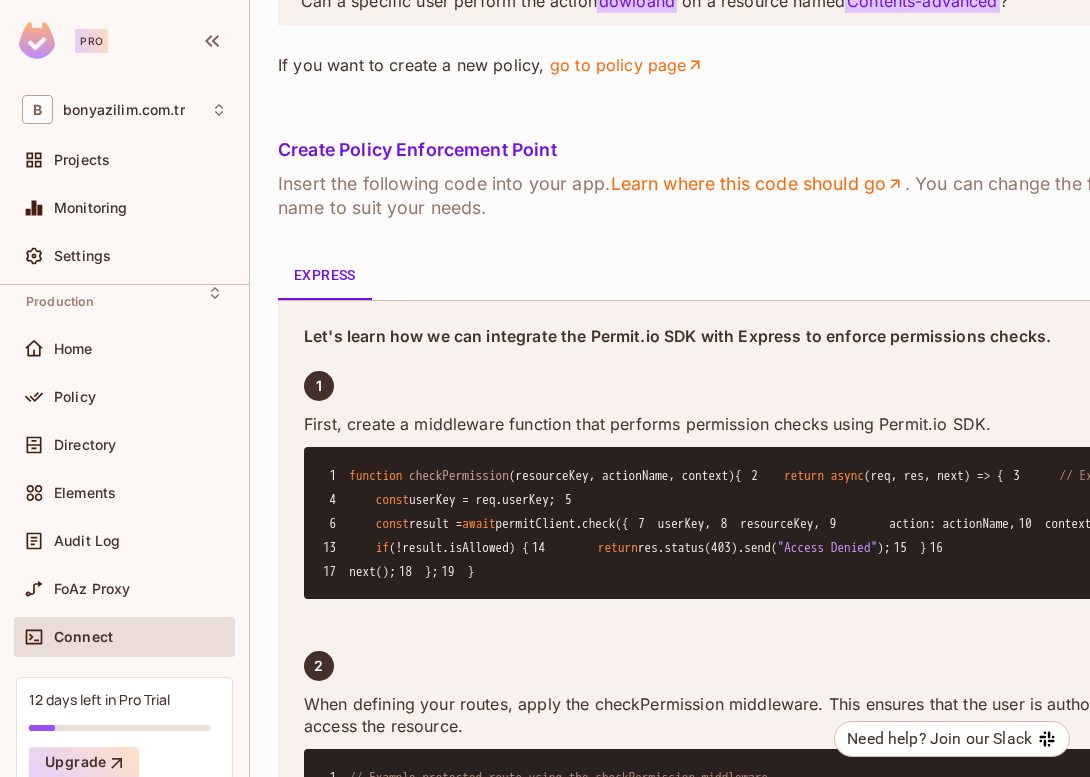 click on "“Can a specific user perform the action  dowloand   on a resource named  Contents-advanced ?”" at bounding box center (728, 1) 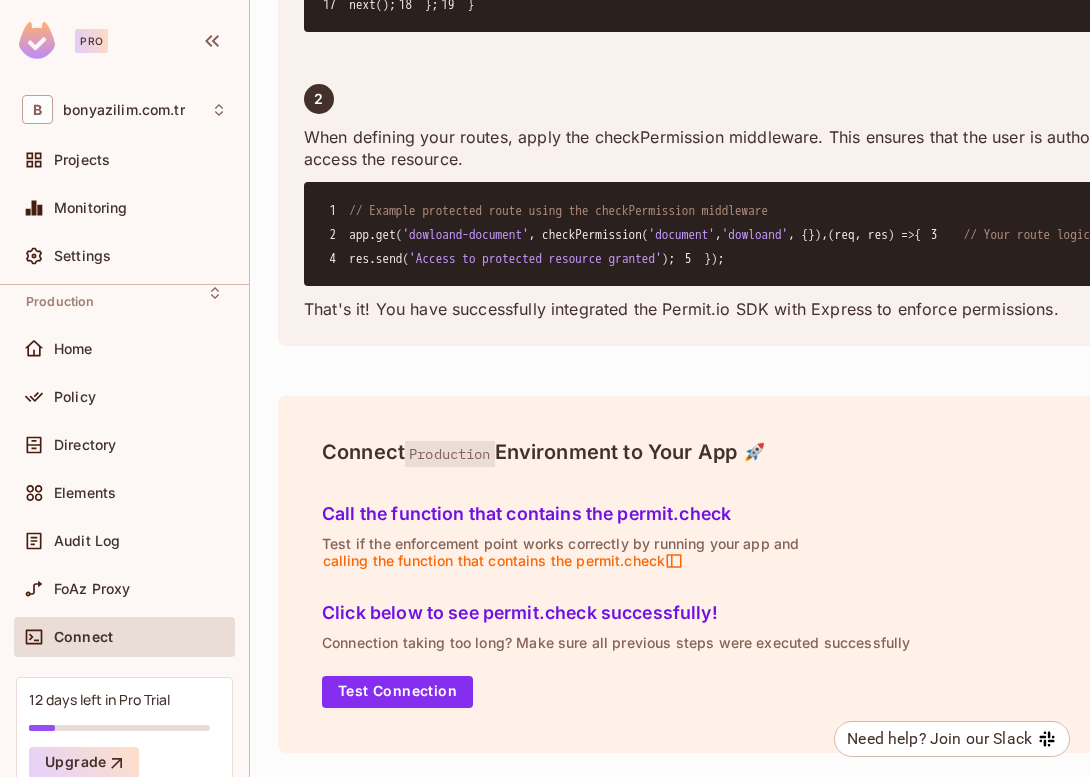 scroll, scrollTop: 4252, scrollLeft: 0, axis: vertical 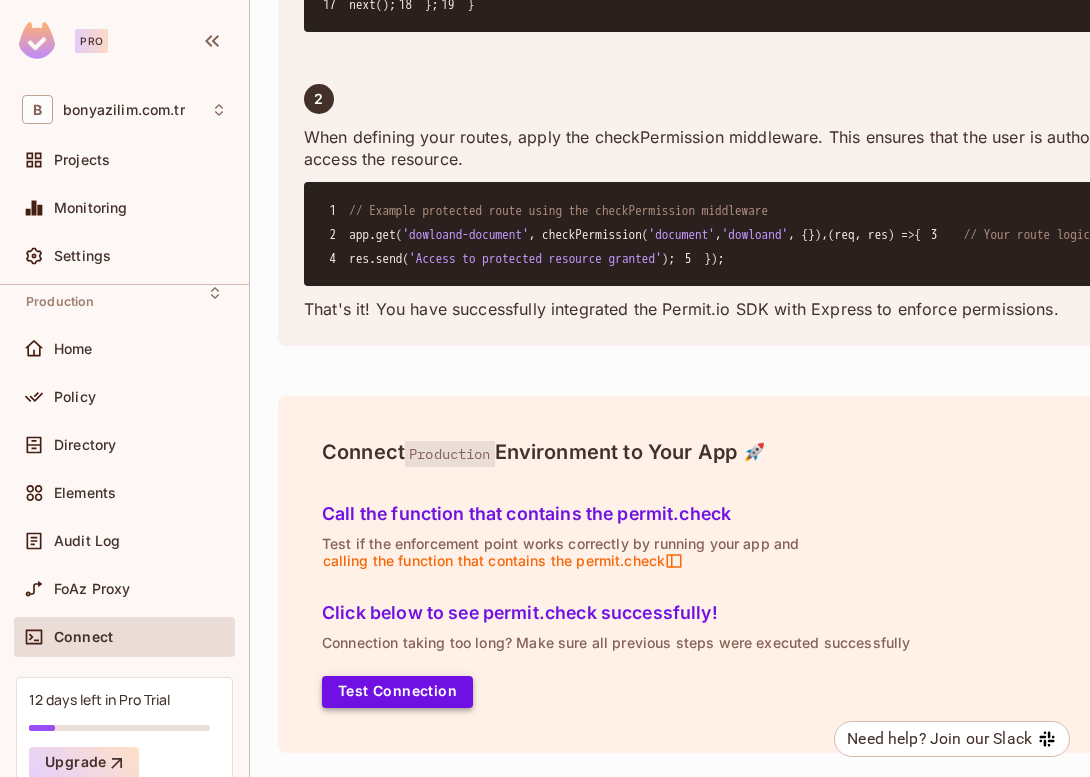 click on "Test Connection" at bounding box center [397, 692] 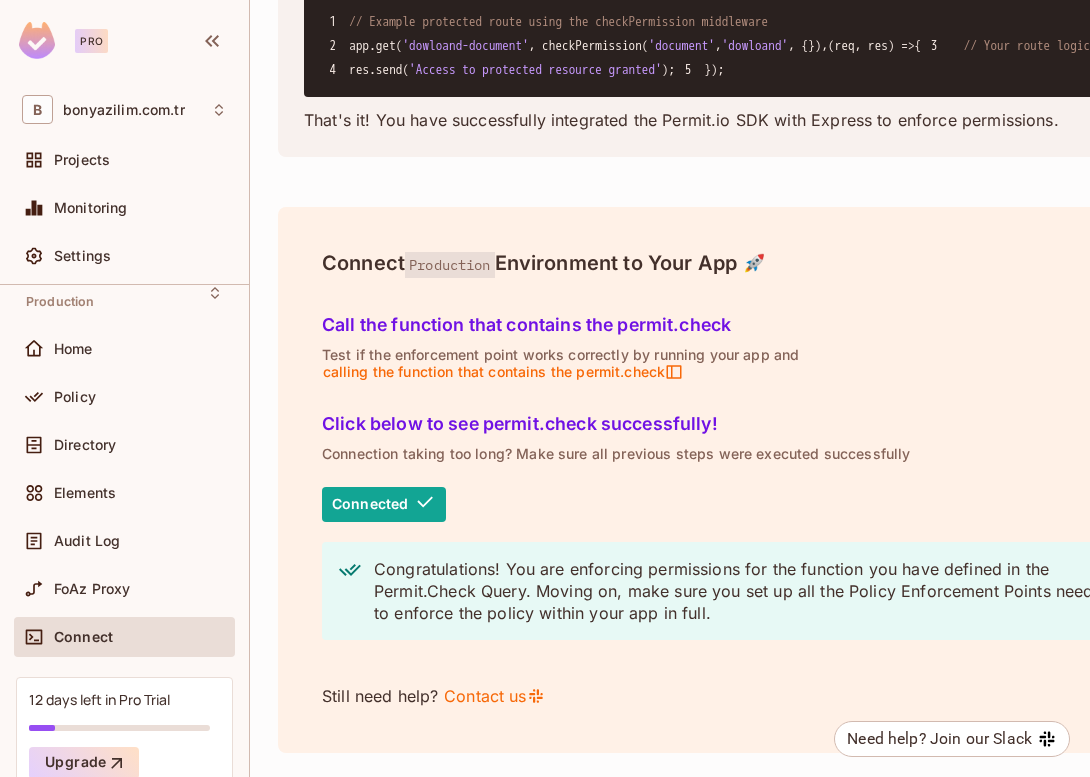 scroll, scrollTop: 4442, scrollLeft: 0, axis: vertical 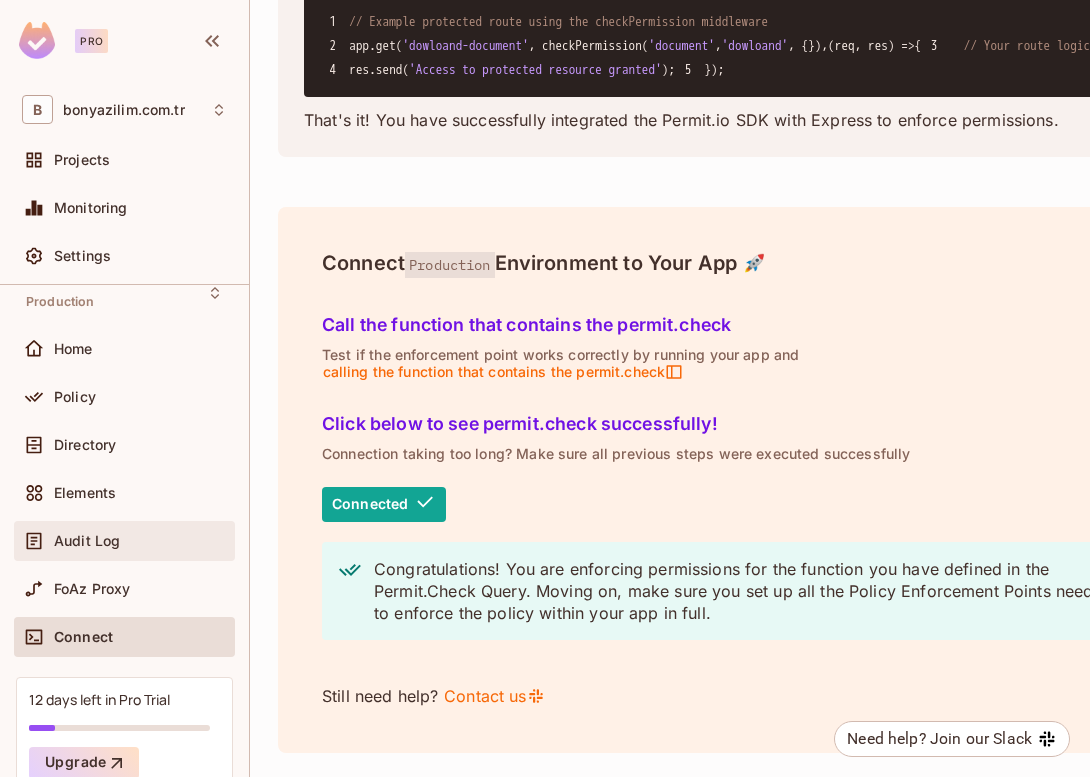 click on "Audit Log" at bounding box center [87, 541] 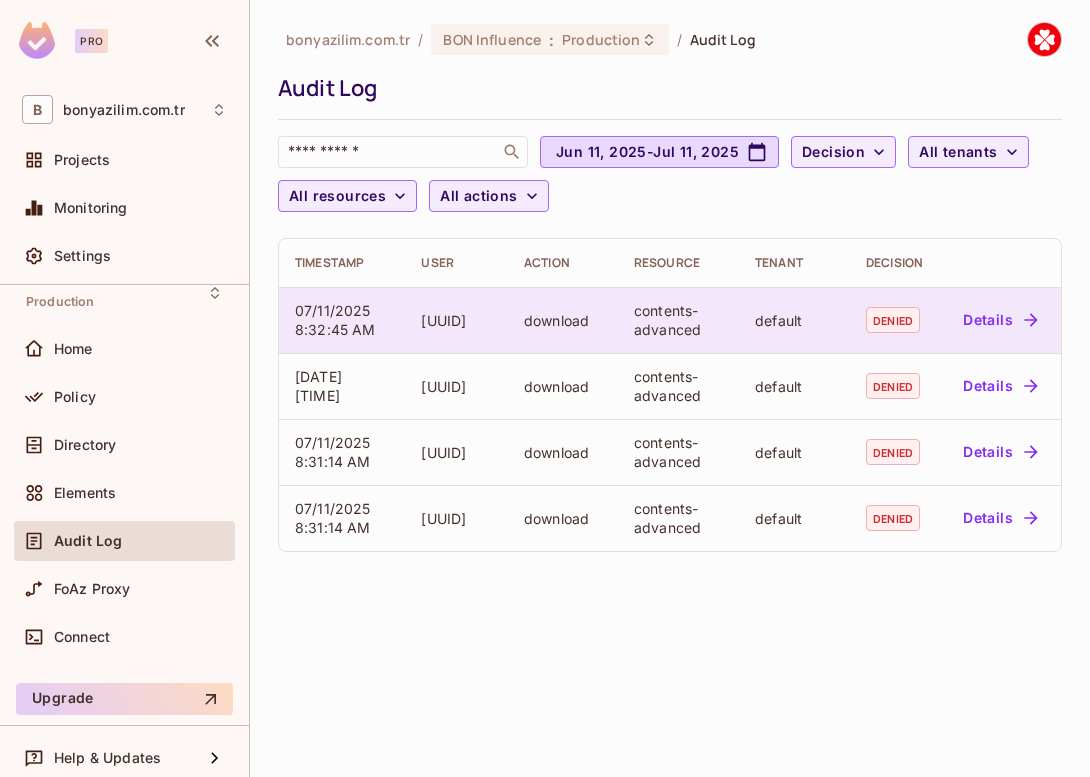 click on "default" at bounding box center [794, 320] 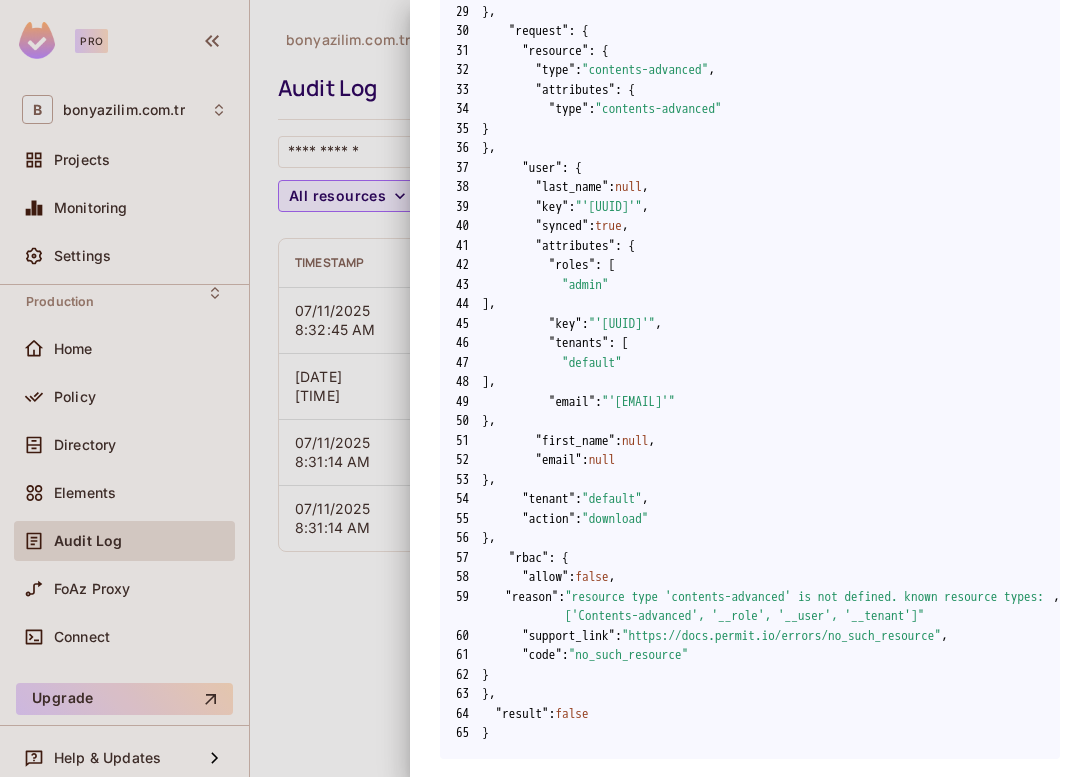 scroll, scrollTop: 995, scrollLeft: 0, axis: vertical 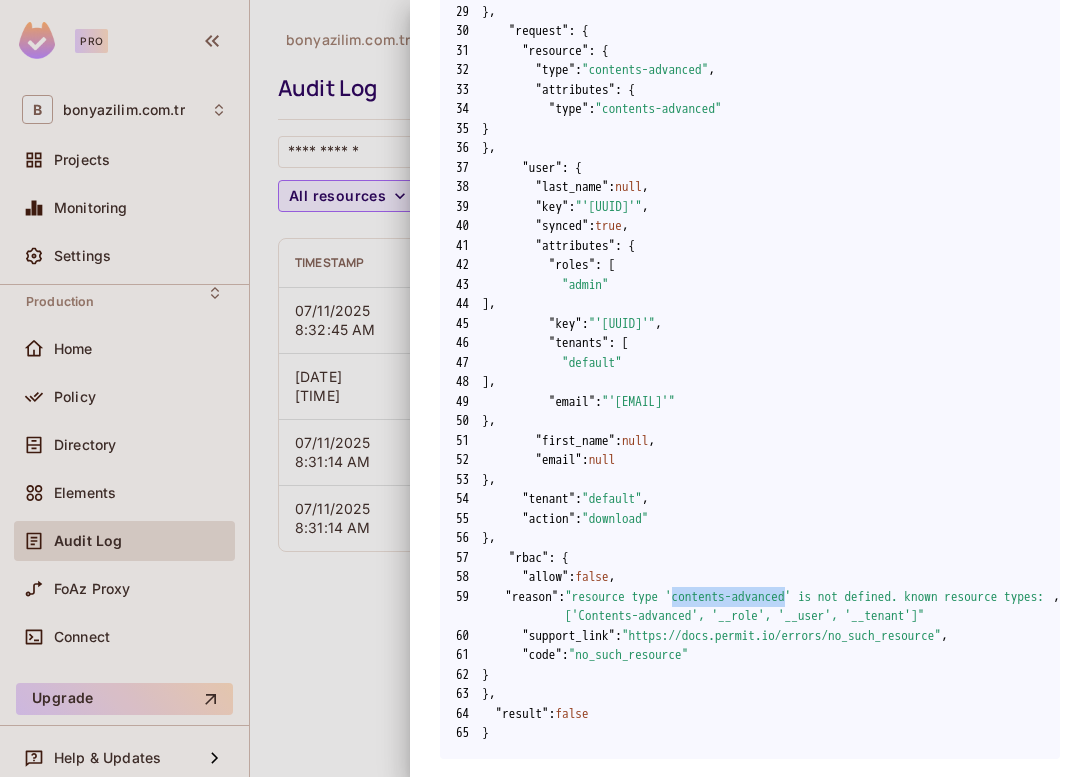 drag, startPoint x: 706, startPoint y: 579, endPoint x: 838, endPoint y: 580, distance: 132.00378 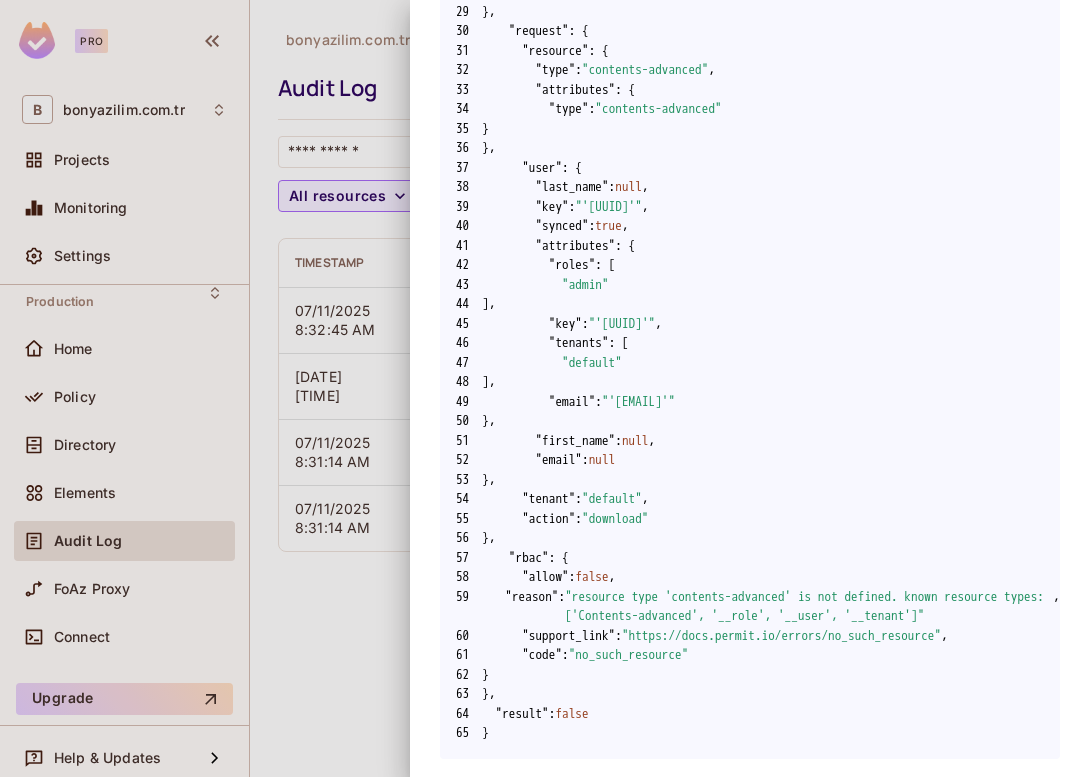 click at bounding box center (545, 388) 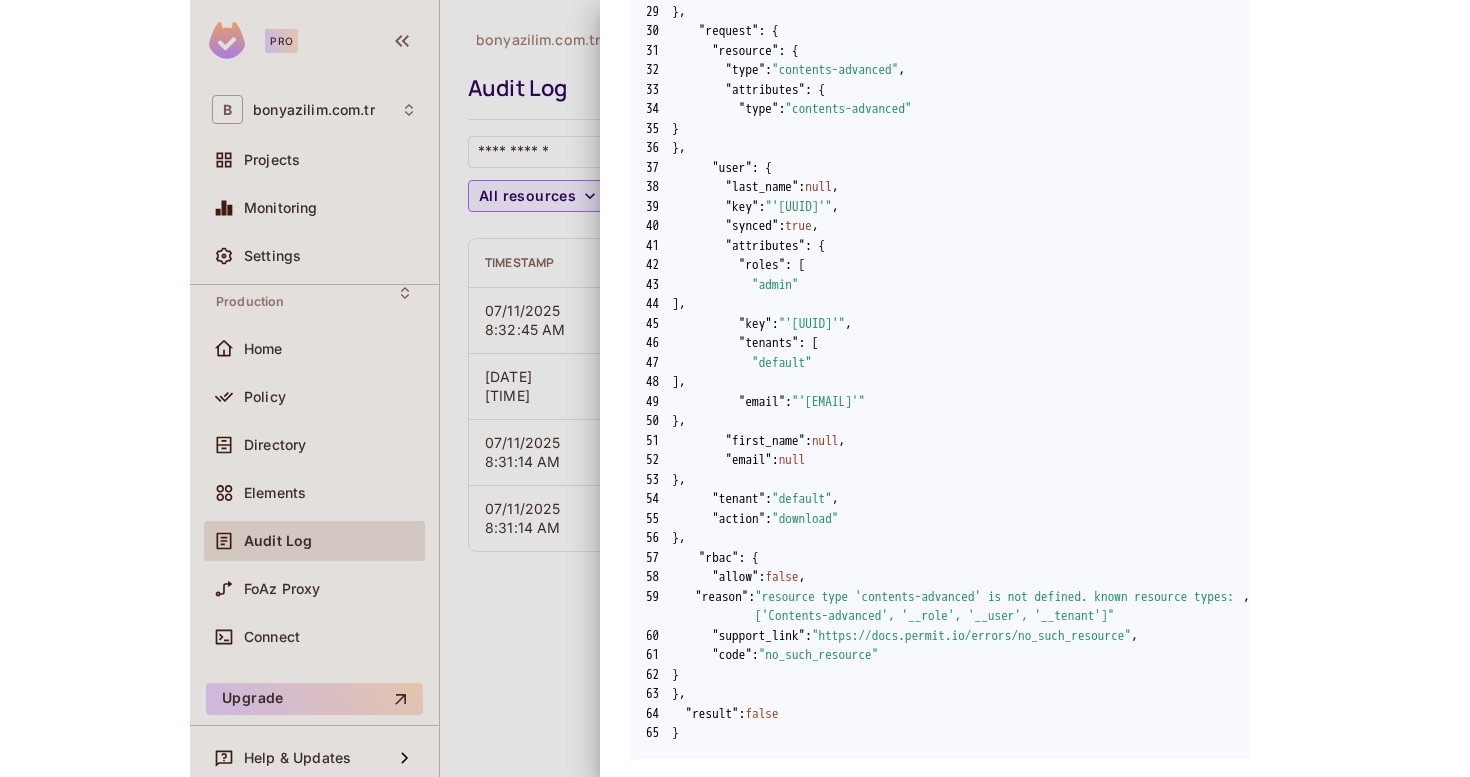 scroll, scrollTop: 0, scrollLeft: 0, axis: both 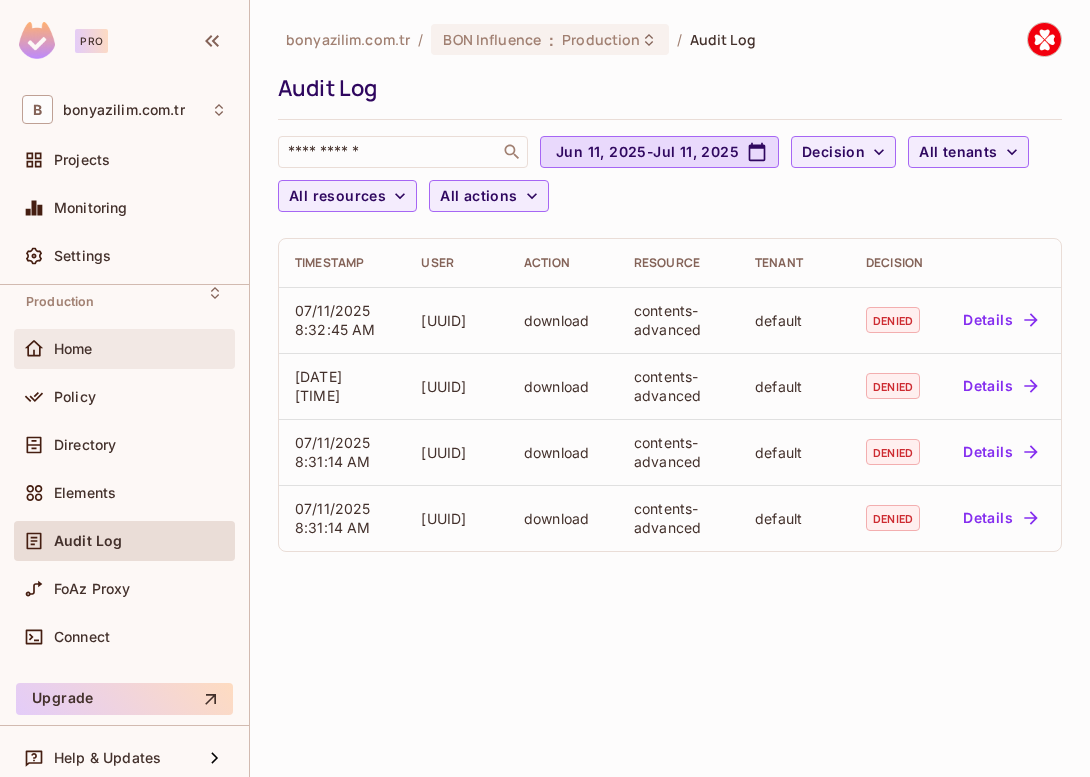click on "Home" at bounding box center [124, 349] 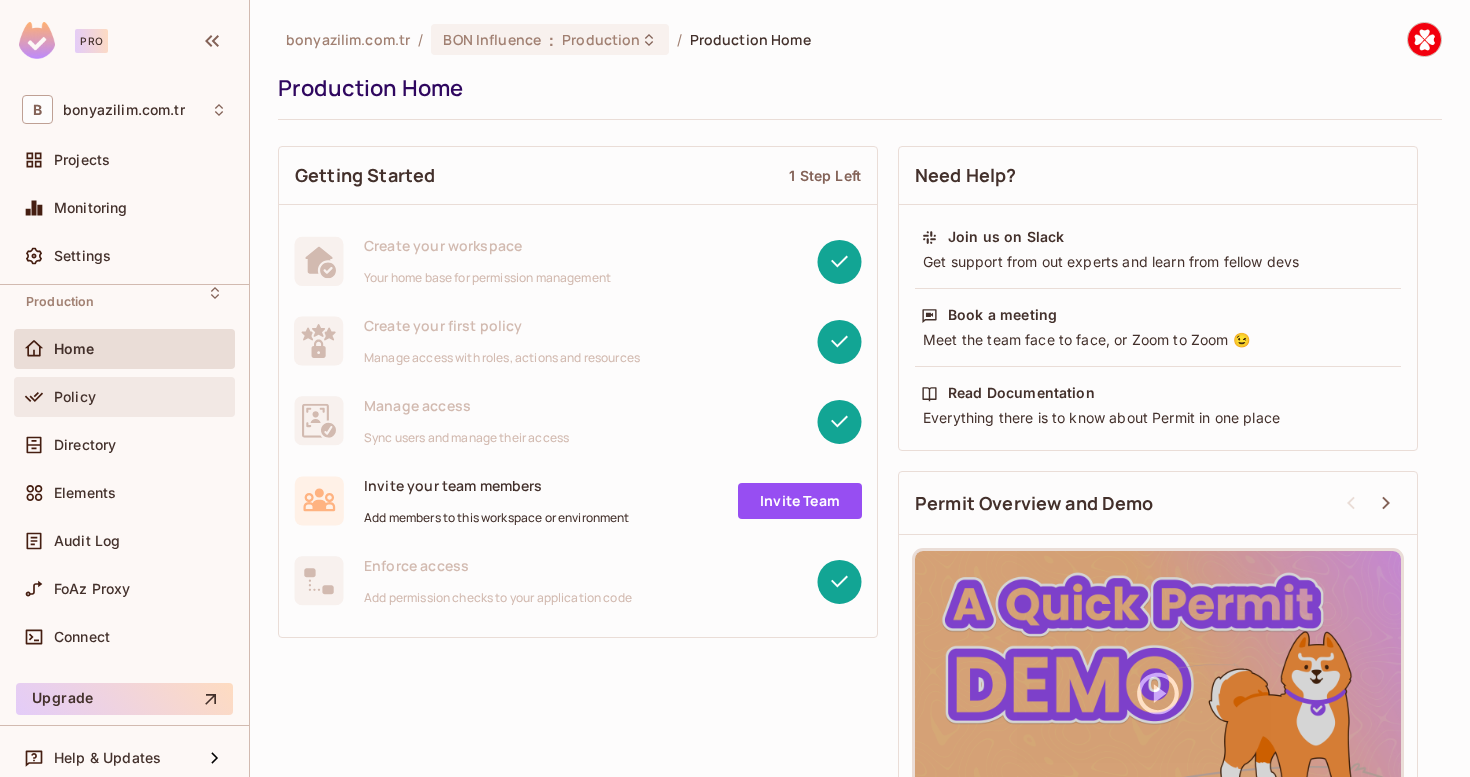 click on "Policy" at bounding box center (124, 397) 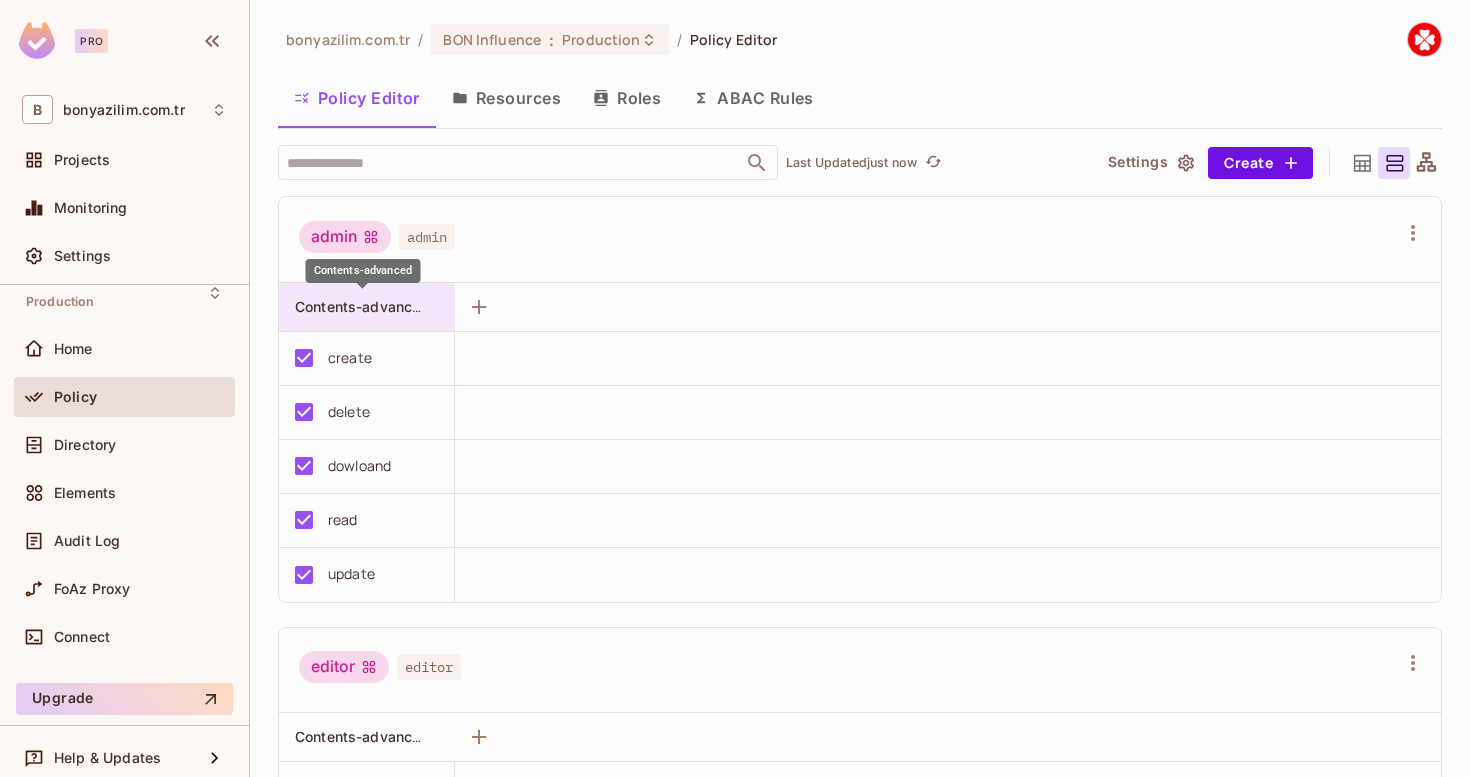click on "Contents-advanced" at bounding box center [362, 306] 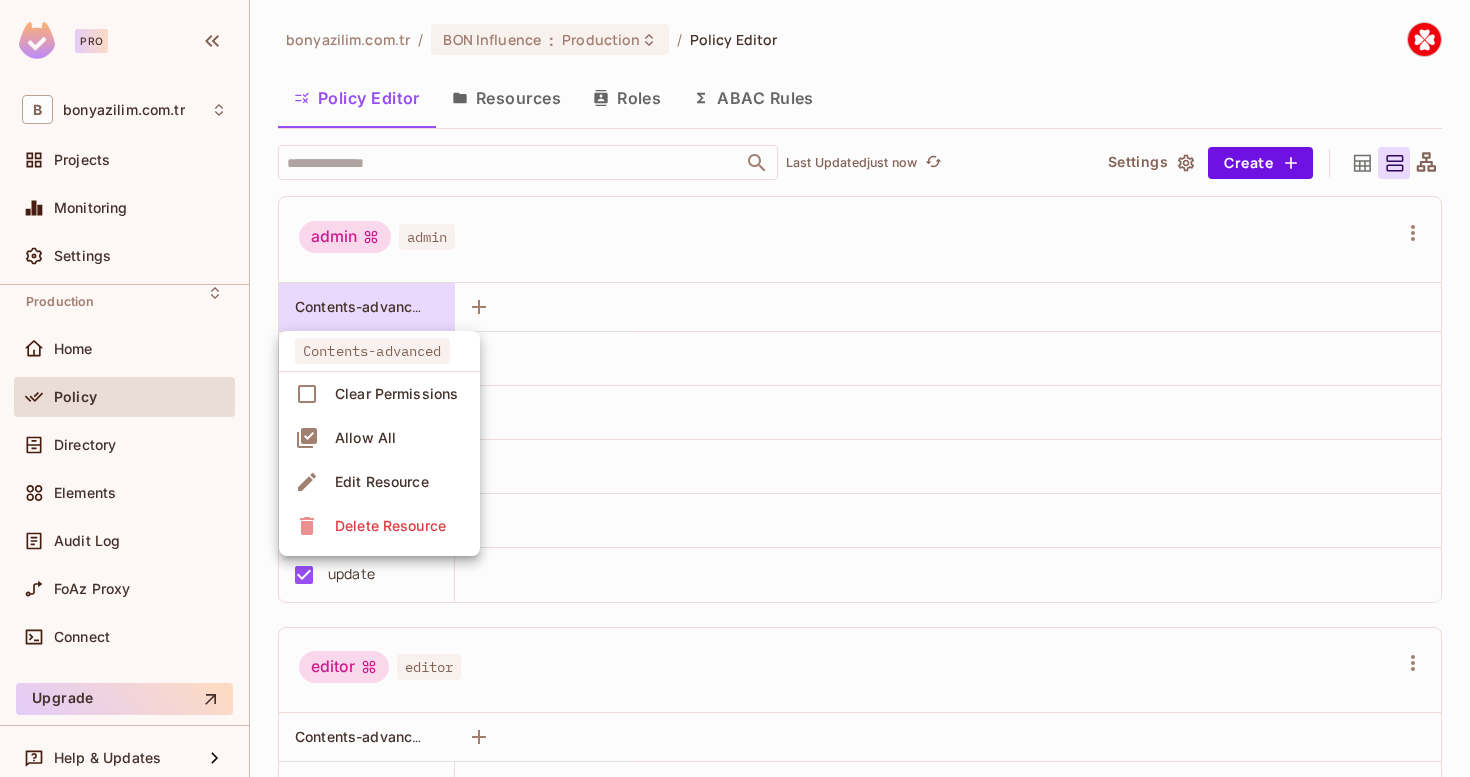 click at bounding box center (735, 388) 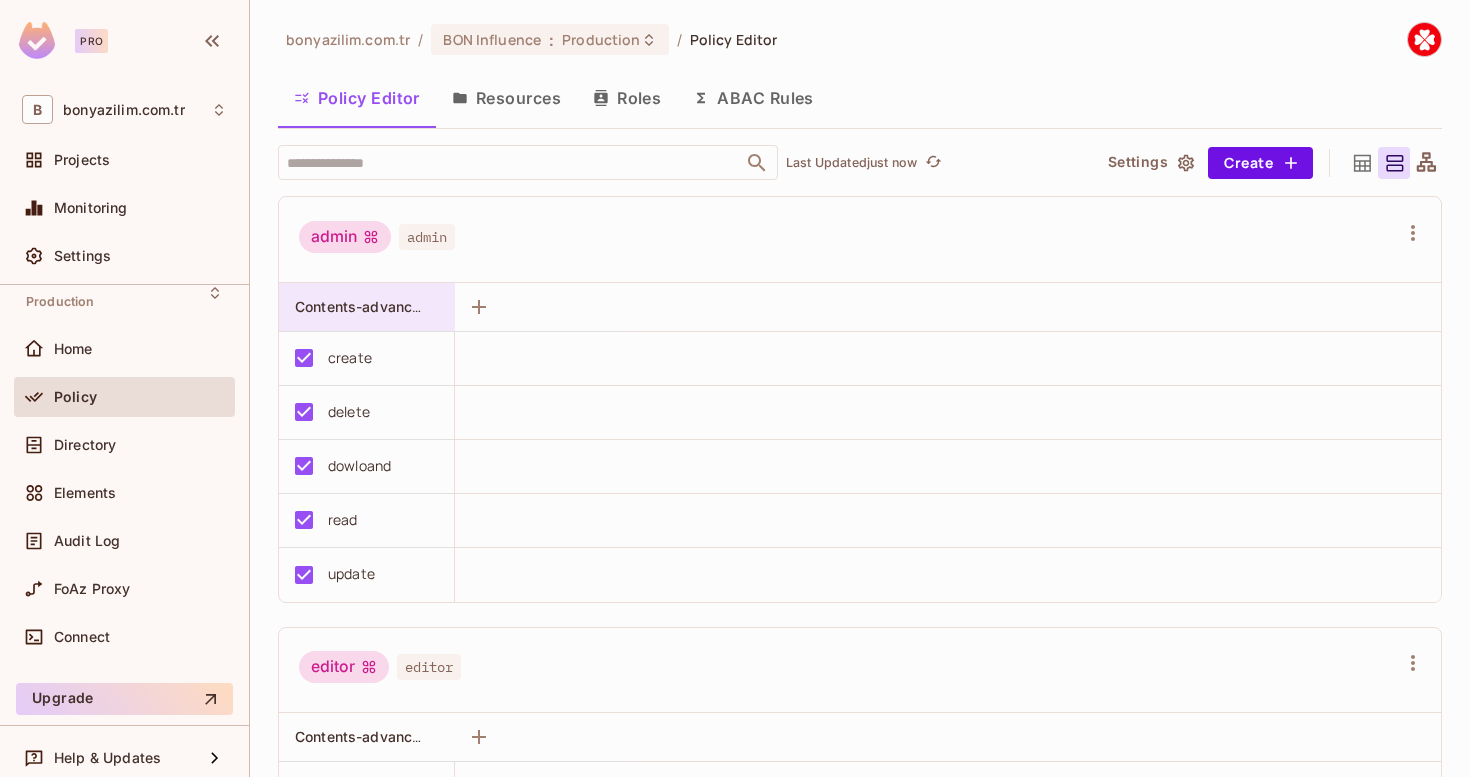 click on "Contents-advanced" at bounding box center (361, 307) 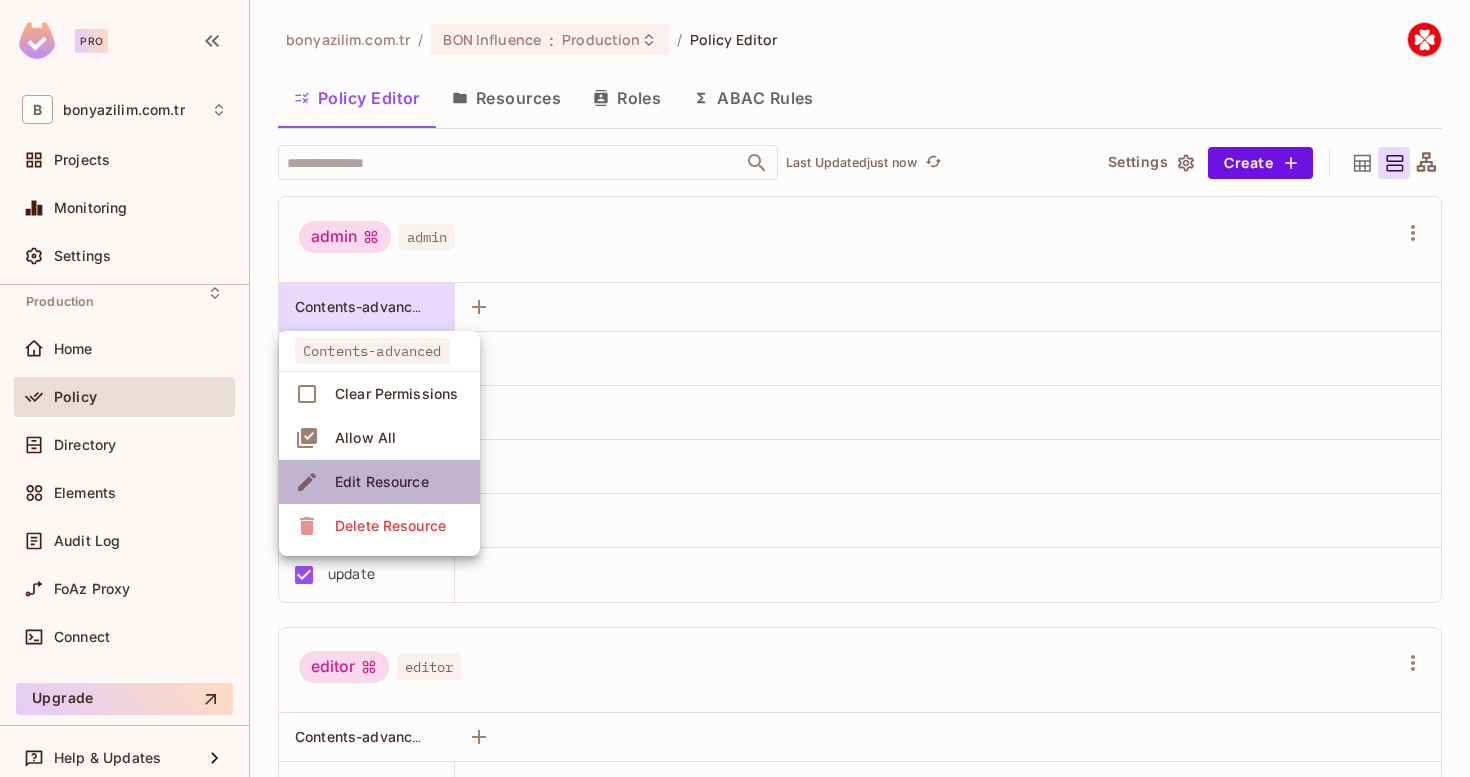click on "Edit Resource" at bounding box center (382, 482) 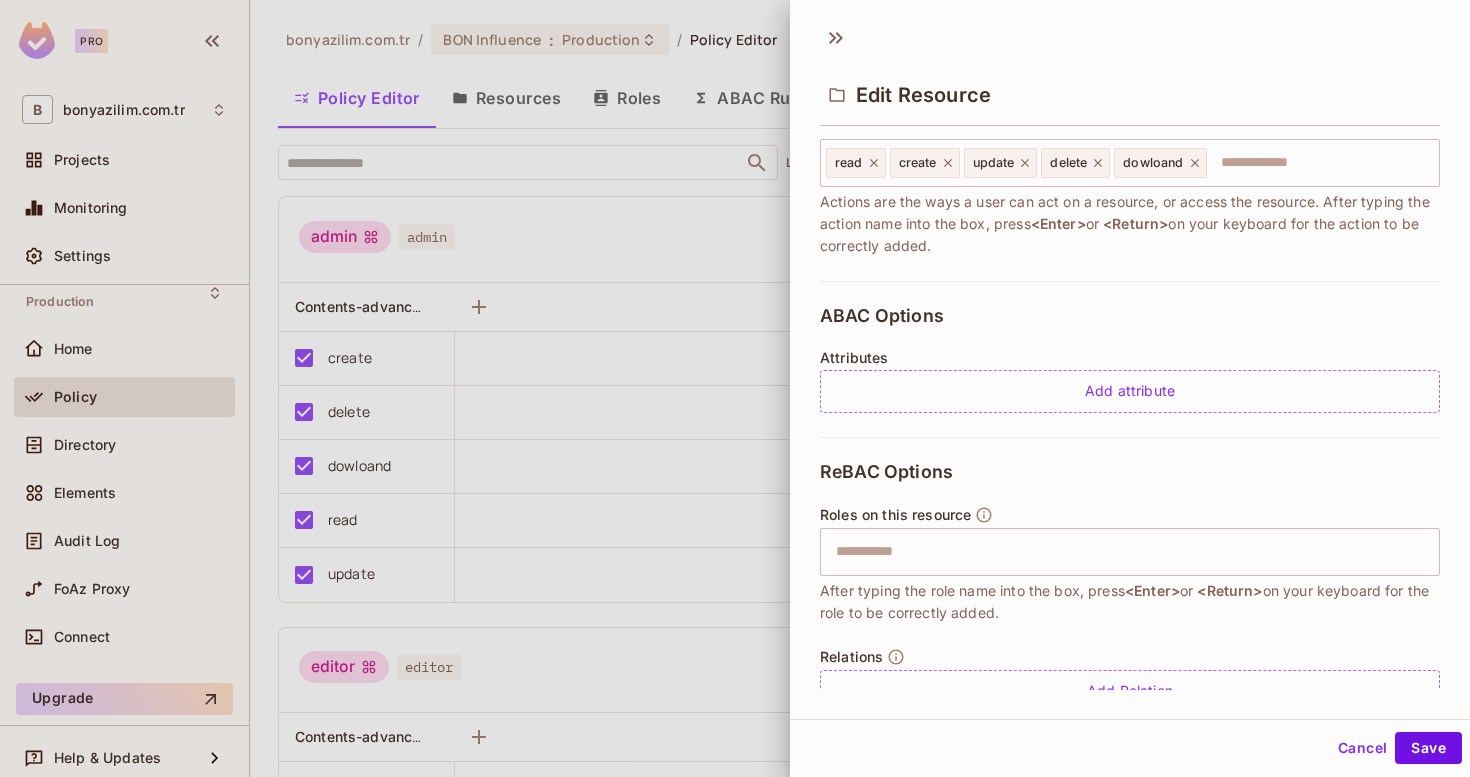 scroll, scrollTop: 323, scrollLeft: 0, axis: vertical 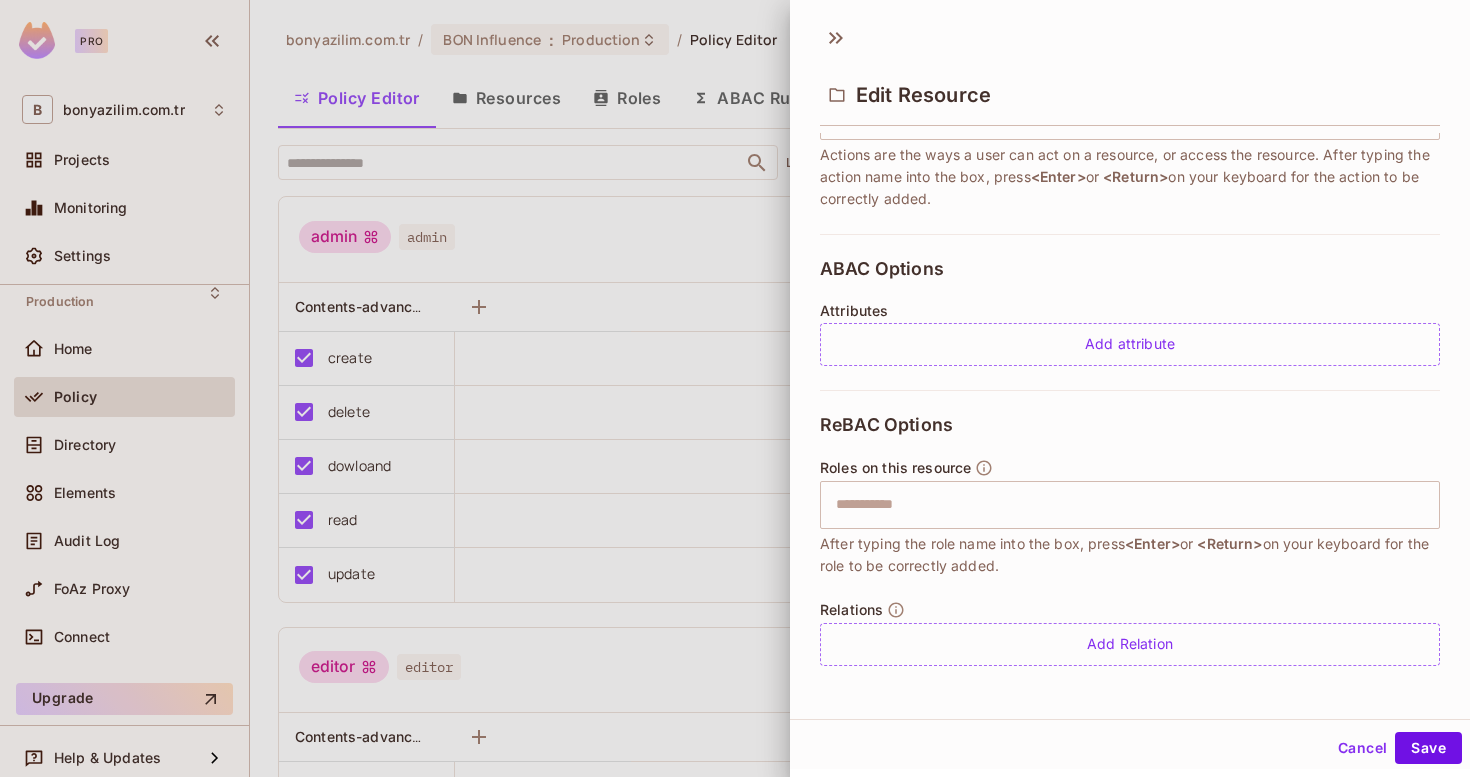 click on "Cancel" at bounding box center [1362, 748] 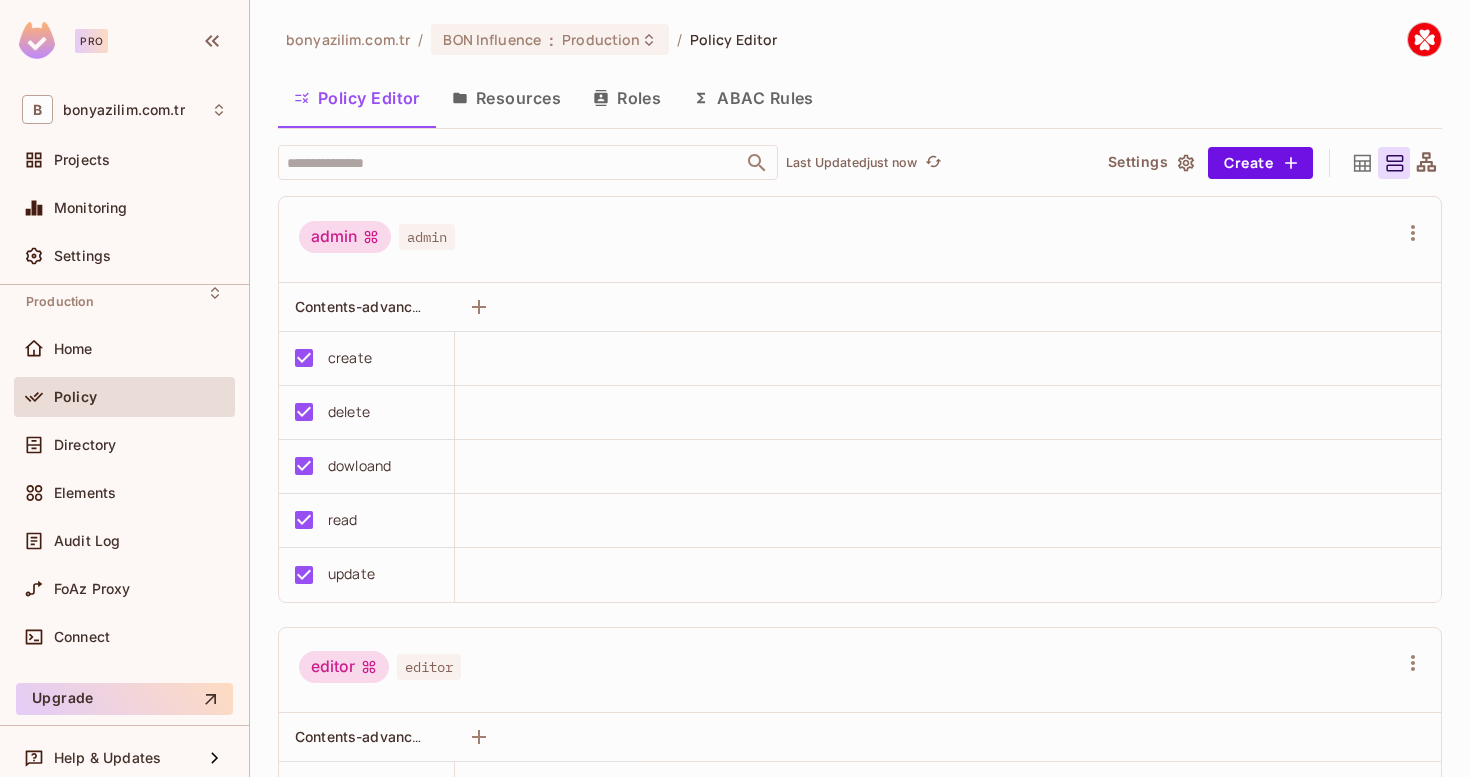 click 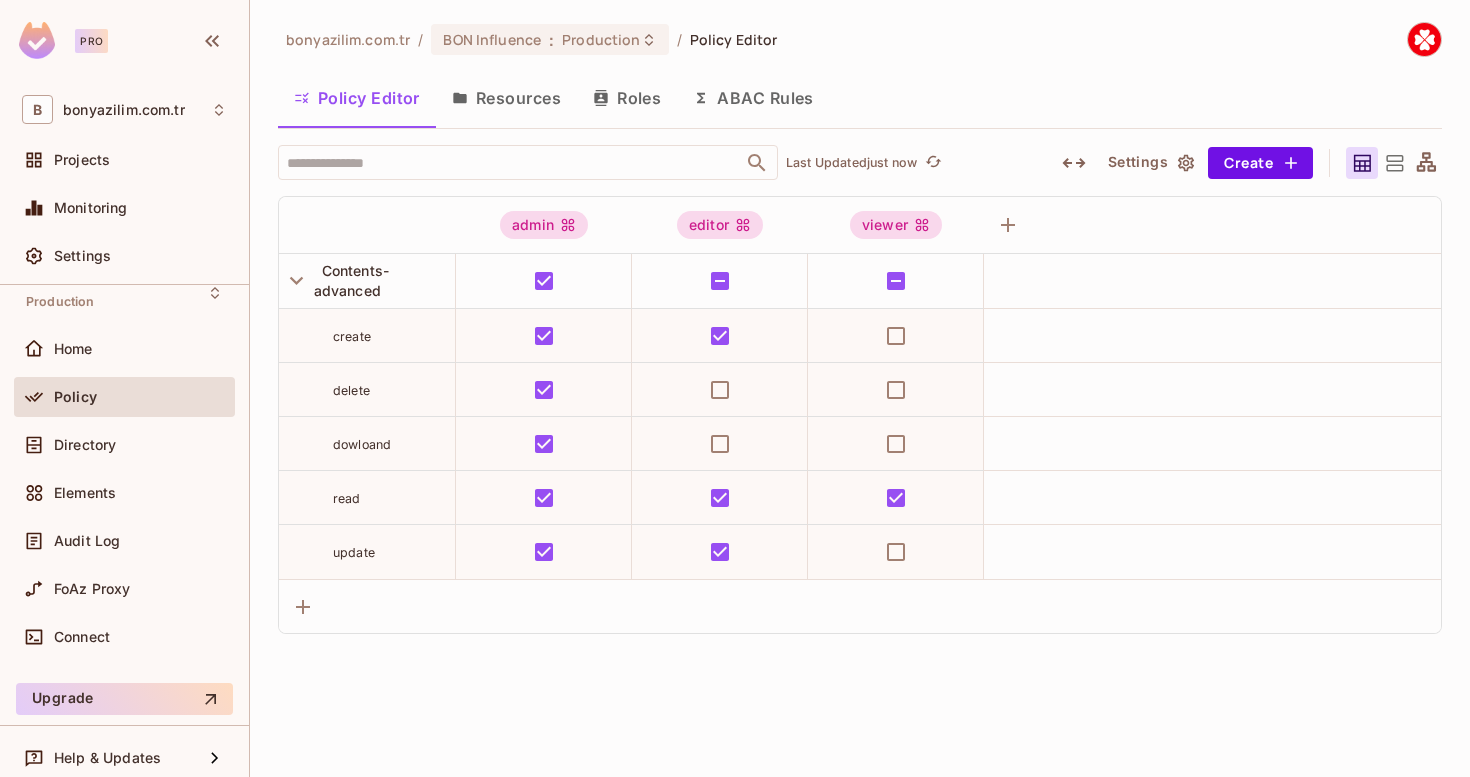 click 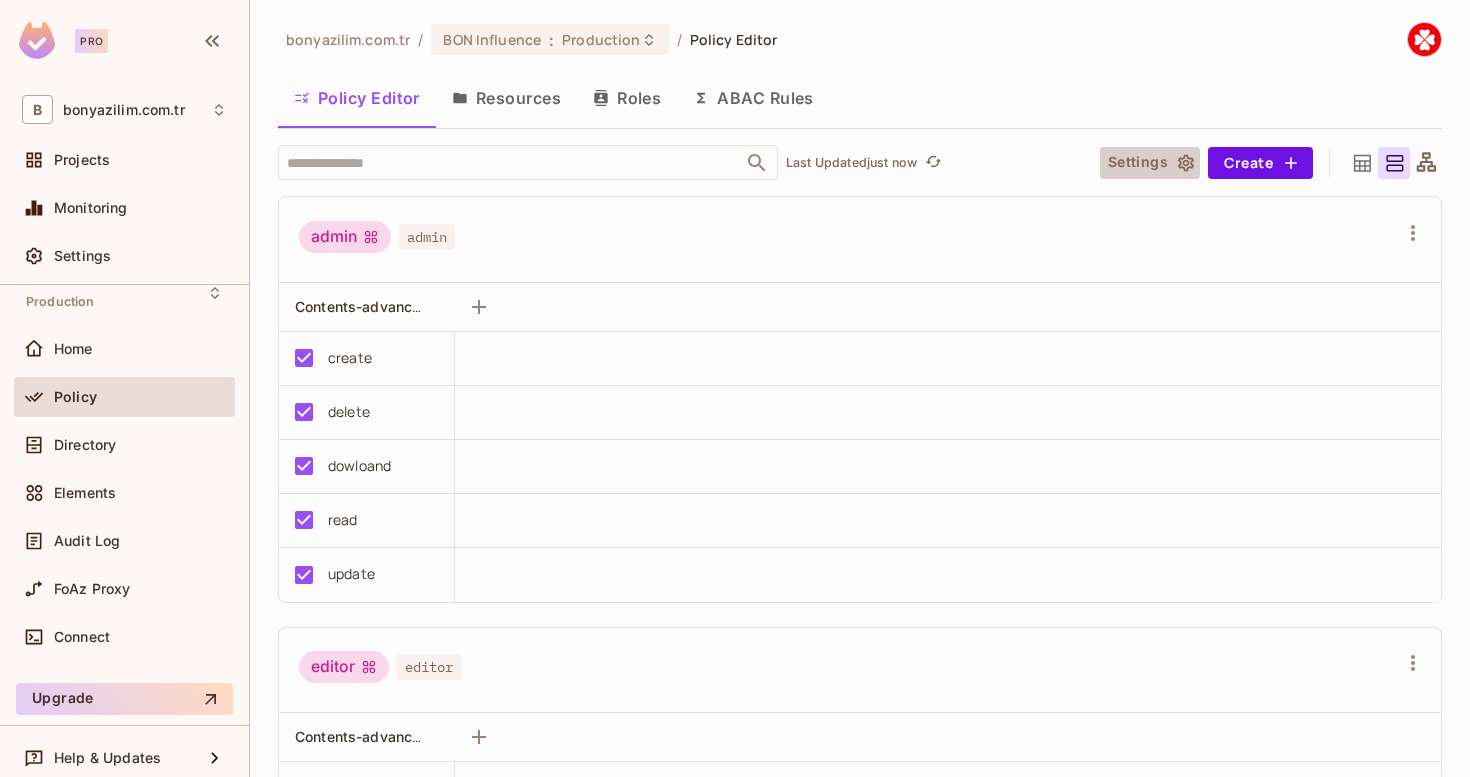 click on "Settings" at bounding box center (1150, 163) 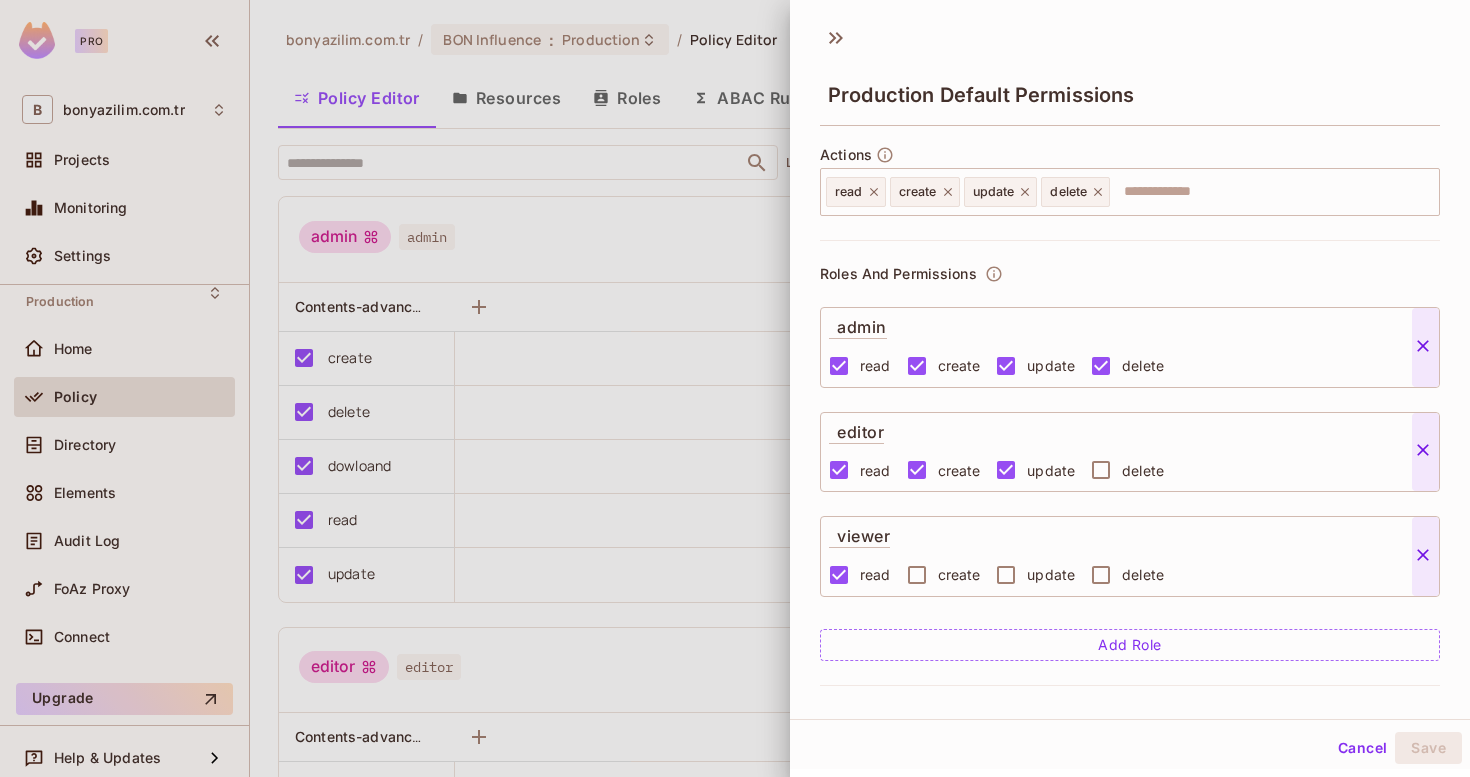 scroll, scrollTop: 110, scrollLeft: 0, axis: vertical 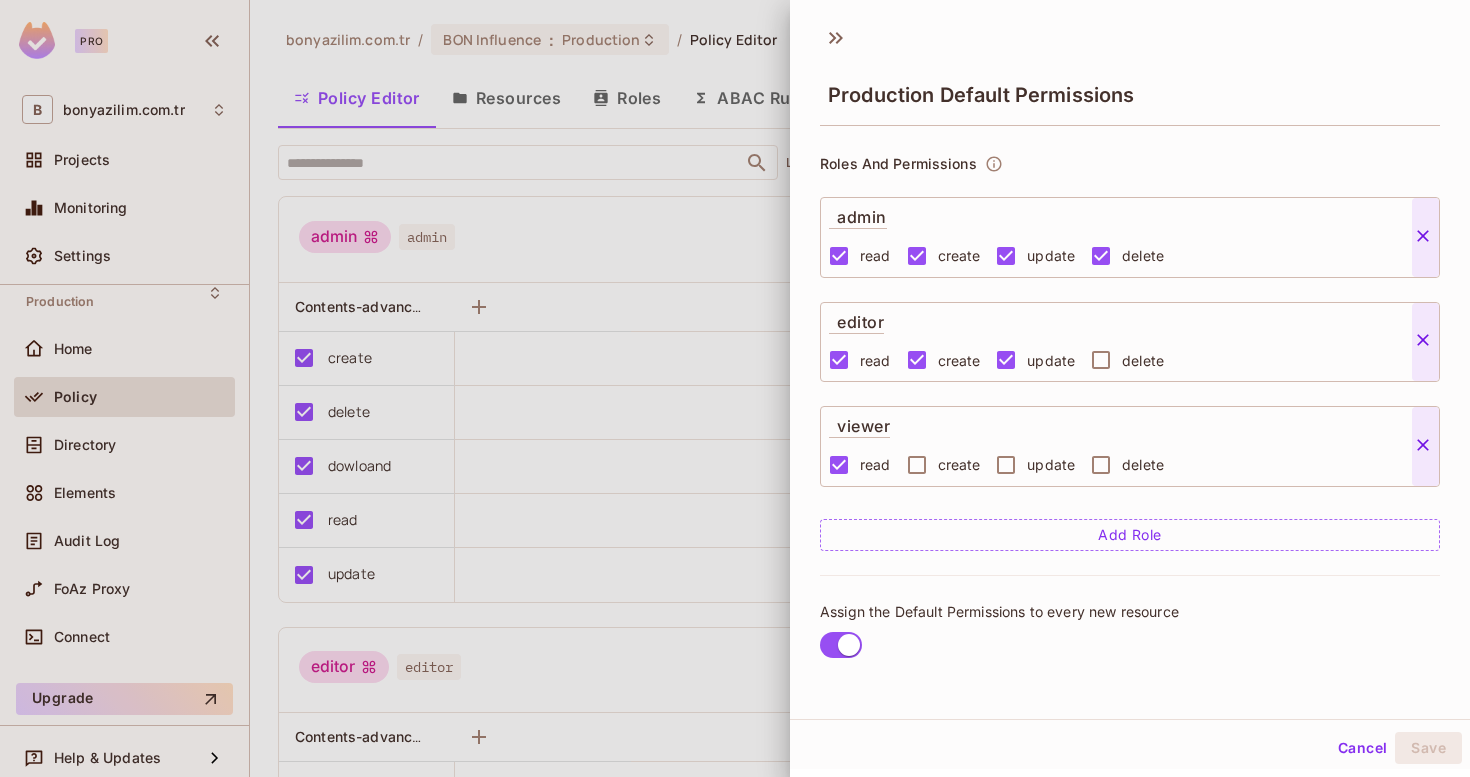 click on "Cancel" at bounding box center (1362, 748) 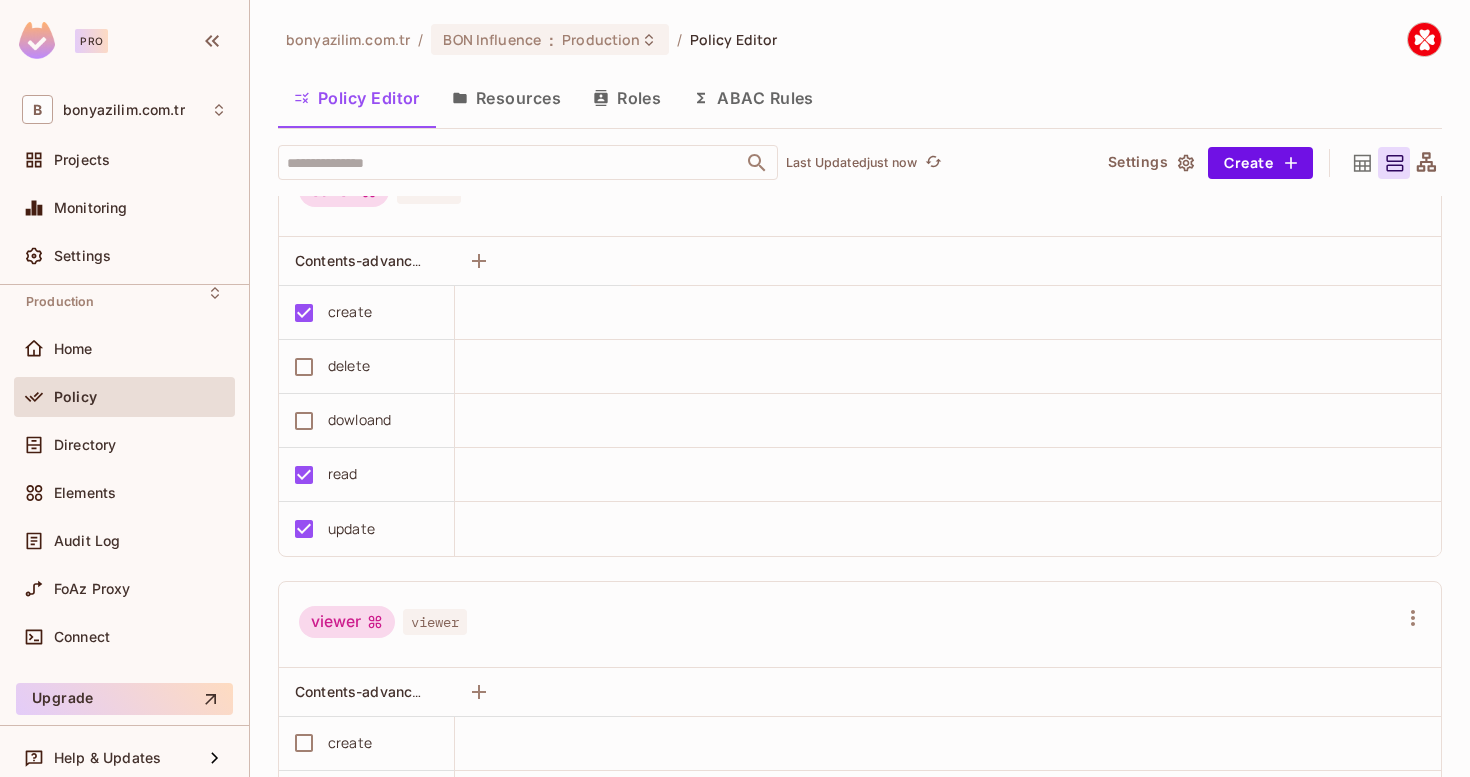 scroll, scrollTop: 579, scrollLeft: 0, axis: vertical 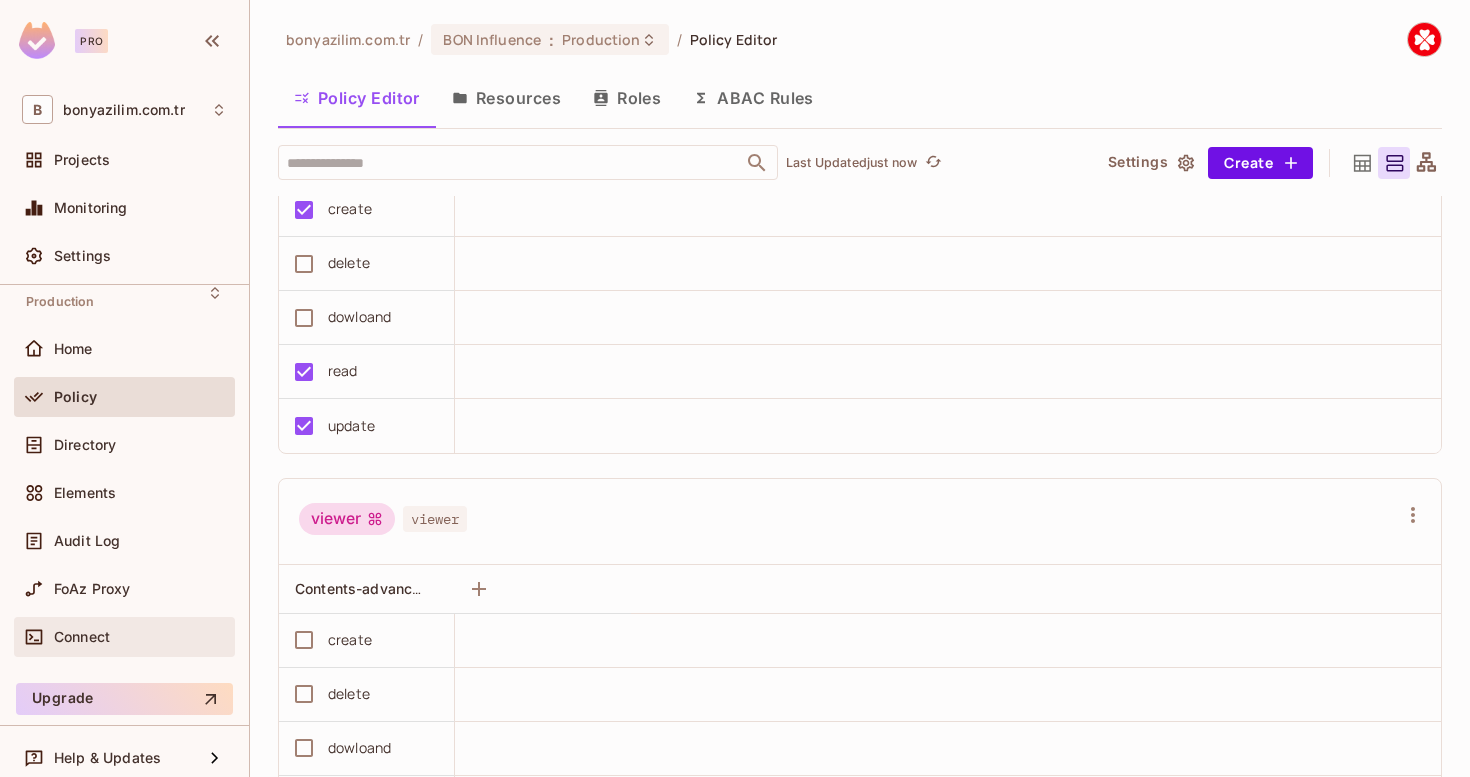 click on "Connect" at bounding box center (140, 637) 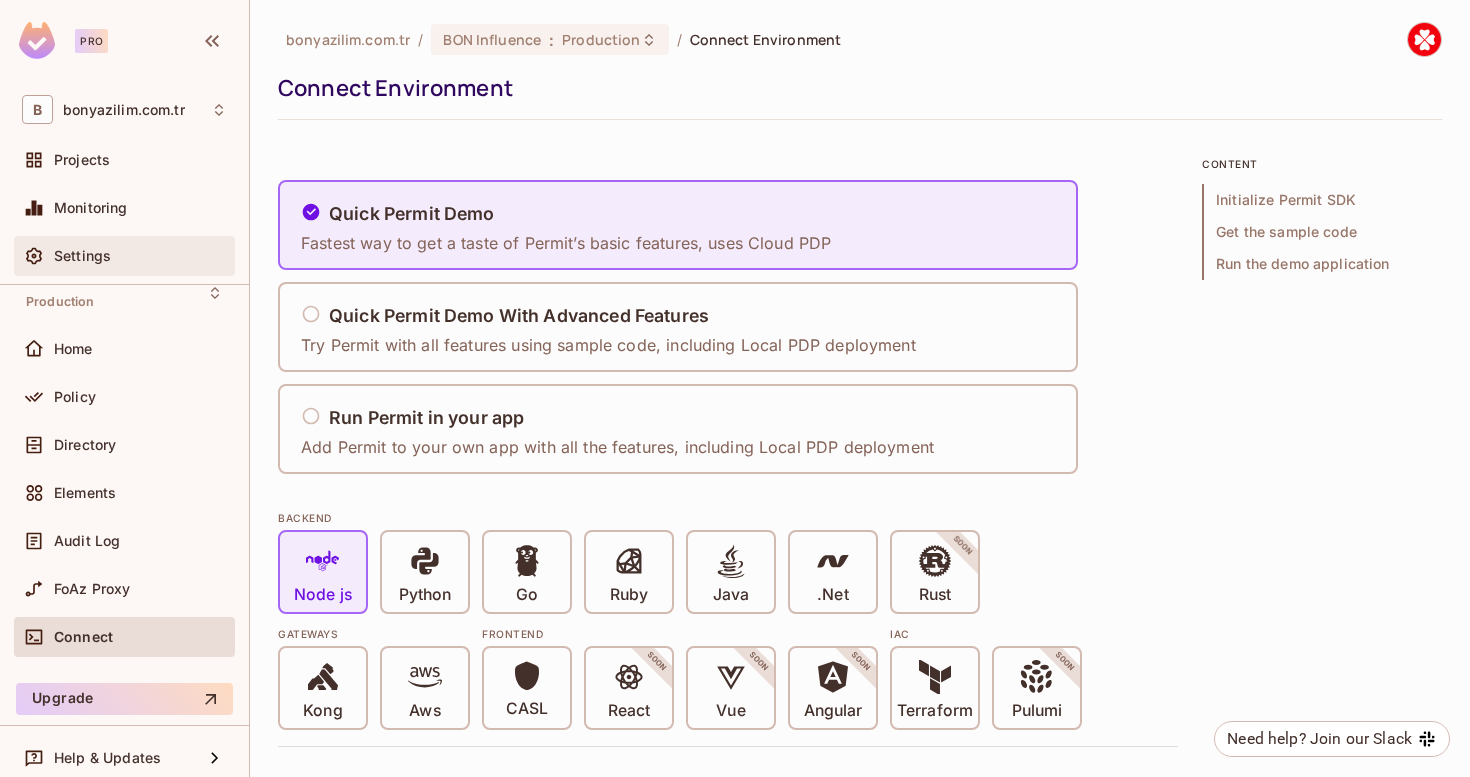 click on "Settings" at bounding box center (140, 256) 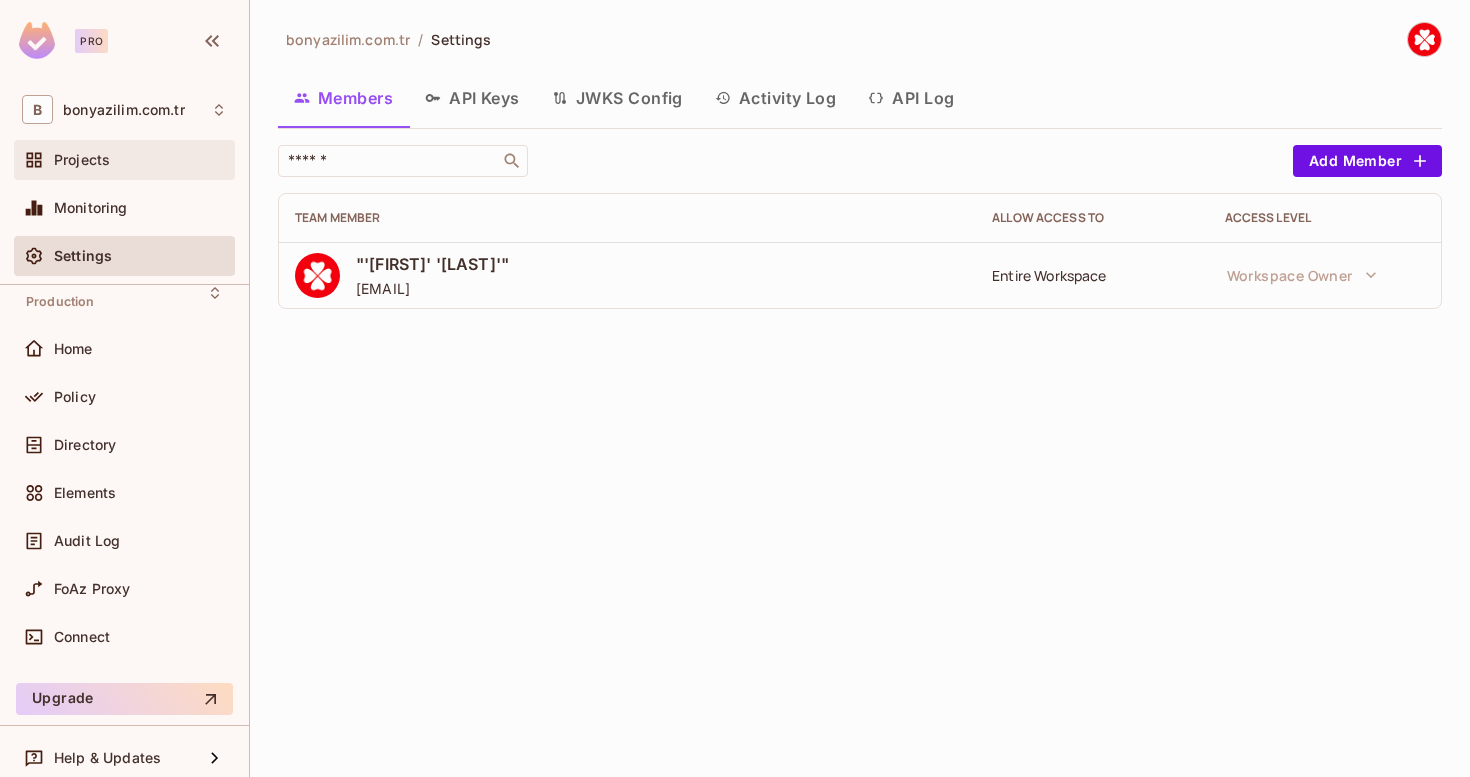 click on "Projects" at bounding box center (140, 160) 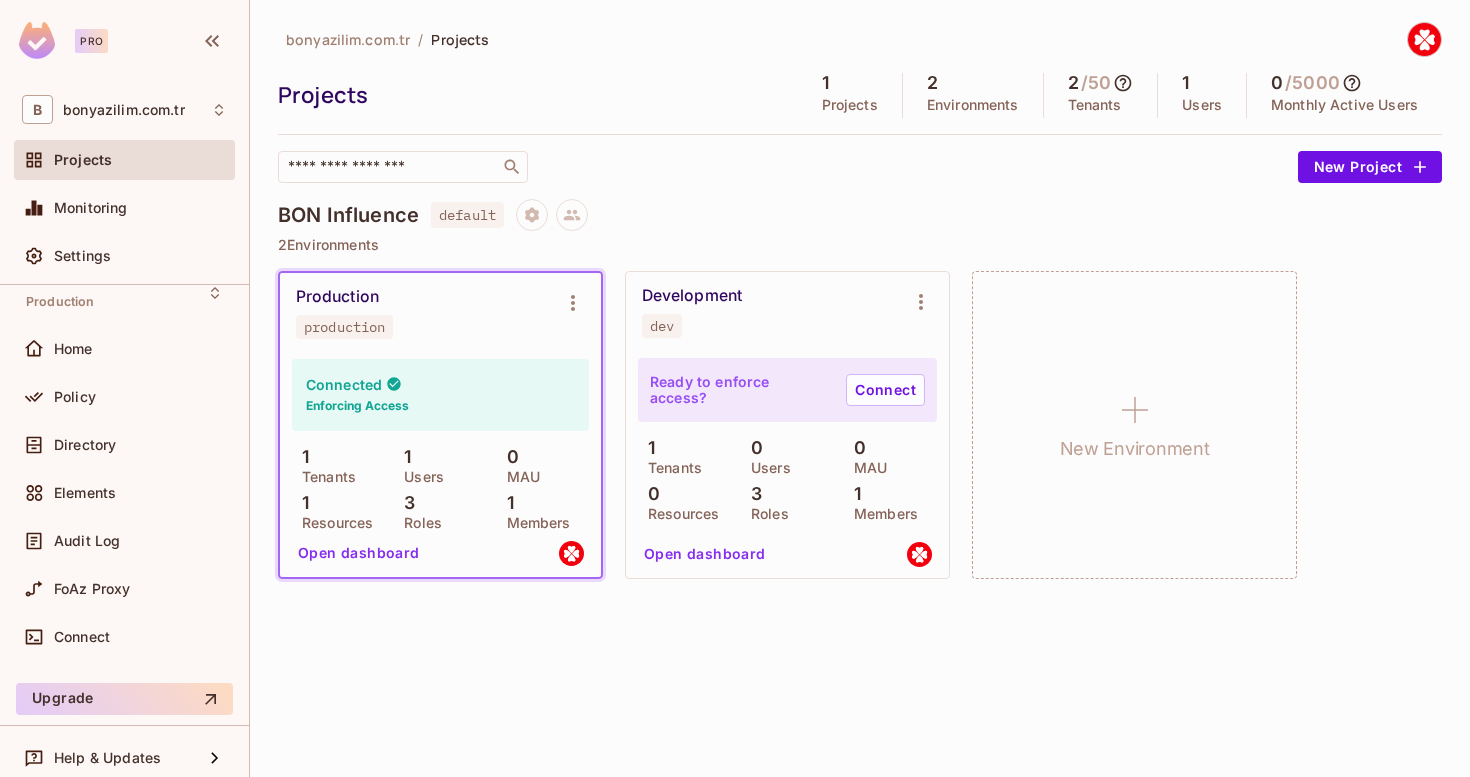 click on "Open dashboard" at bounding box center [359, 553] 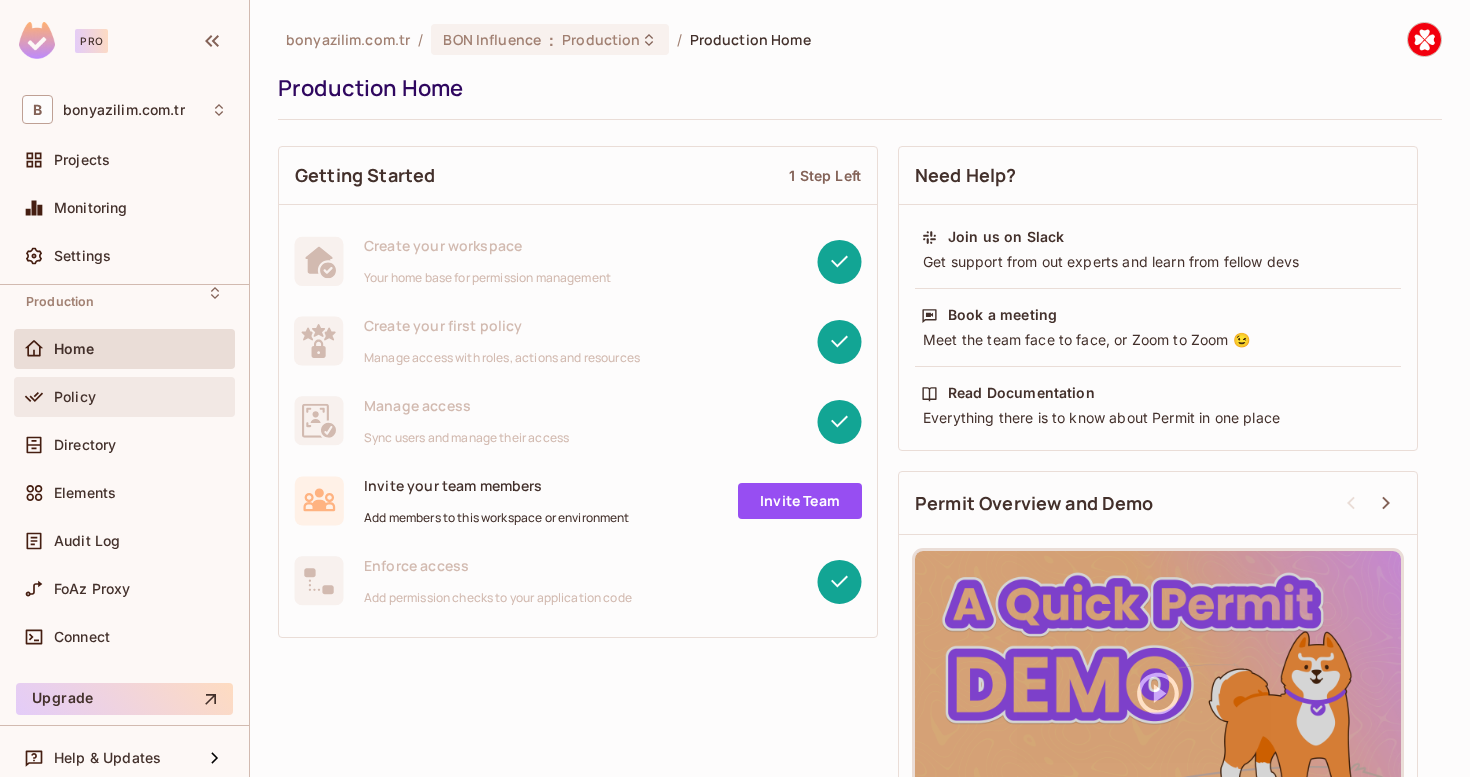 click on "Policy" at bounding box center [124, 397] 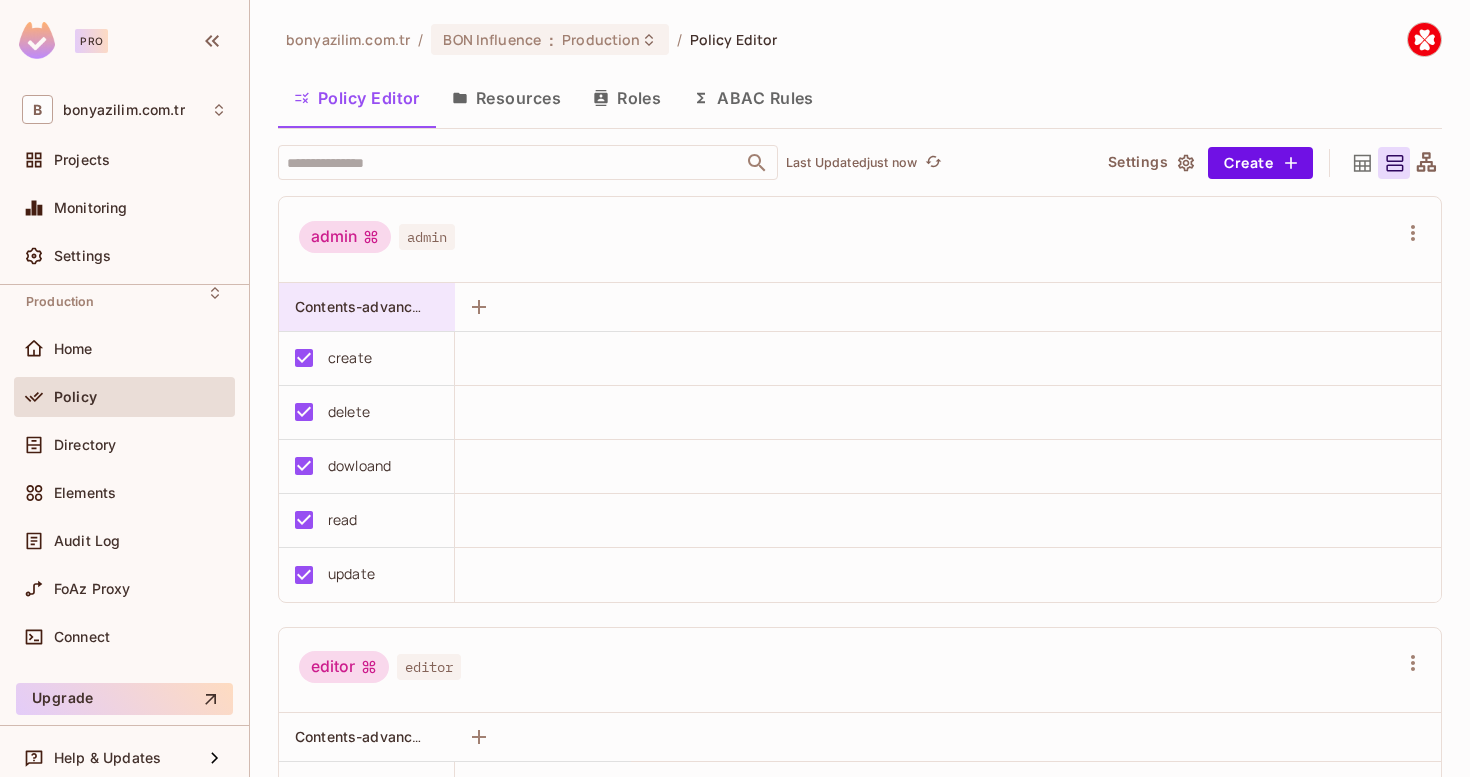 click on "Contents-advanced" at bounding box center (361, 307) 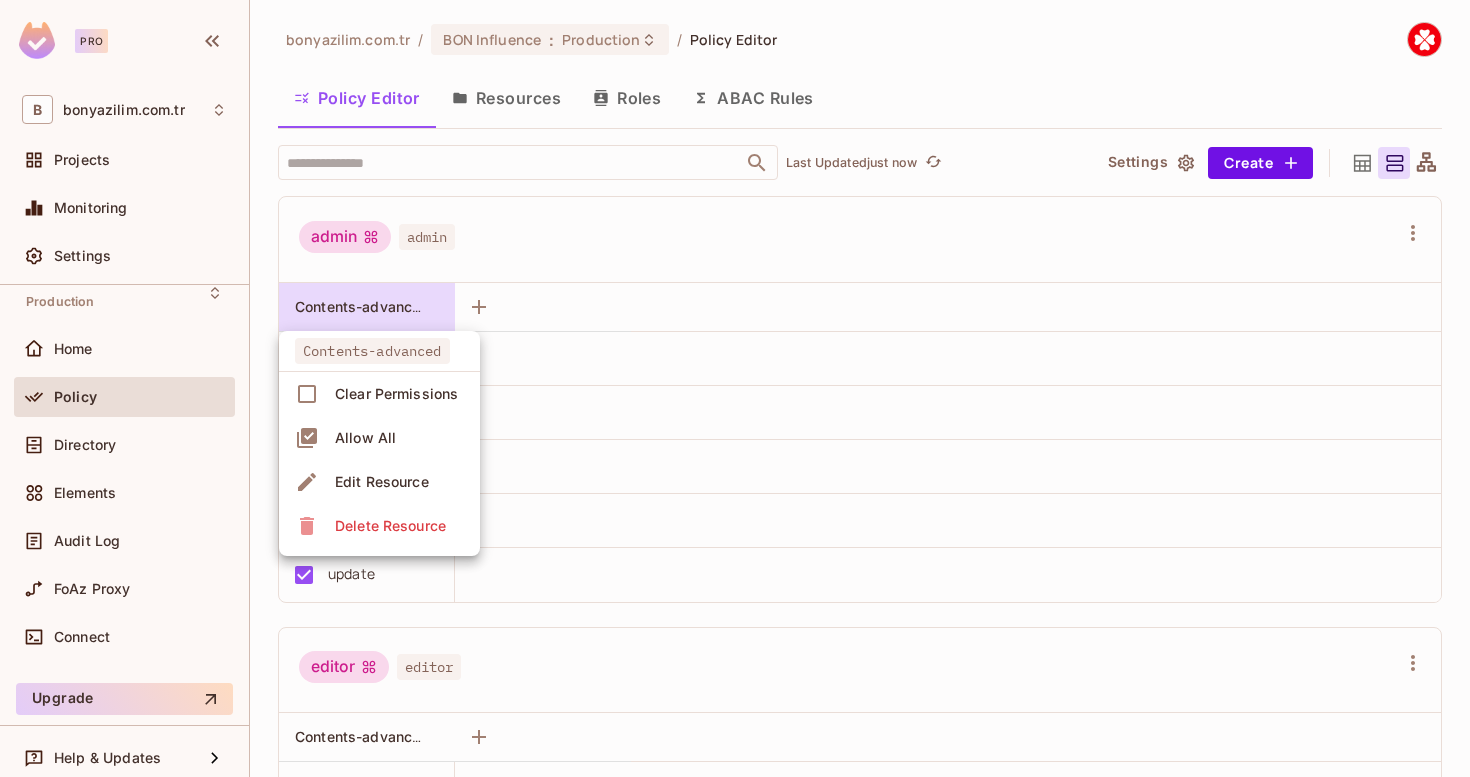 click on "Edit Resource" at bounding box center [382, 482] 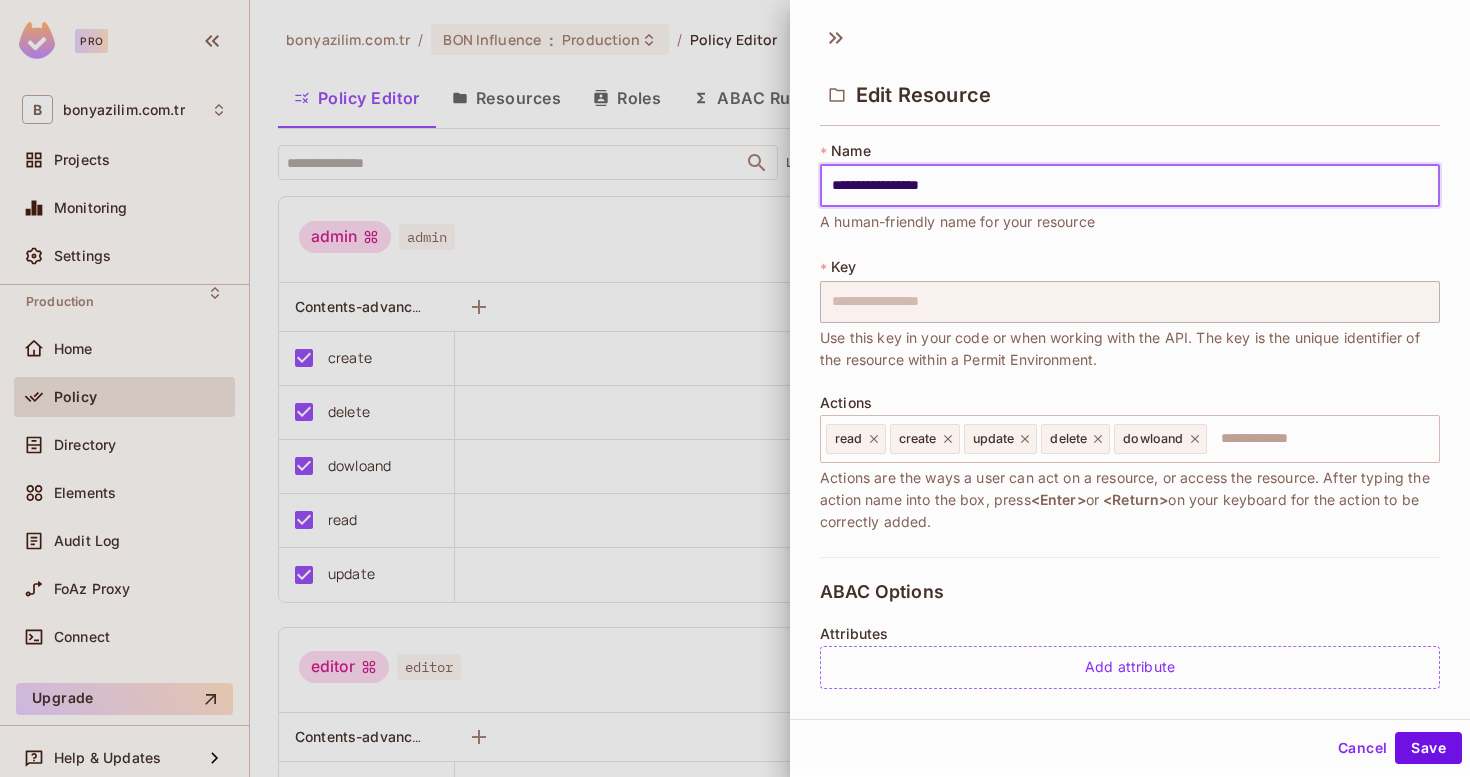 click on "**********" at bounding box center (1130, 186) 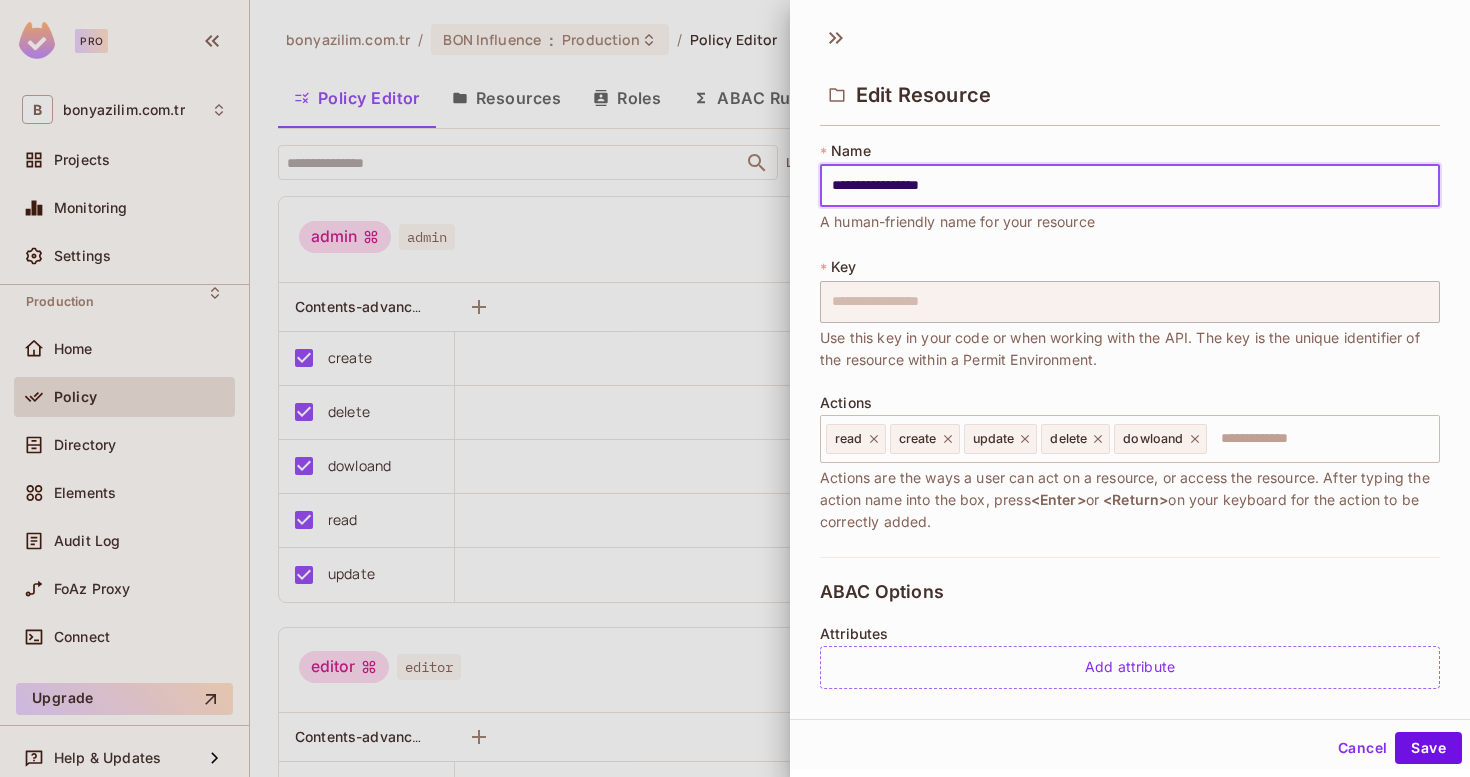 click at bounding box center [735, 388] 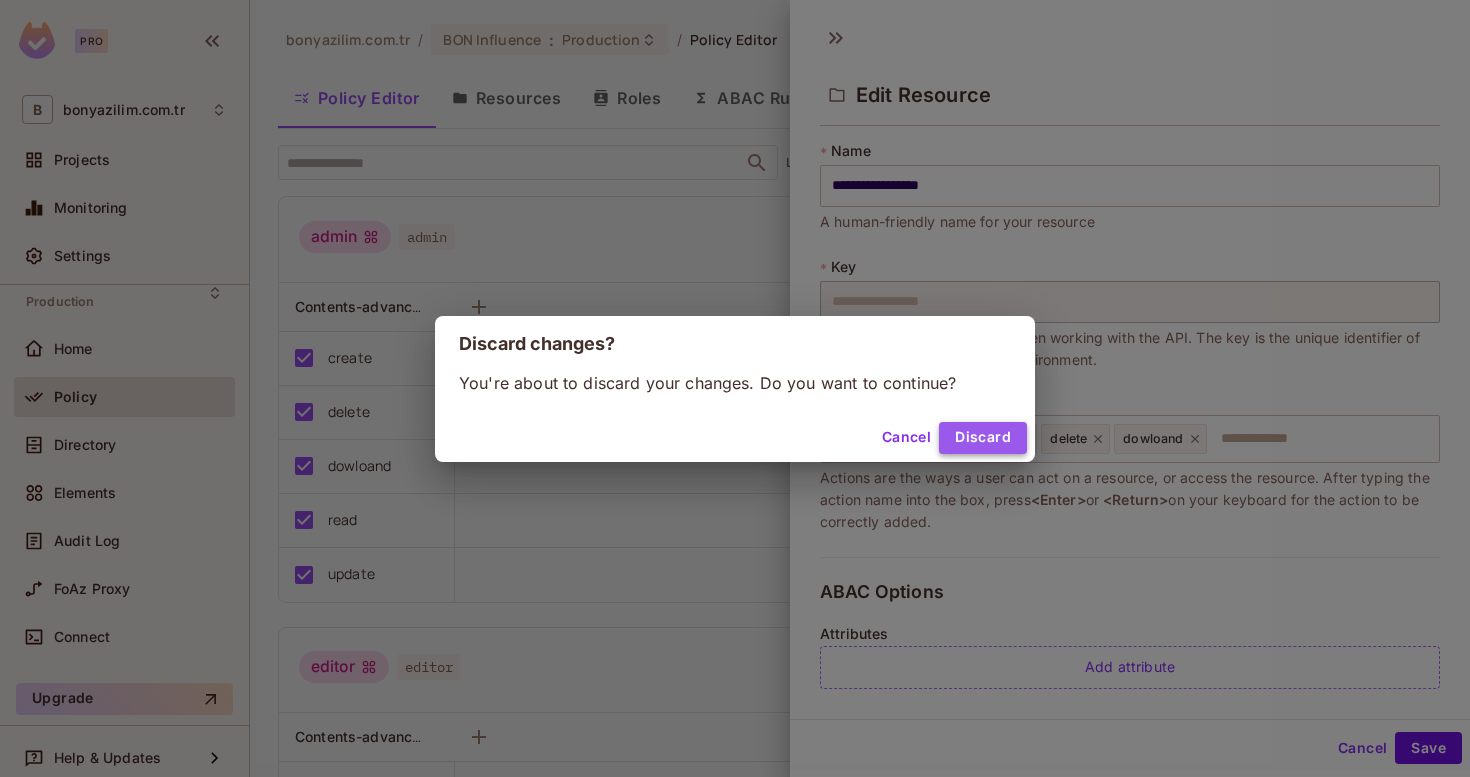 click on "Discard" at bounding box center [983, 438] 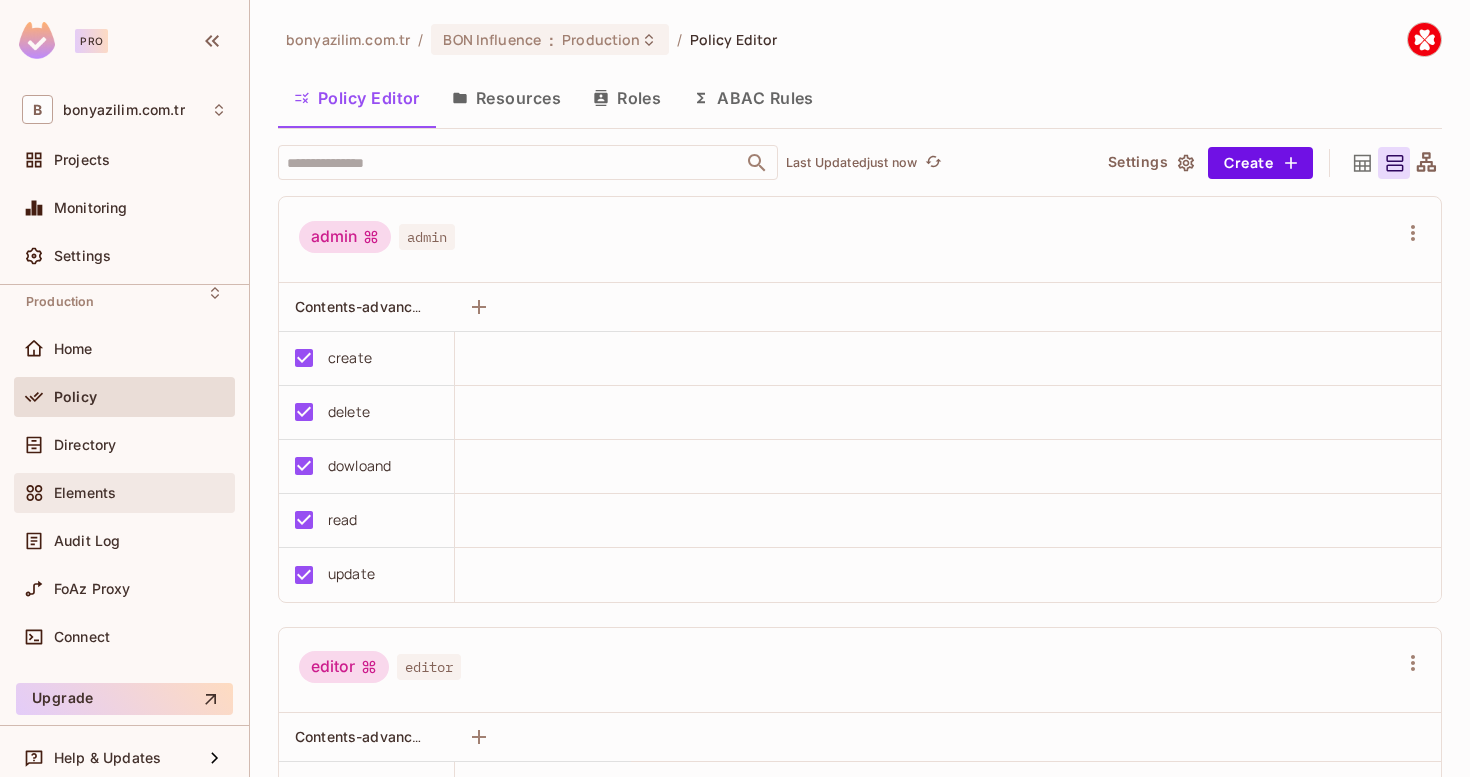 click on "Elements" at bounding box center [124, 493] 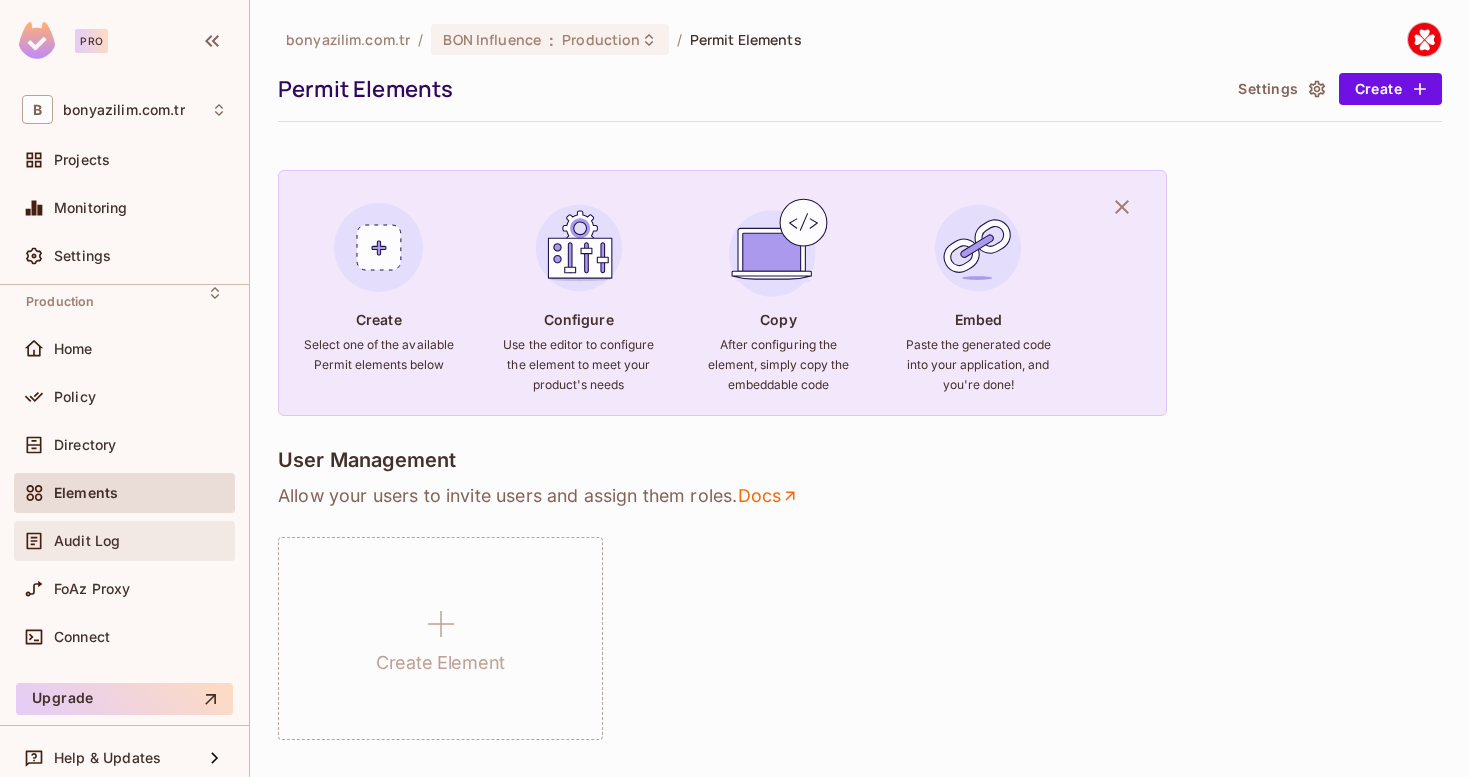 click on "Audit Log" at bounding box center [124, 541] 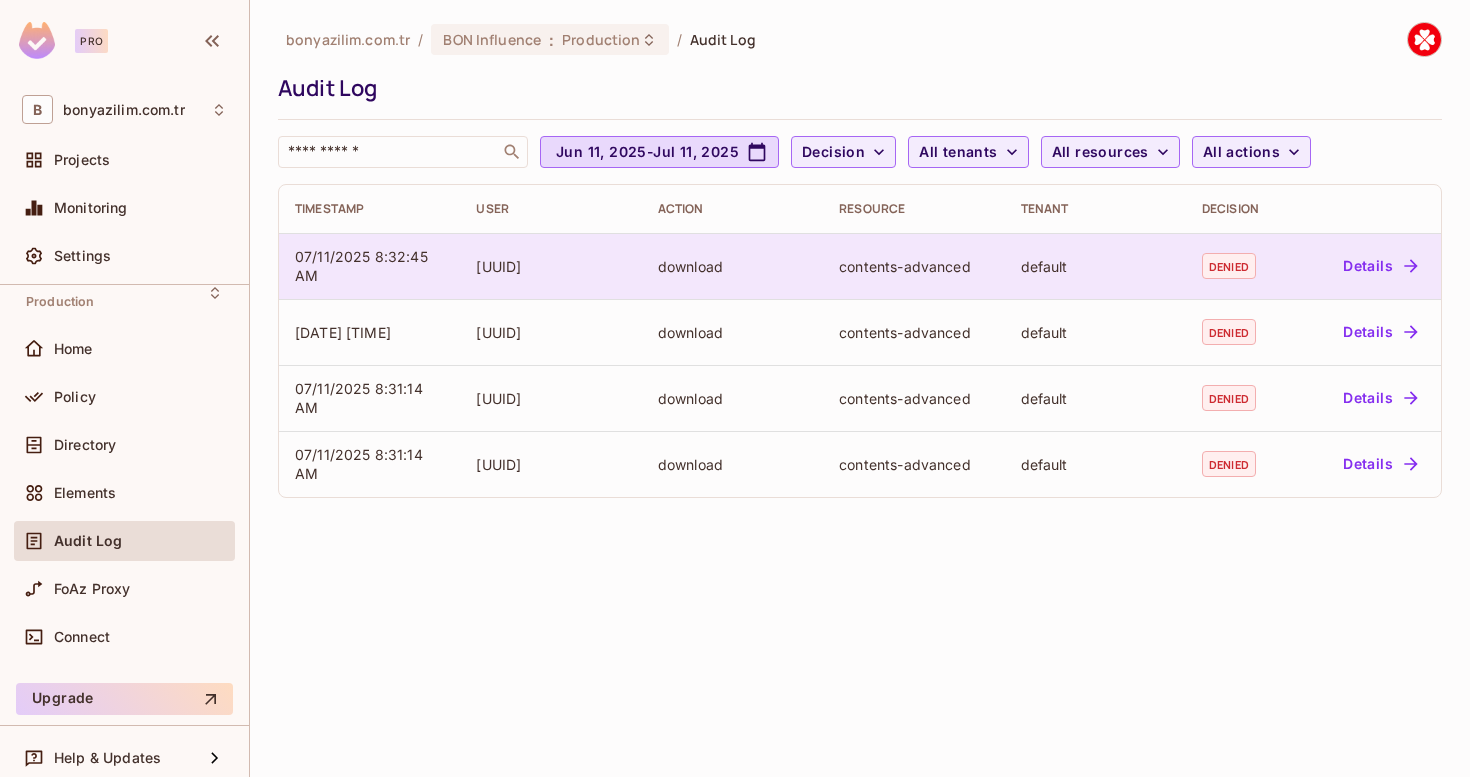 click on "default" at bounding box center [1095, 266] 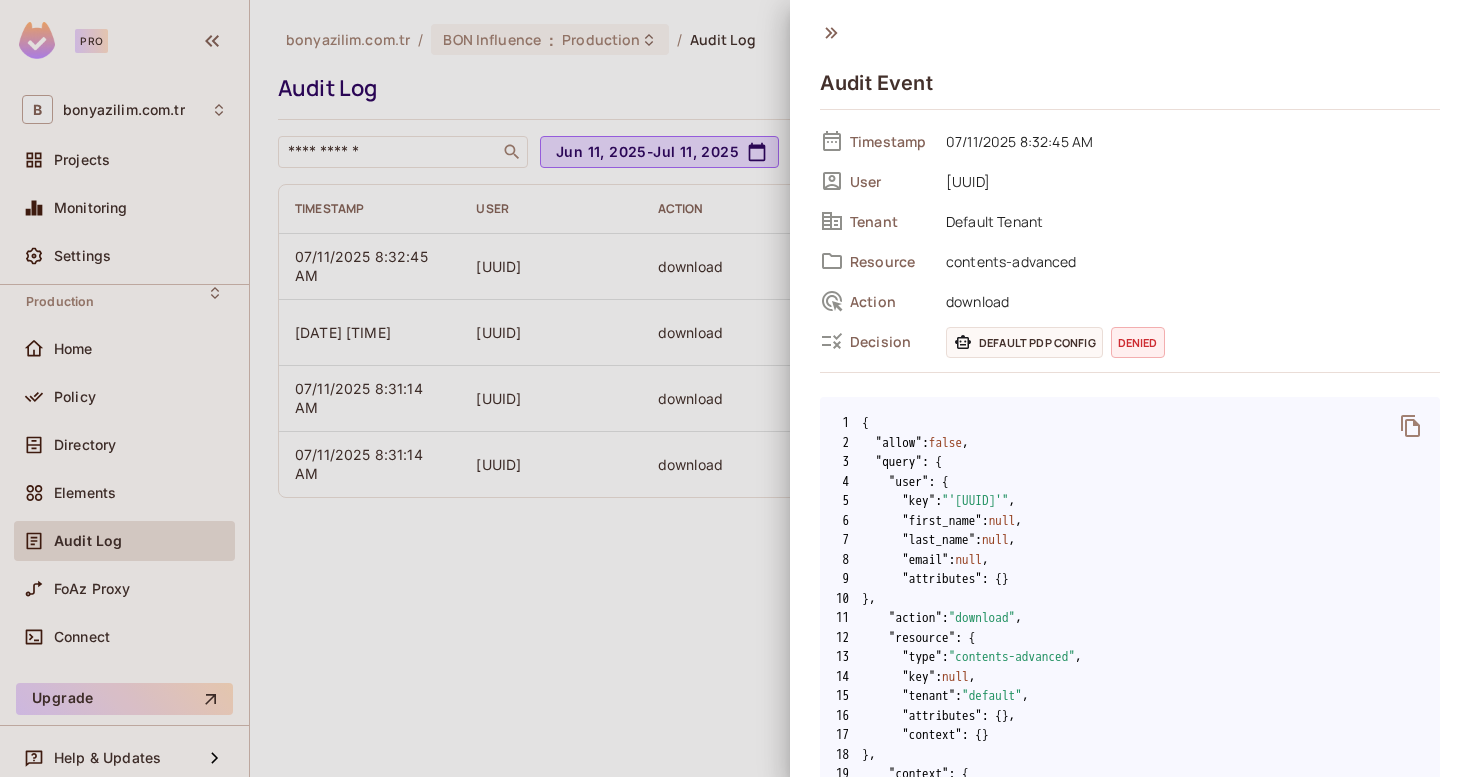click 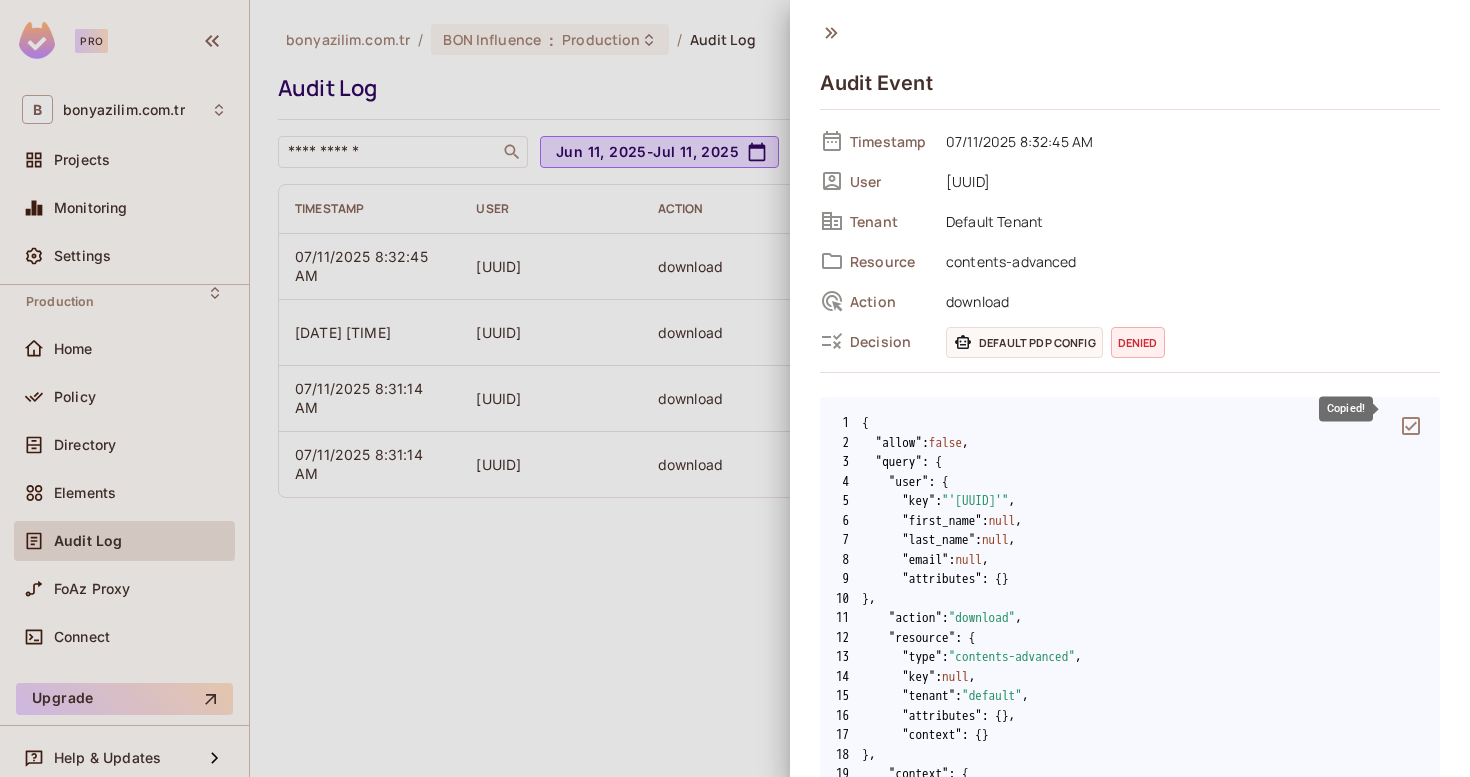 scroll, scrollTop: 995, scrollLeft: 0, axis: vertical 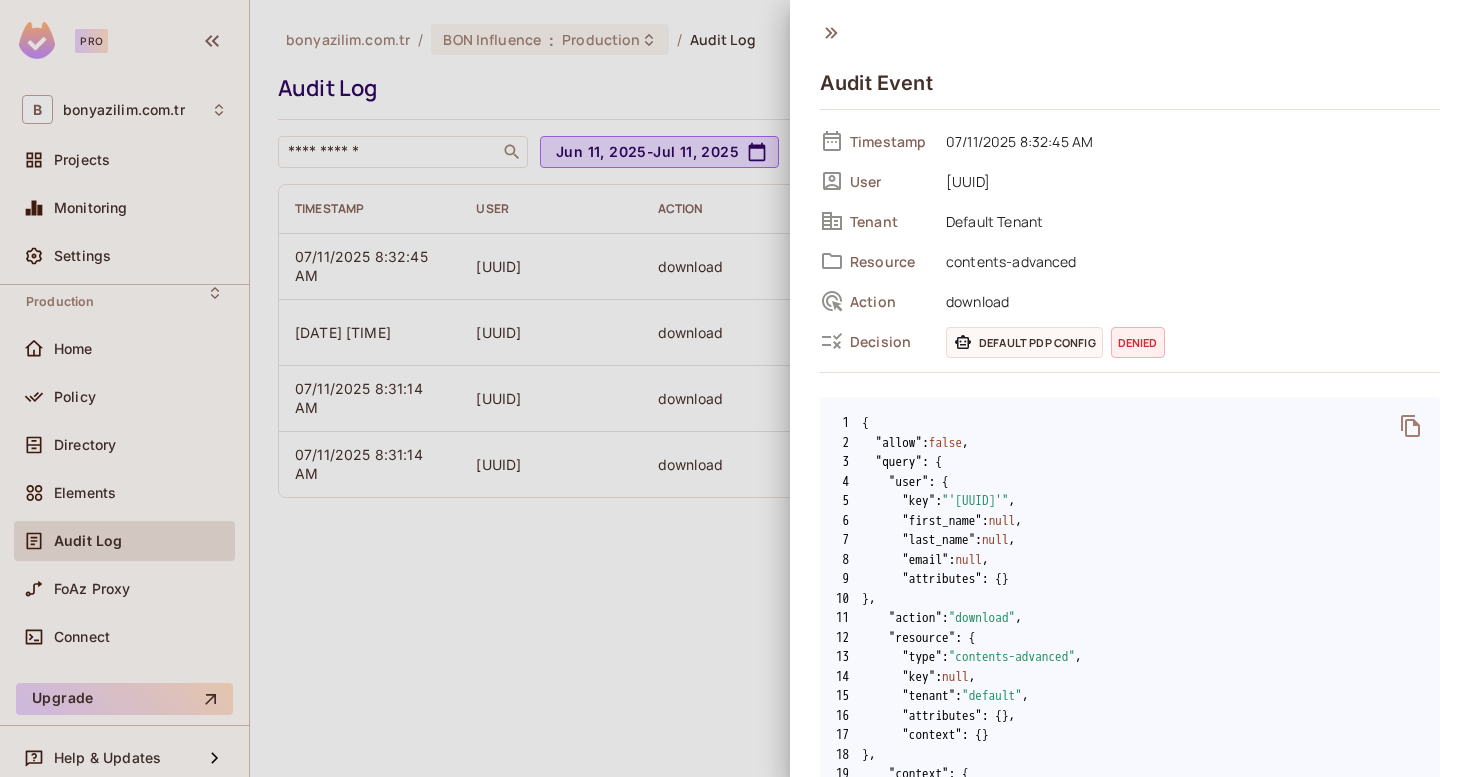 click at bounding box center (735, 388) 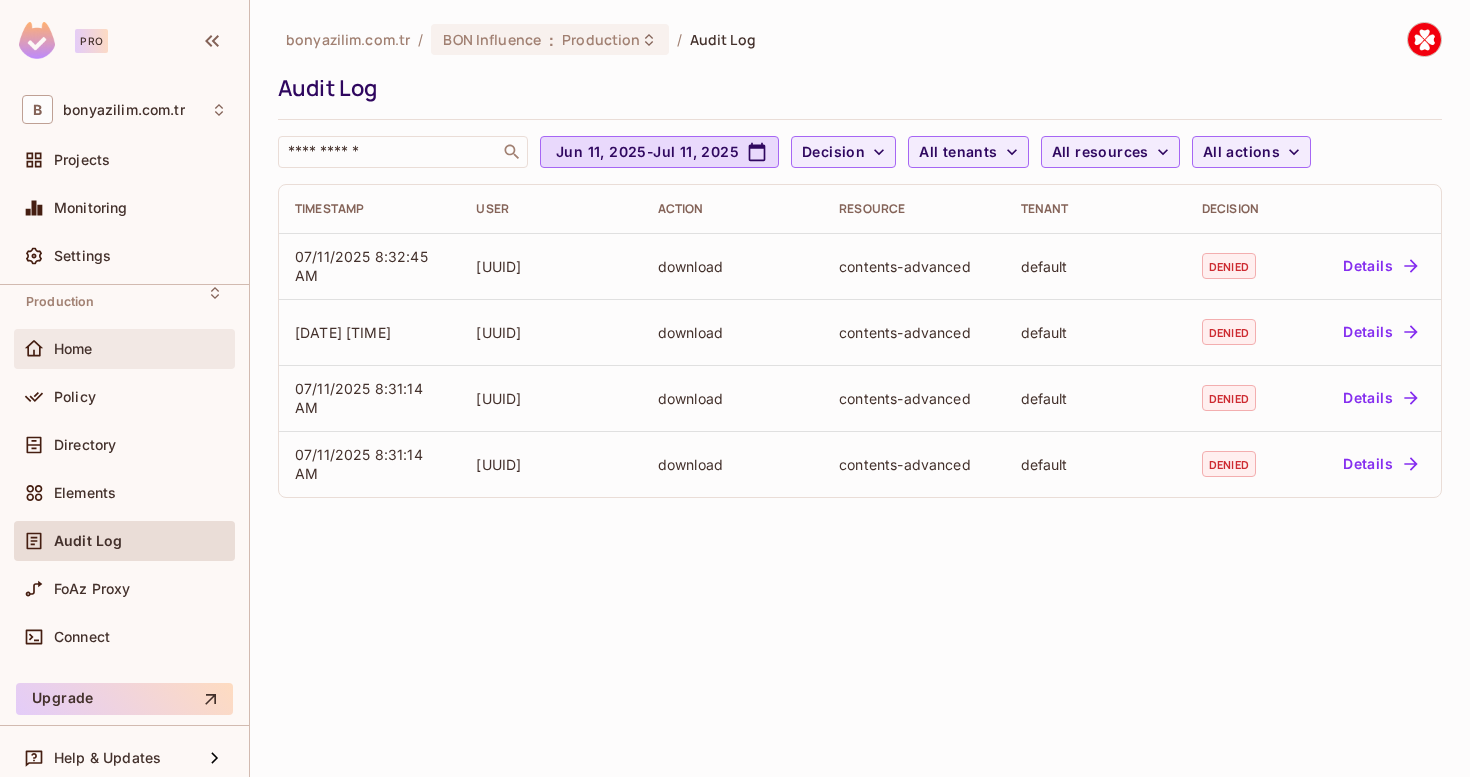 click on "Home" at bounding box center [140, 349] 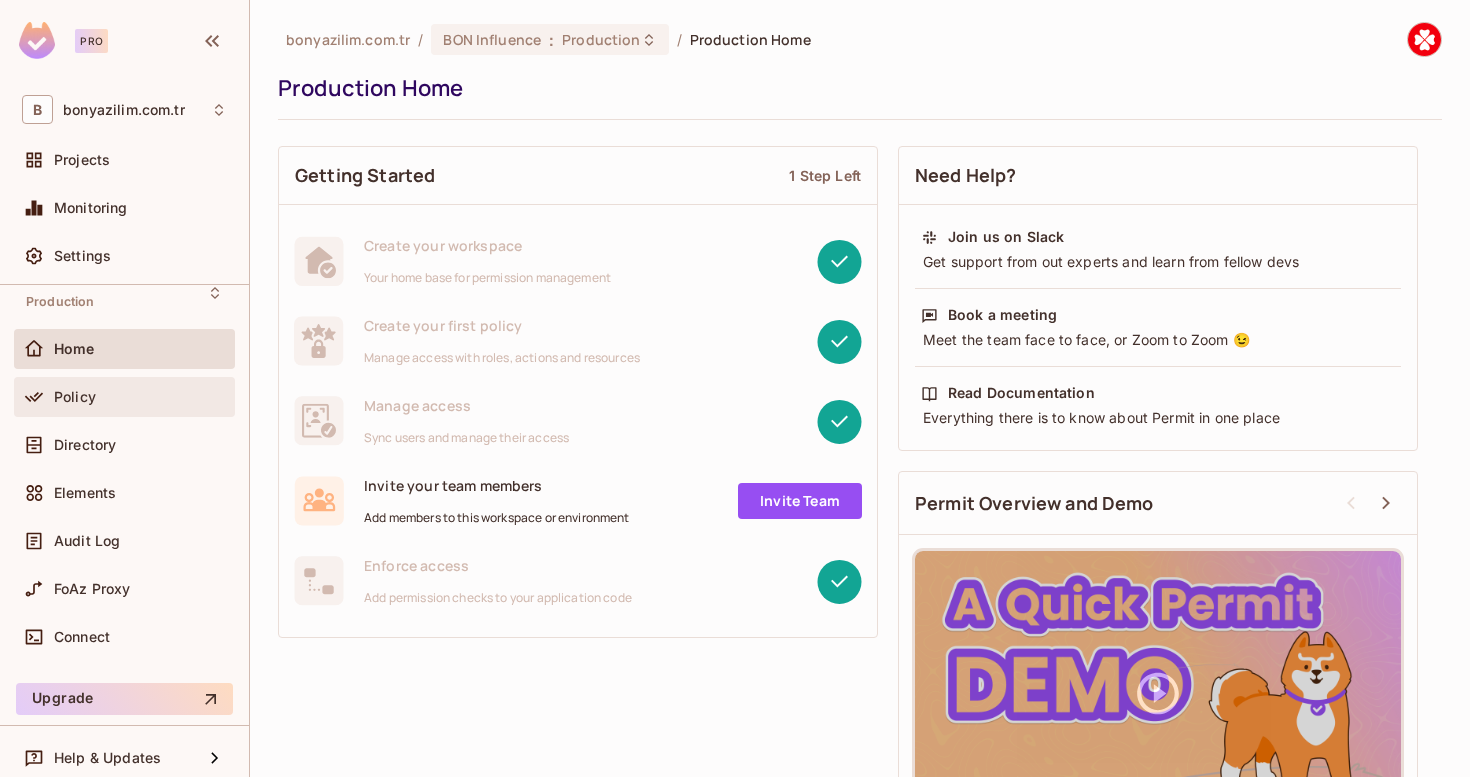 click on "Policy" at bounding box center (140, 397) 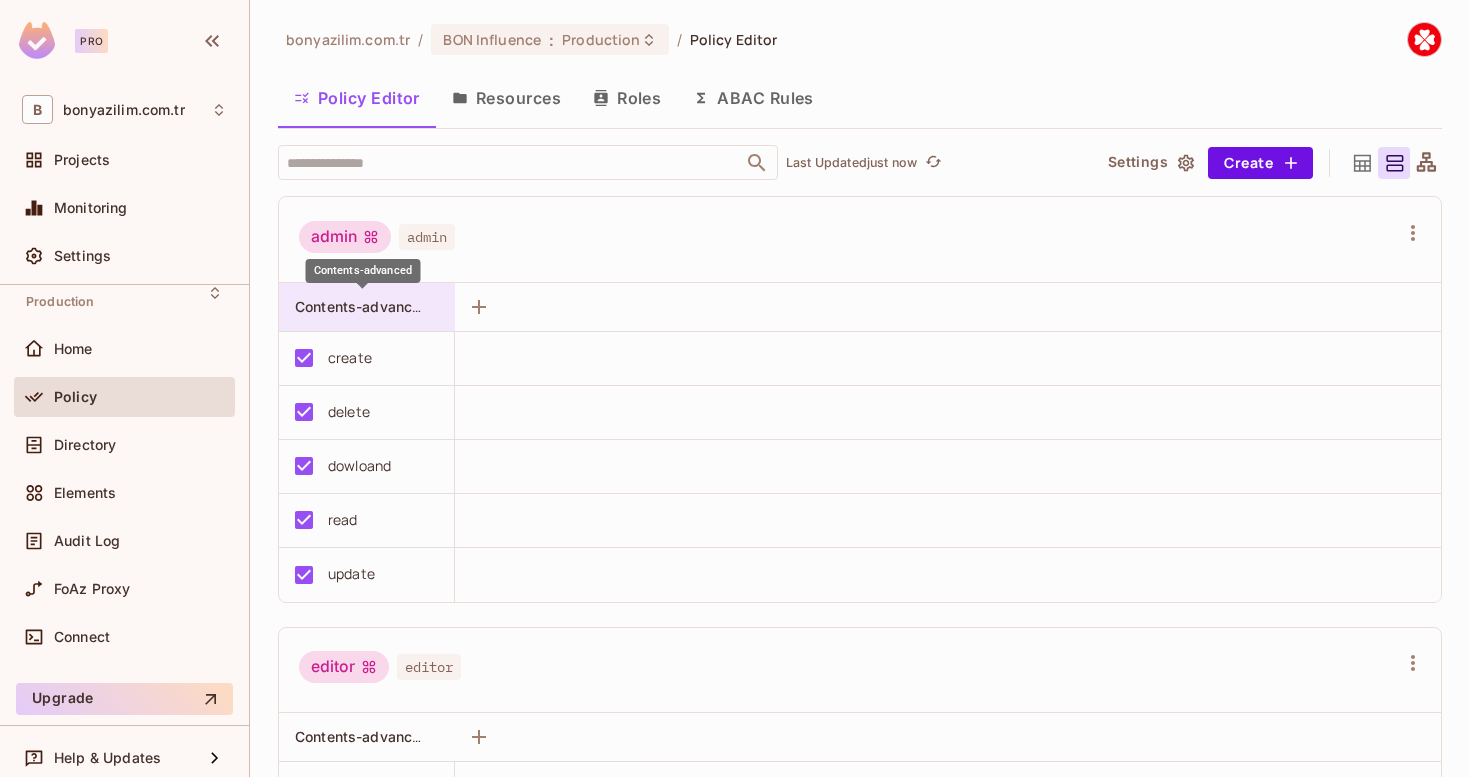 click on "Contents-advanced" at bounding box center (362, 306) 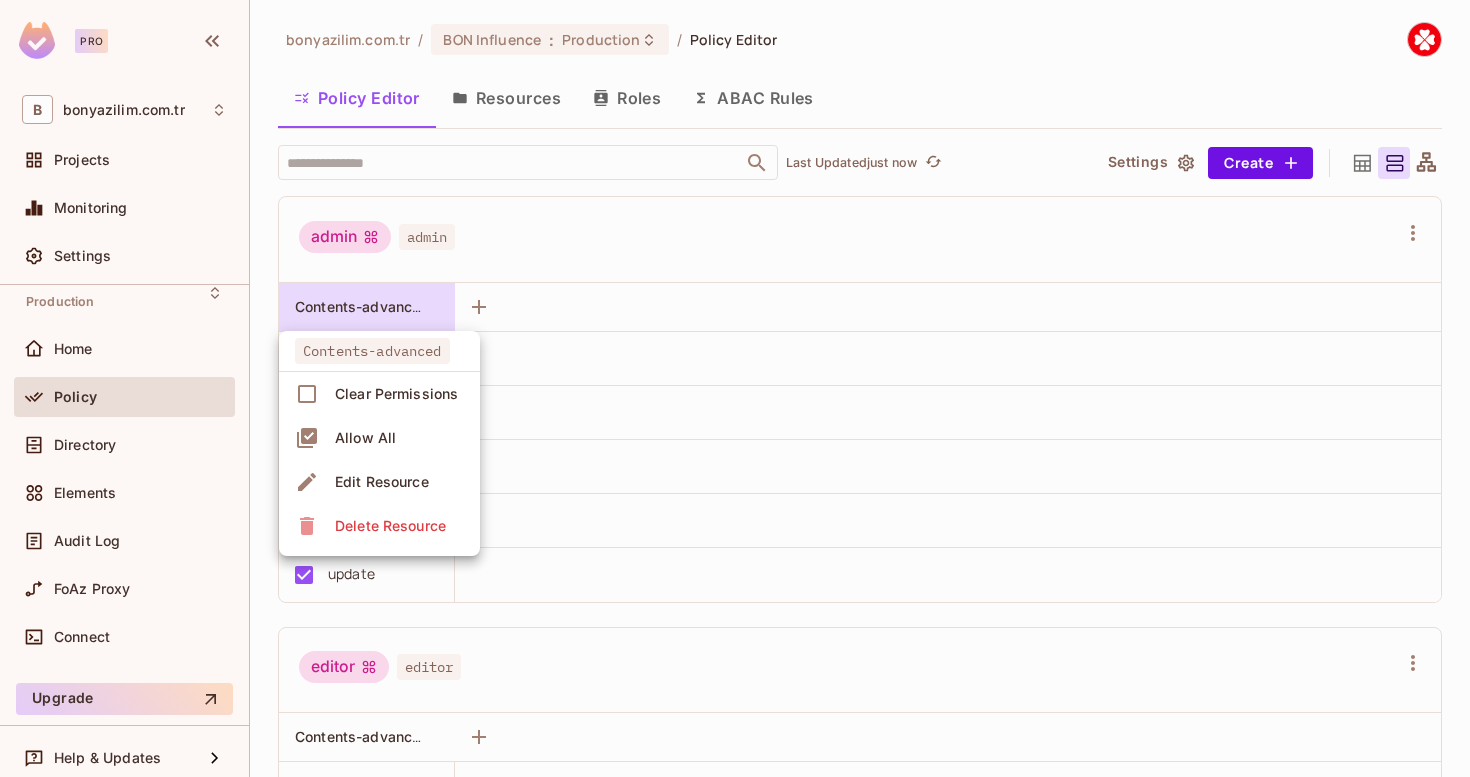 click on "Edit Resource" at bounding box center (382, 482) 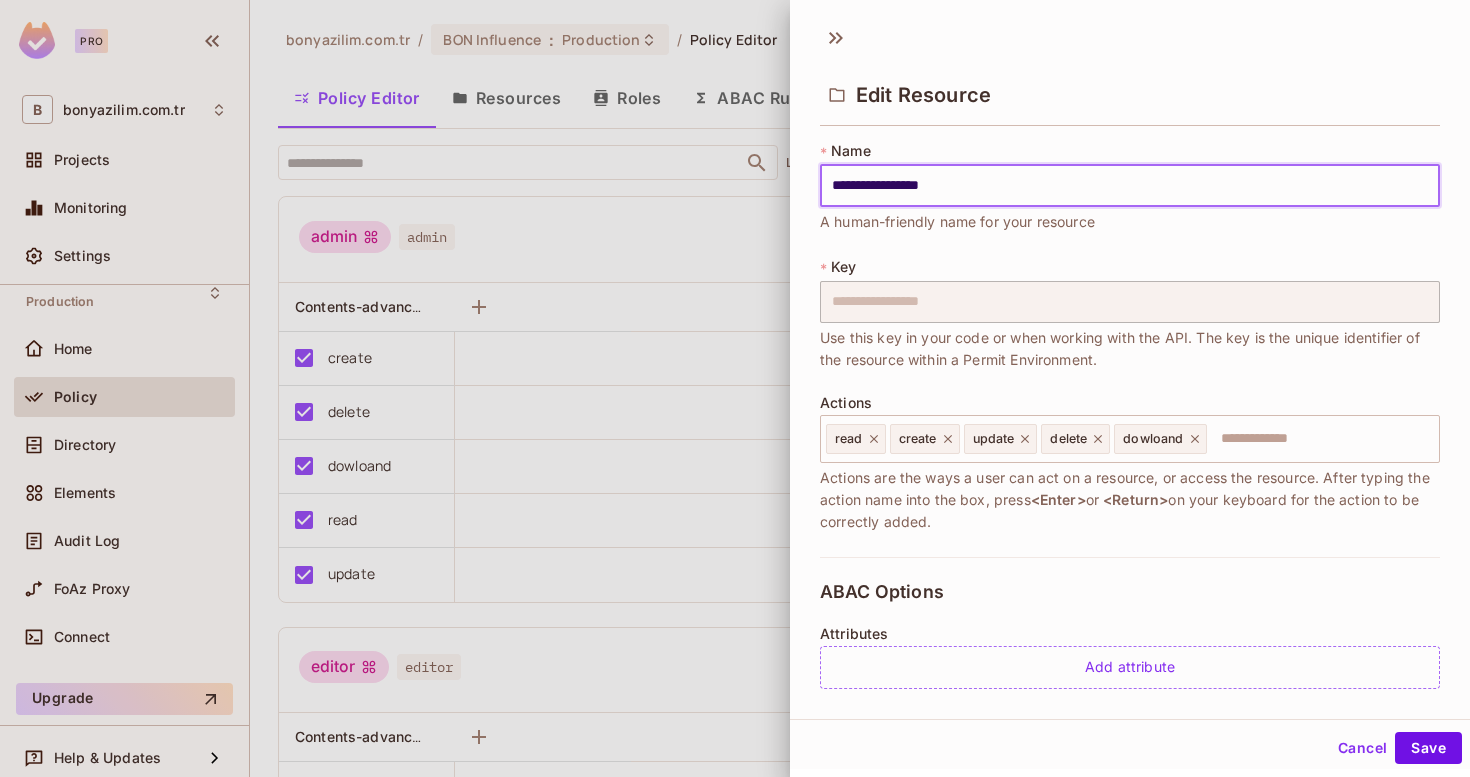 click on "**********" at bounding box center [1130, 186] 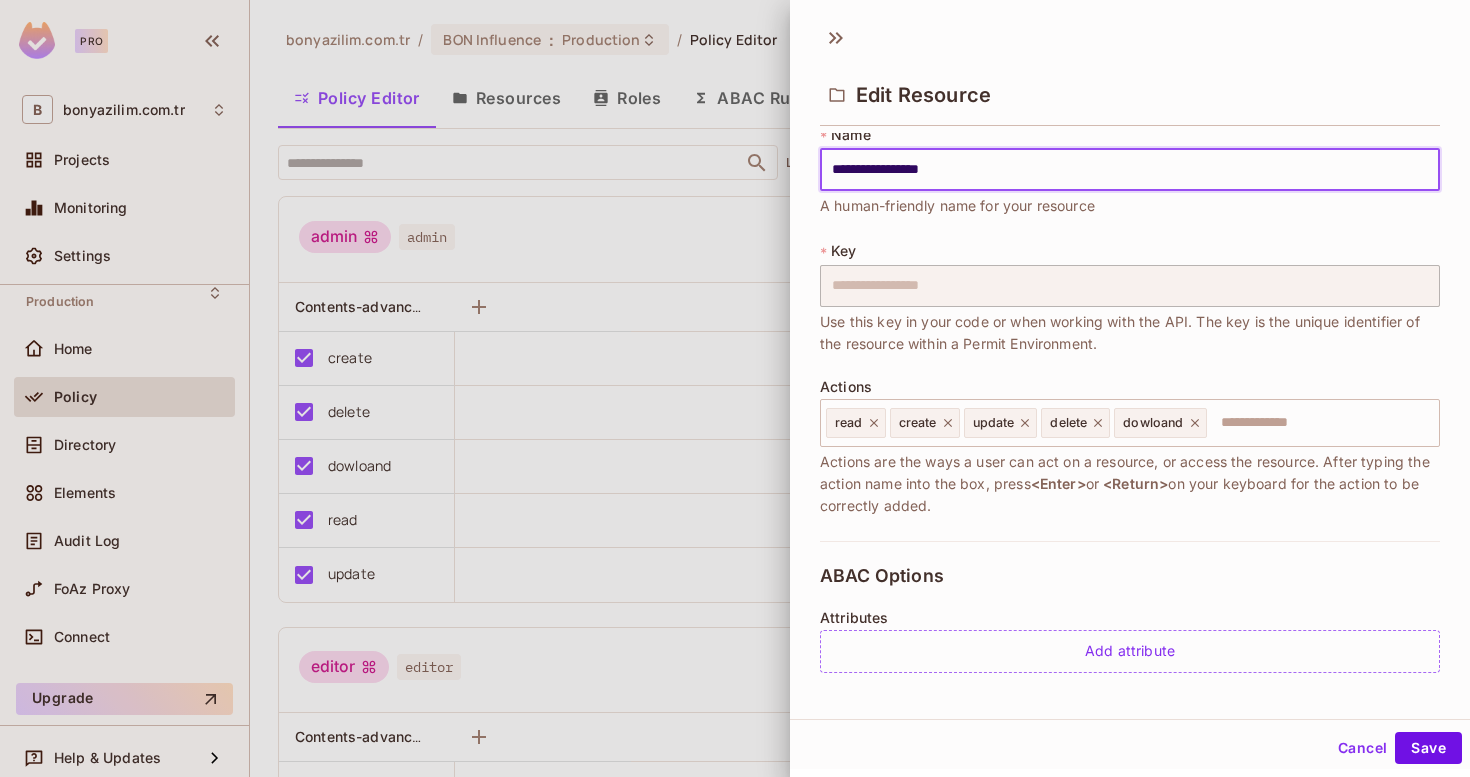 scroll, scrollTop: 0, scrollLeft: 0, axis: both 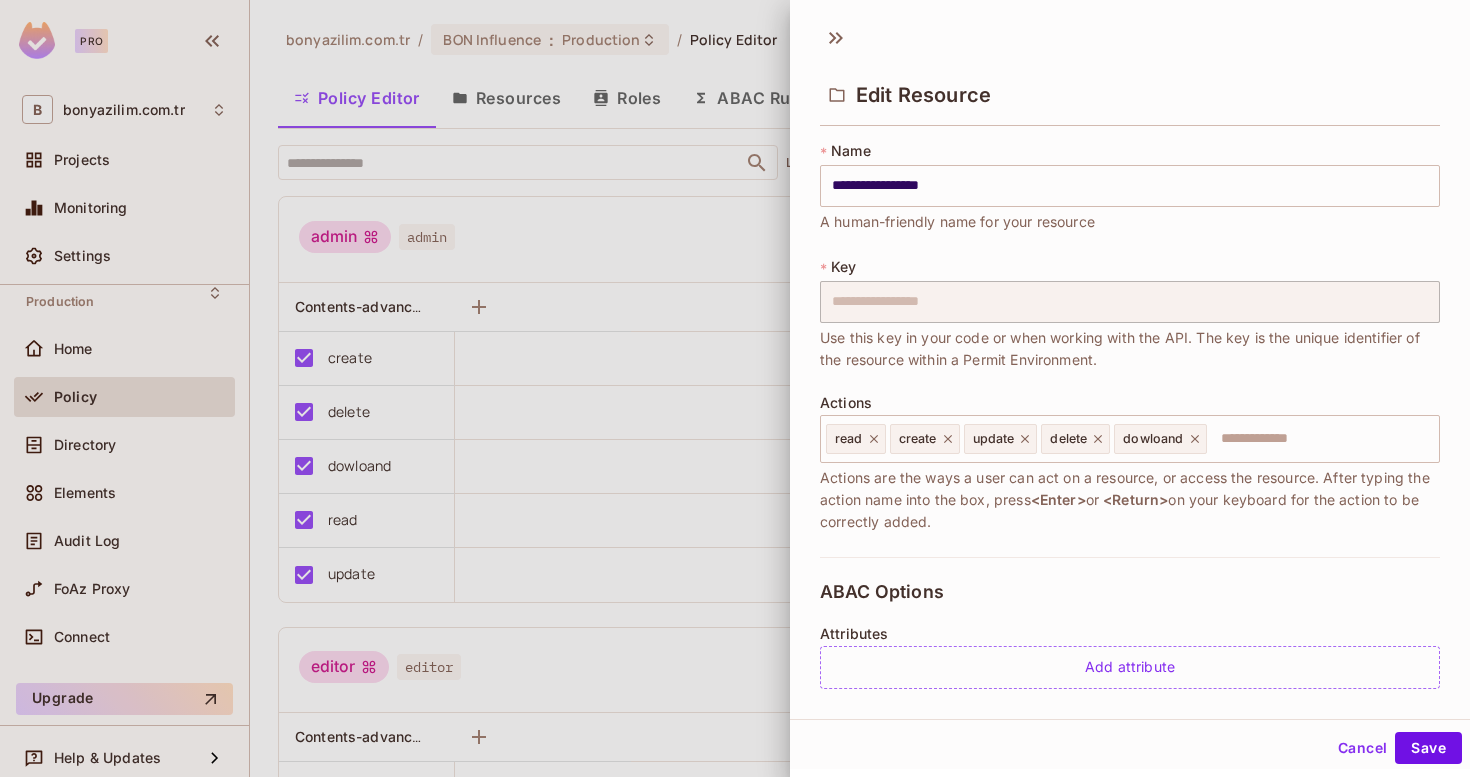 click at bounding box center (735, 388) 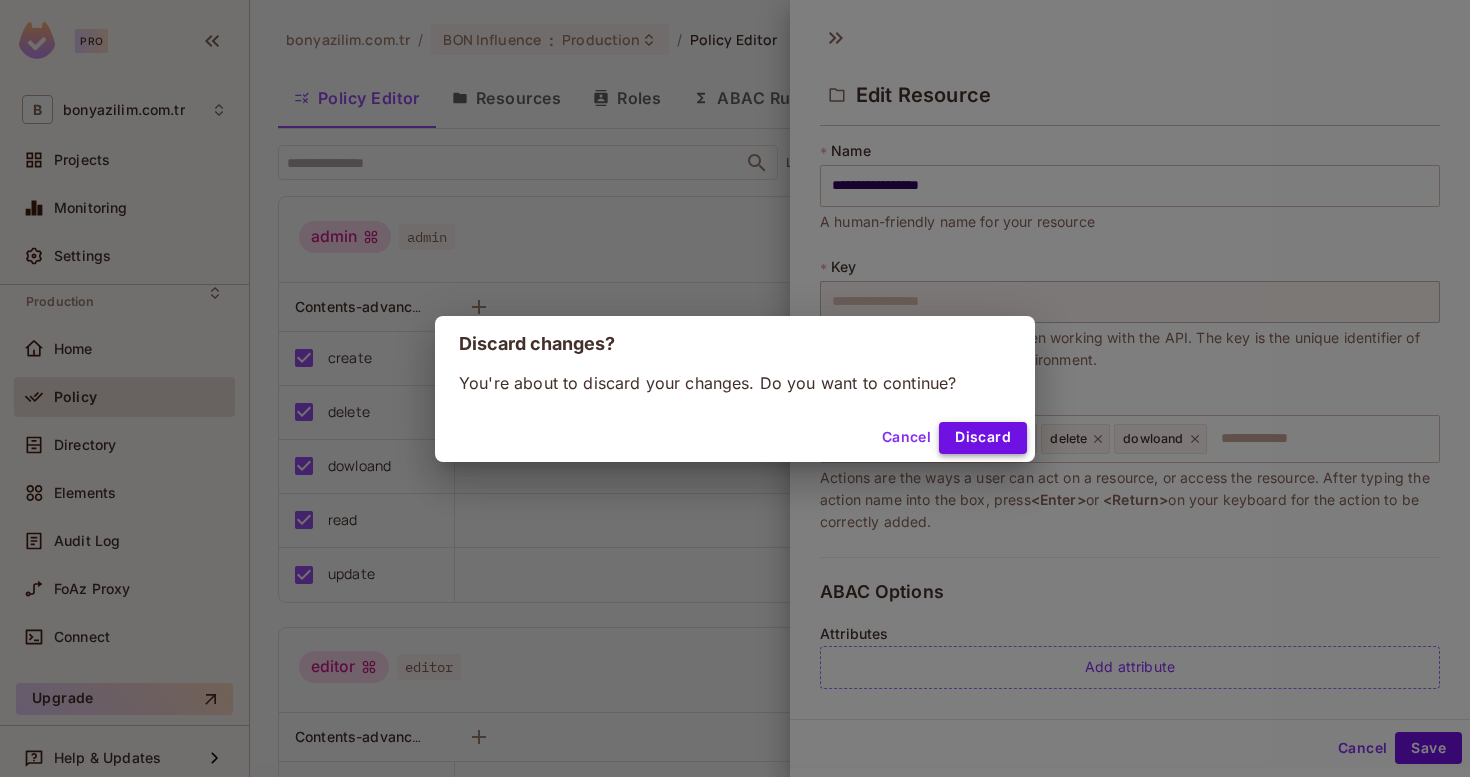 click on "Discard" at bounding box center (983, 438) 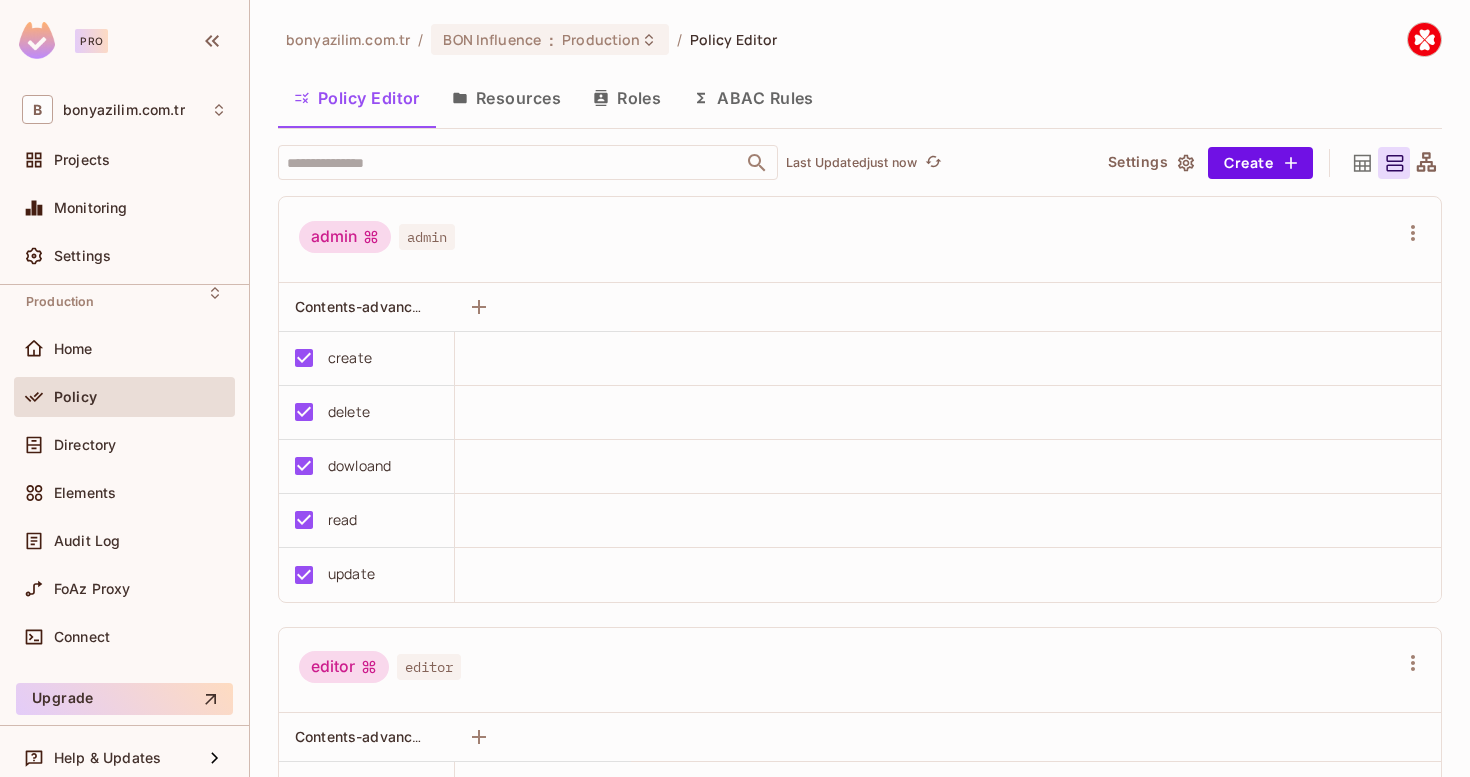 click on "Resources" at bounding box center (506, 98) 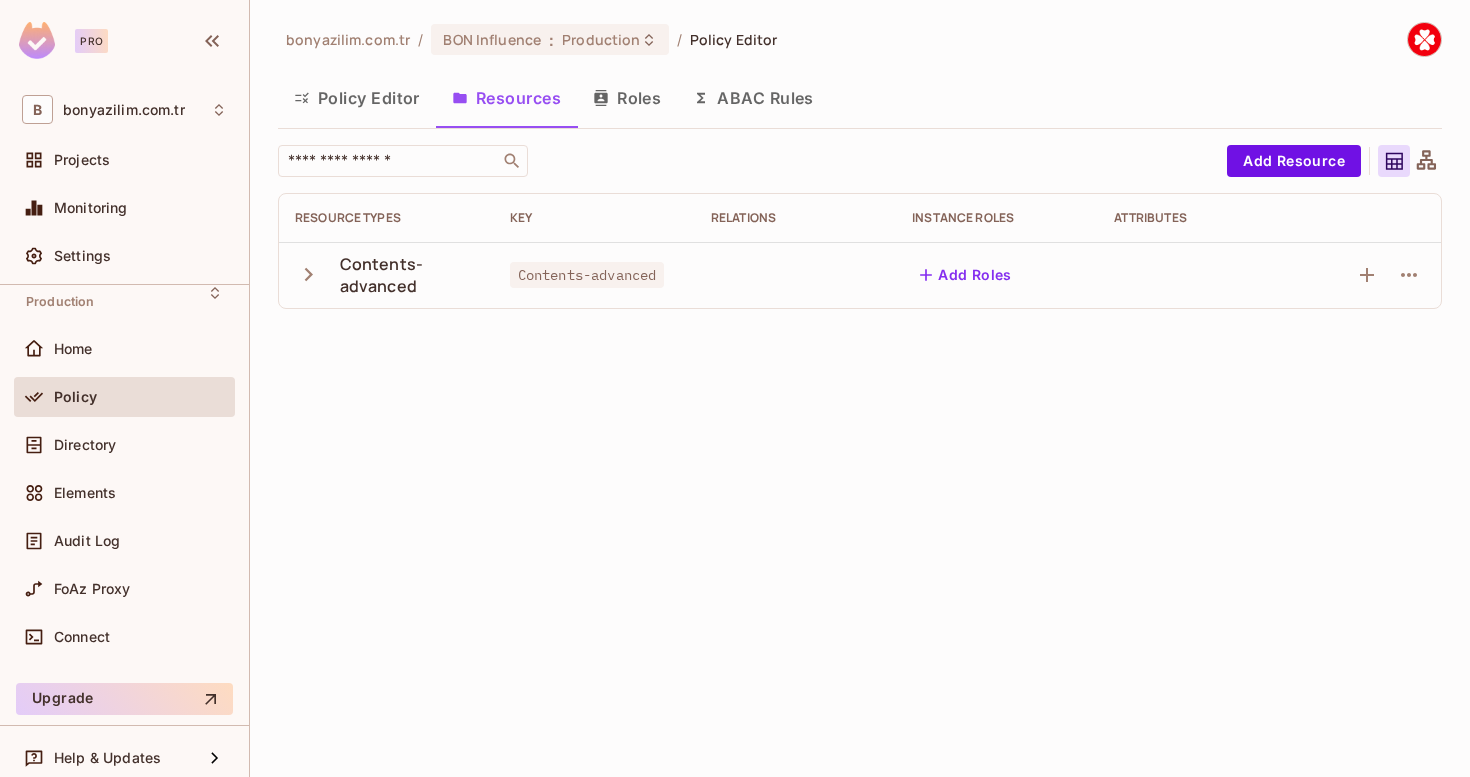 click 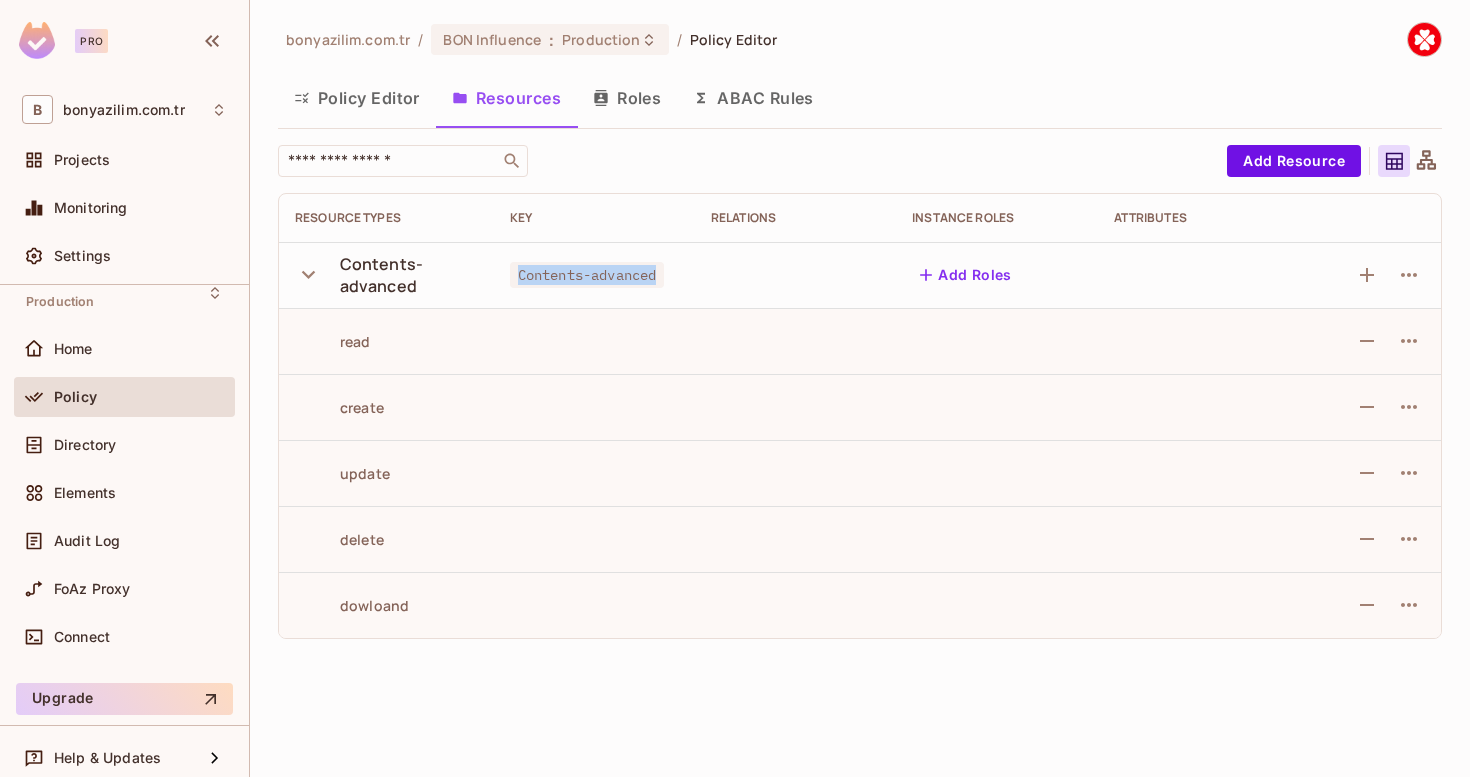 drag, startPoint x: 517, startPoint y: 278, endPoint x: 686, endPoint y: 278, distance: 169 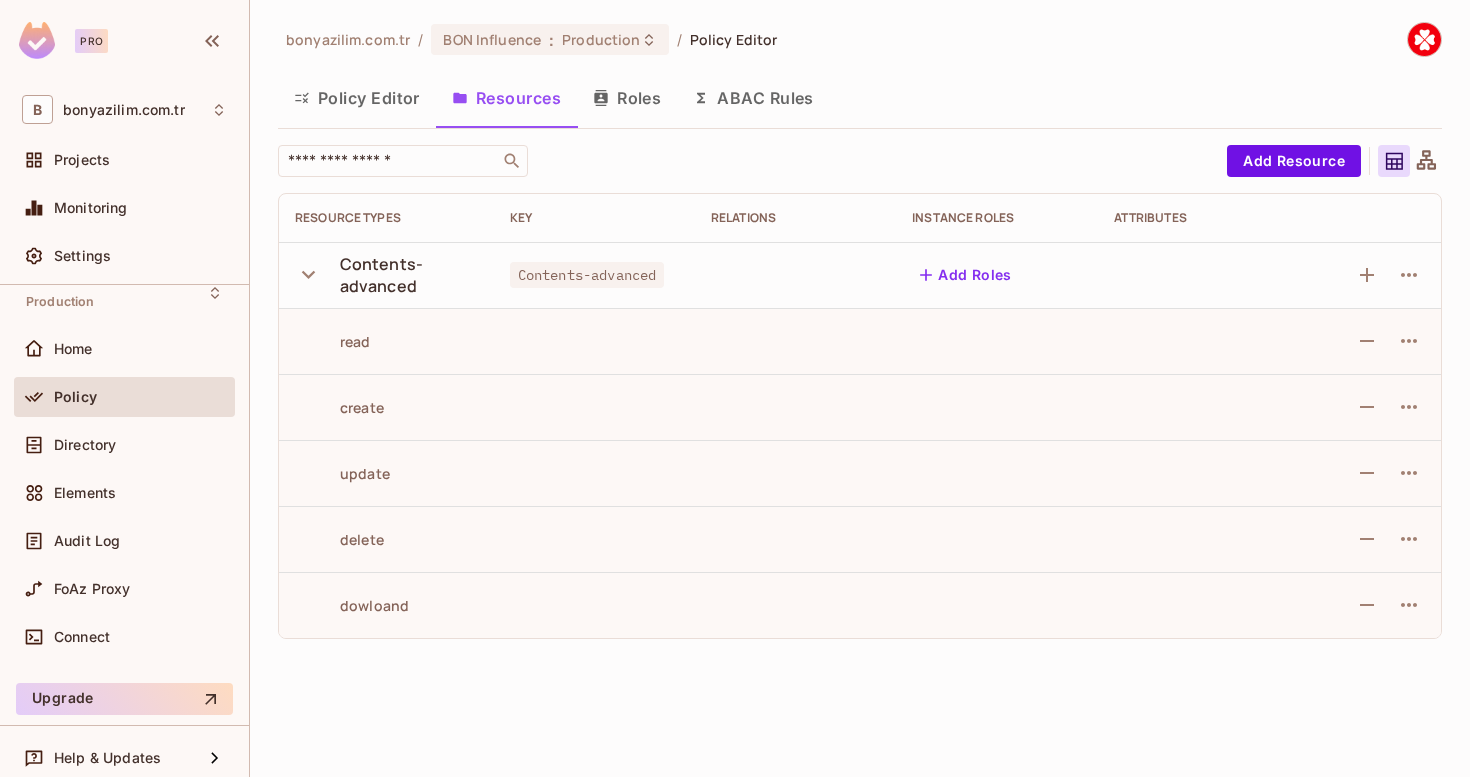 click on "dowloand" at bounding box center (352, 605) 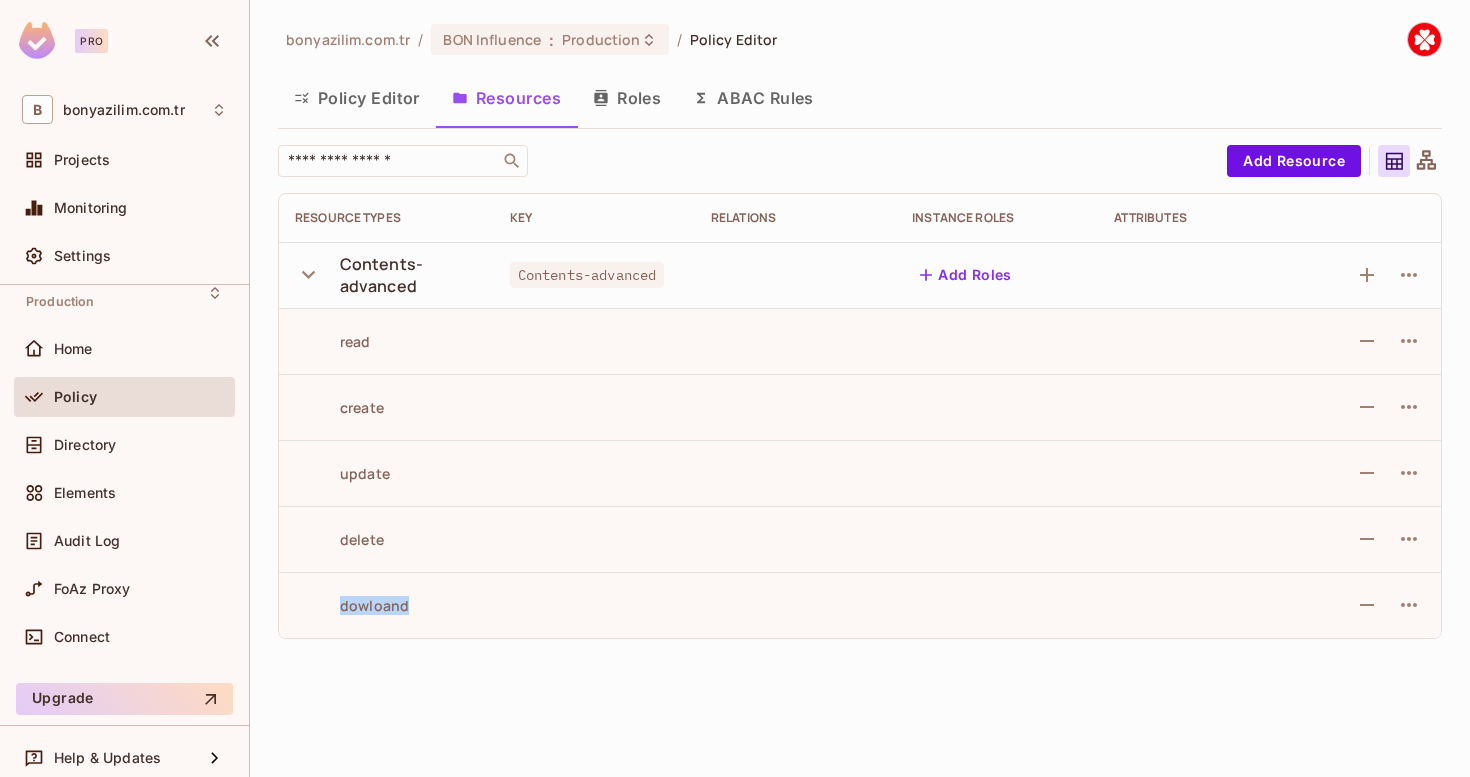 click on "dowloand" at bounding box center (352, 605) 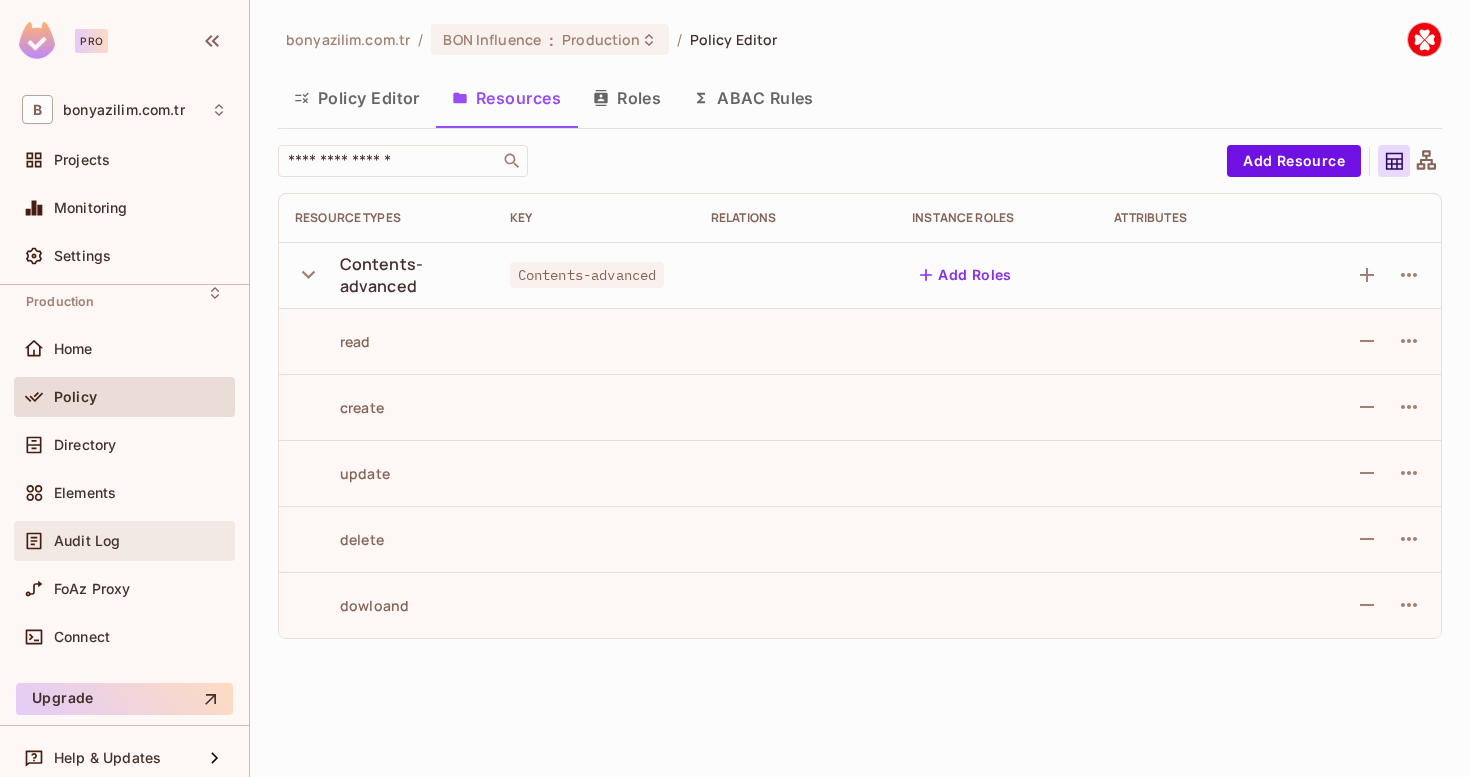 click on "Audit Log" at bounding box center [124, 541] 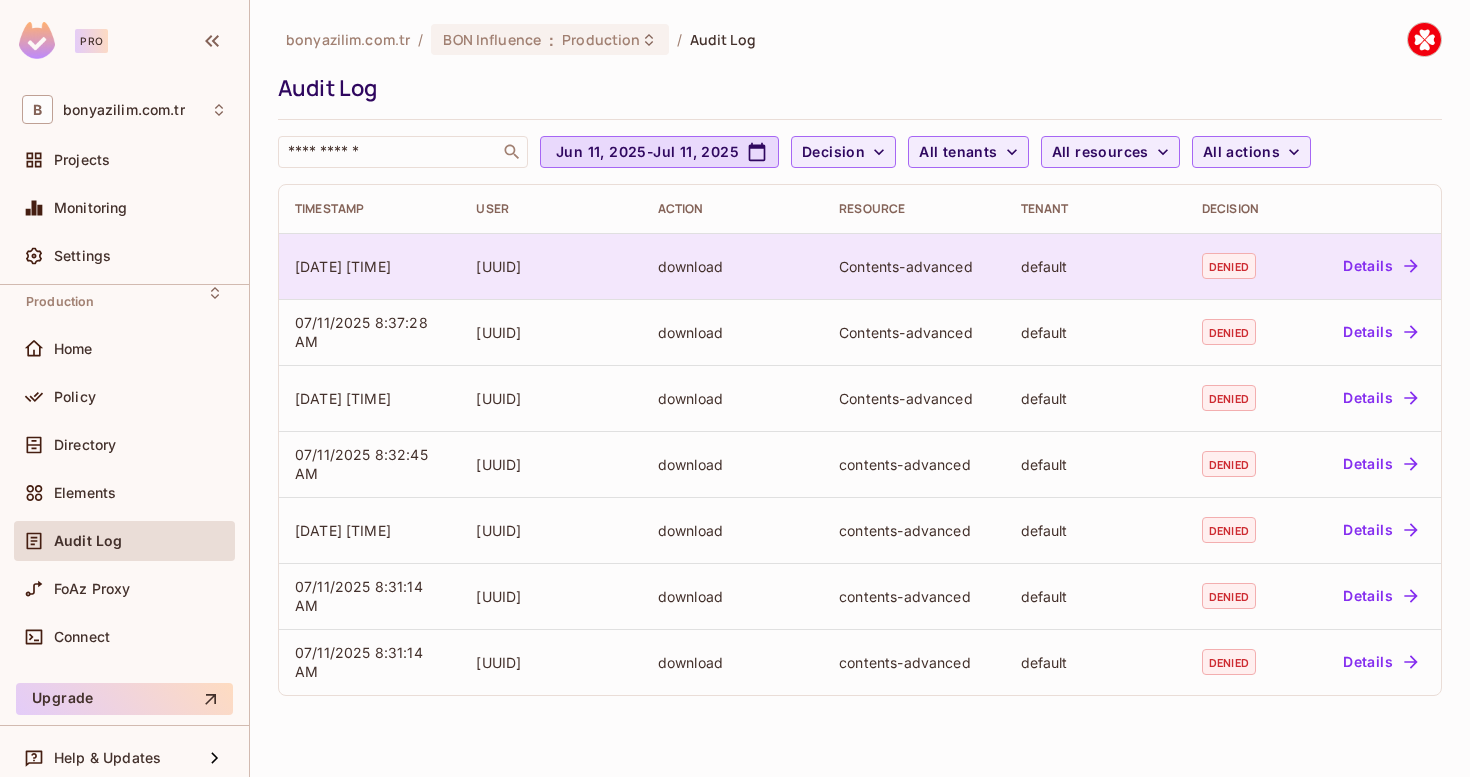 click on "default" at bounding box center (1095, 266) 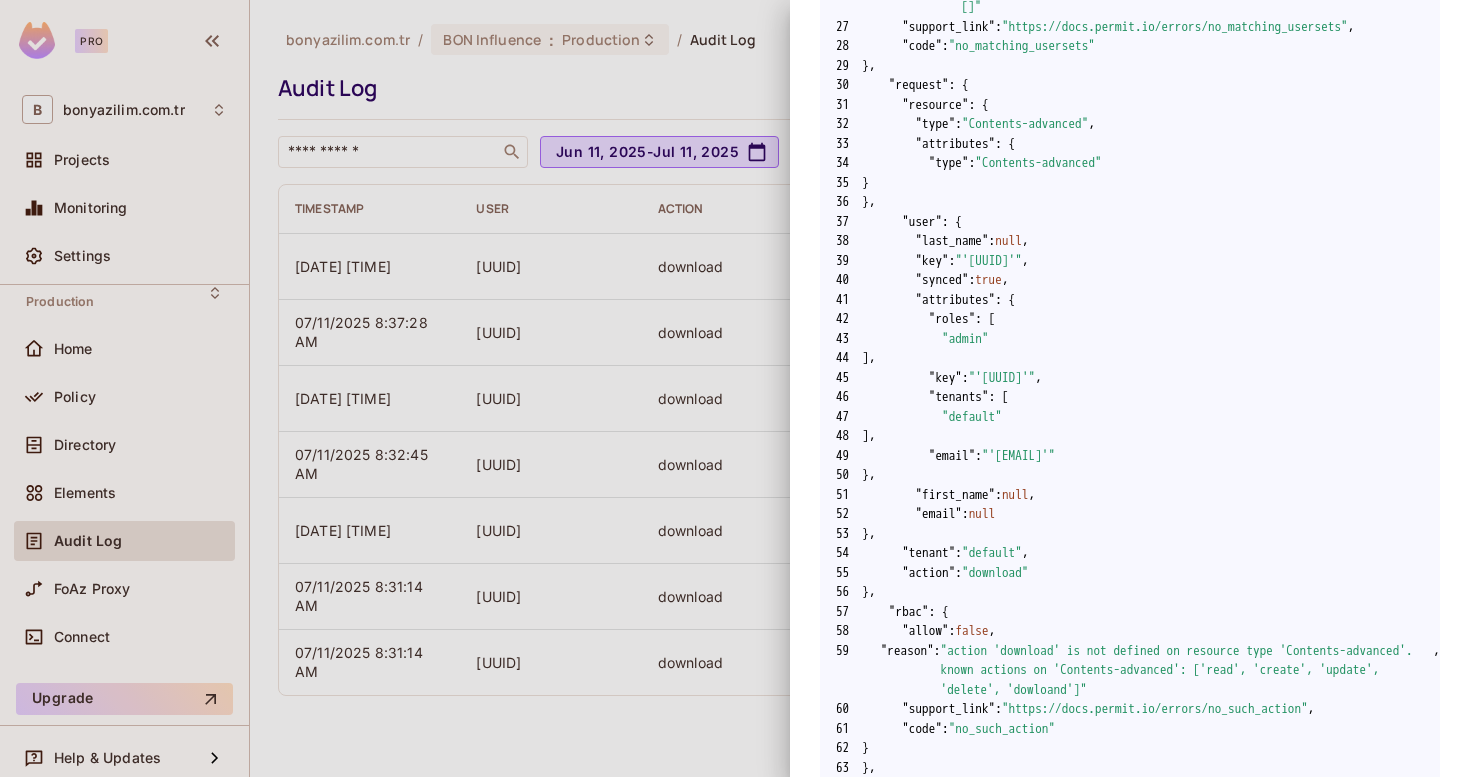 scroll, scrollTop: 995, scrollLeft: 0, axis: vertical 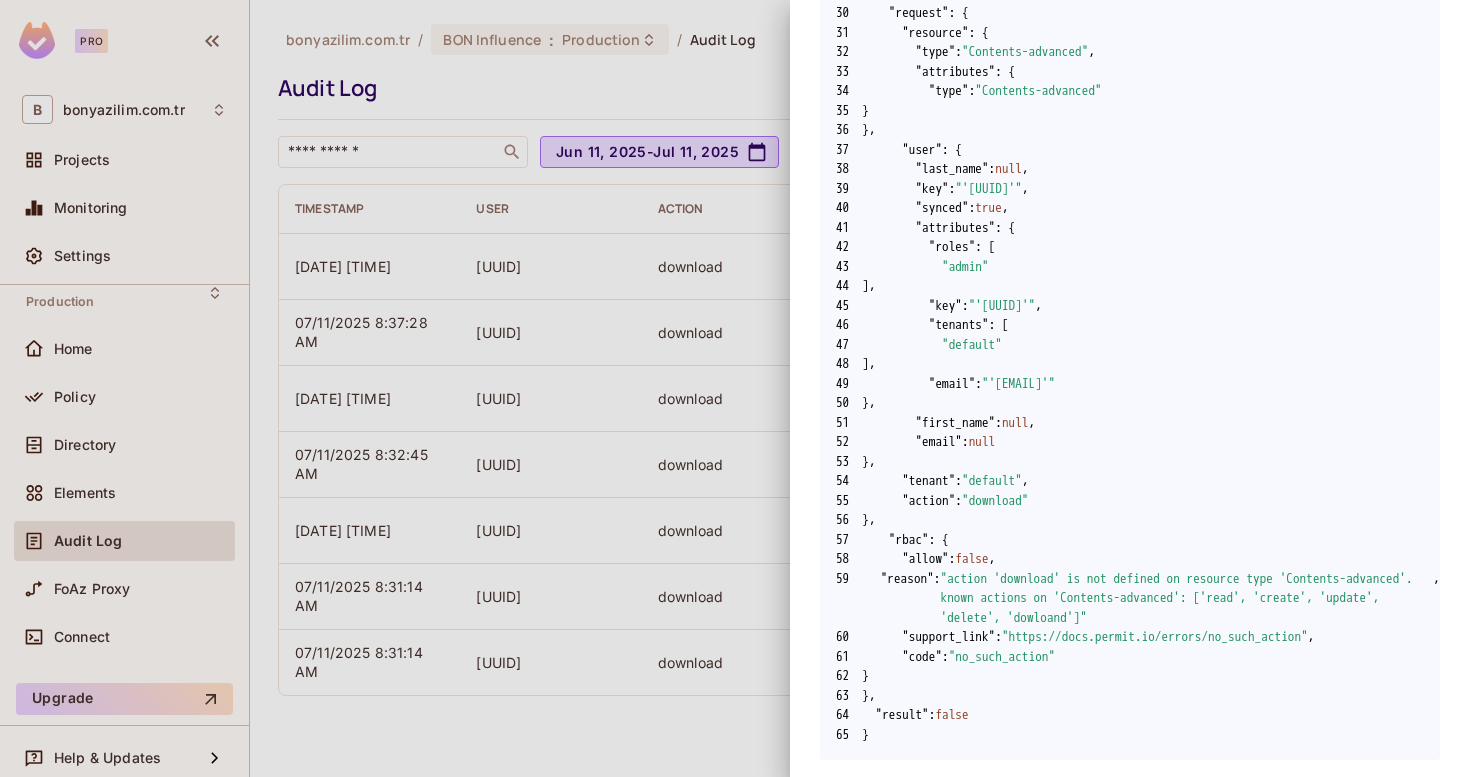 click on ""action 'download' is not defined on resource type 'Contents-advanced'. known actions on 'Contents-advanced': ['read', 'create', 'update', 'delete', 'dowloand']"" at bounding box center (1186, 598) 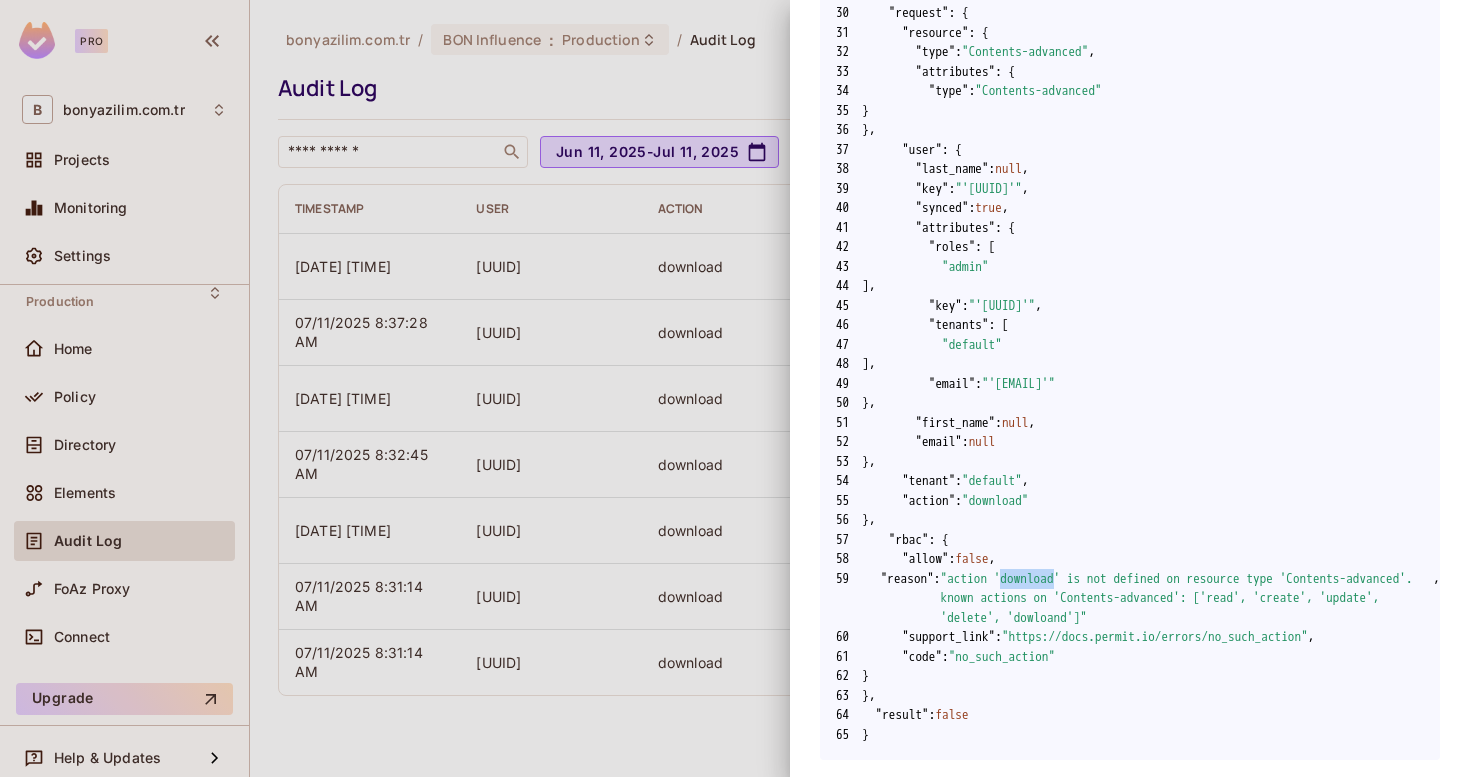 click on ""action 'download' is not defined on resource type 'Contents-advanced'. known actions on 'Contents-advanced': ['read', 'create', 'update', 'delete', 'dowloand']"" at bounding box center (1186, 598) 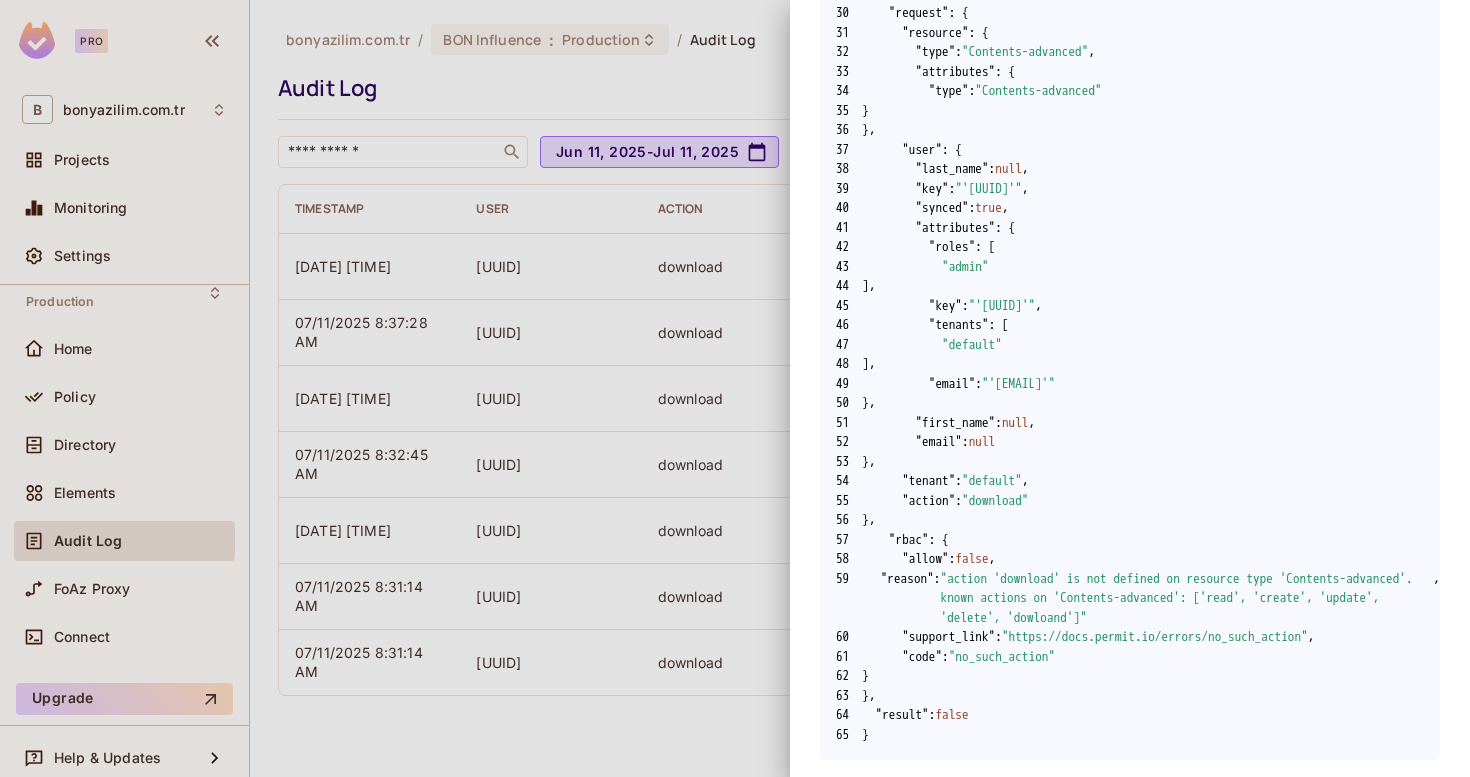 click at bounding box center (735, 388) 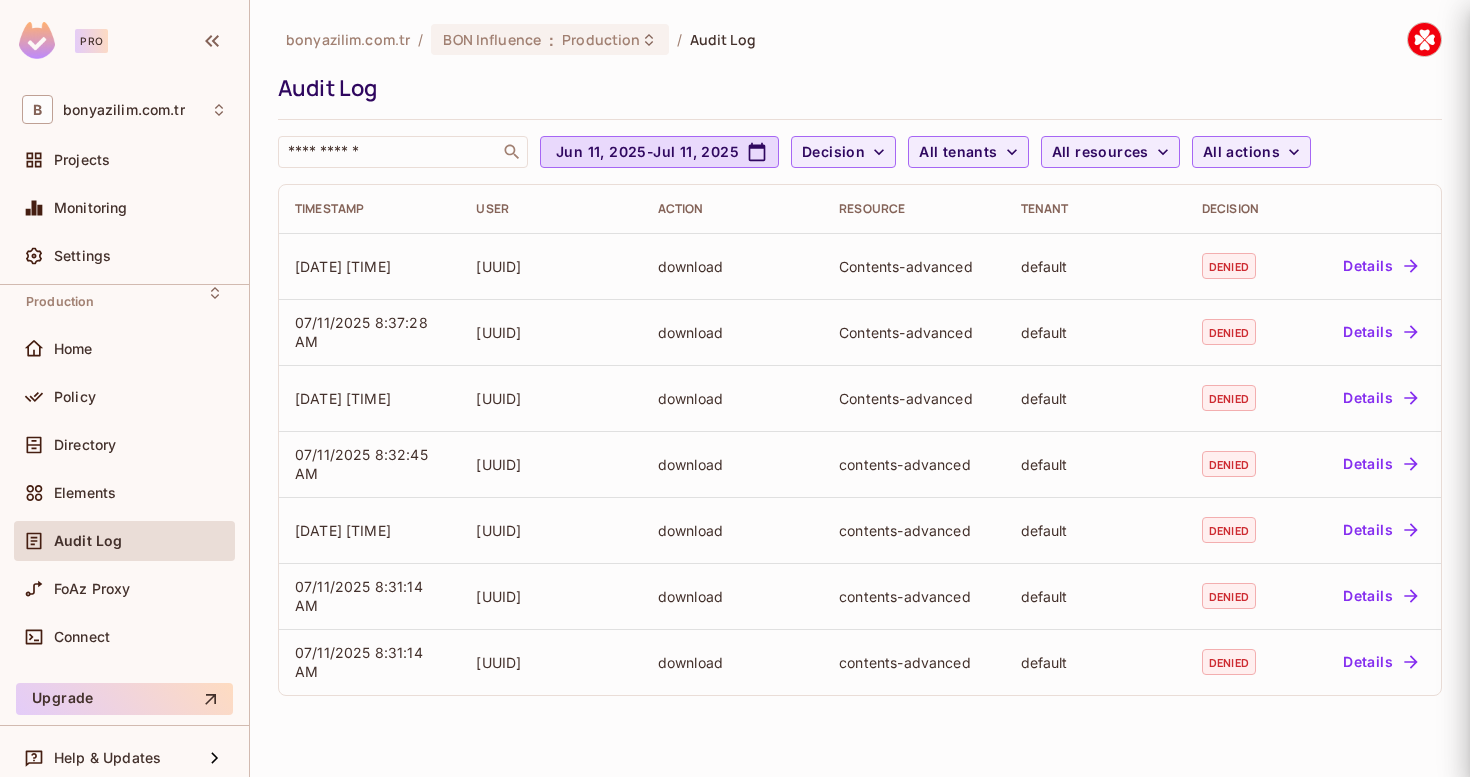 scroll, scrollTop: 0, scrollLeft: 0, axis: both 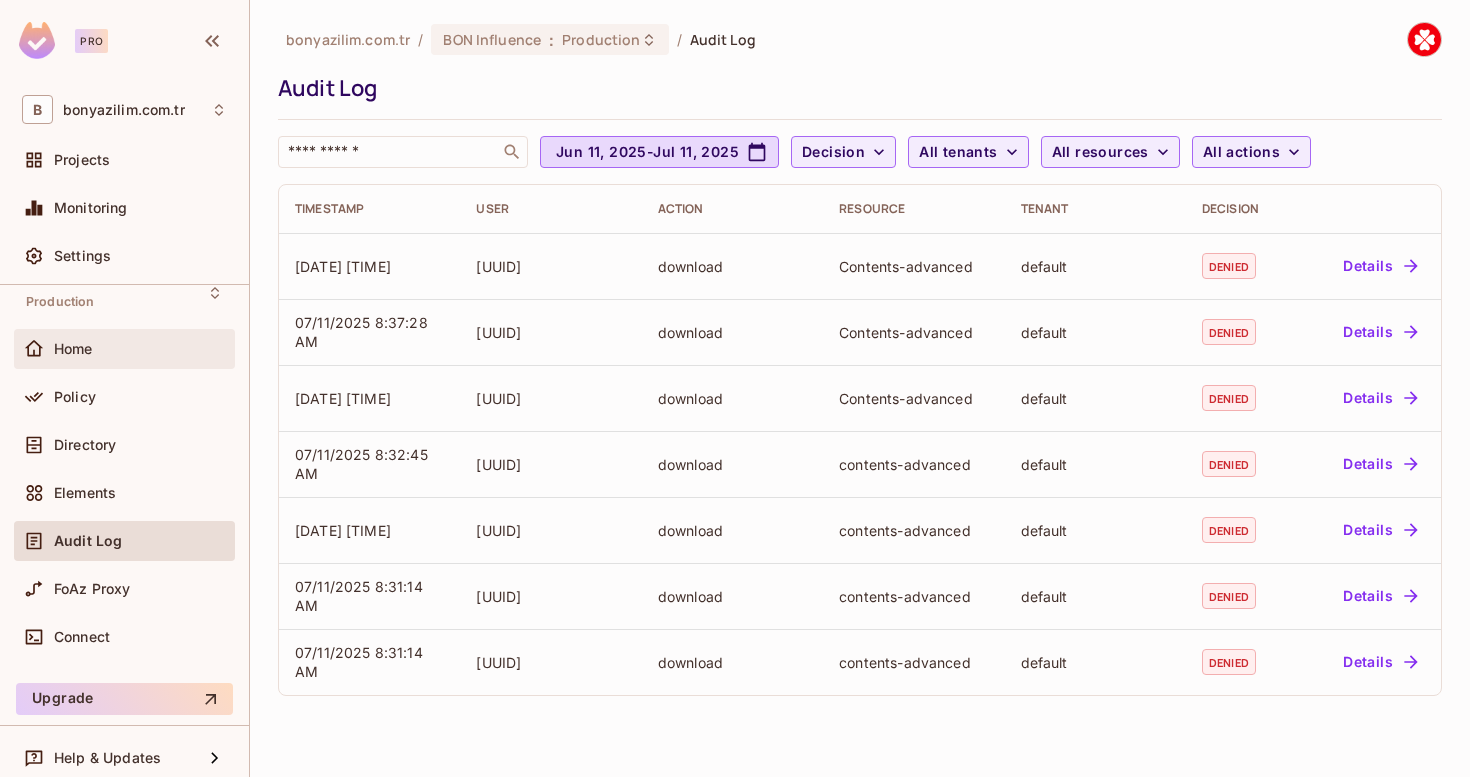 click on "Home" at bounding box center [73, 349] 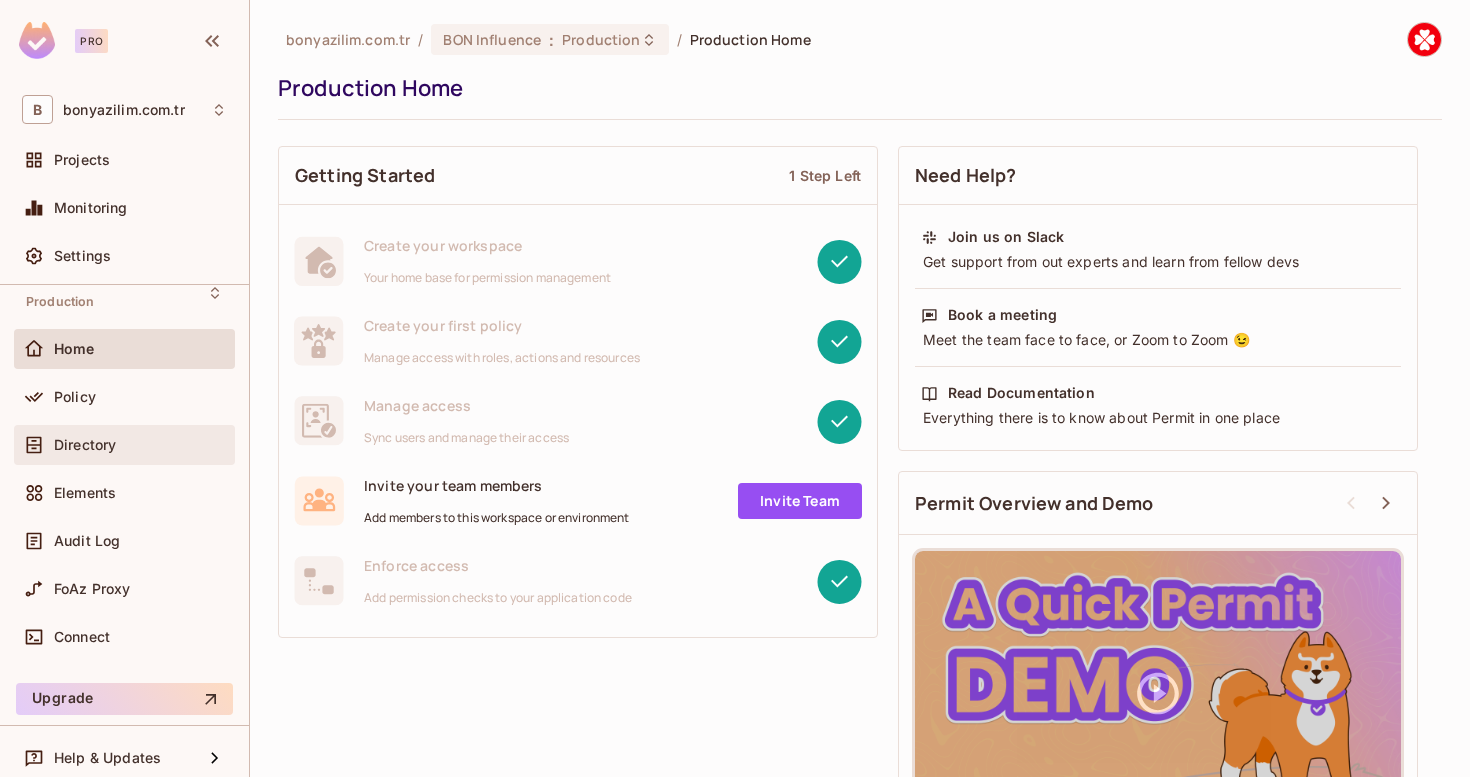 click on "Directory" at bounding box center [124, 445] 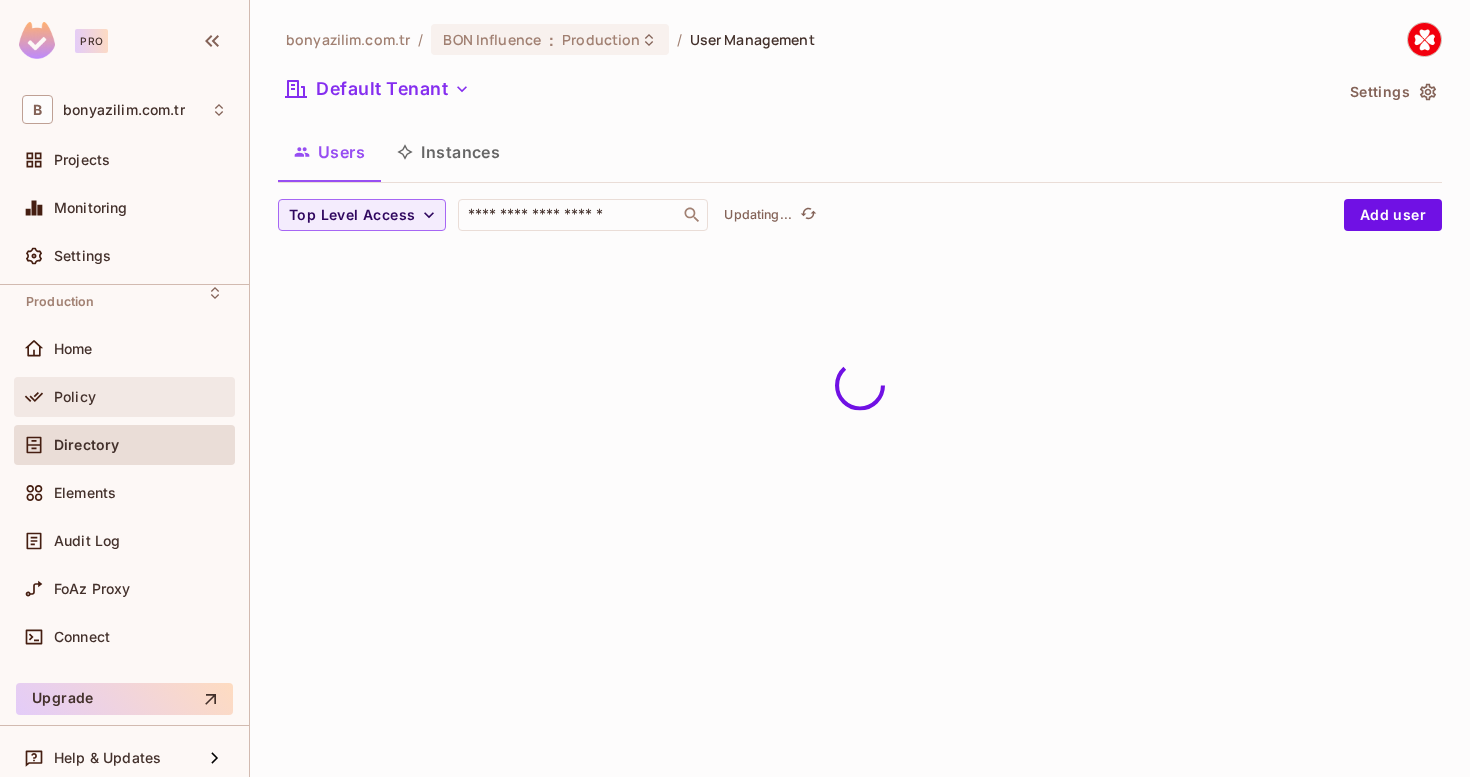 click on "Policy" at bounding box center (75, 397) 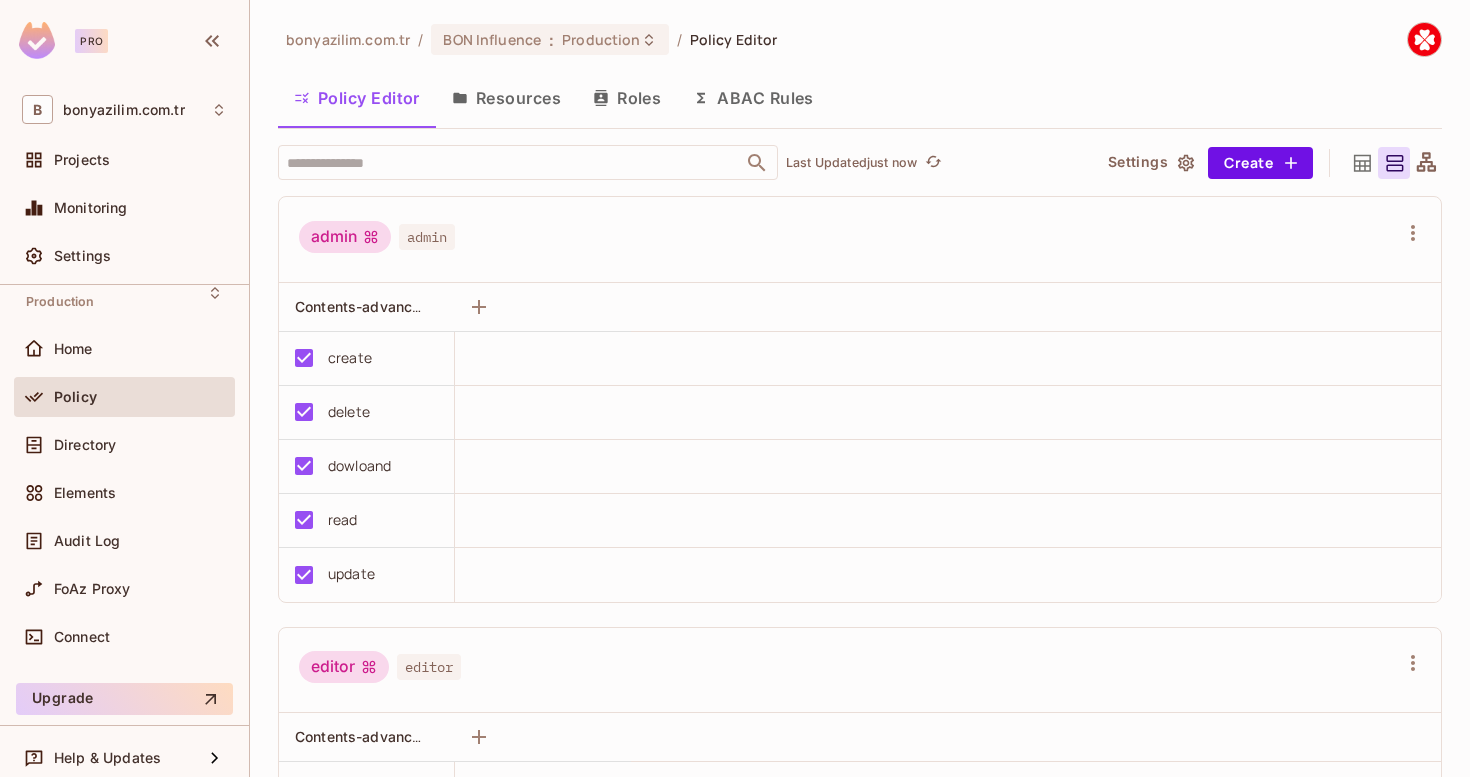 click on "Resources" at bounding box center [506, 98] 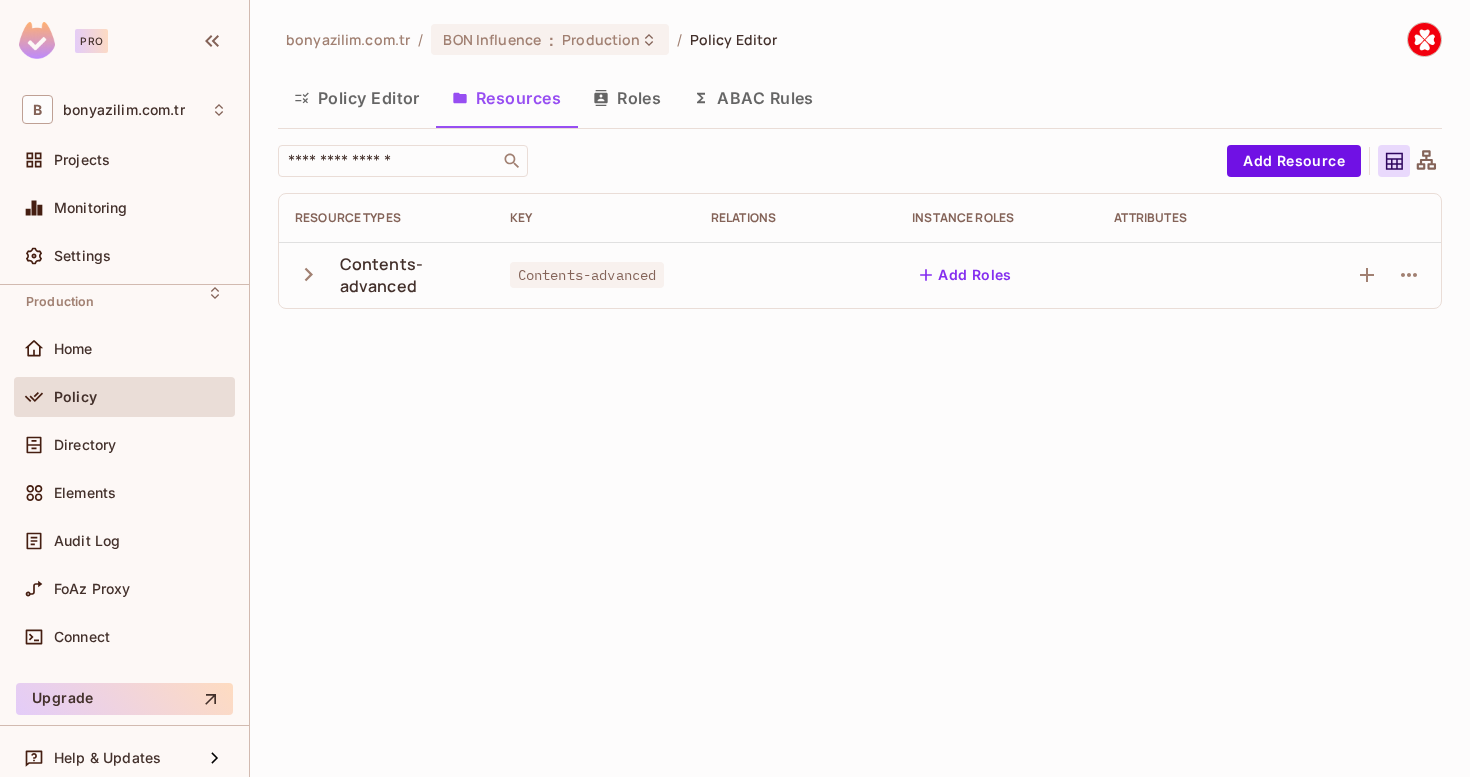 click 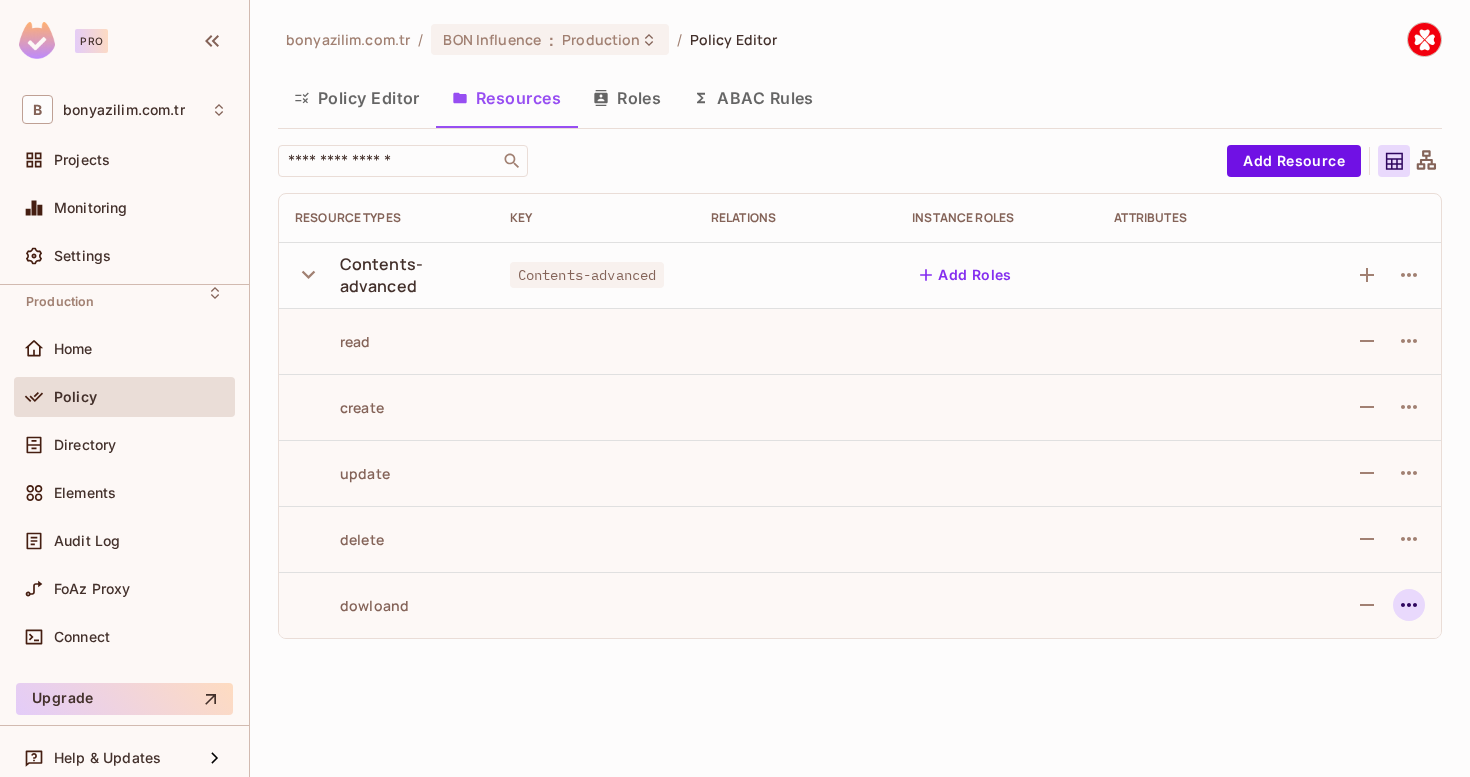 click 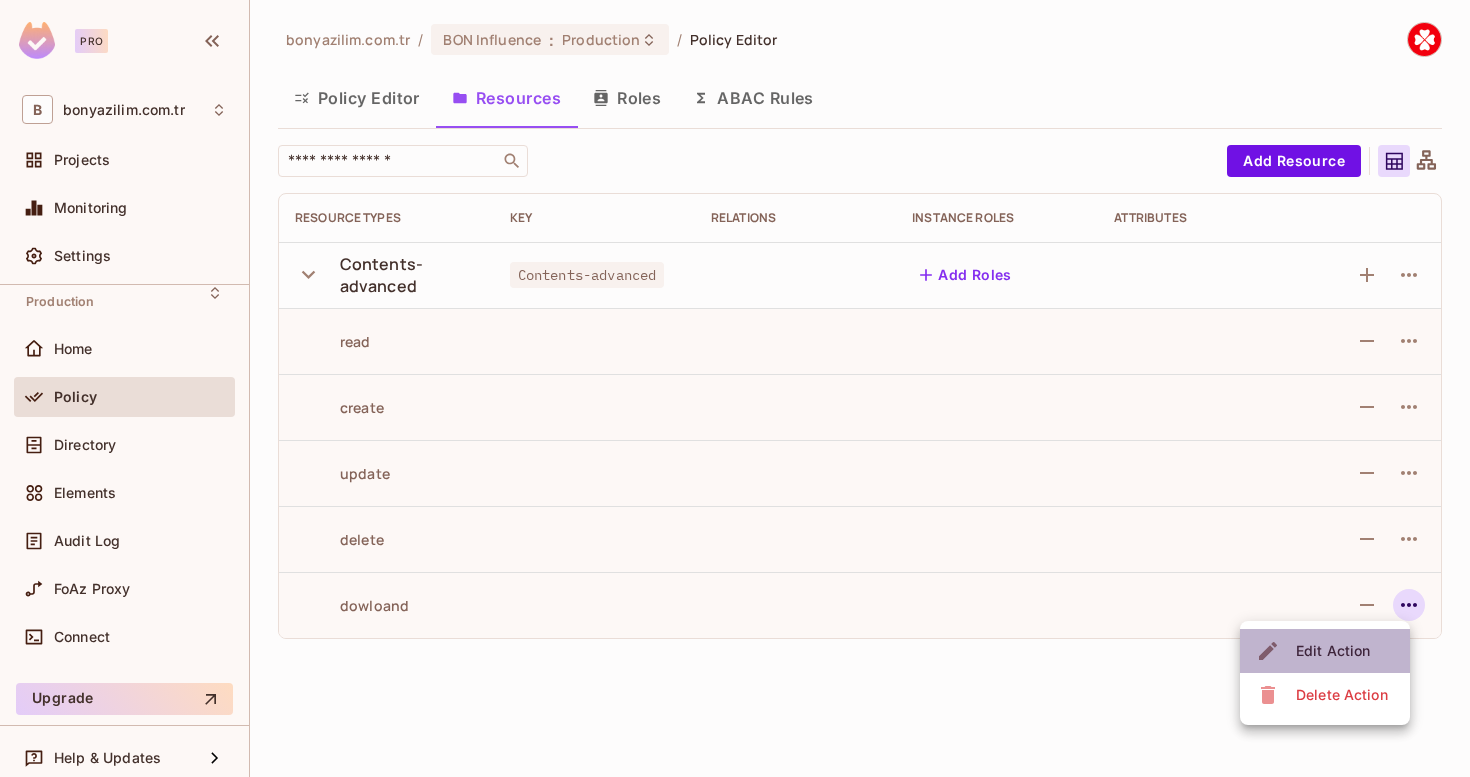 click on "Edit Action" at bounding box center (1333, 651) 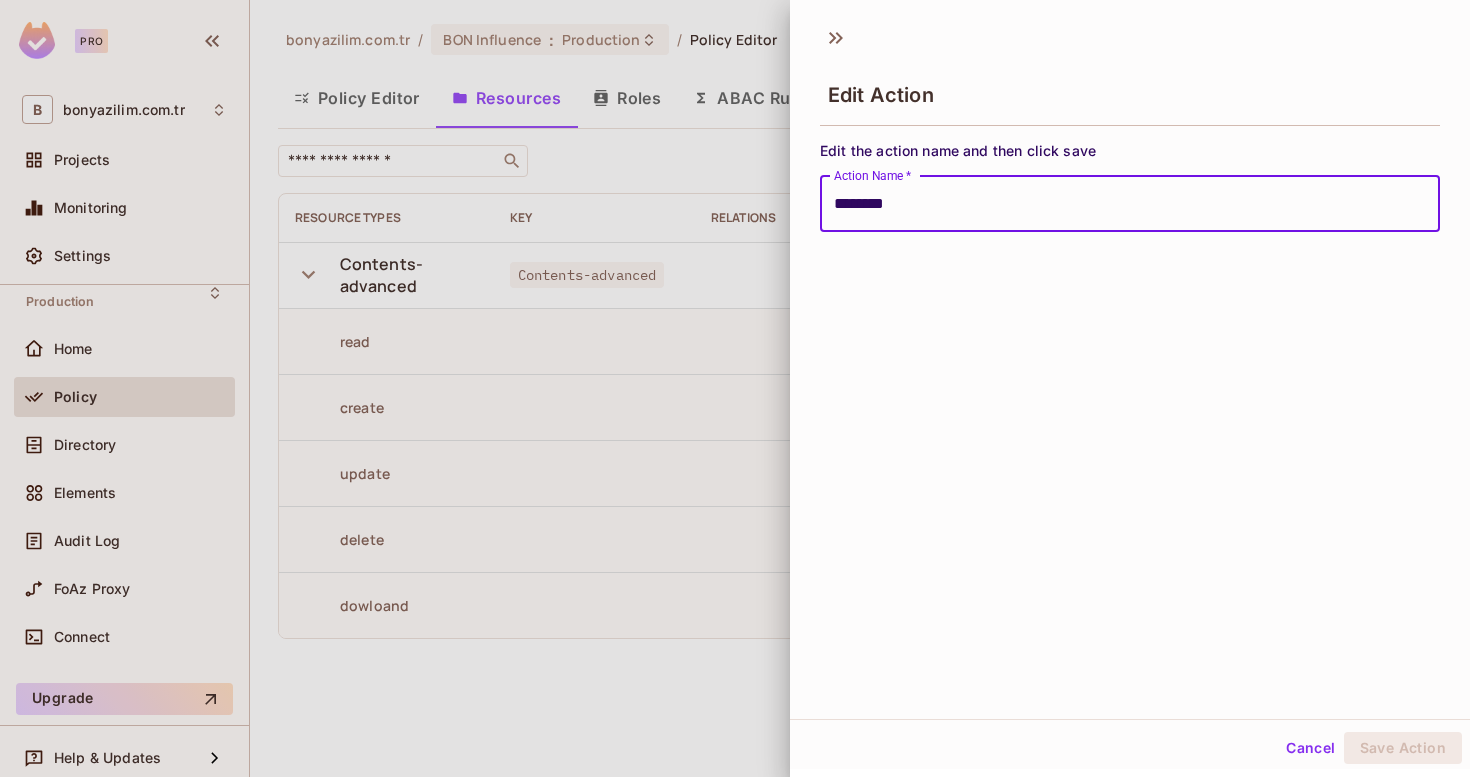 click on "********" at bounding box center [1130, 204] 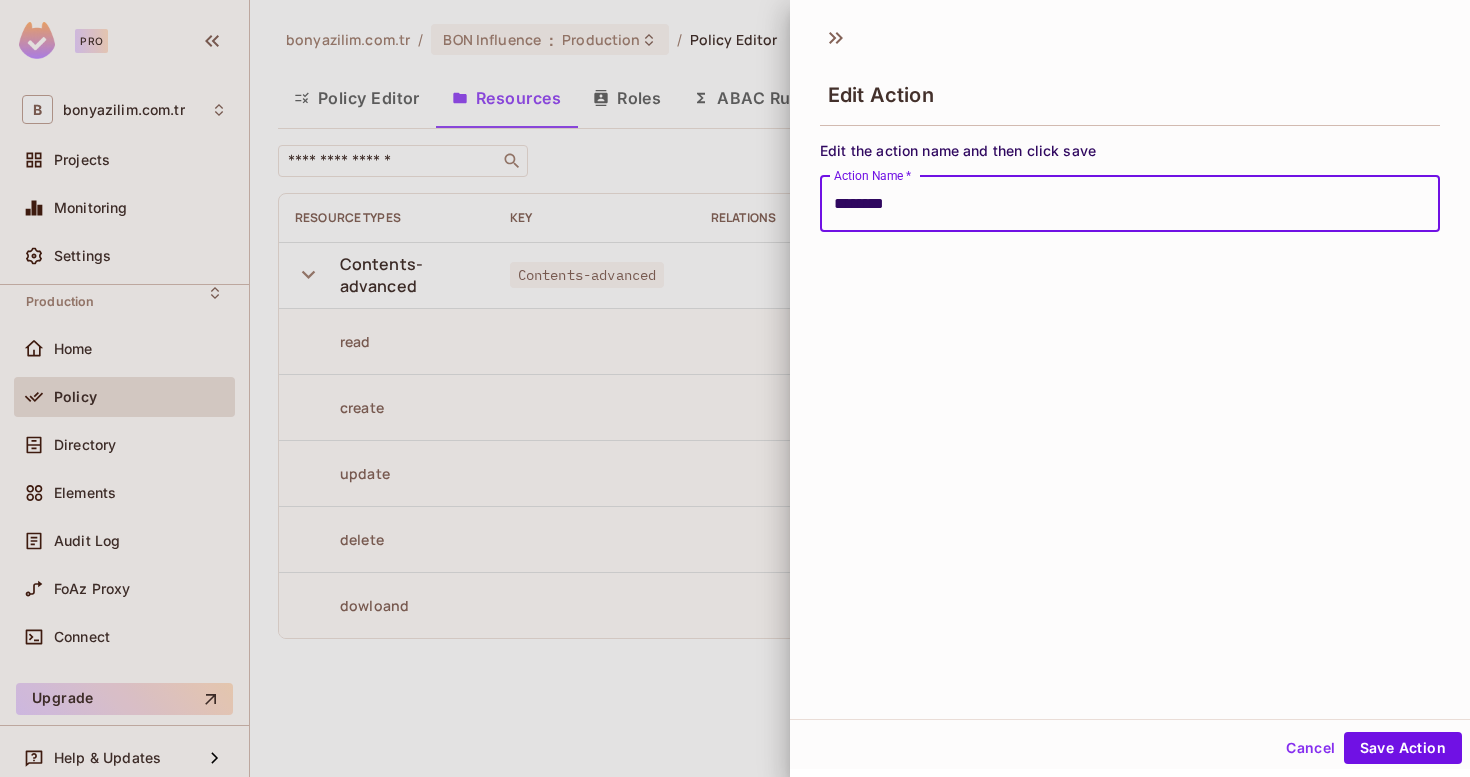 click on "Edit Action Edit the action name and then click save Action Name   * ******** Action Name   *" at bounding box center [1130, 366] 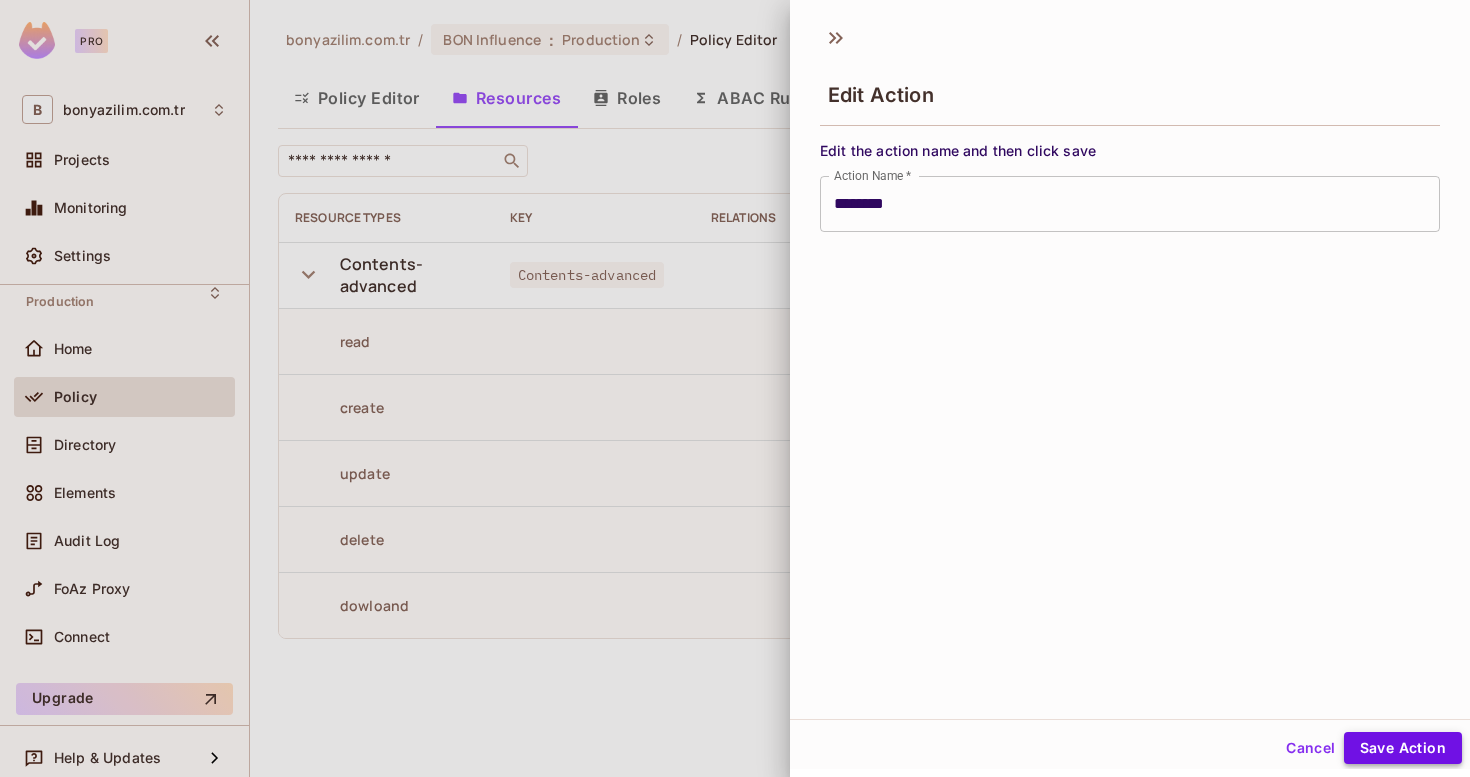 click on "Save Action" at bounding box center (1403, 748) 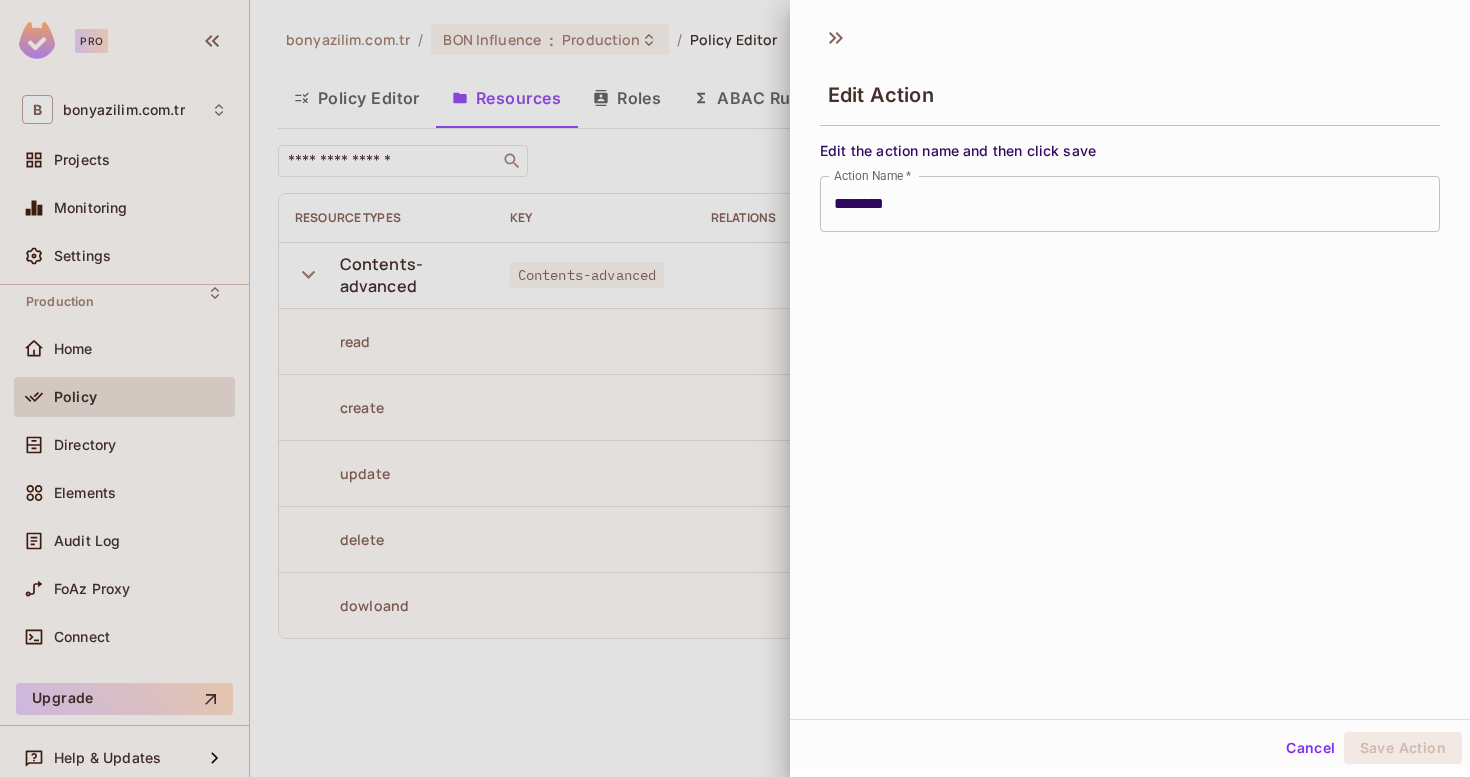 type on "********" 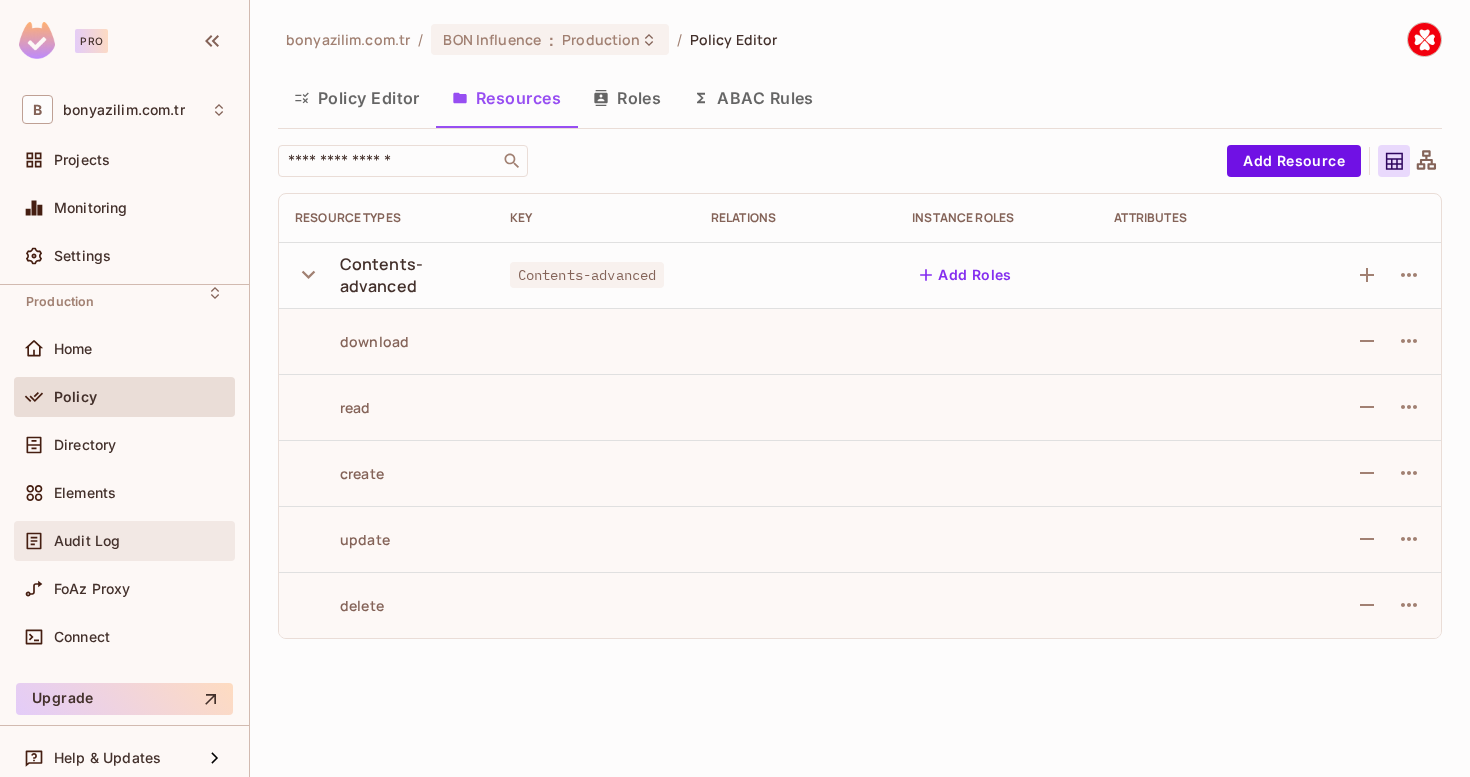 click on "Audit Log" at bounding box center (124, 541) 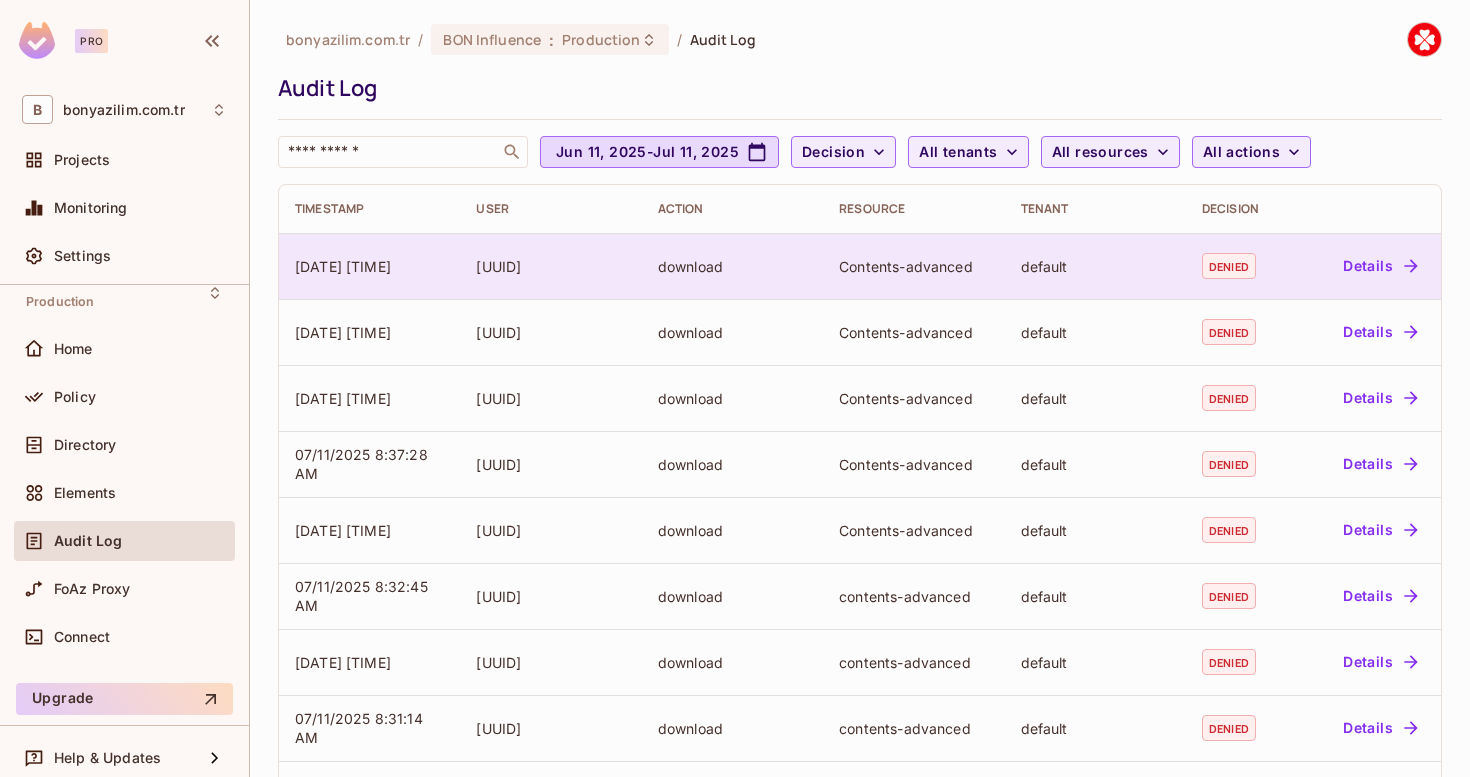click on "default" at bounding box center (1095, 266) 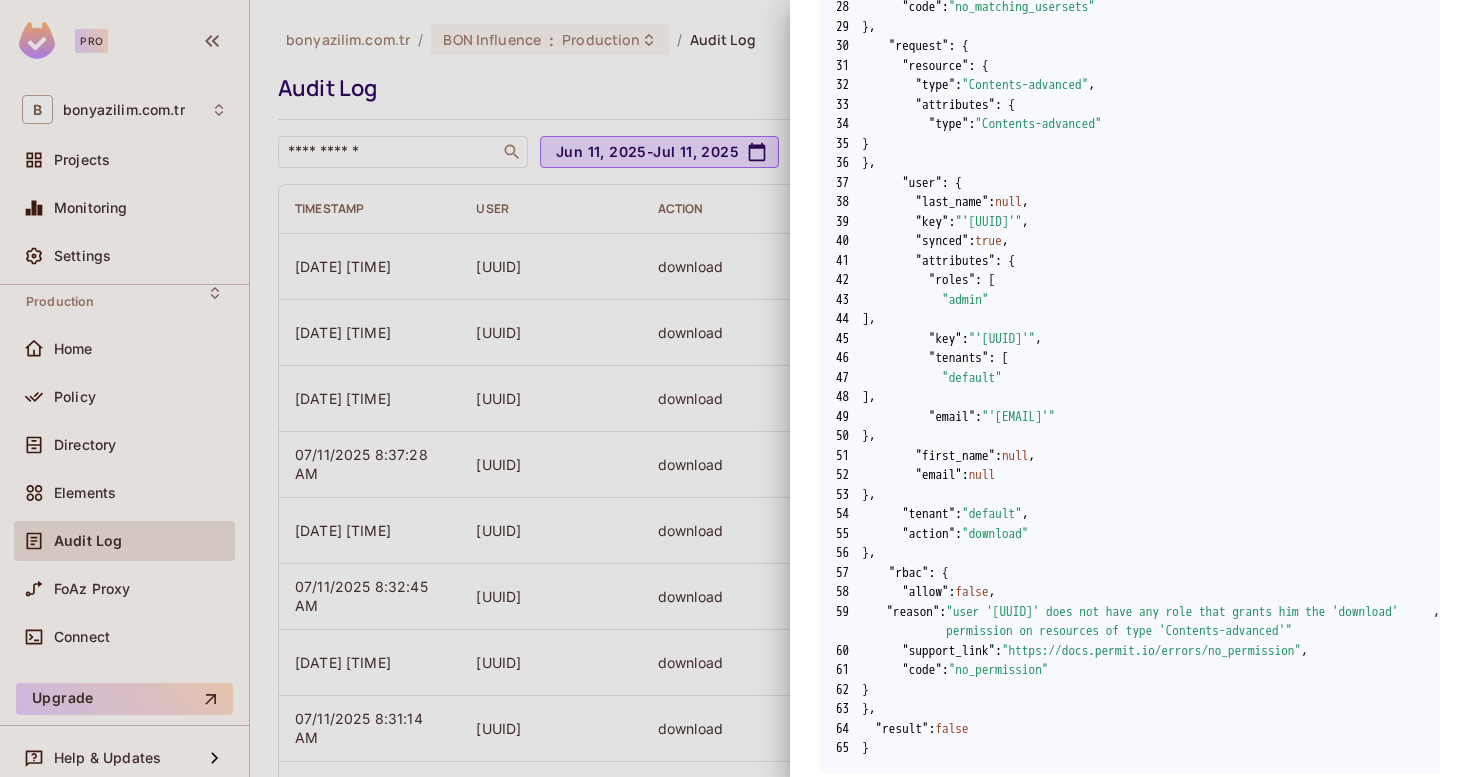 scroll, scrollTop: 975, scrollLeft: 0, axis: vertical 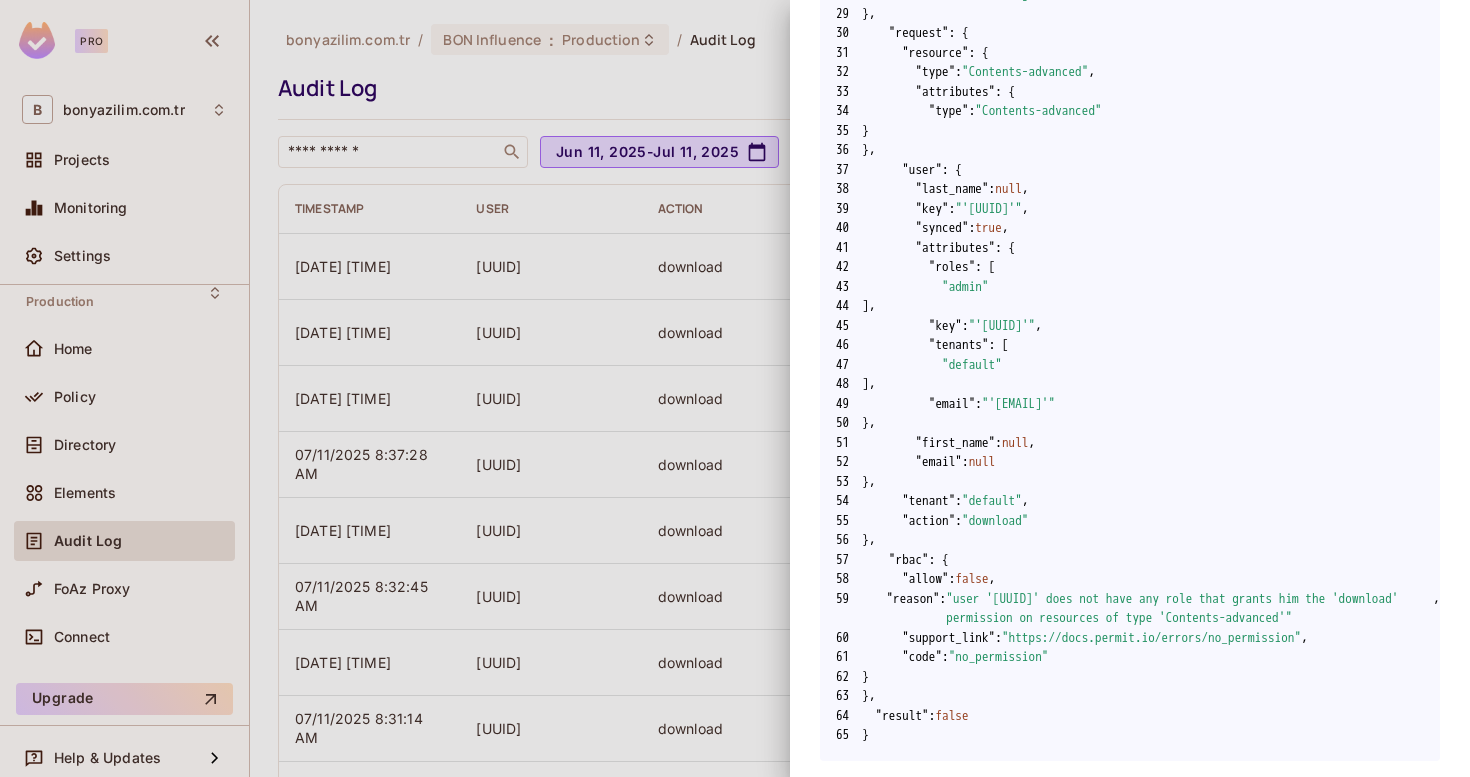 click at bounding box center [735, 388] 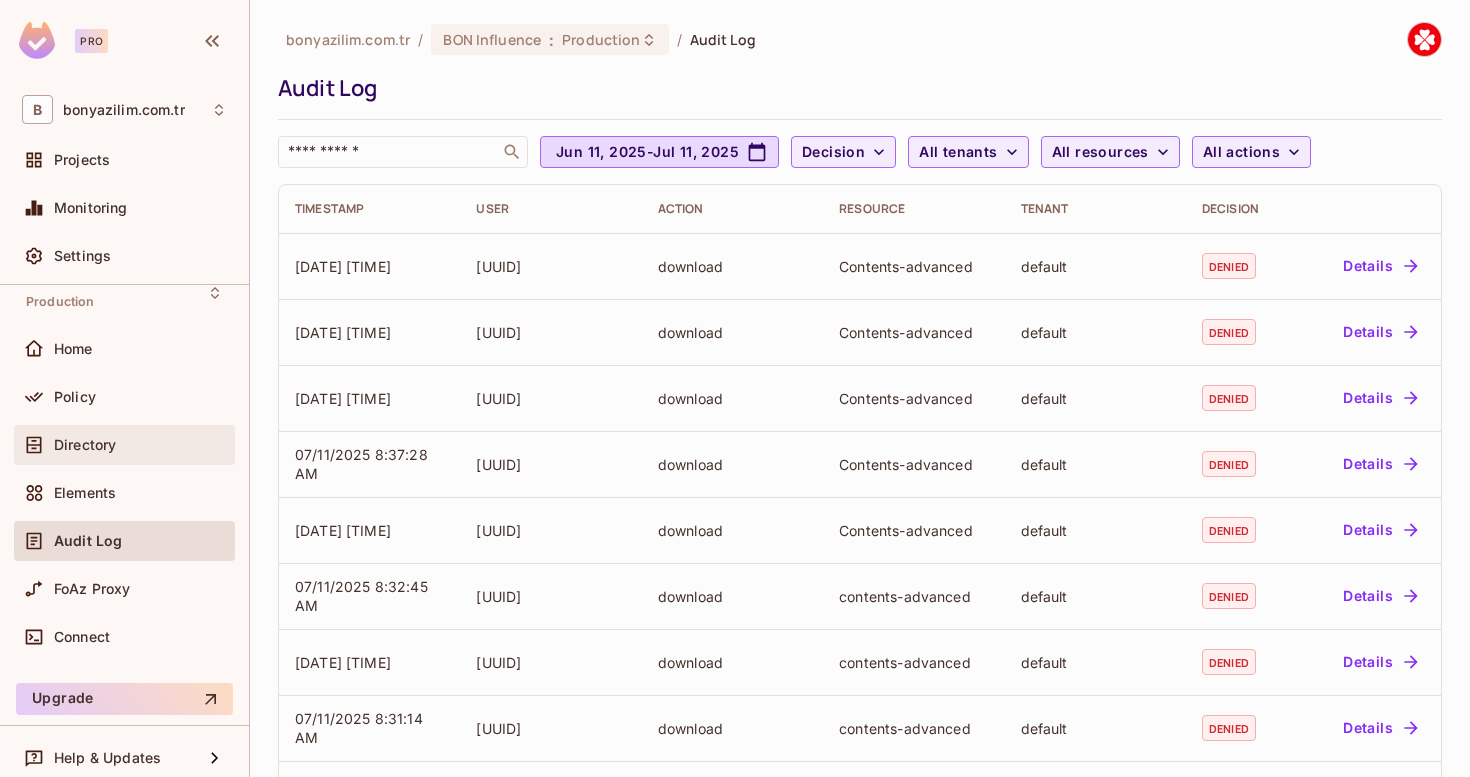 click on "Directory" at bounding box center (124, 445) 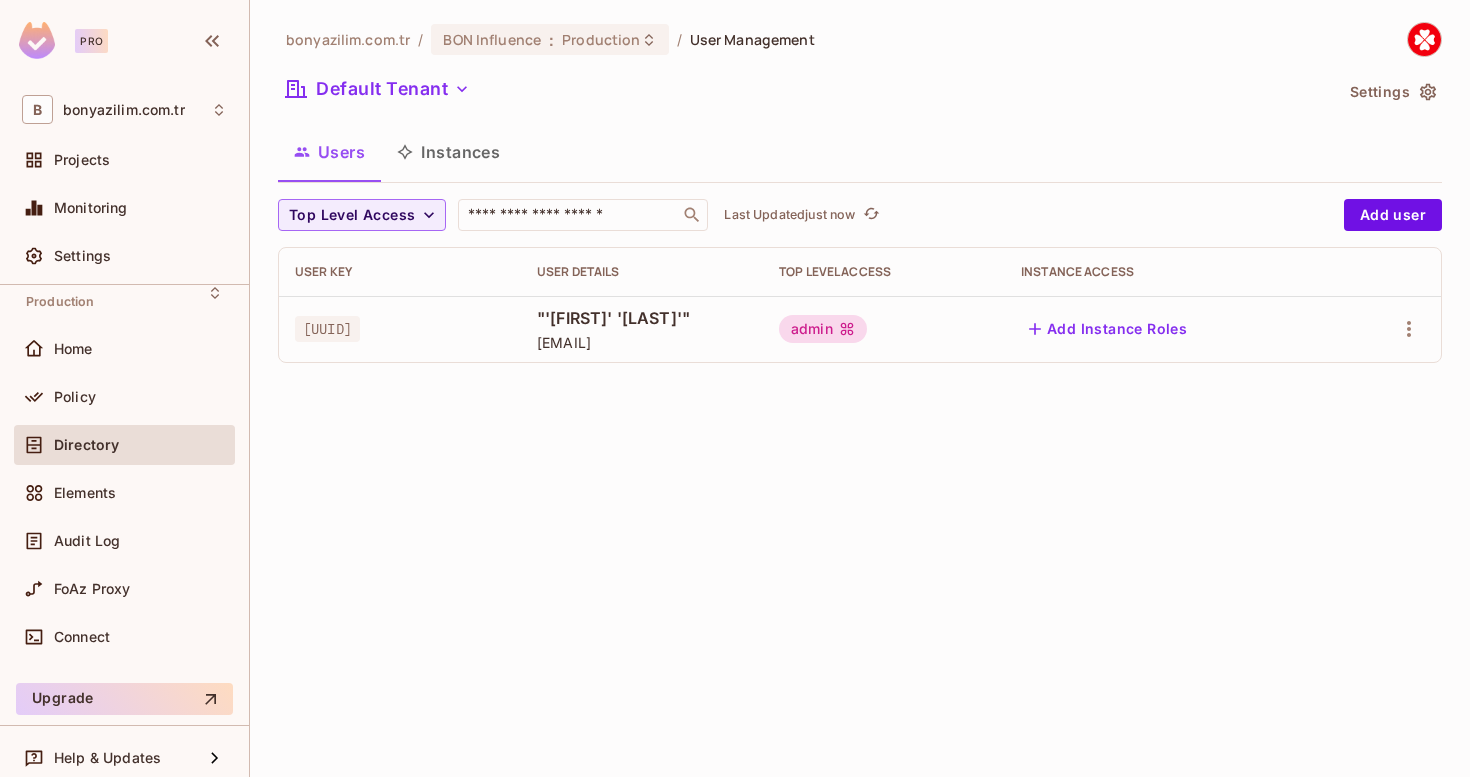 click at bounding box center (1389, 329) 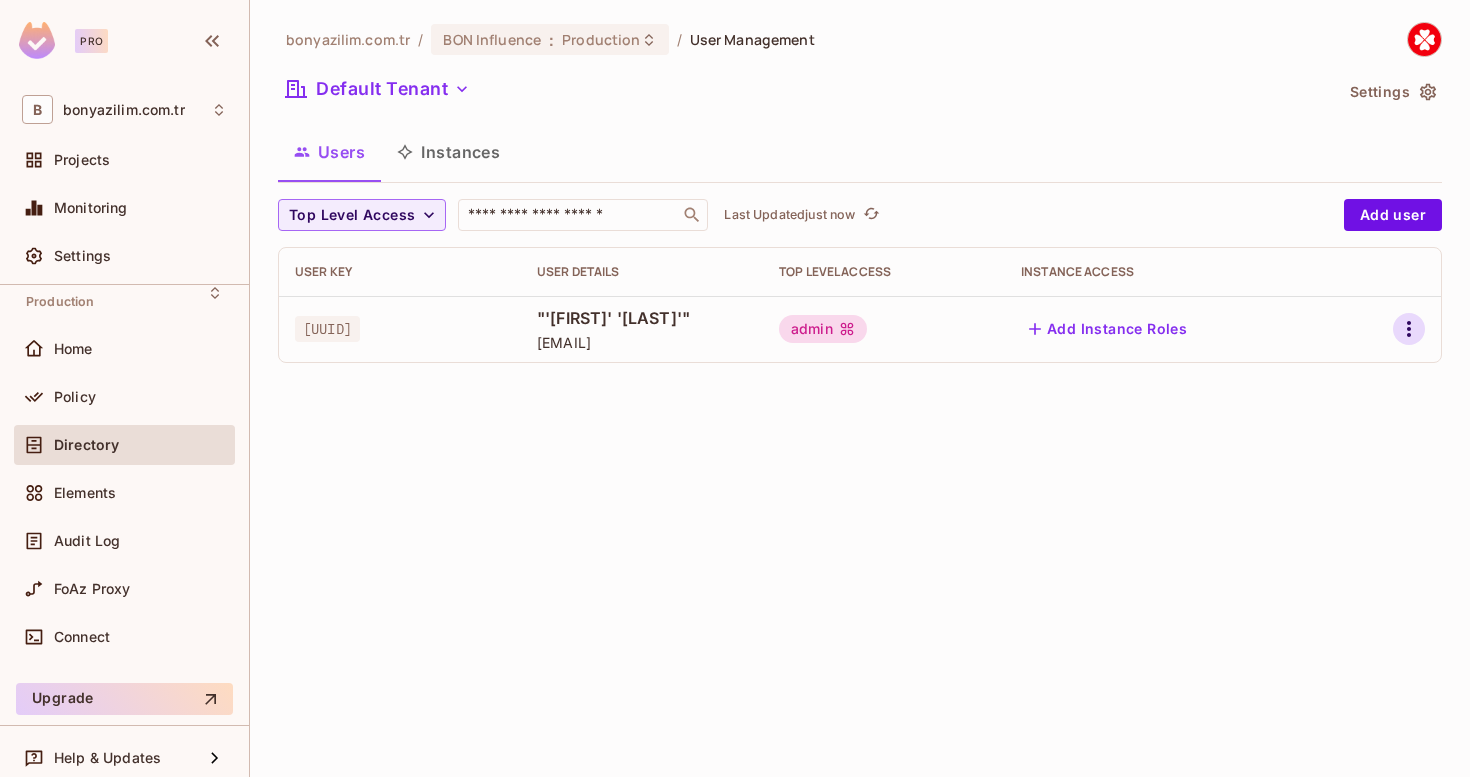 click 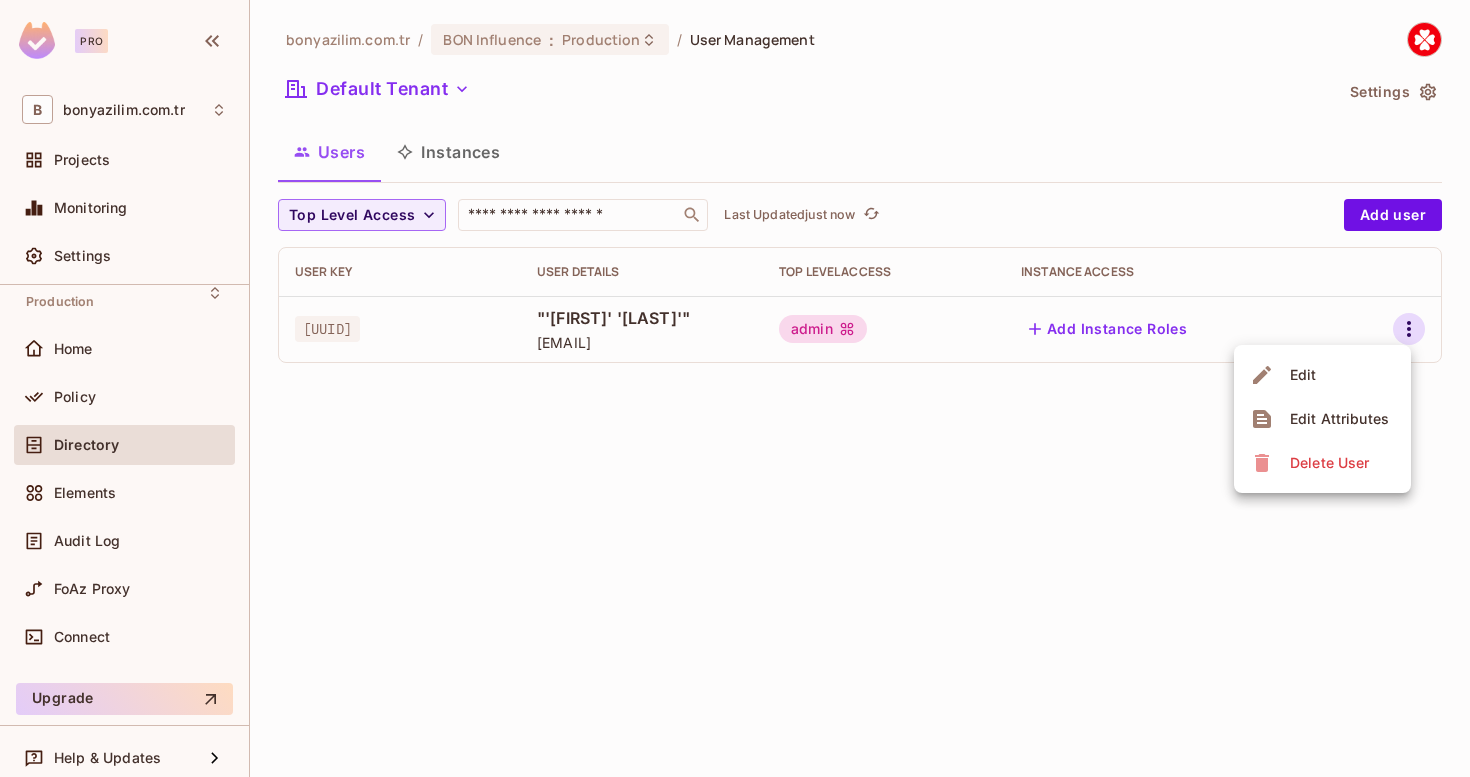 click on "Edit" at bounding box center [1322, 375] 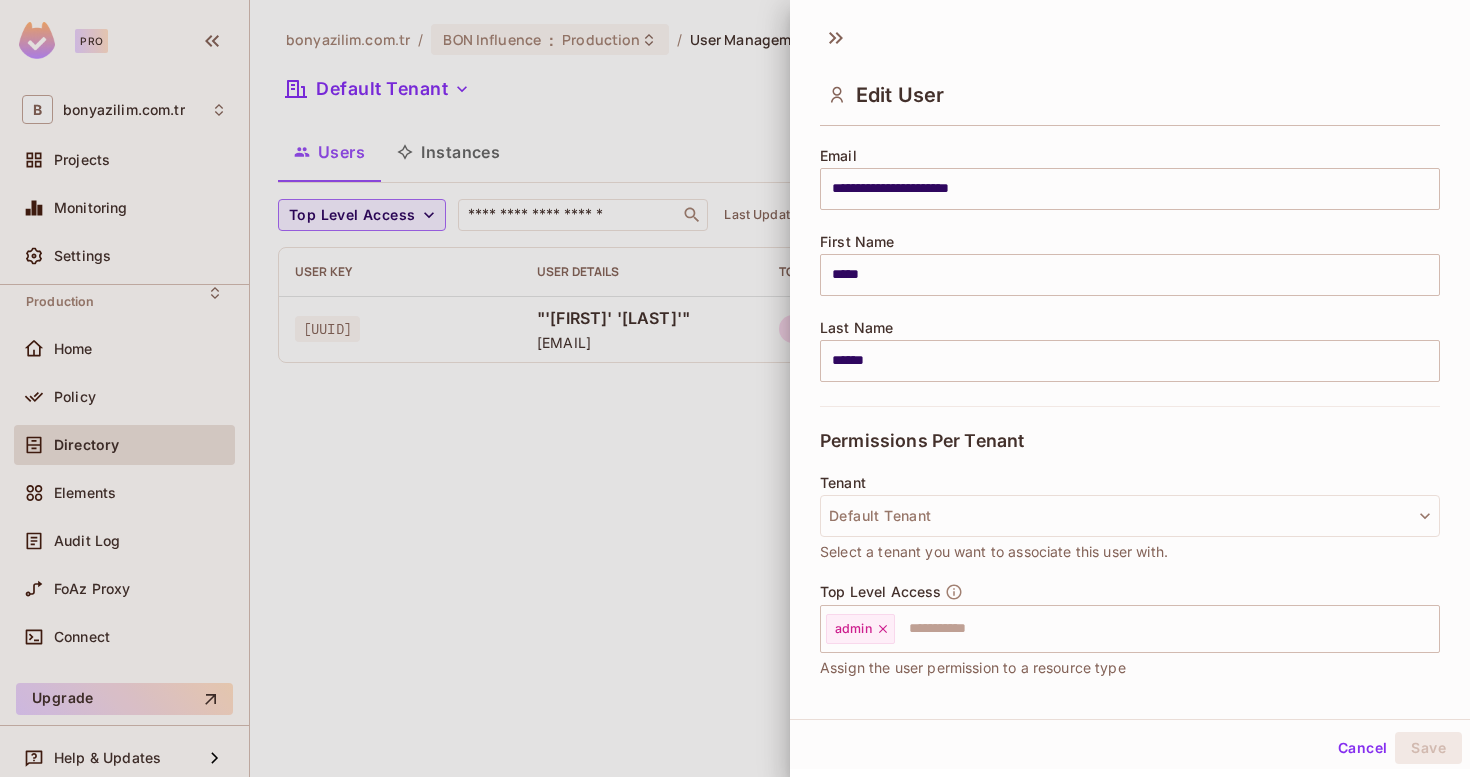 scroll, scrollTop: 304, scrollLeft: 0, axis: vertical 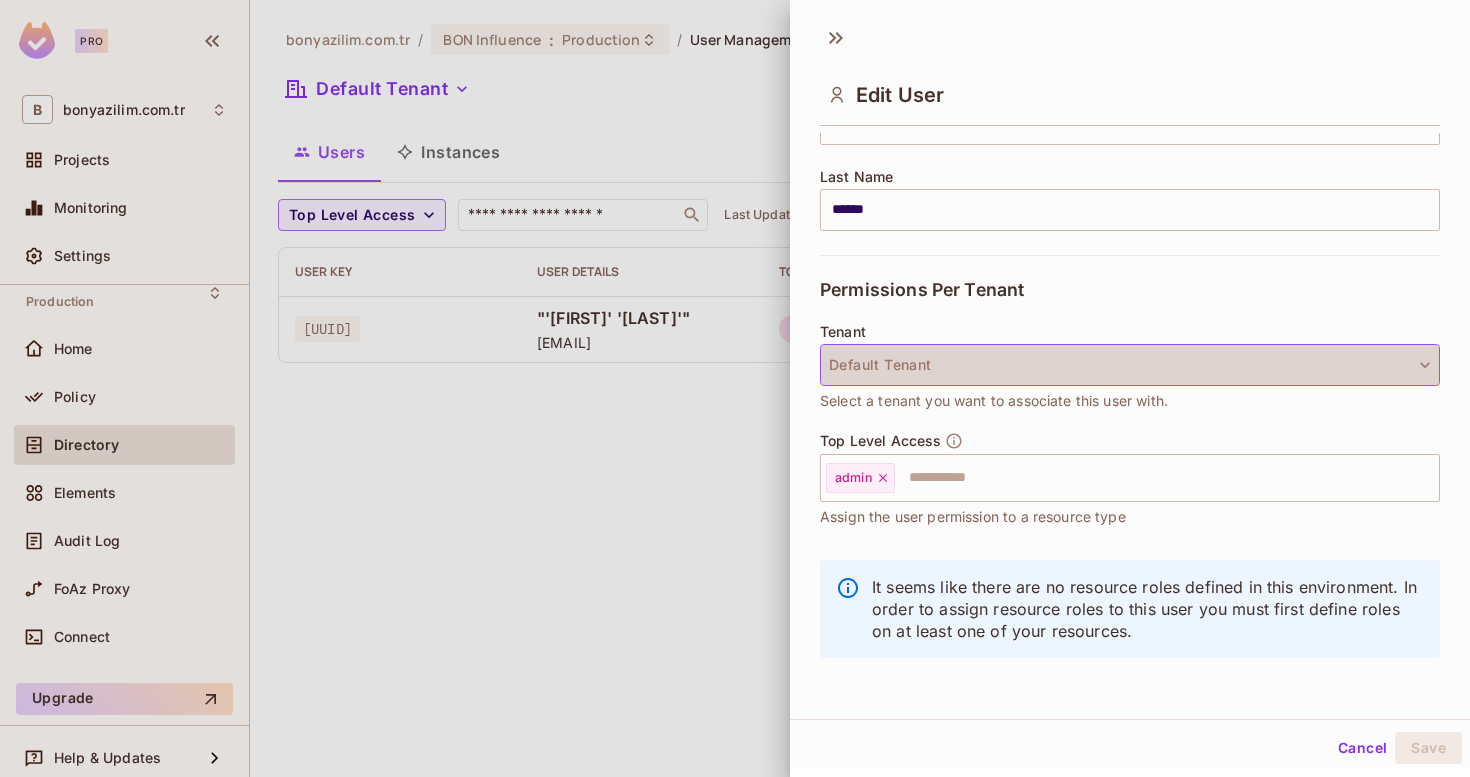 click on "Default Tenant" at bounding box center [1130, 365] 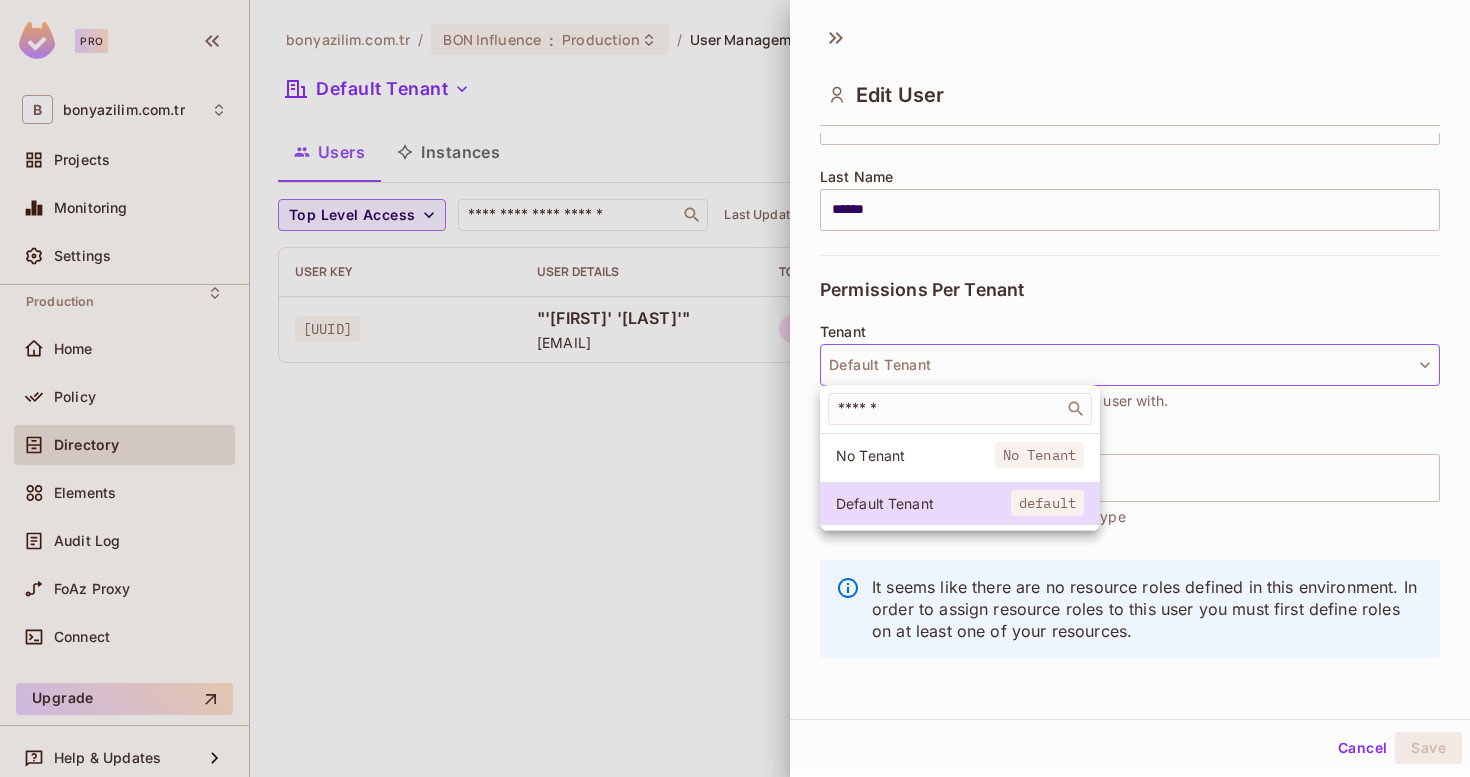 click at bounding box center (735, 388) 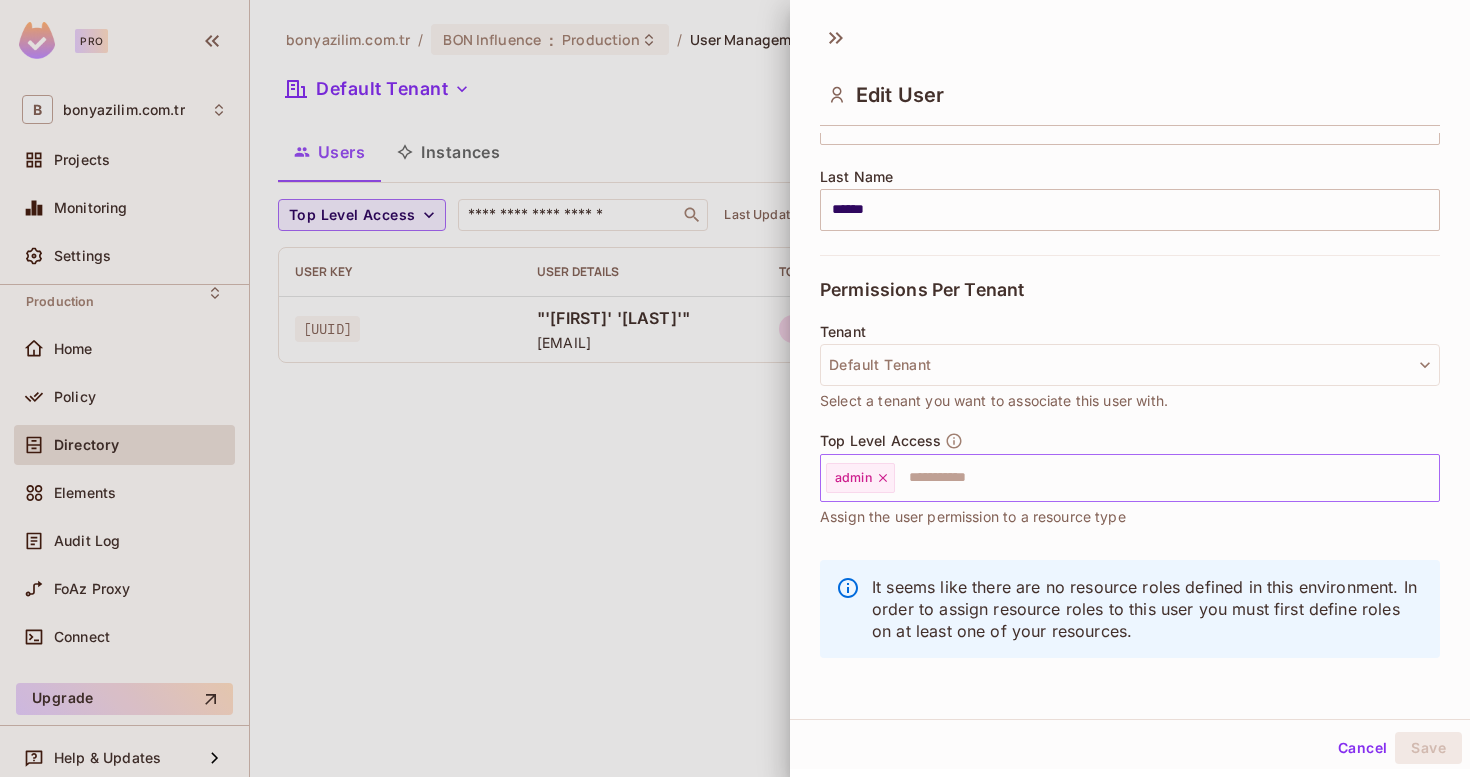click on "admin ​" at bounding box center (1130, 478) 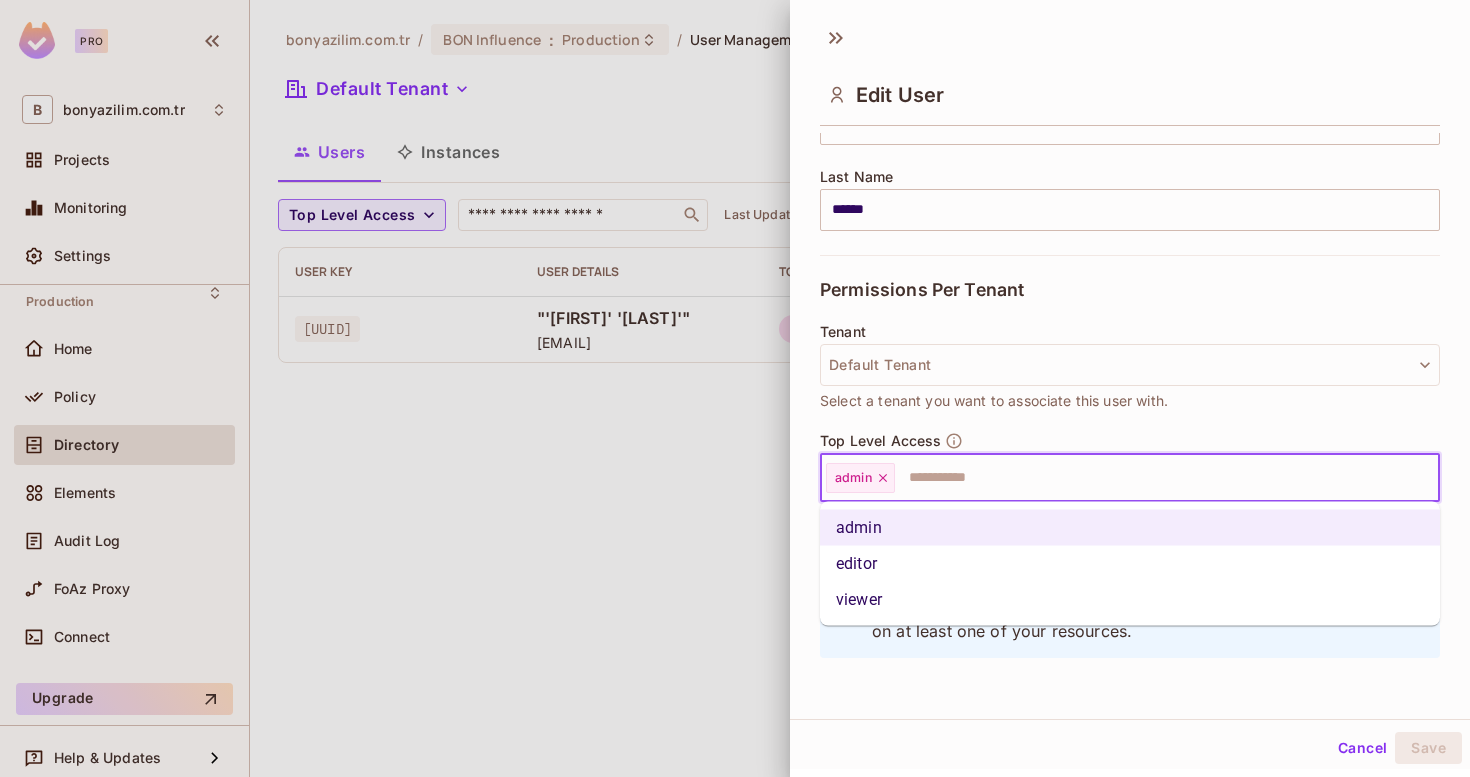 click on "**********" at bounding box center (1130, 366) 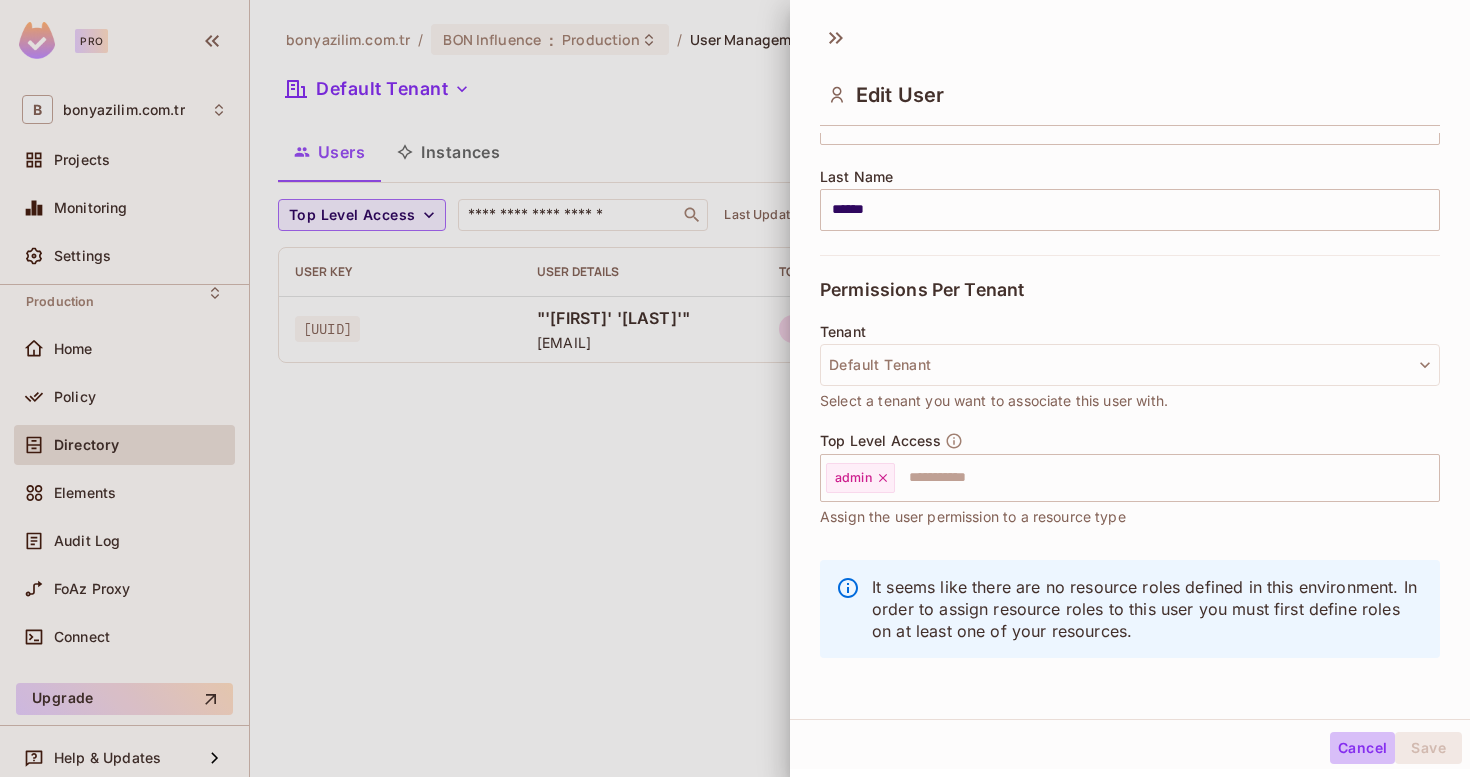 click on "Cancel" at bounding box center [1362, 748] 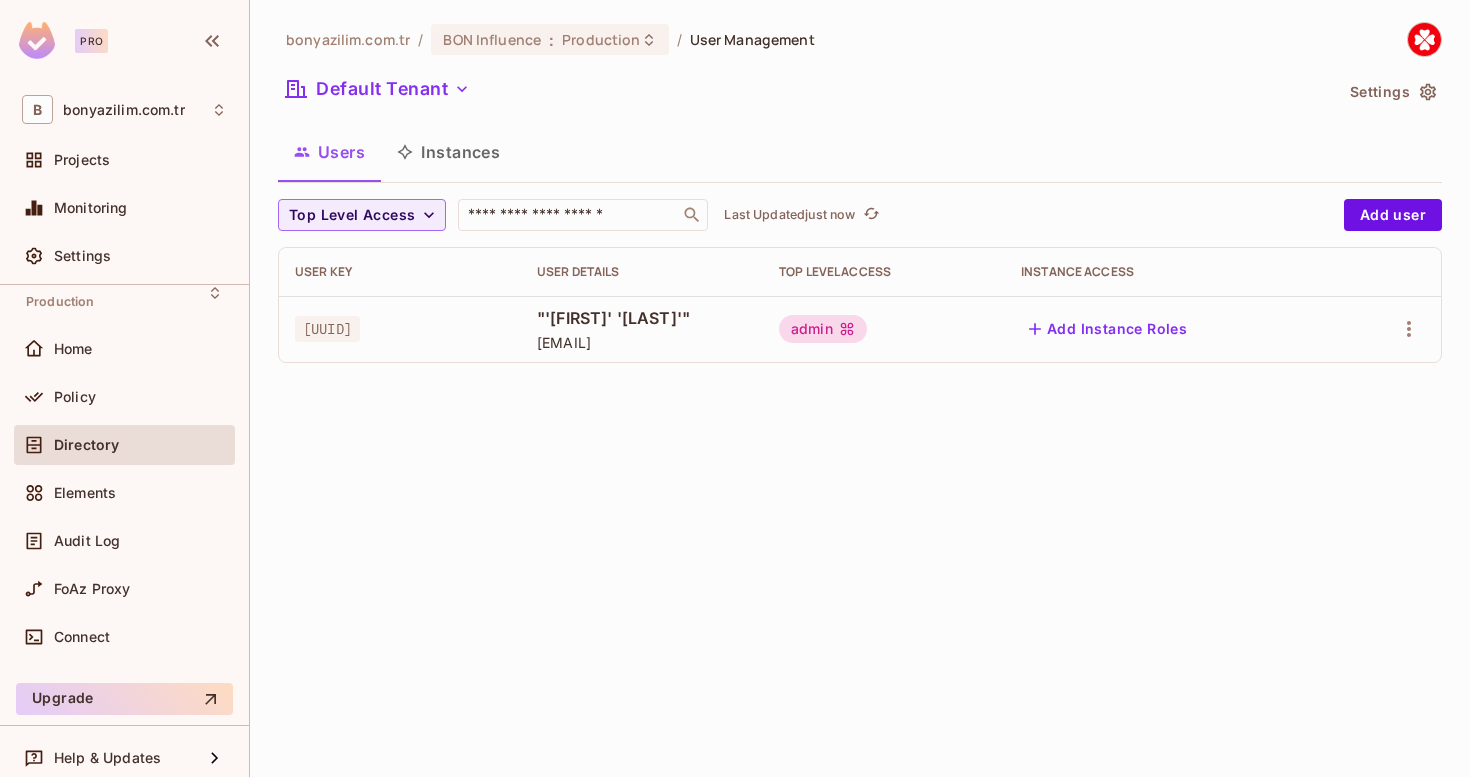 click on "Add Instance Roles" at bounding box center (1108, 329) 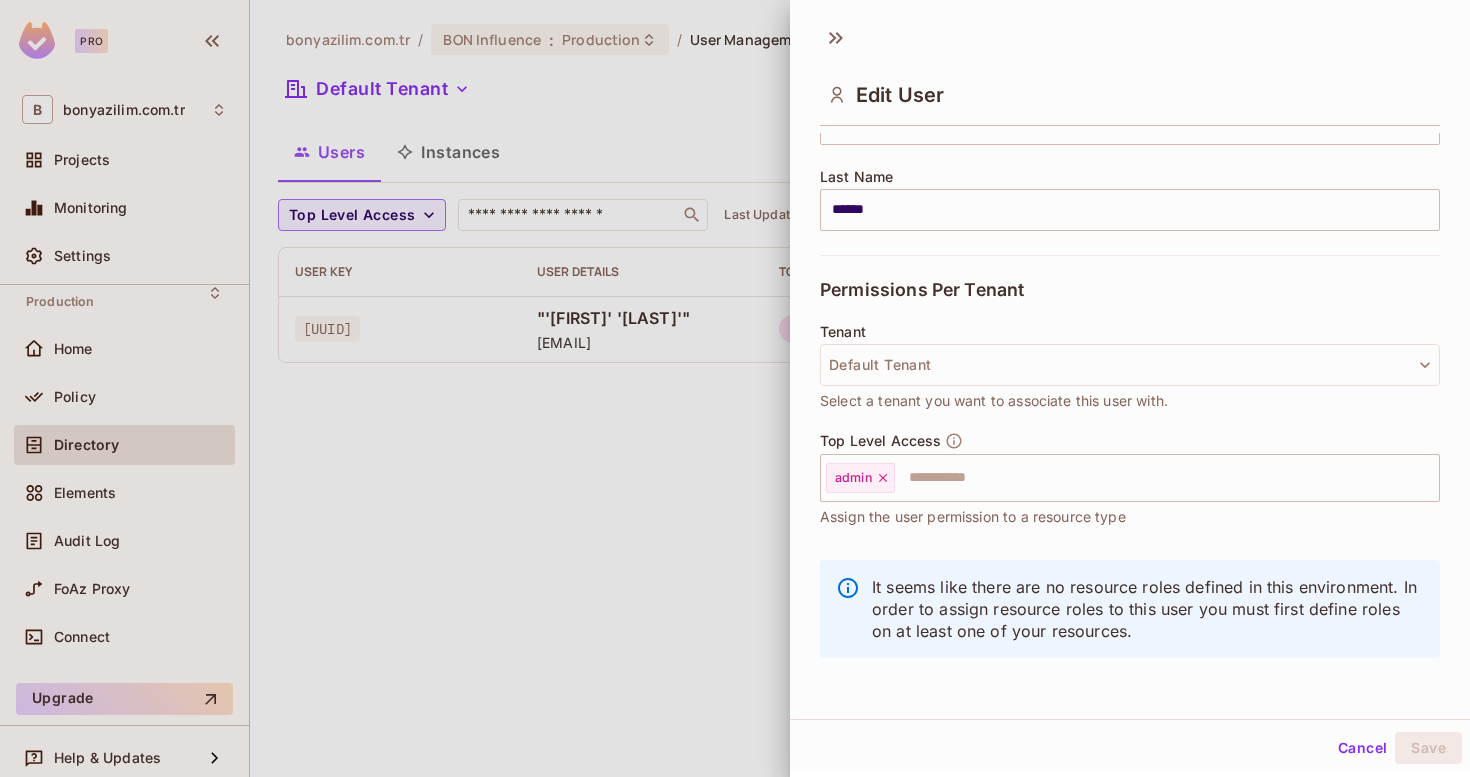 scroll, scrollTop: 0, scrollLeft: 0, axis: both 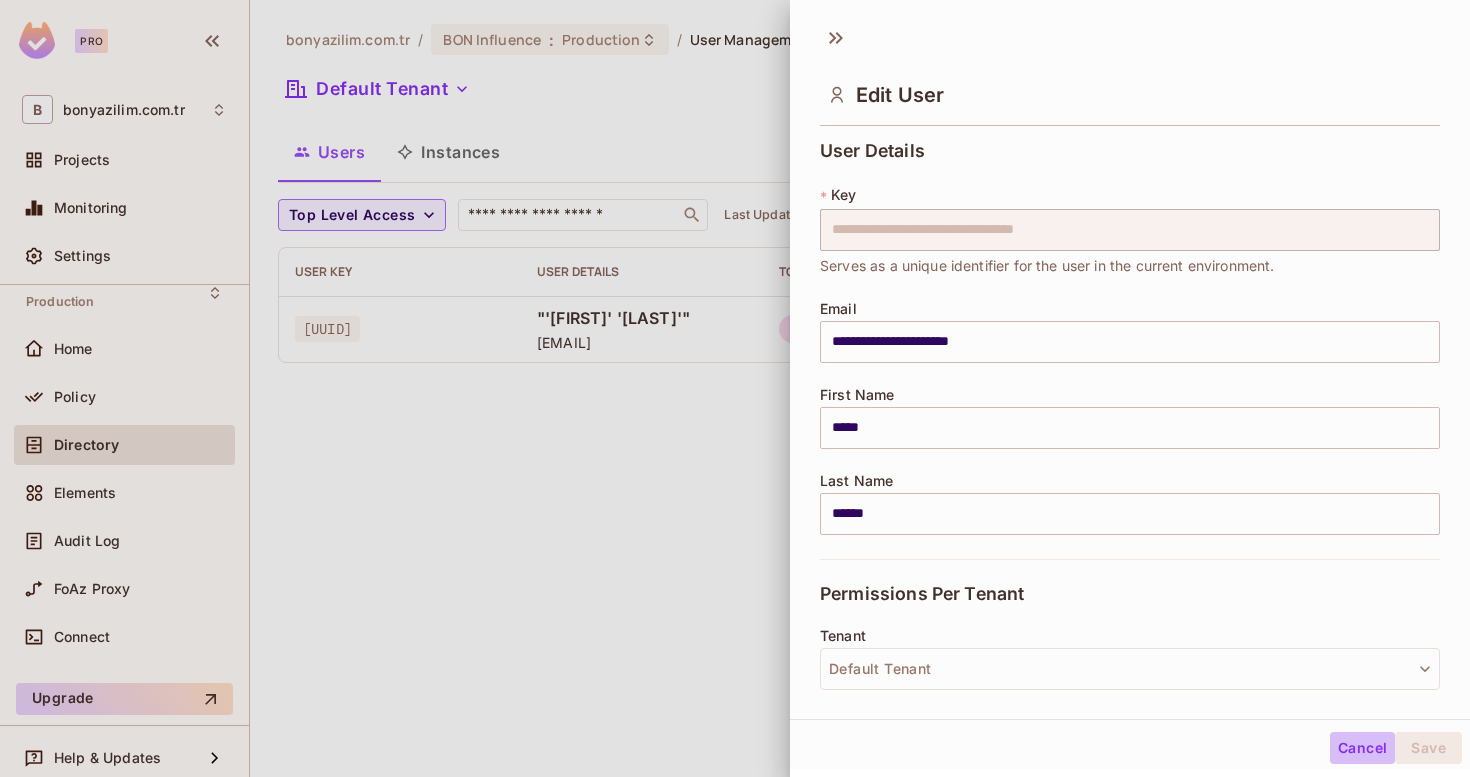 click on "Cancel" at bounding box center [1362, 748] 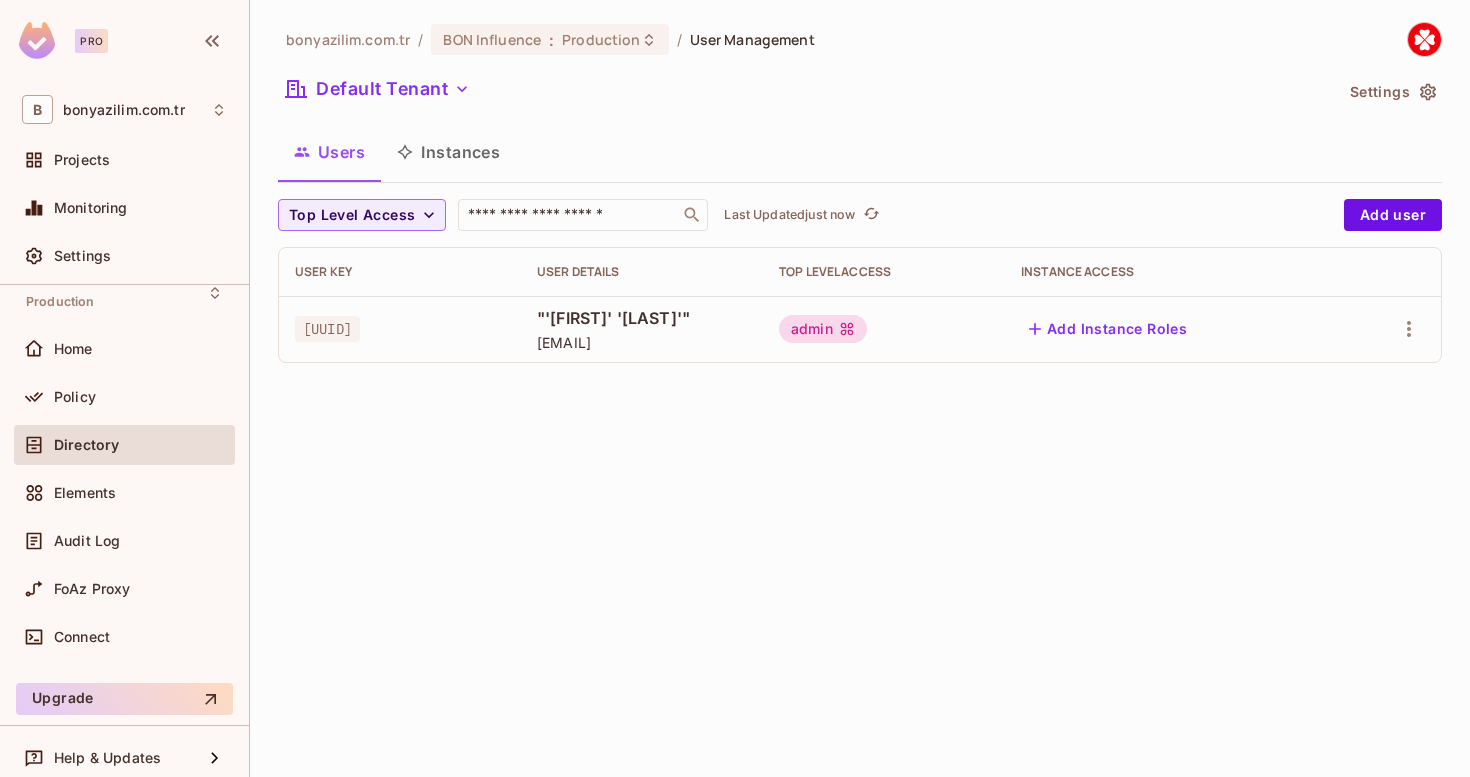 click on "Rasim Şenyüz" at bounding box center (642, 318) 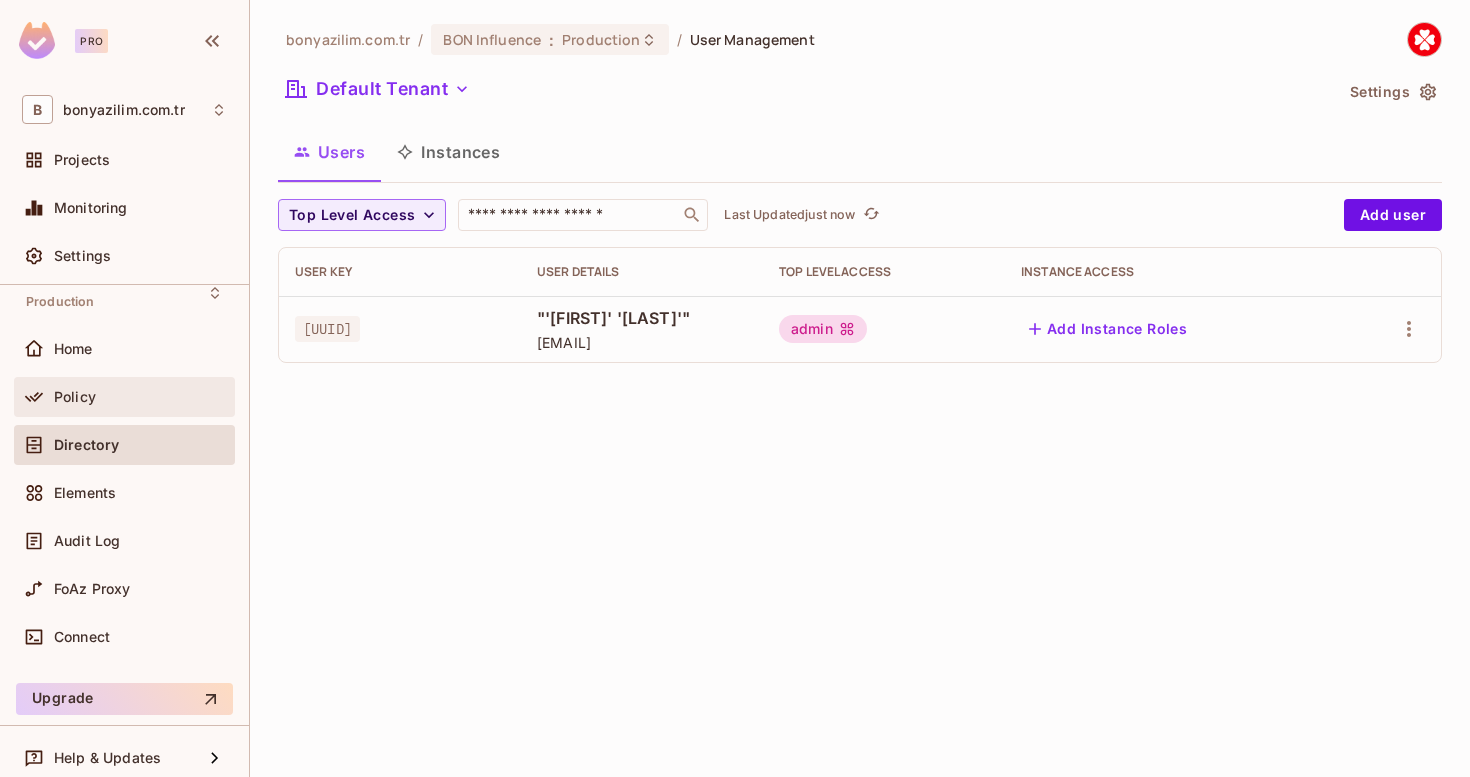 click on "Policy" at bounding box center [124, 397] 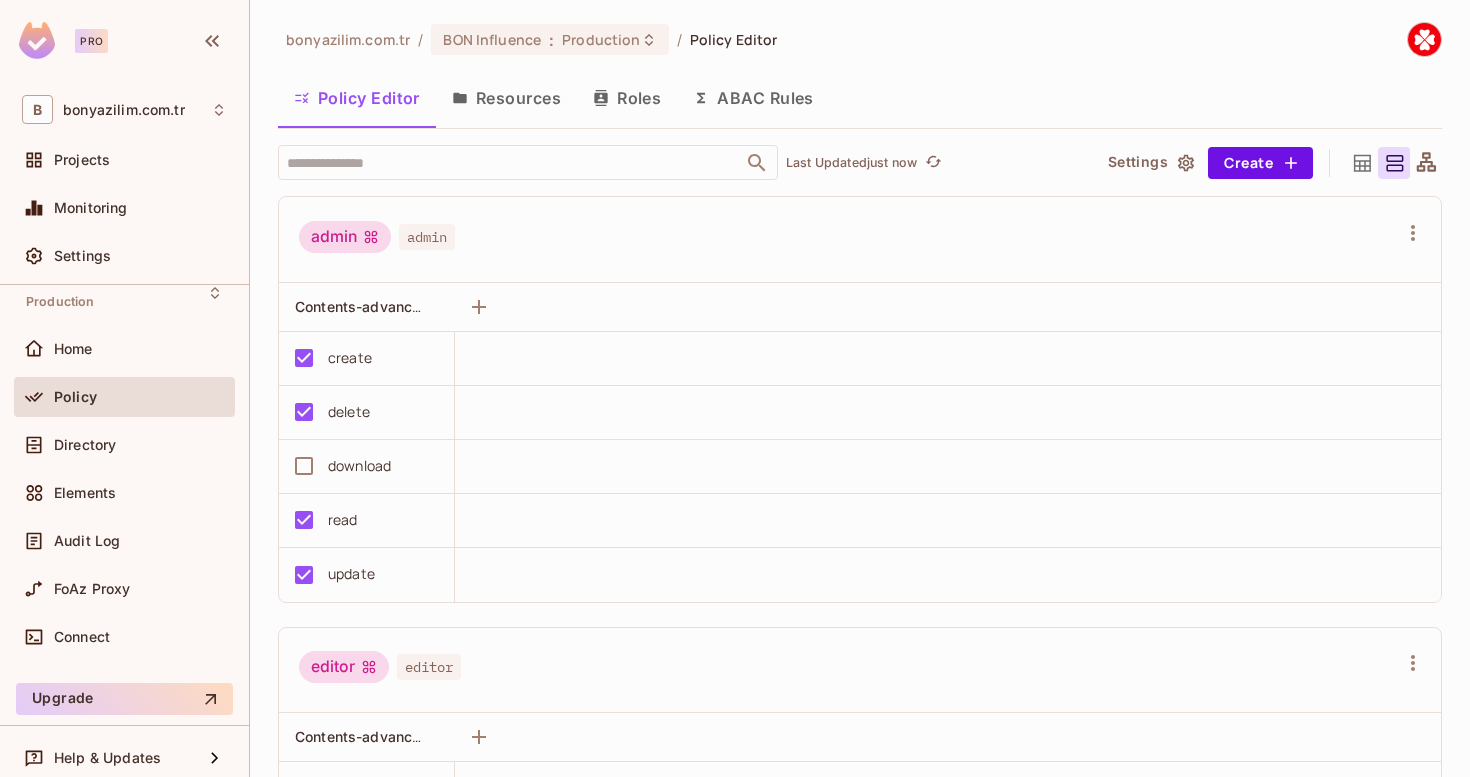 click on "Roles" at bounding box center [627, 98] 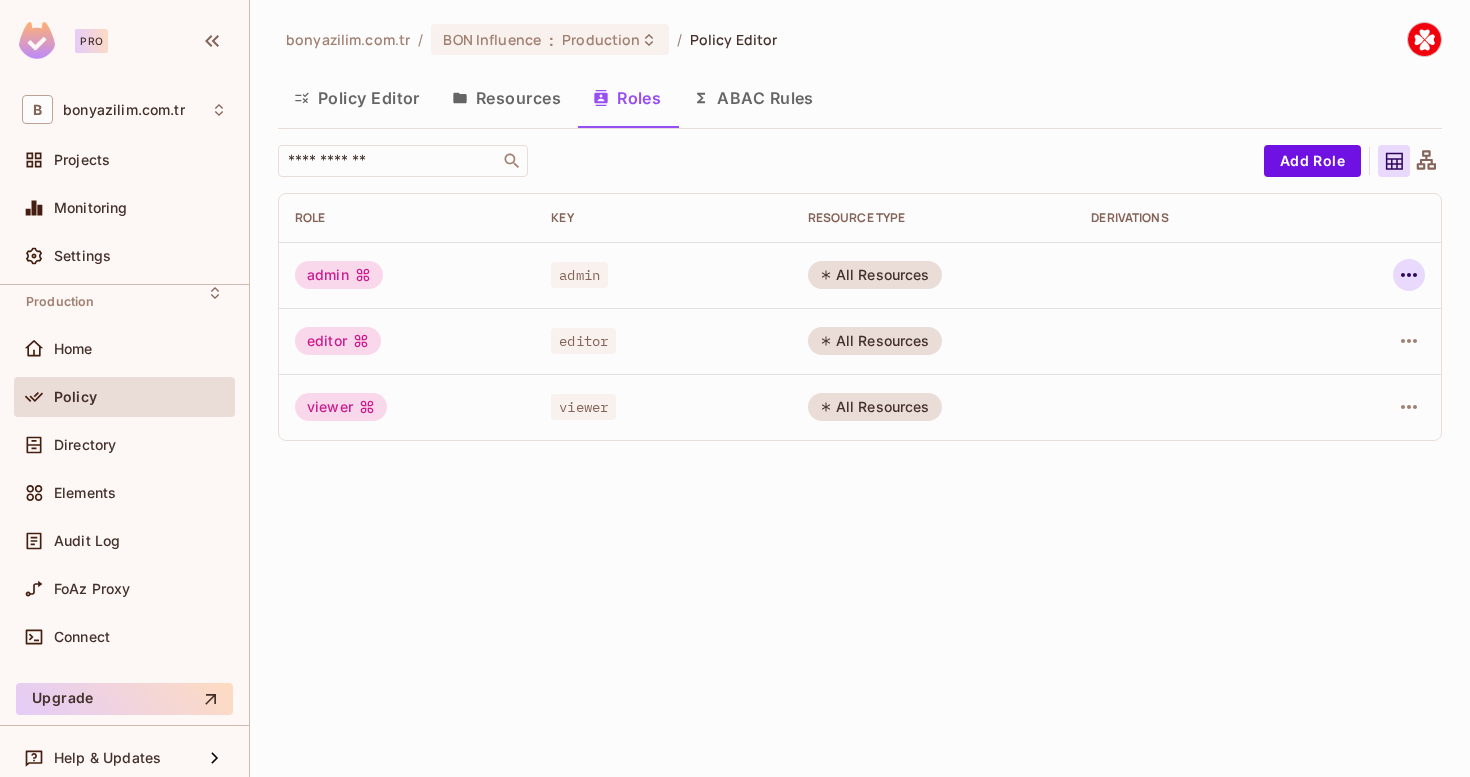 click 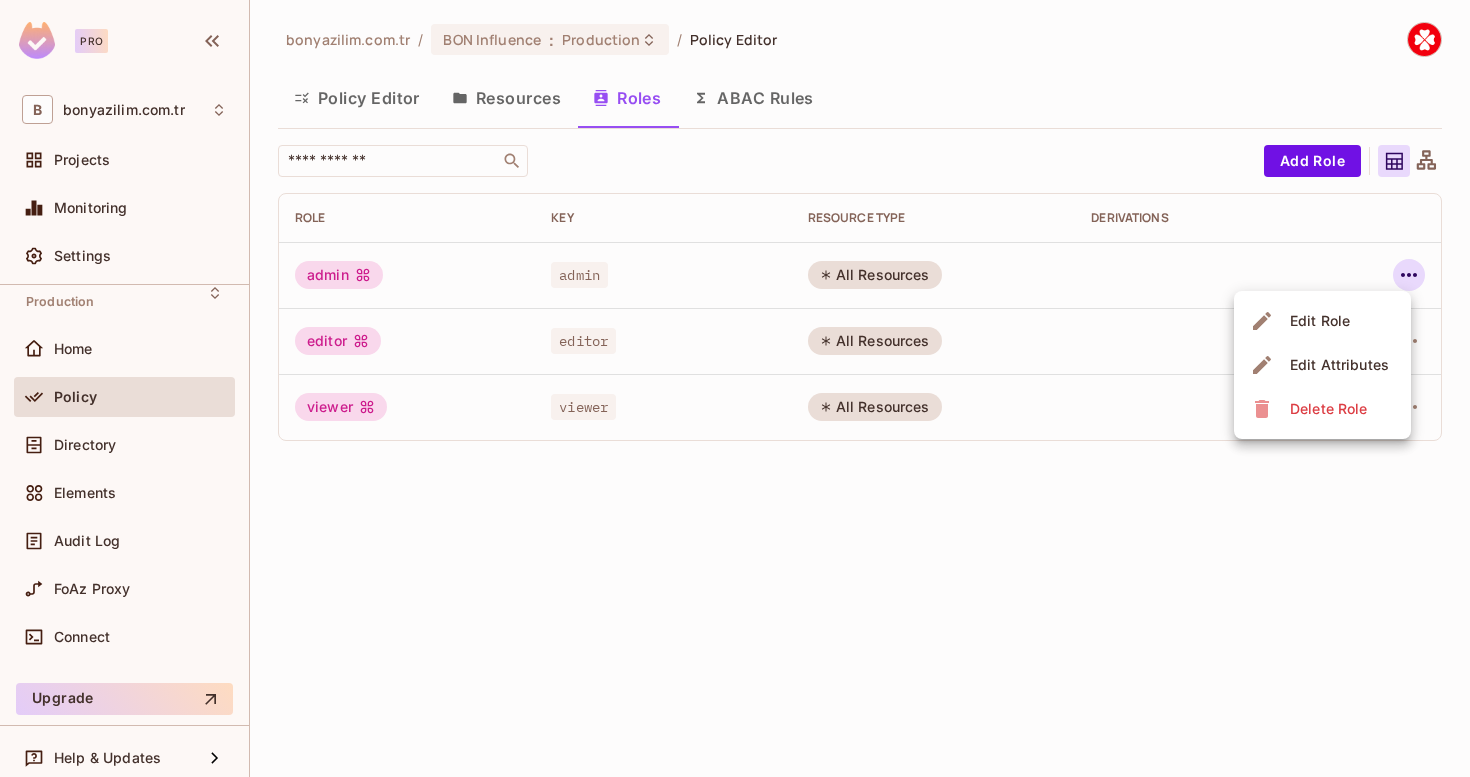 click on "Edit Role" at bounding box center (1322, 321) 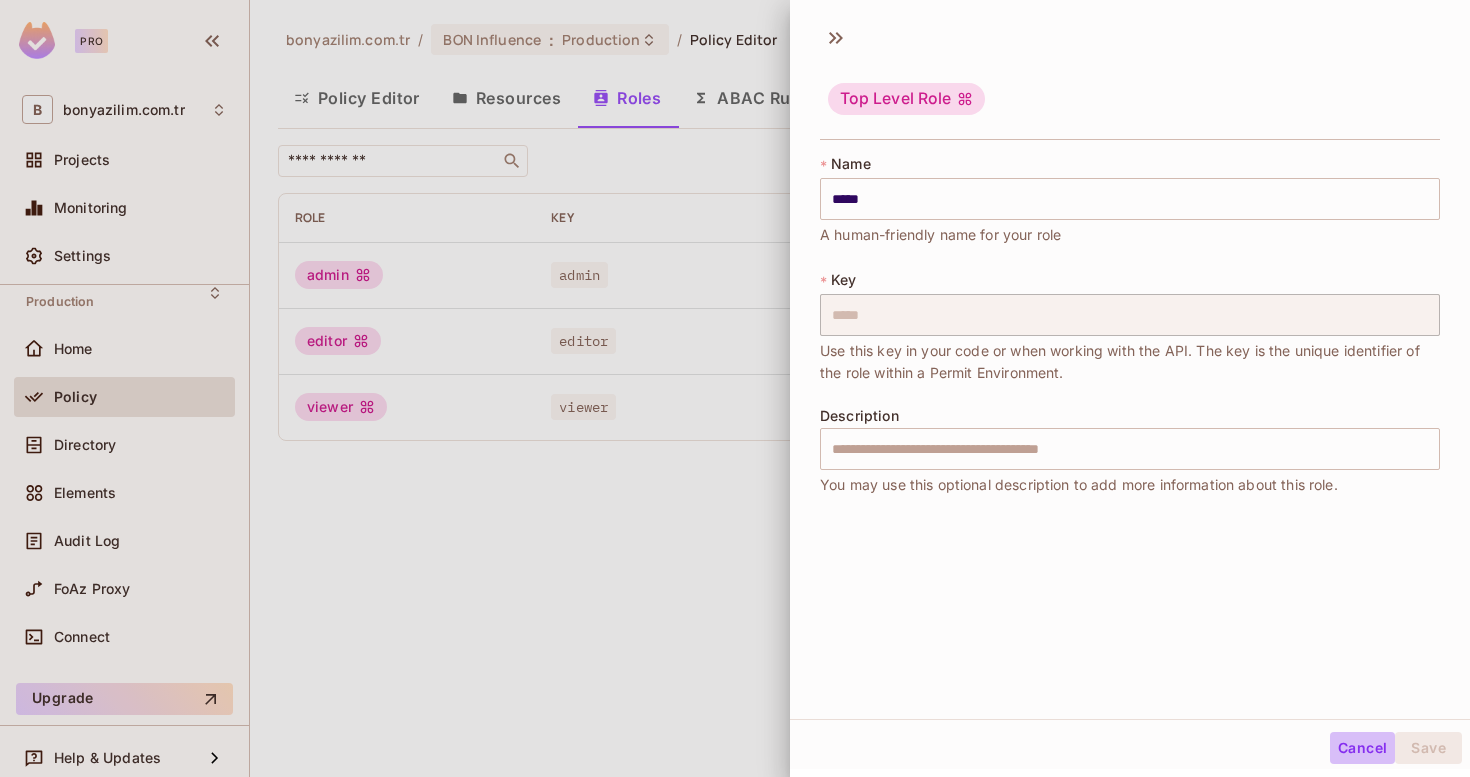 click on "Cancel" at bounding box center (1362, 748) 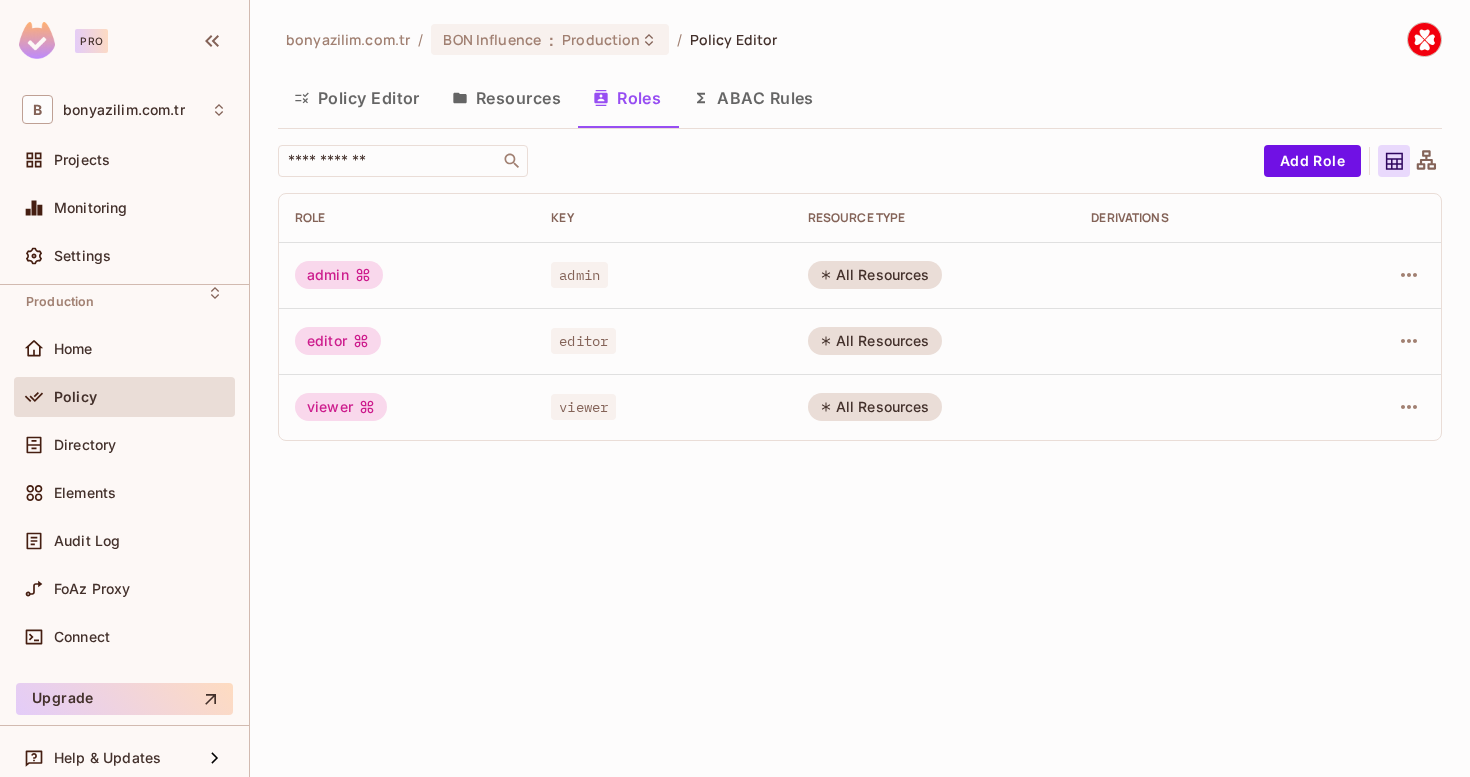 click at bounding box center (1386, 275) 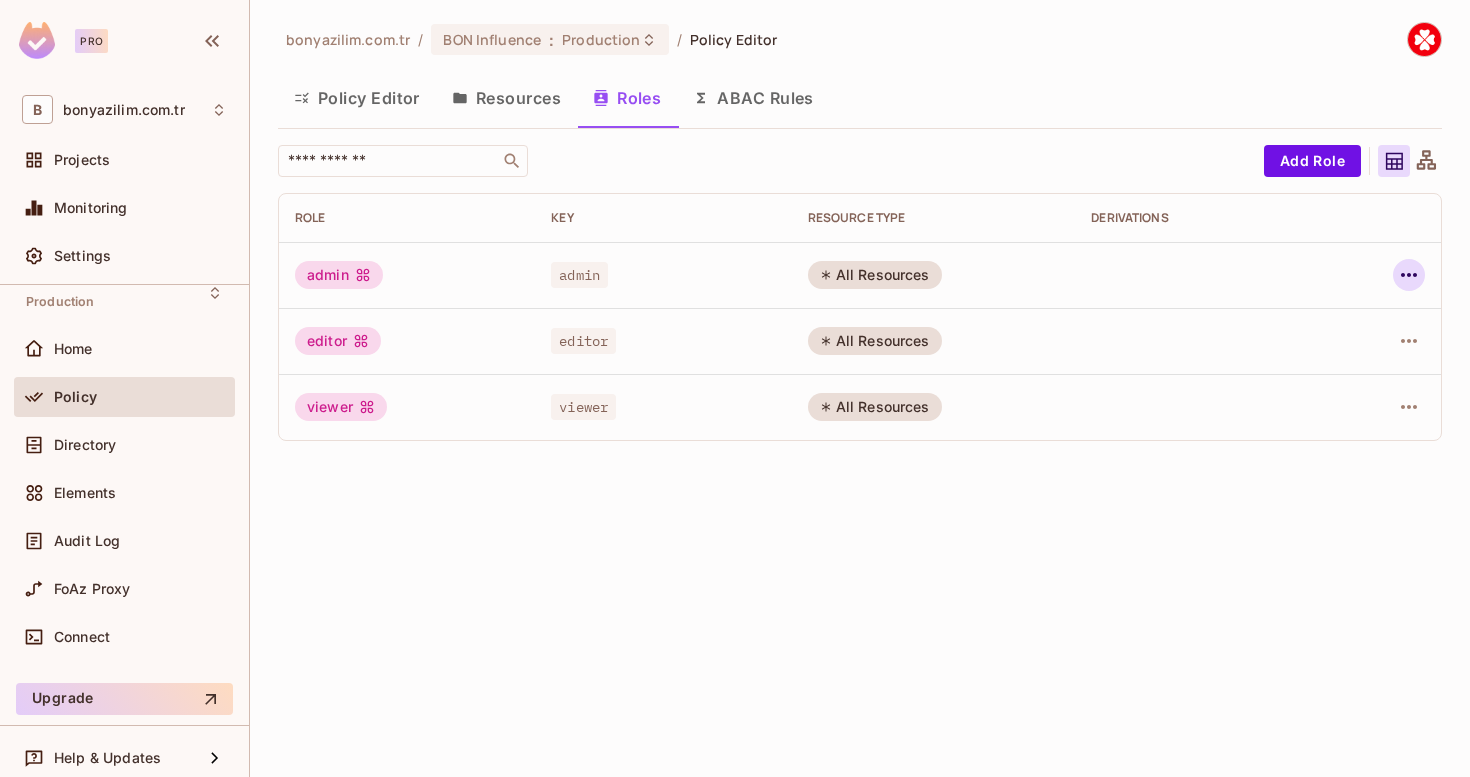 click 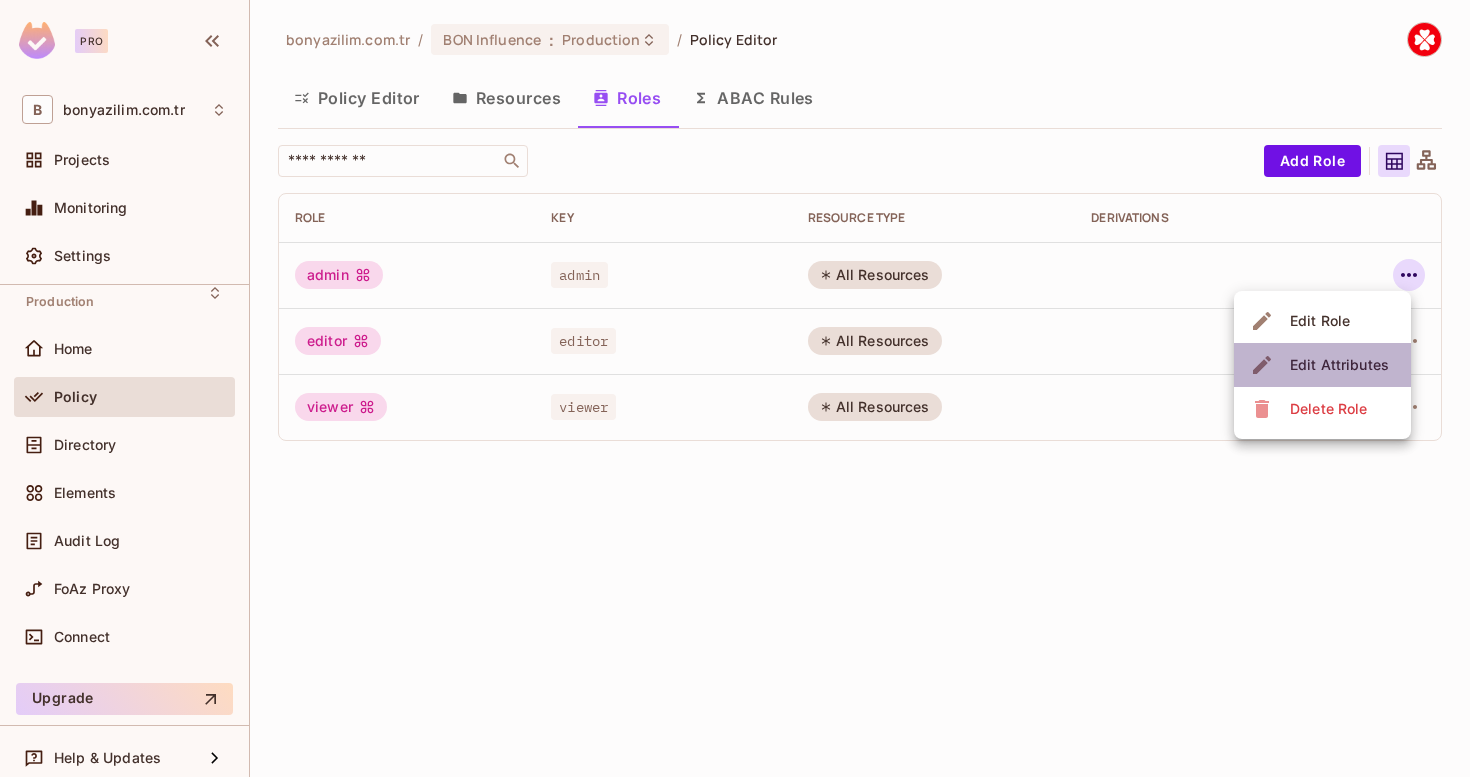 click on "Edit Attributes" at bounding box center [1339, 365] 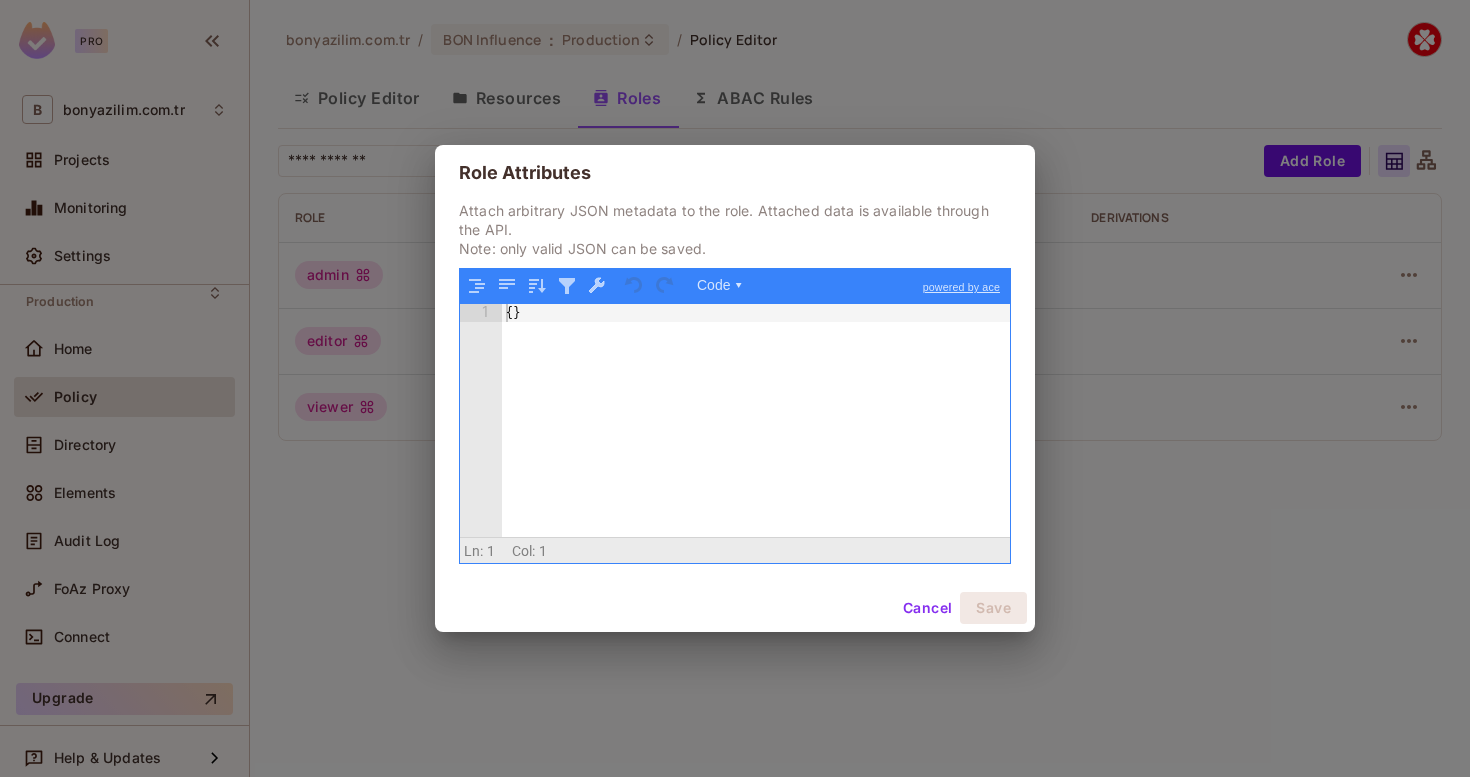 click on "Cancel" at bounding box center [927, 608] 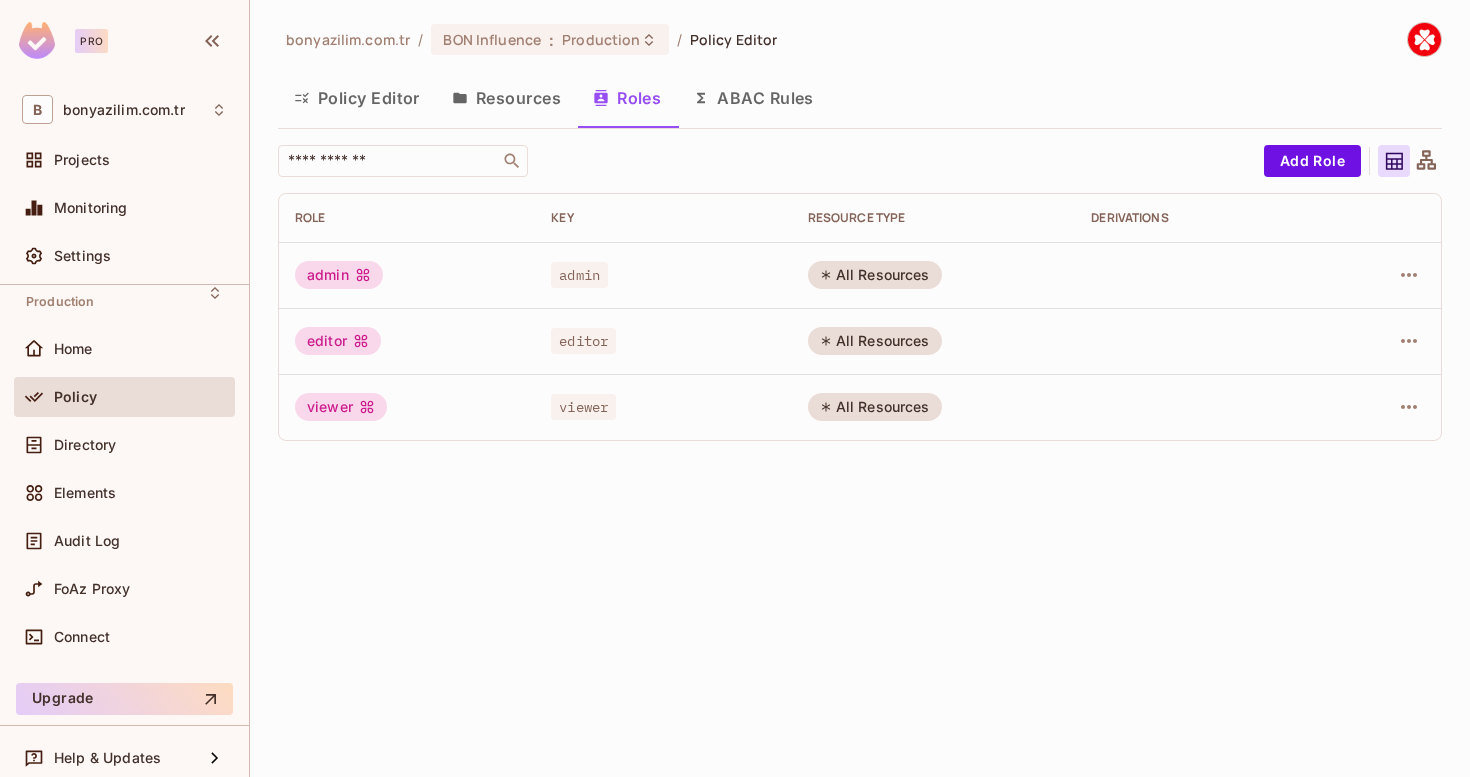 click on "ABAC Rules" at bounding box center [753, 98] 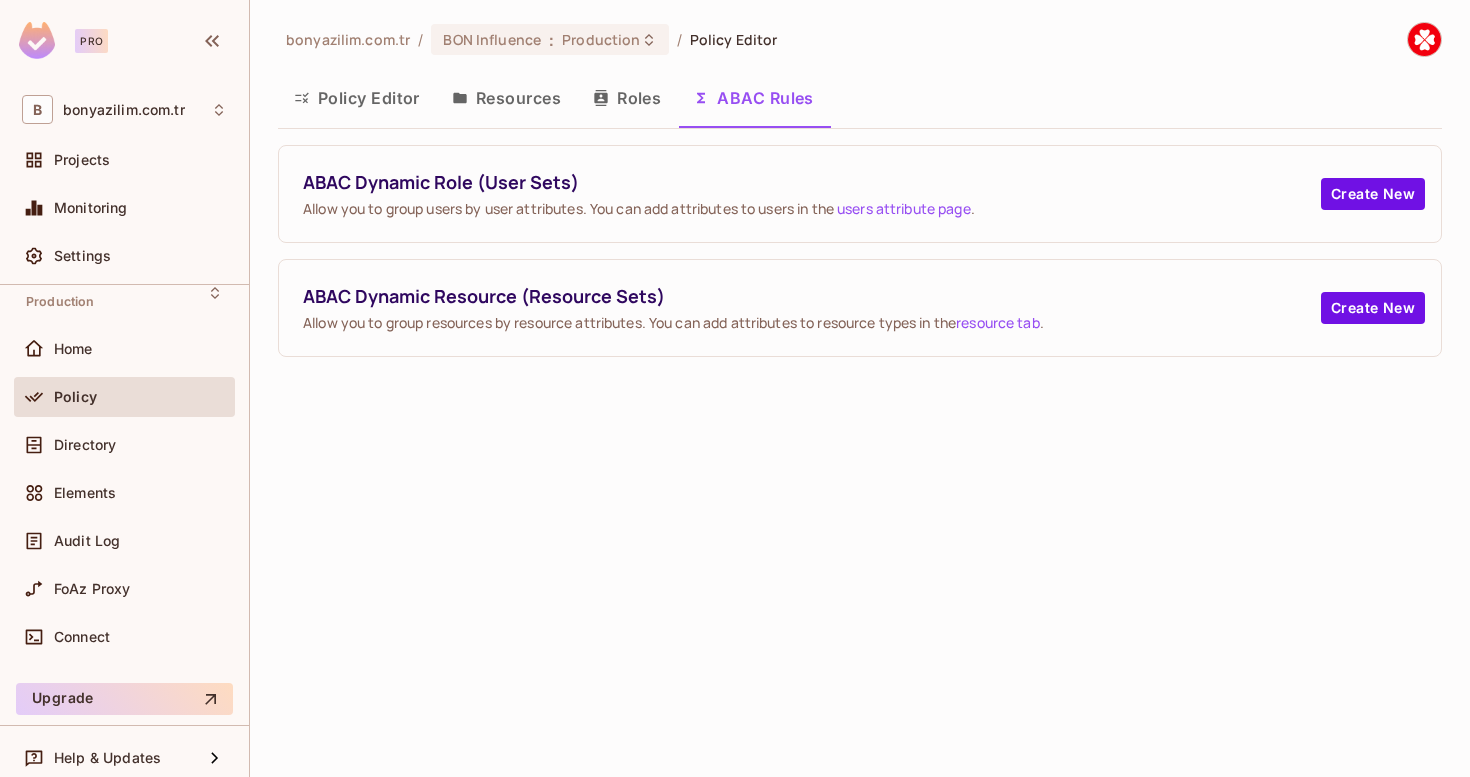 click on "Policy Editor" at bounding box center [357, 98] 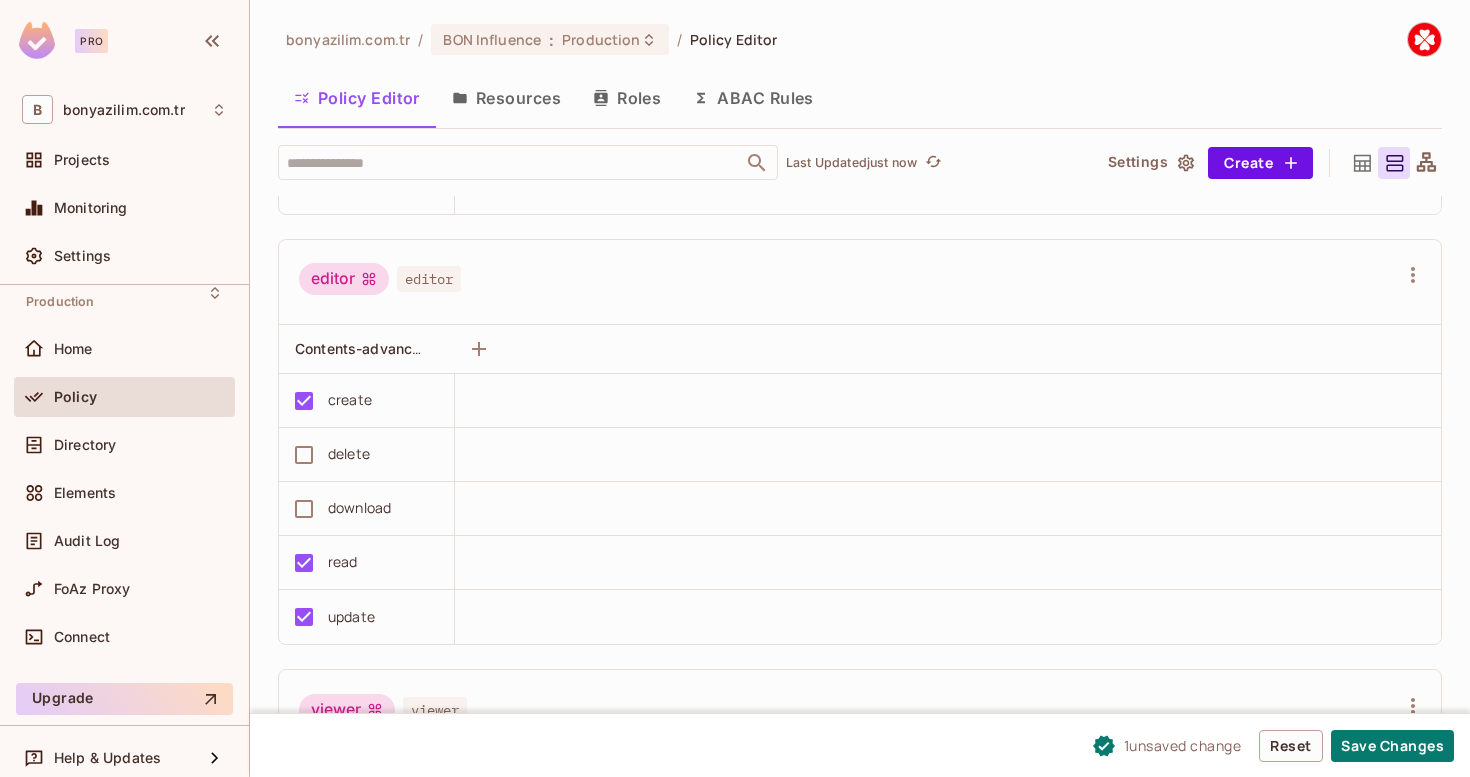 scroll, scrollTop: 393, scrollLeft: 0, axis: vertical 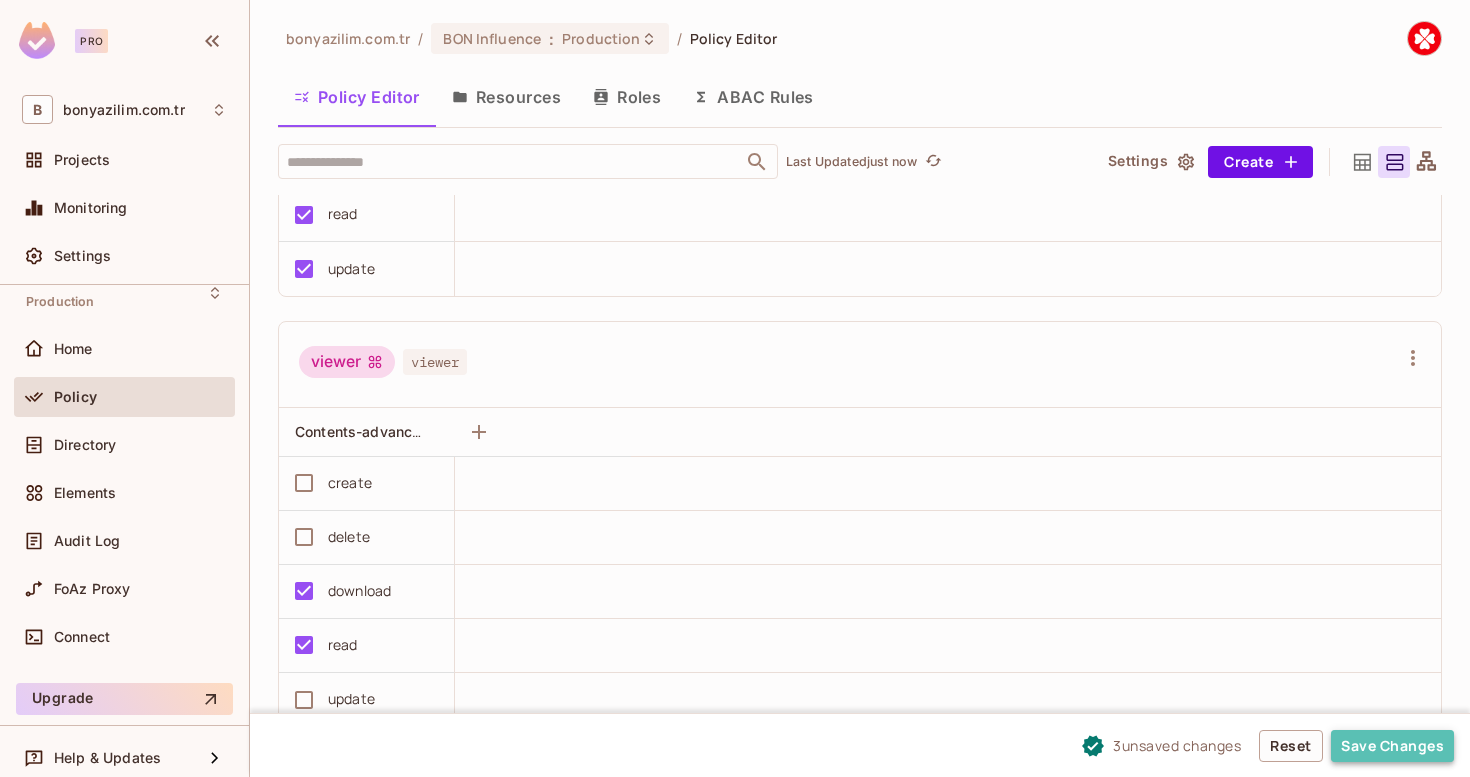 click on "Save Changes" at bounding box center (1392, 746) 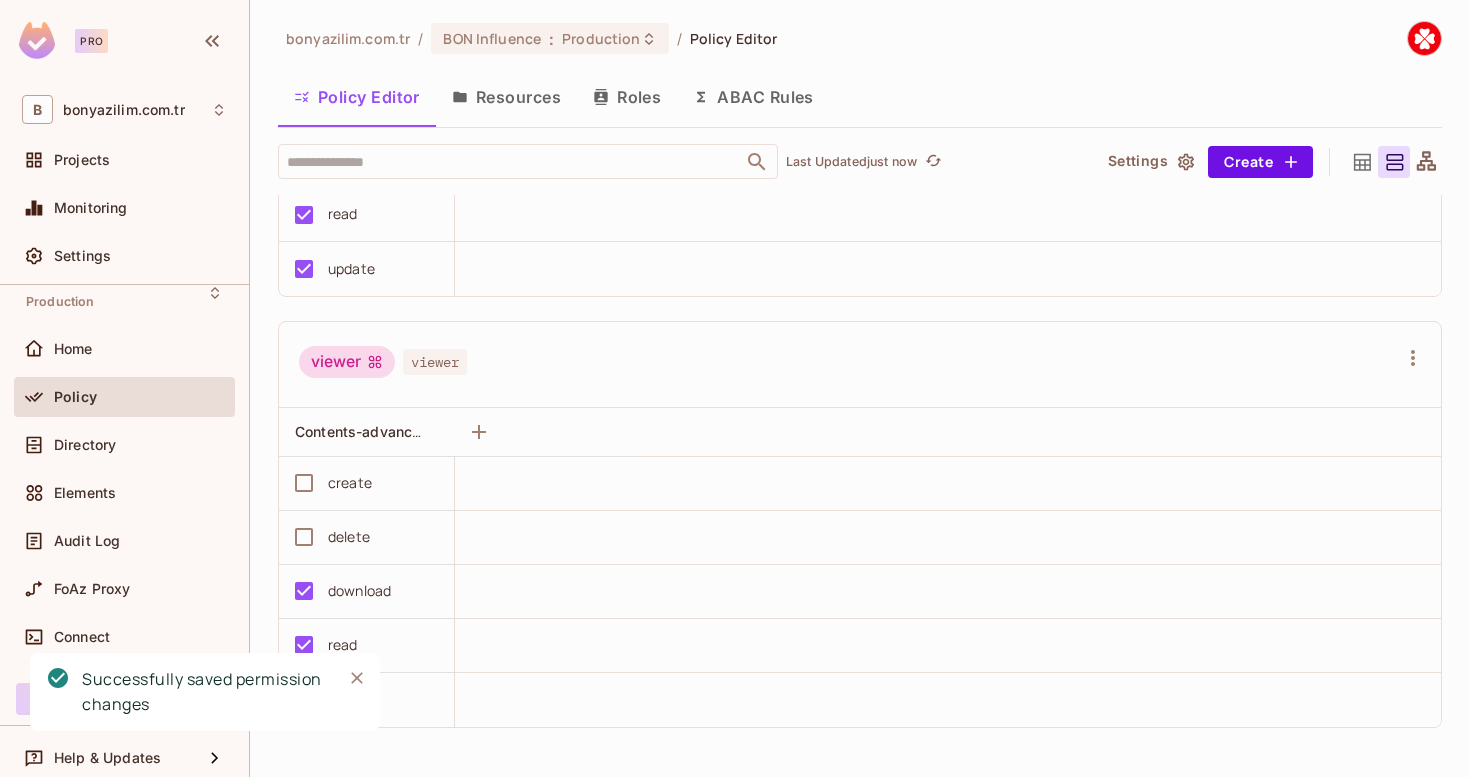 click 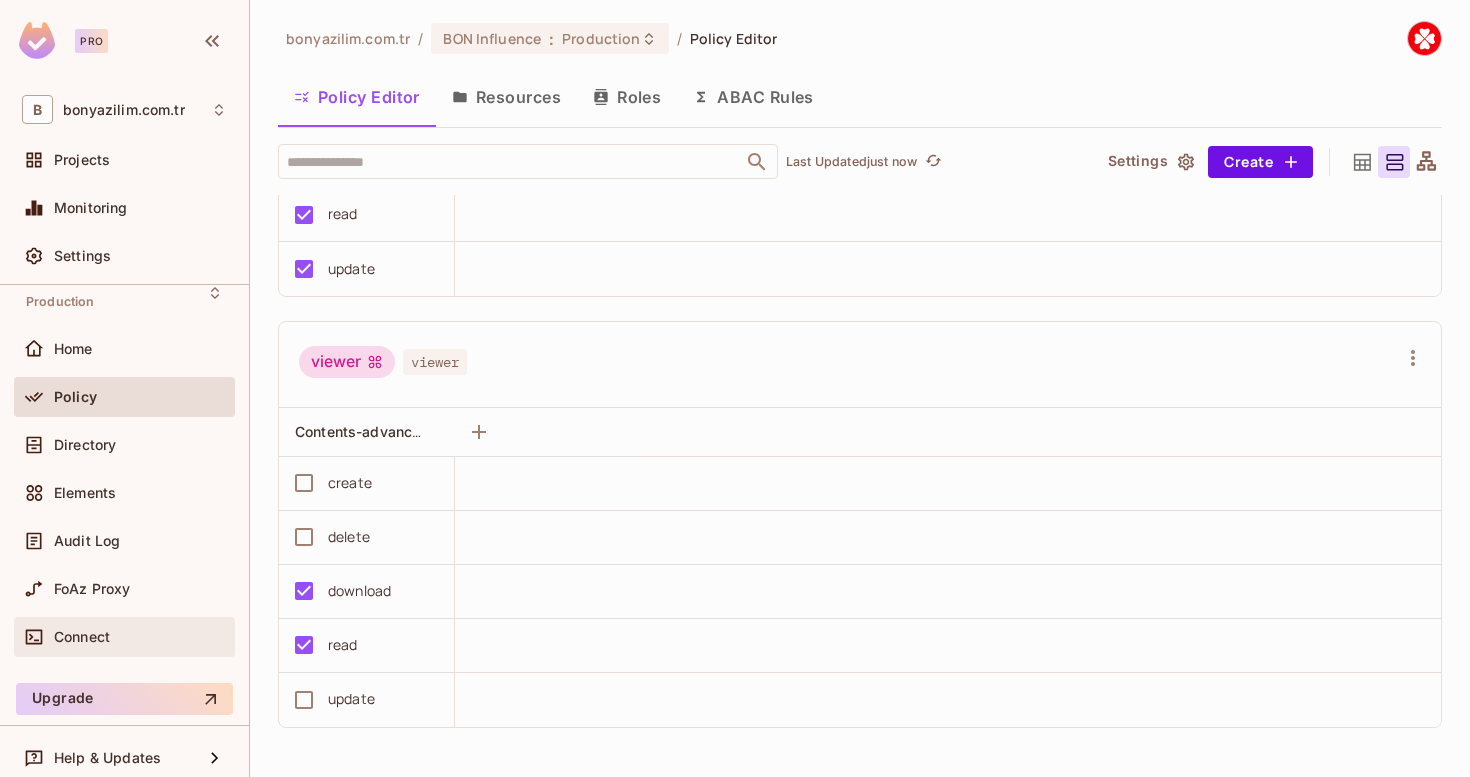 click on "Connect" at bounding box center [124, 637] 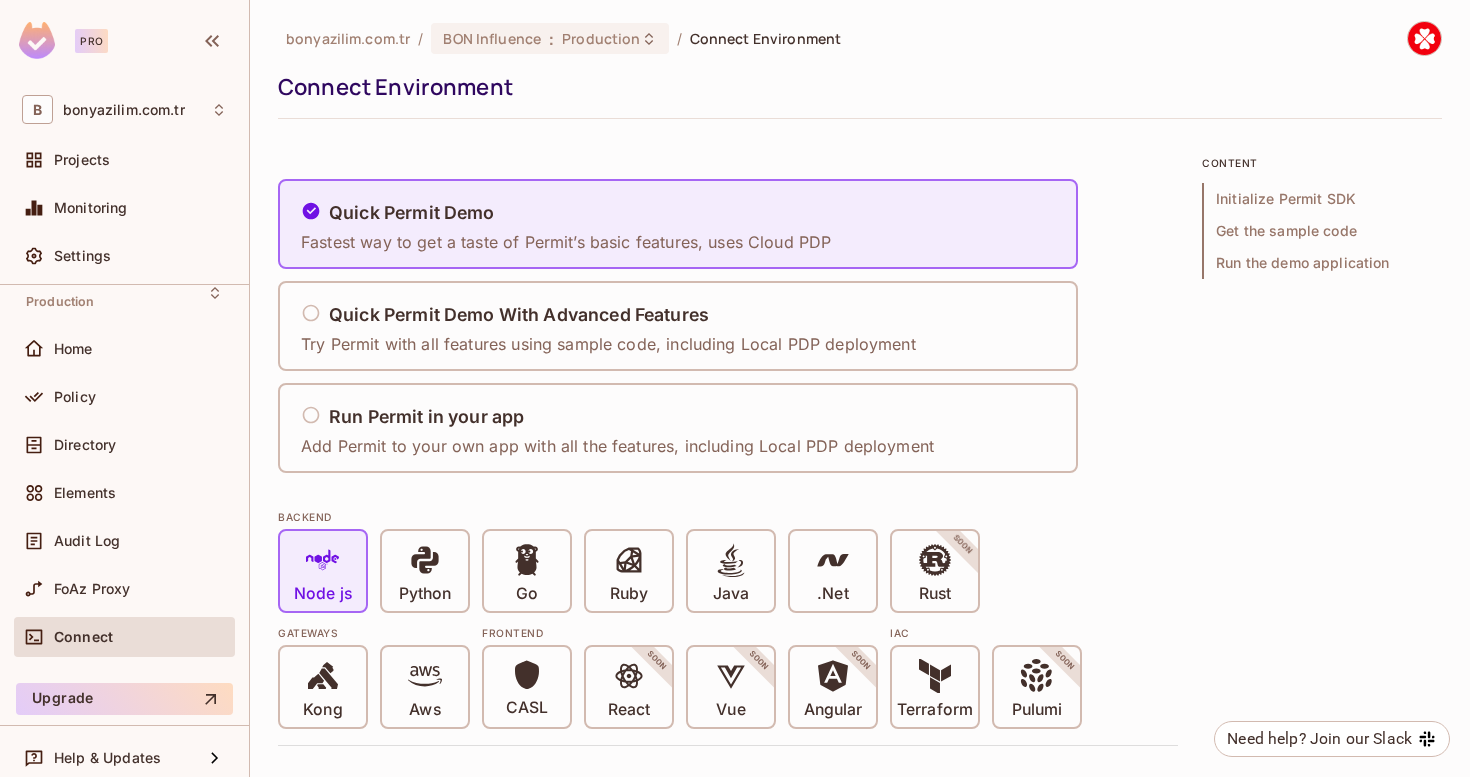 scroll, scrollTop: 0, scrollLeft: 0, axis: both 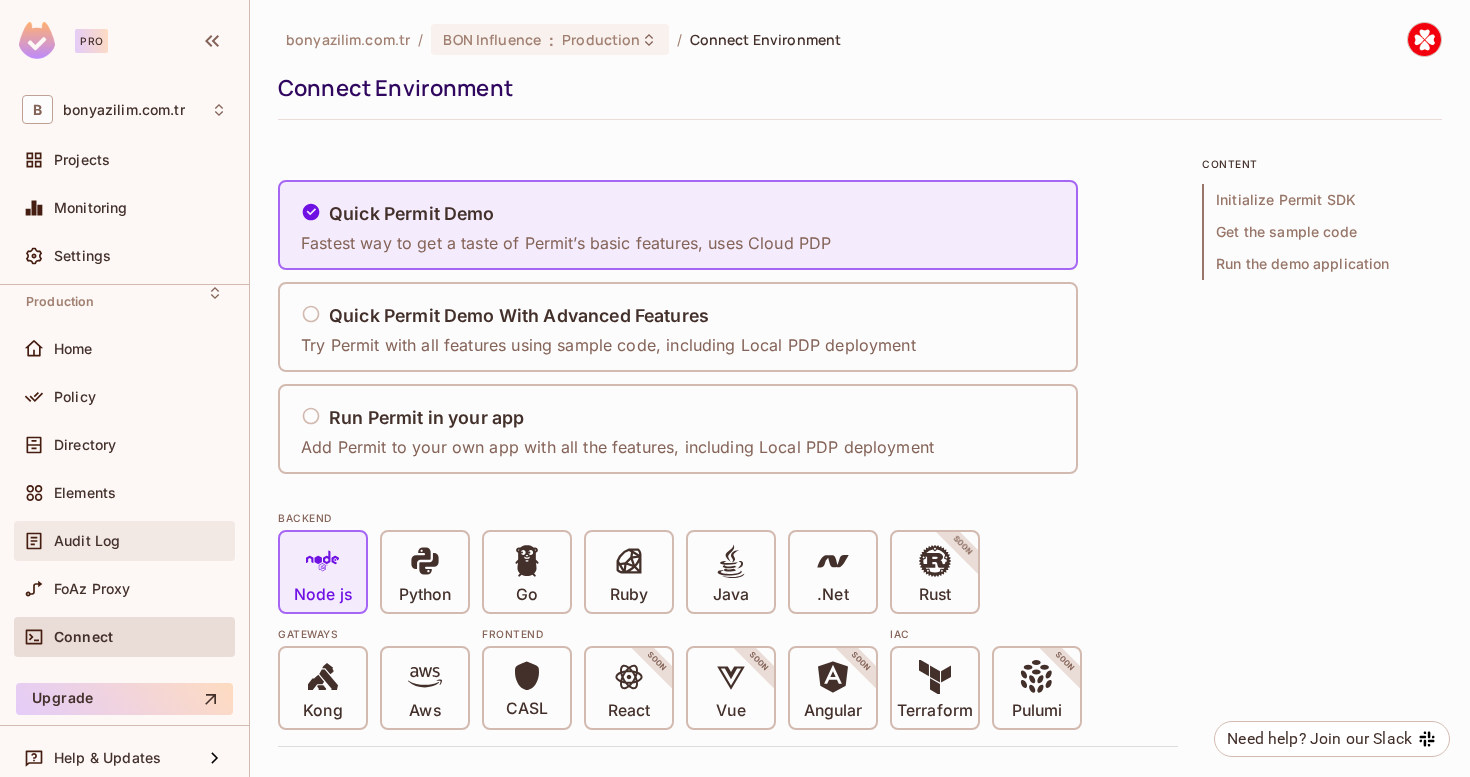 click on "Audit Log" at bounding box center (140, 541) 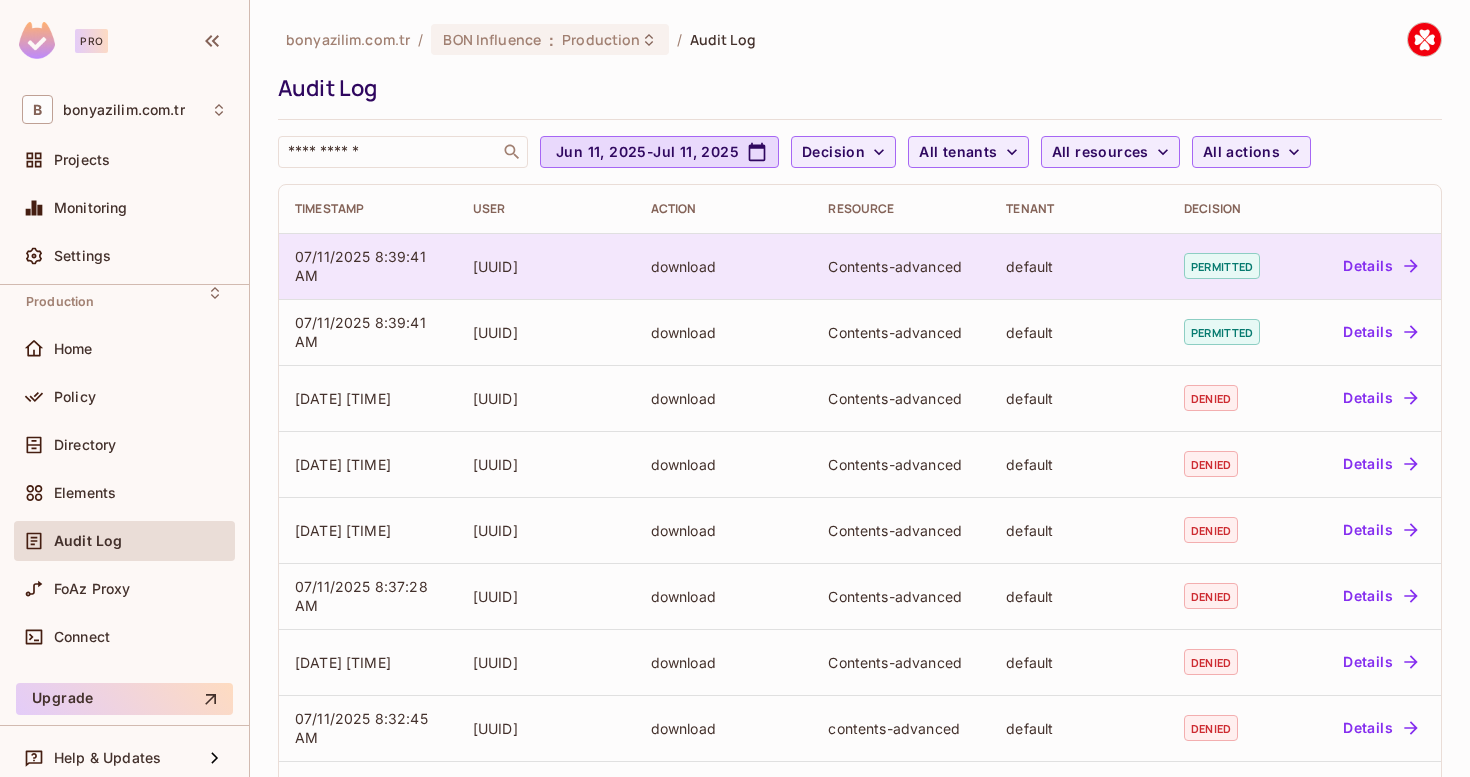 click on "default" at bounding box center [1079, 266] 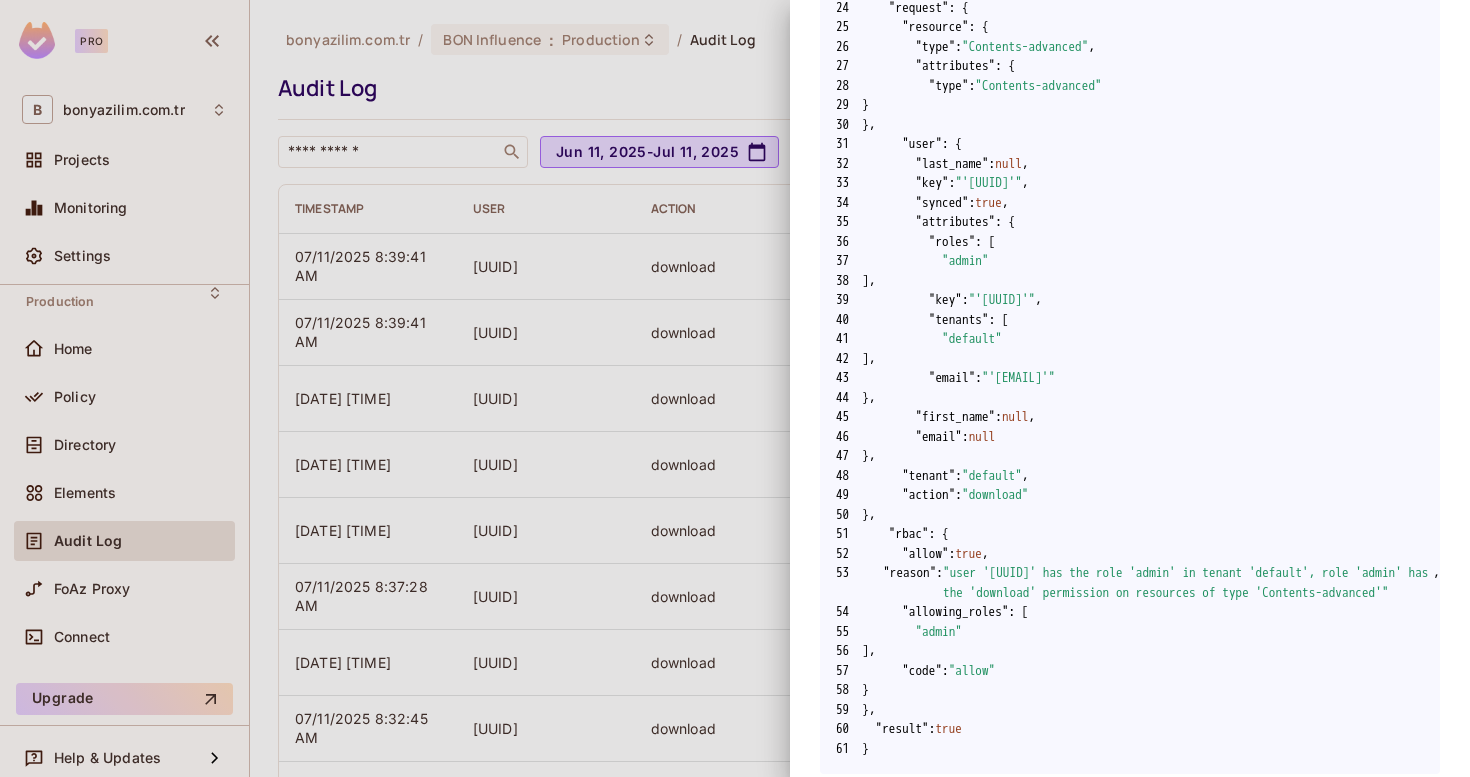 scroll, scrollTop: 898, scrollLeft: 0, axis: vertical 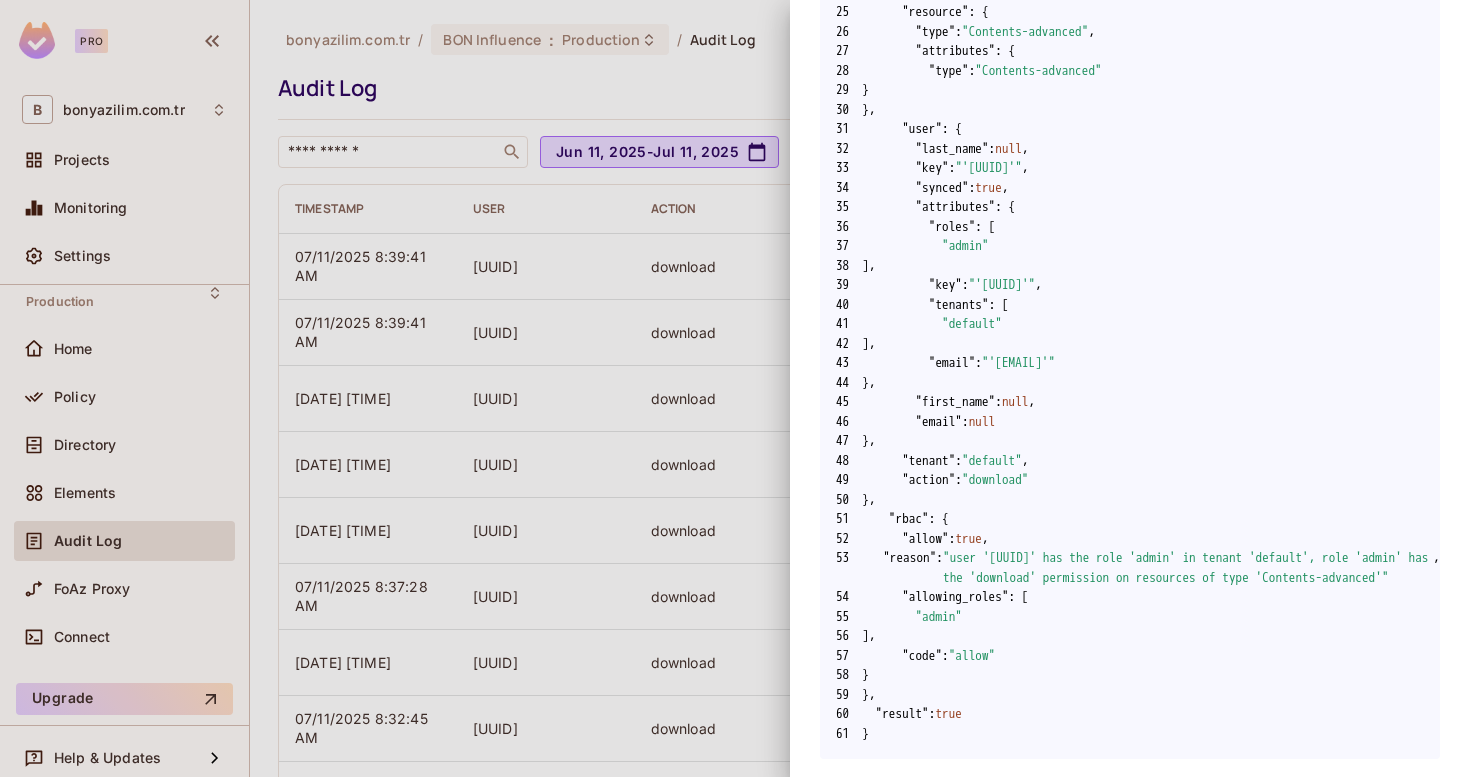 click at bounding box center [735, 388] 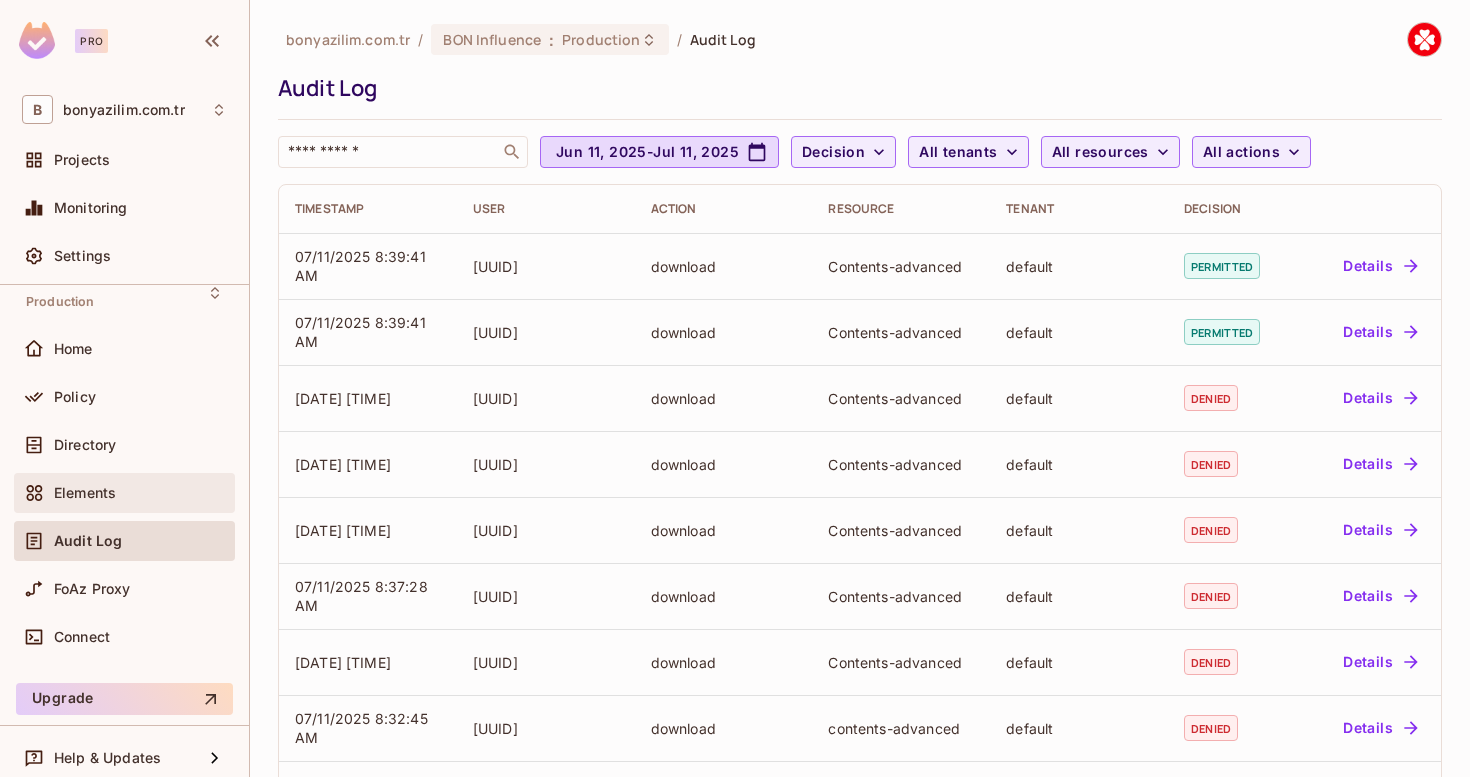 click on "Elements" at bounding box center (85, 493) 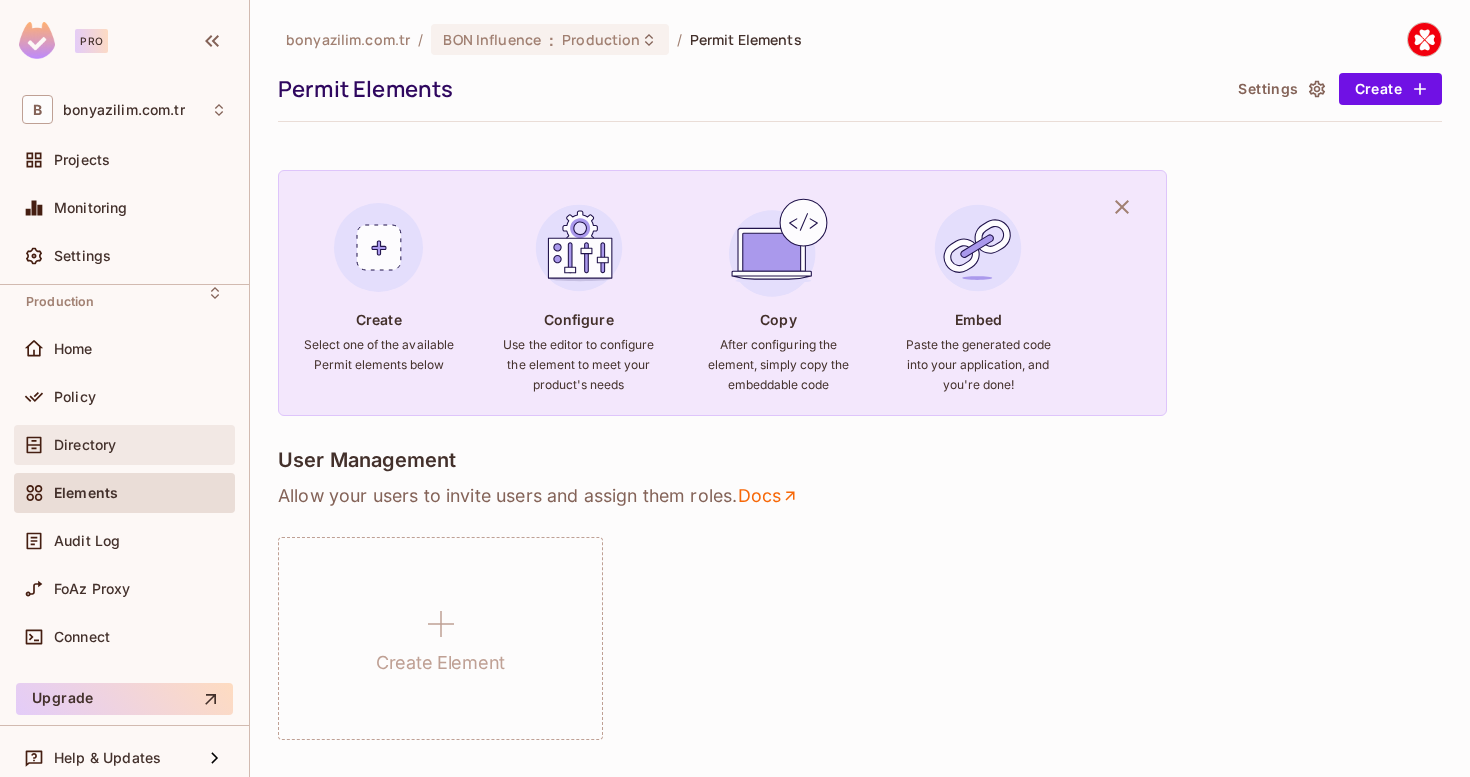 click on "Directory" at bounding box center [85, 445] 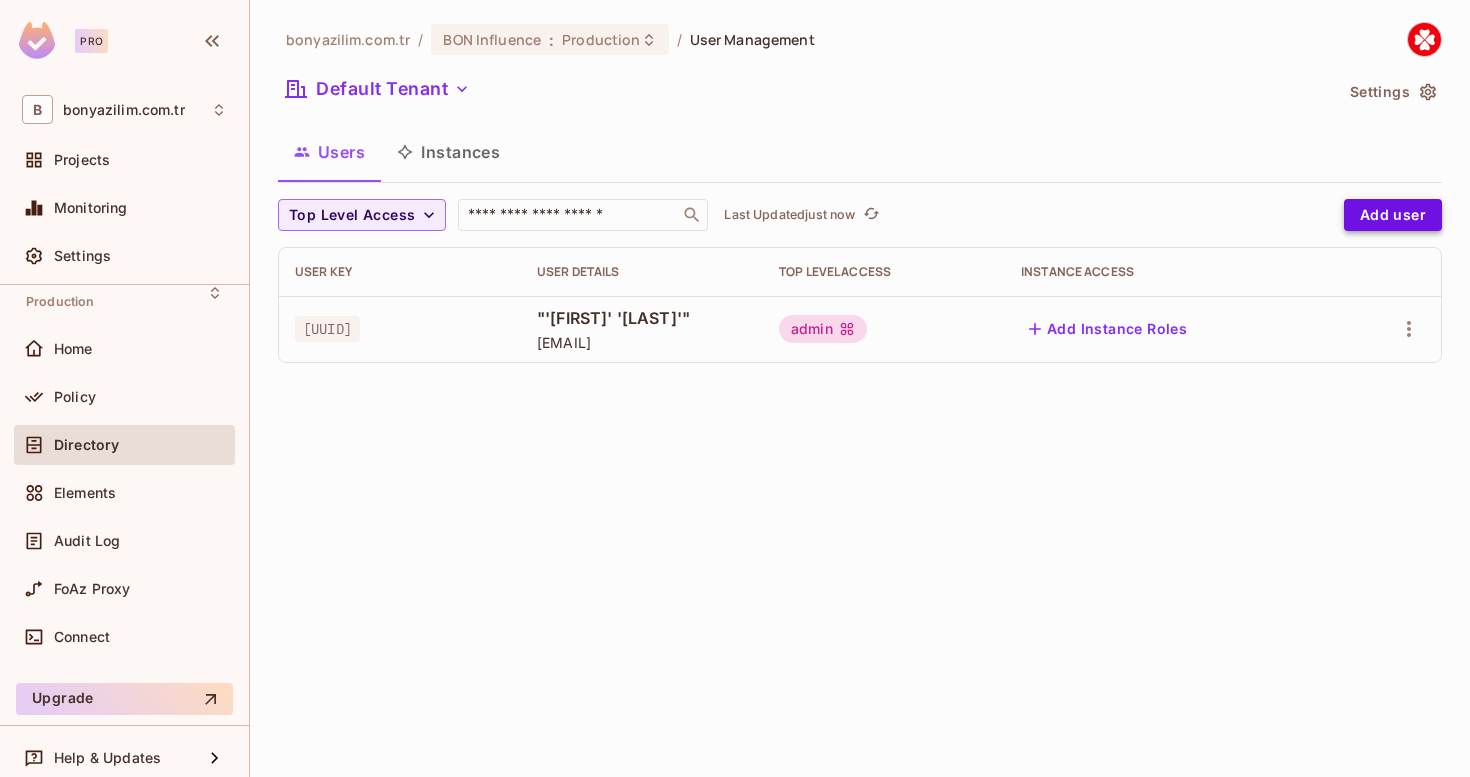 click on "Add user" at bounding box center (1393, 215) 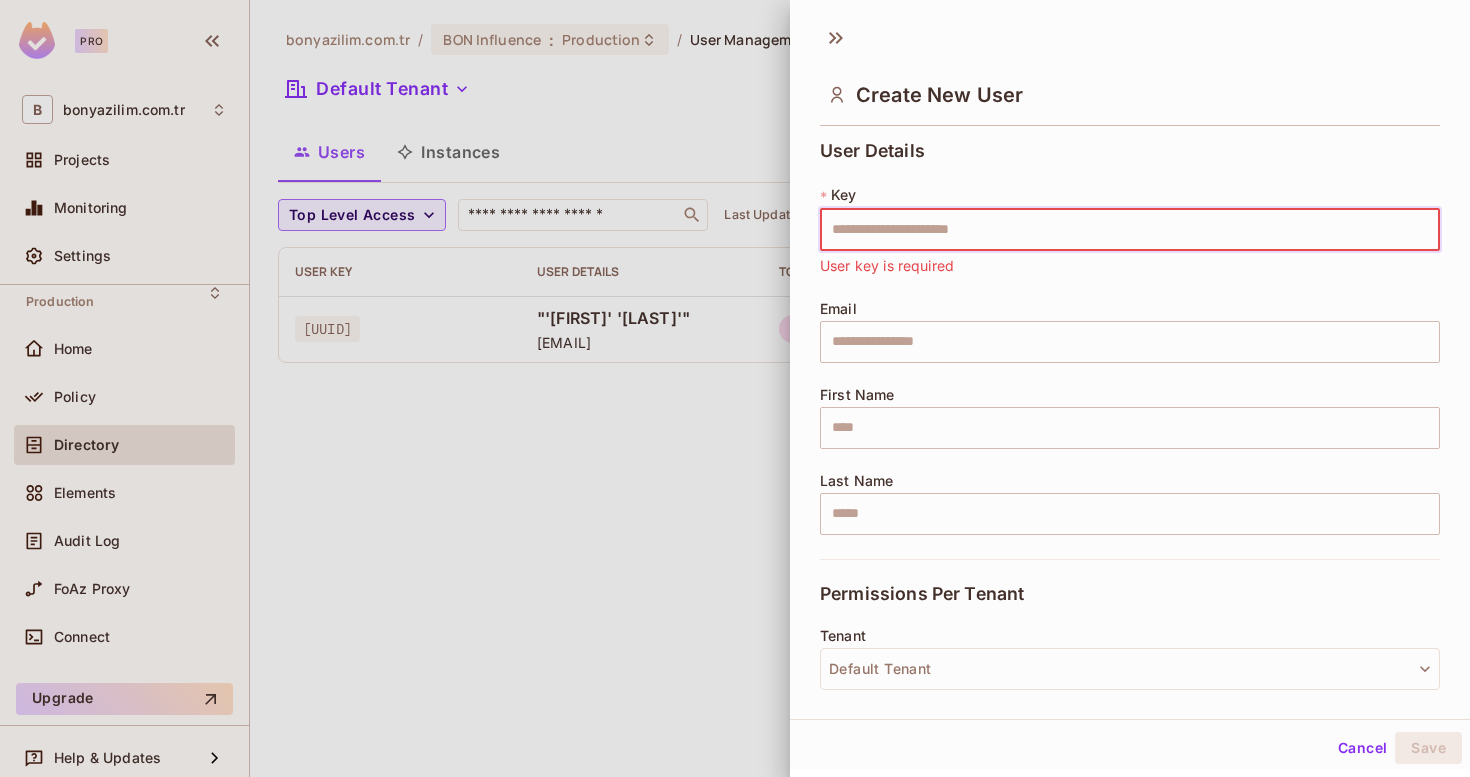 click on "* Key ​ User key is required" at bounding box center [1130, 231] 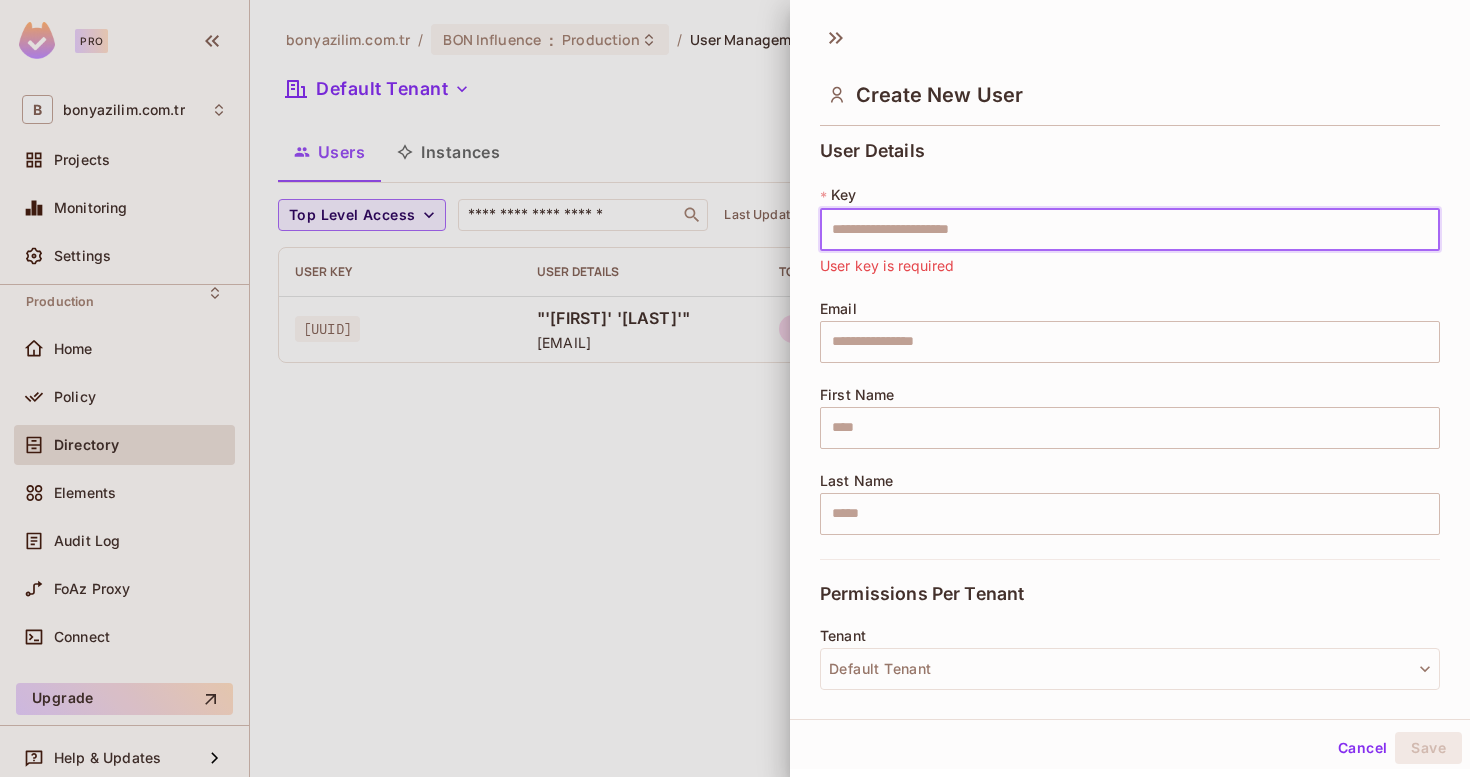 click at bounding box center (1130, 230) 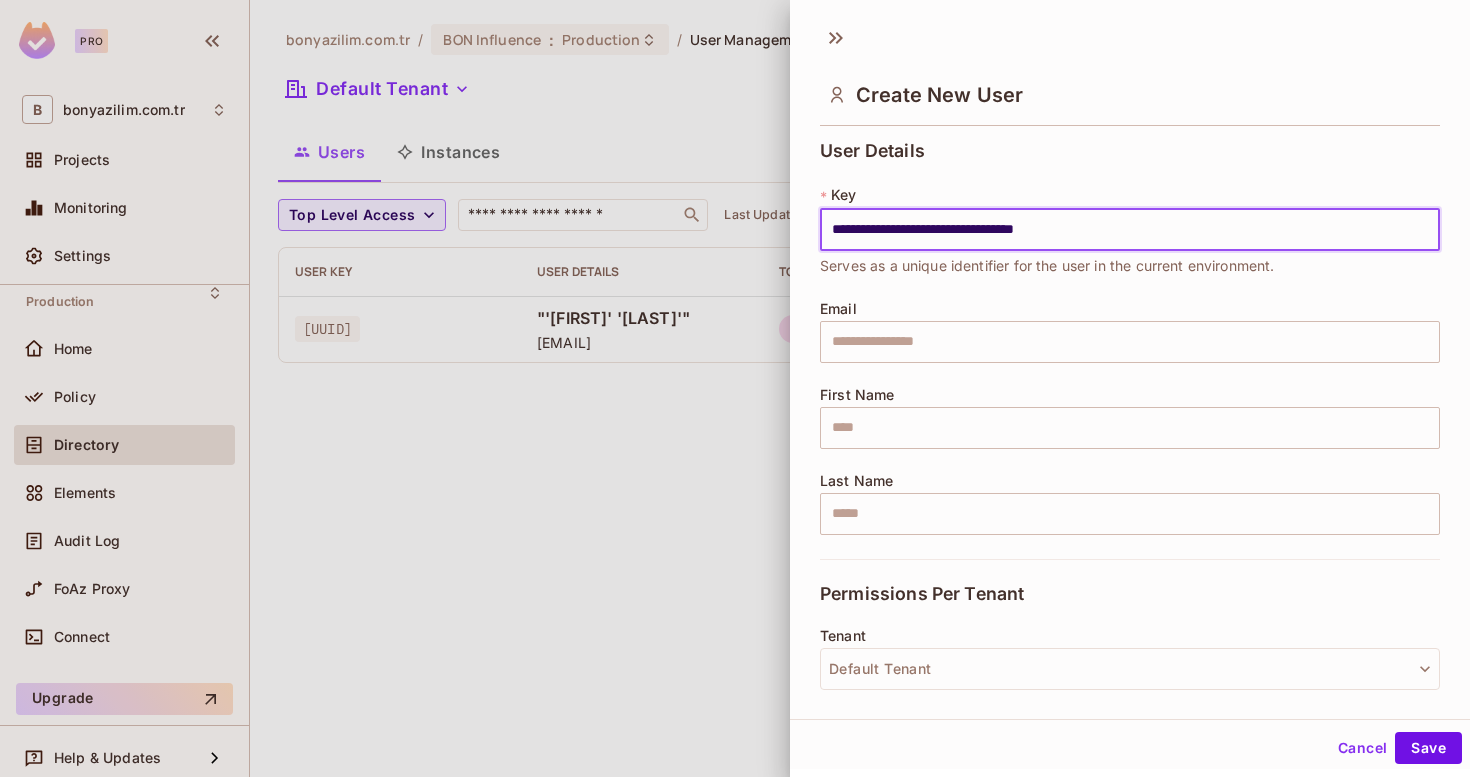 type on "**********" 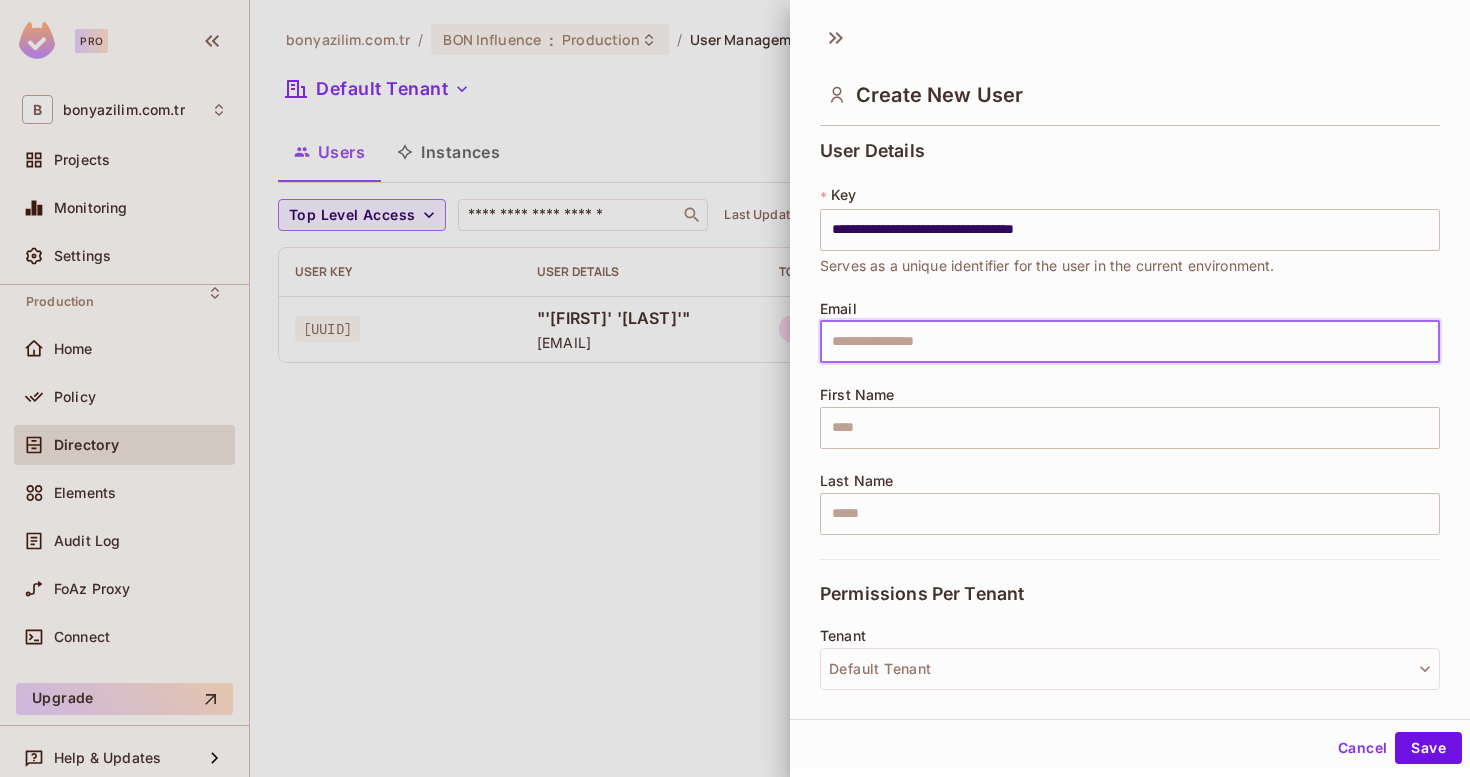 click at bounding box center (1130, 342) 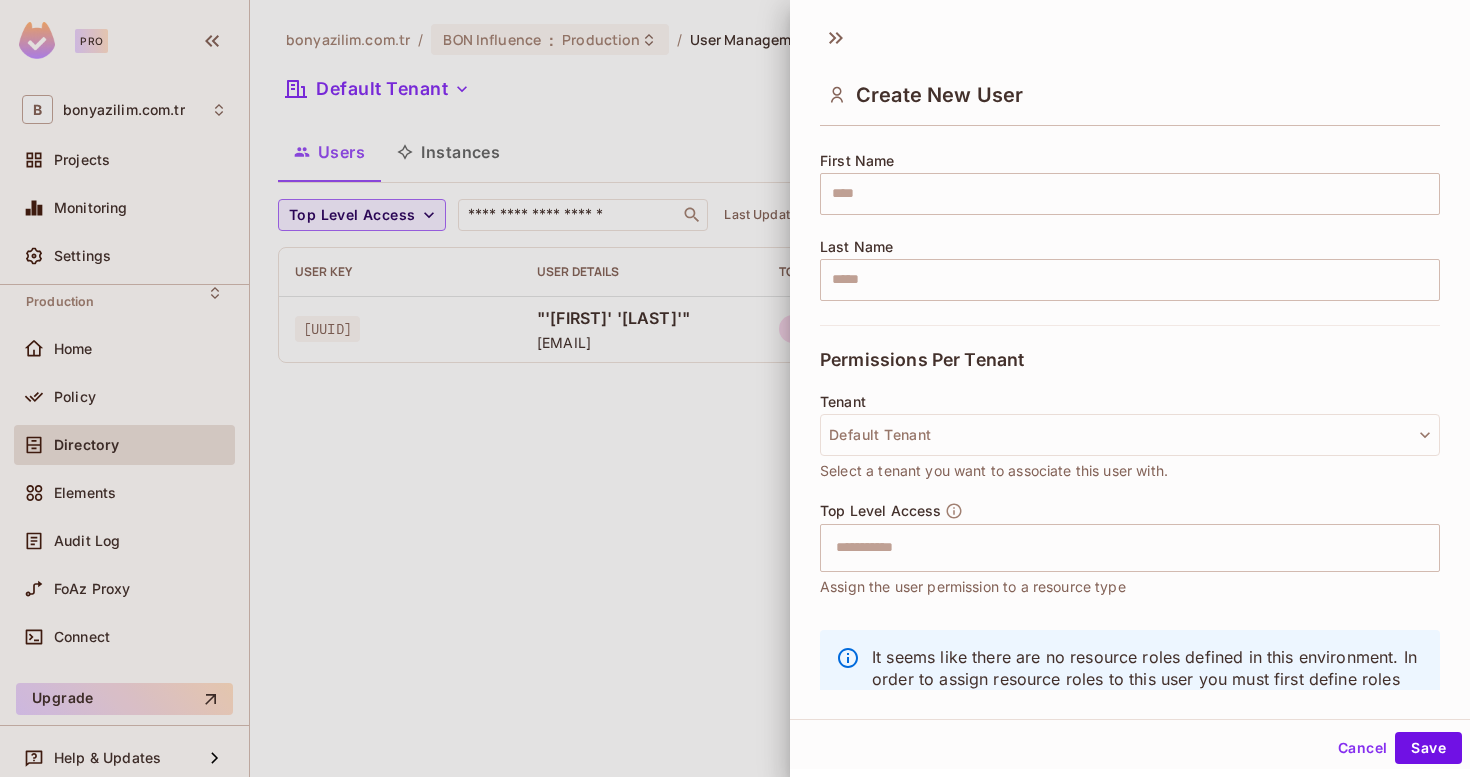 scroll, scrollTop: 304, scrollLeft: 0, axis: vertical 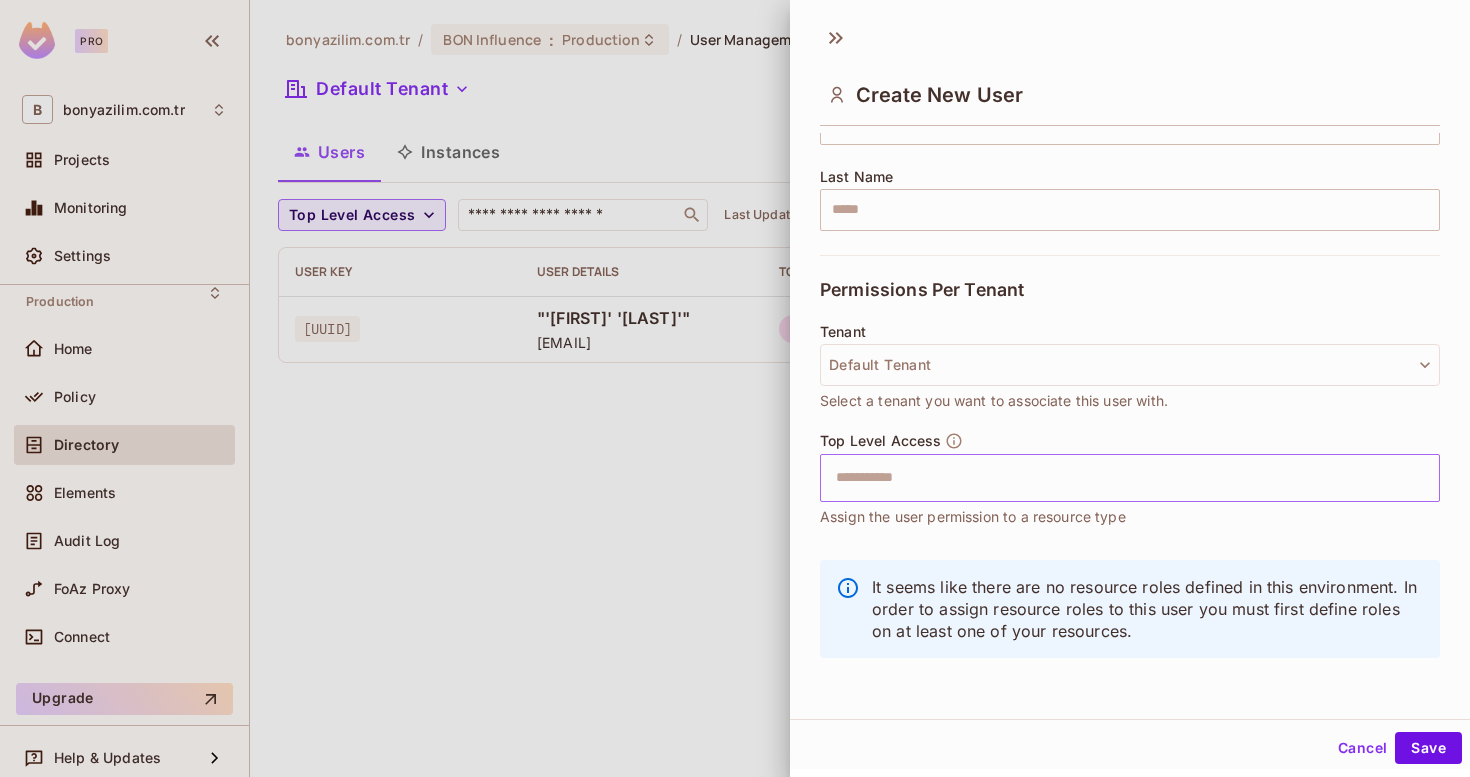 type on "**********" 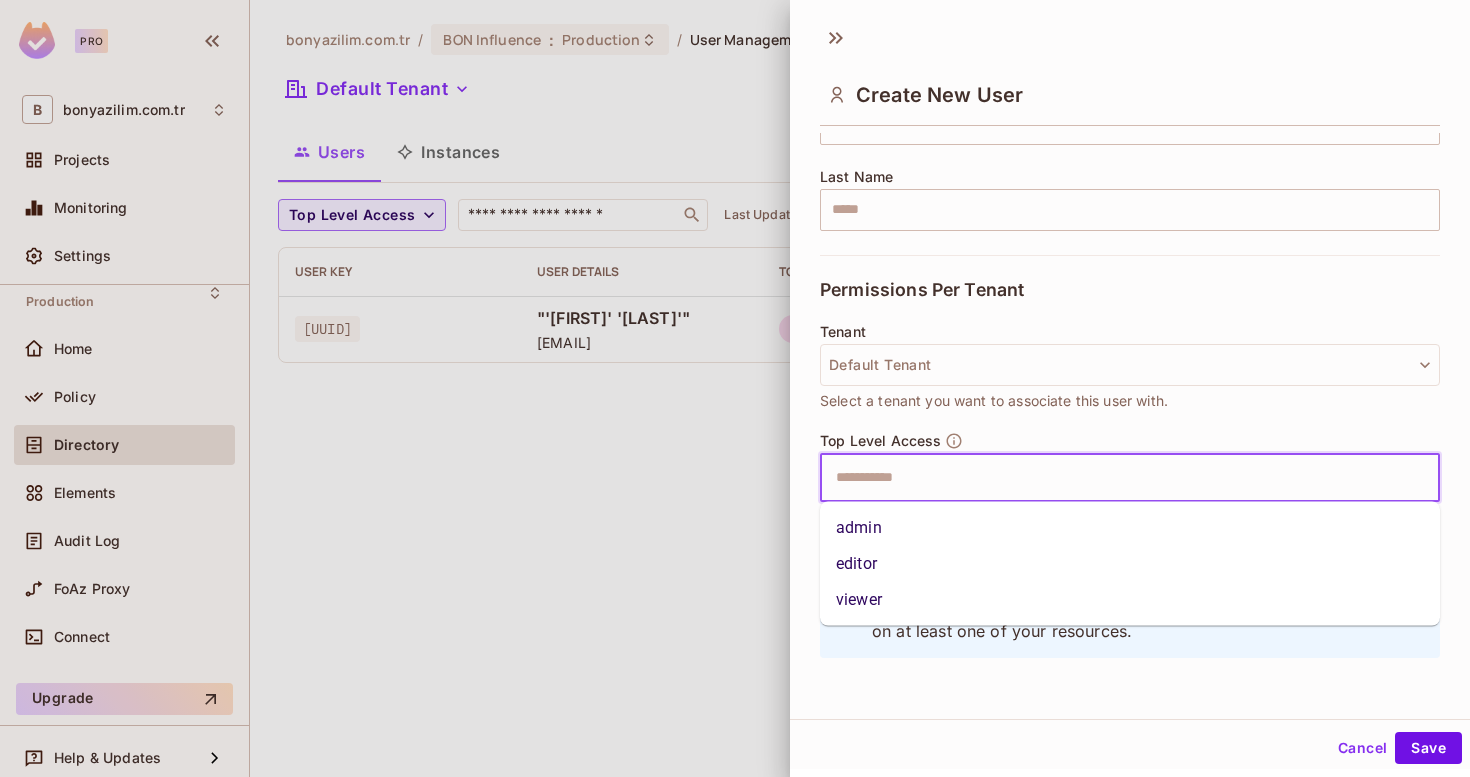 click at bounding box center [1112, 478] 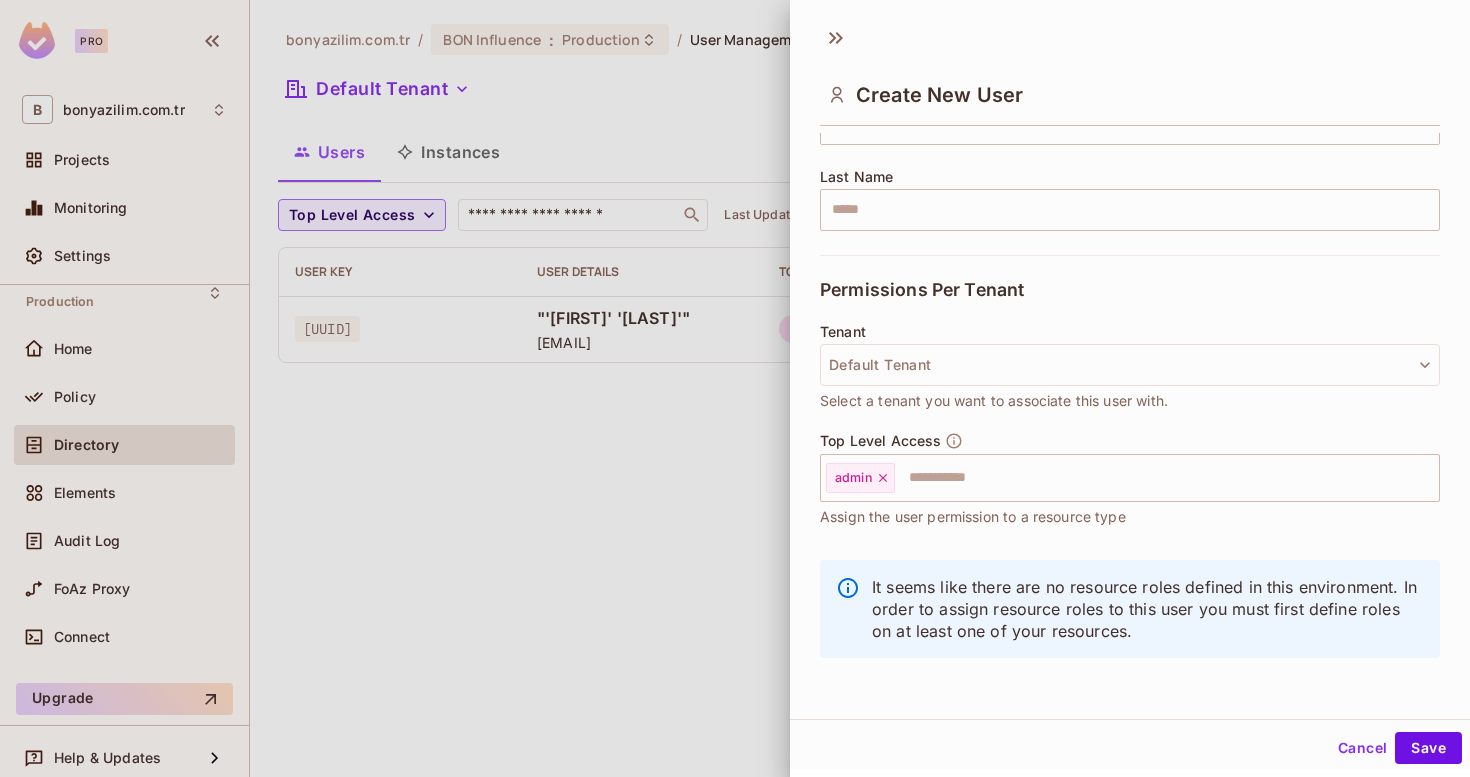 click on "It seems like there are no resource roles defined in this environment. In order to assign resource roles to this user you must first define roles on at least one of your resources." at bounding box center [1130, 609] 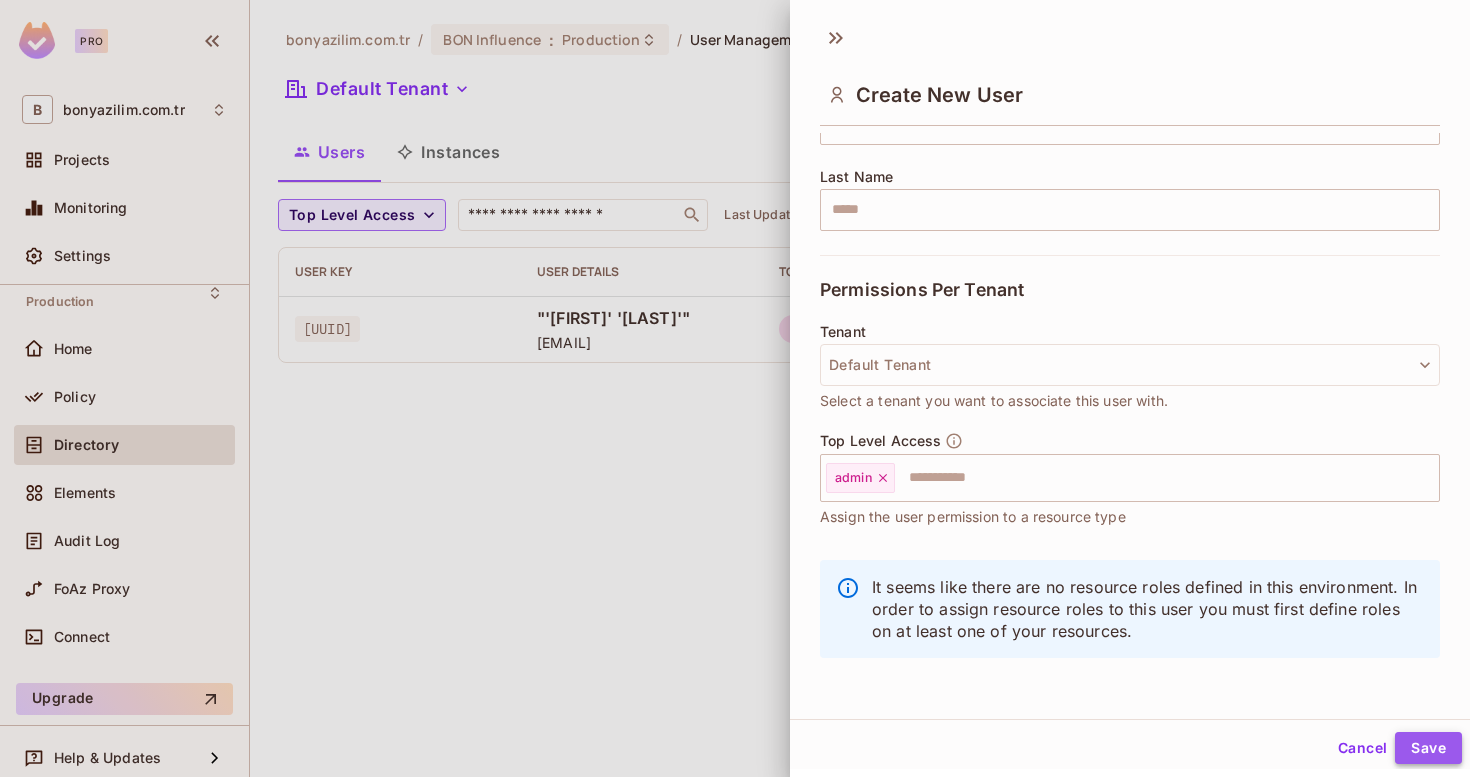 click on "Save" at bounding box center (1428, 748) 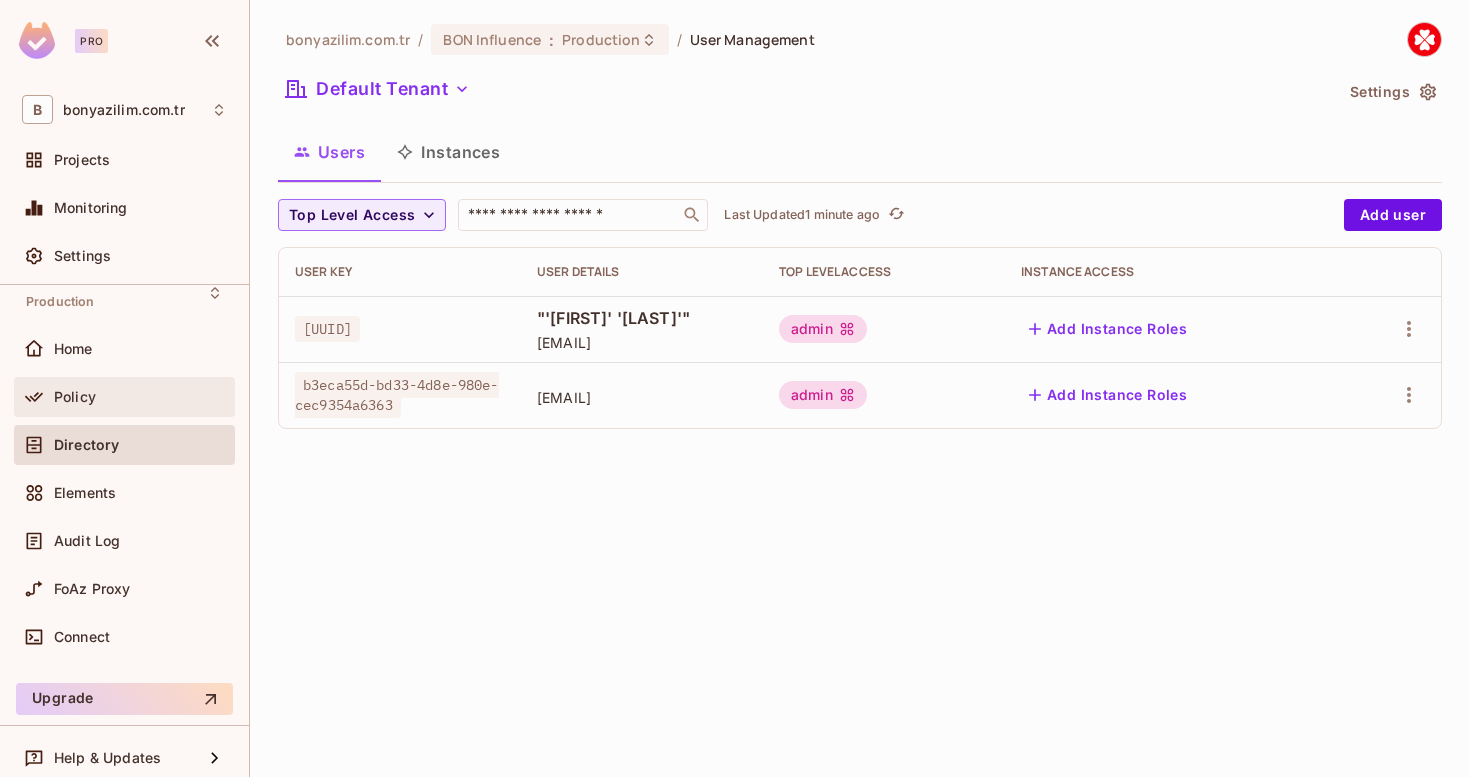 click on "Policy" at bounding box center [124, 397] 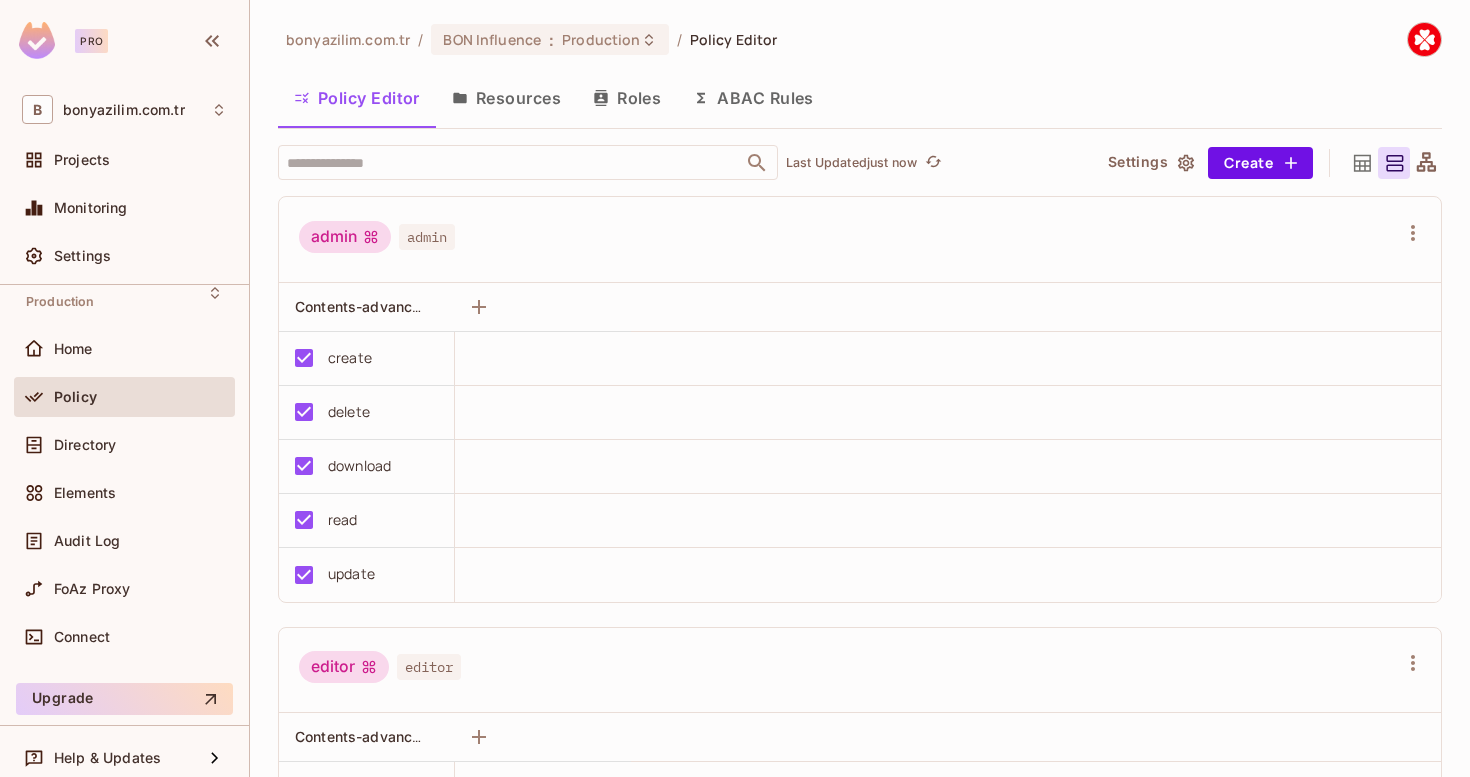 click on "Policy" at bounding box center [124, 397] 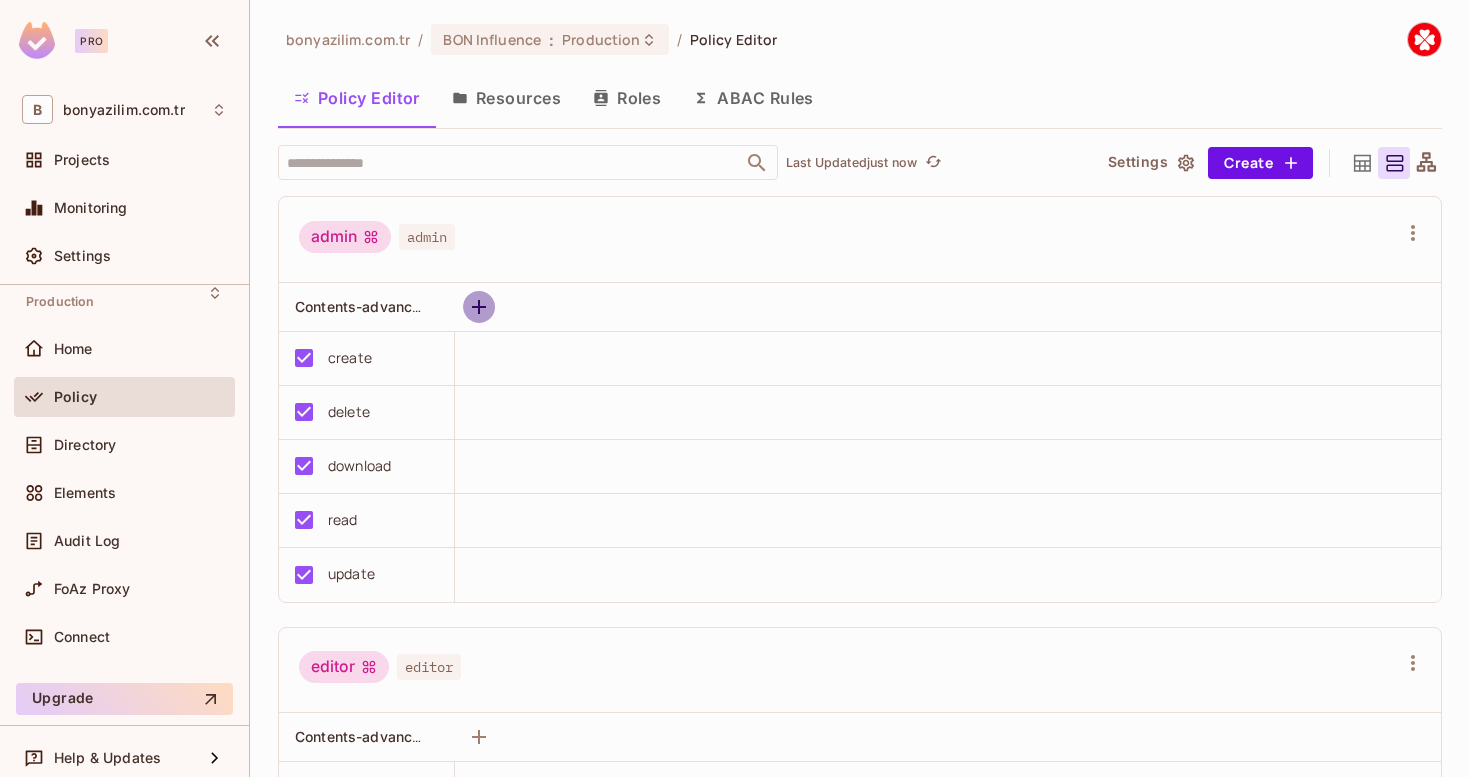 click 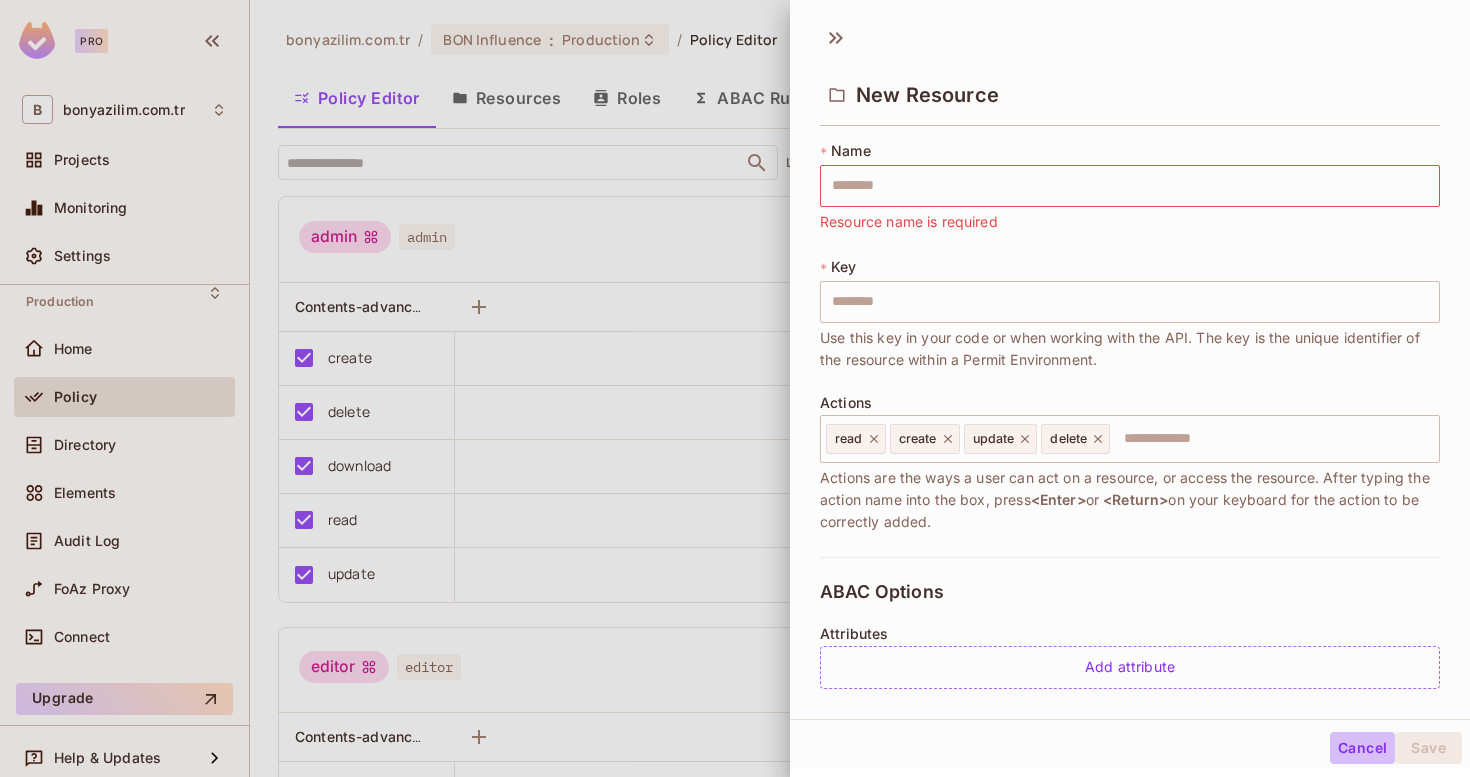 click on "Cancel" at bounding box center [1362, 748] 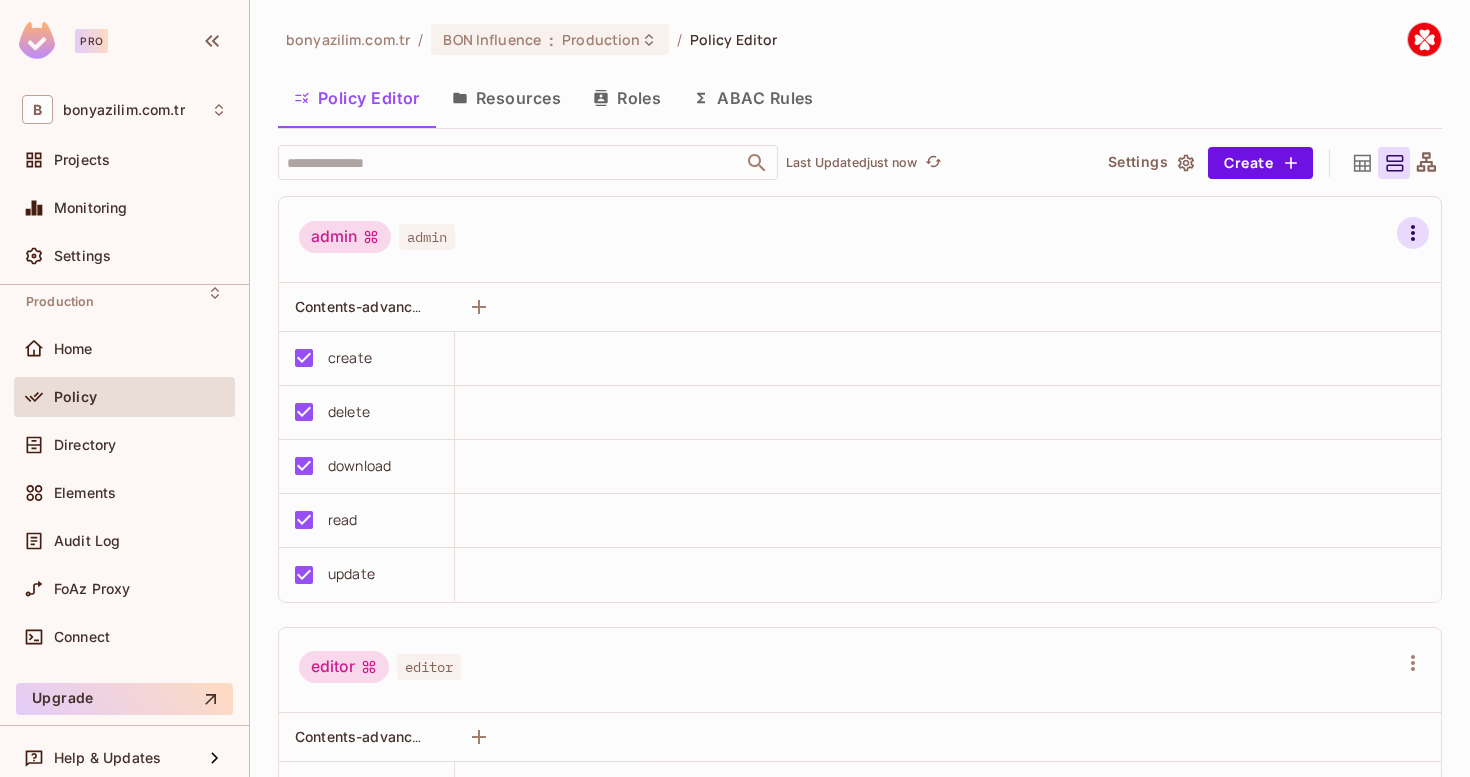 click 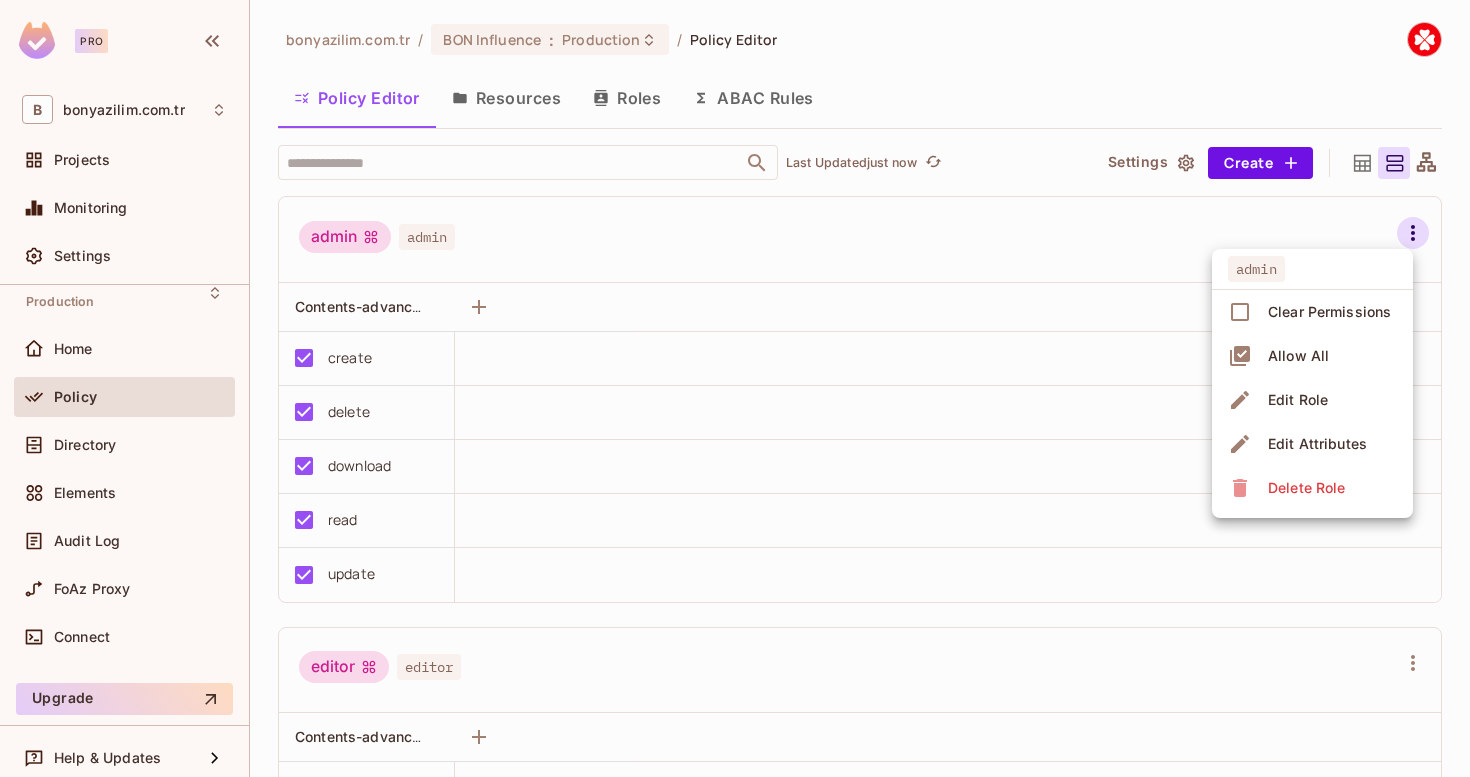 click at bounding box center [735, 388] 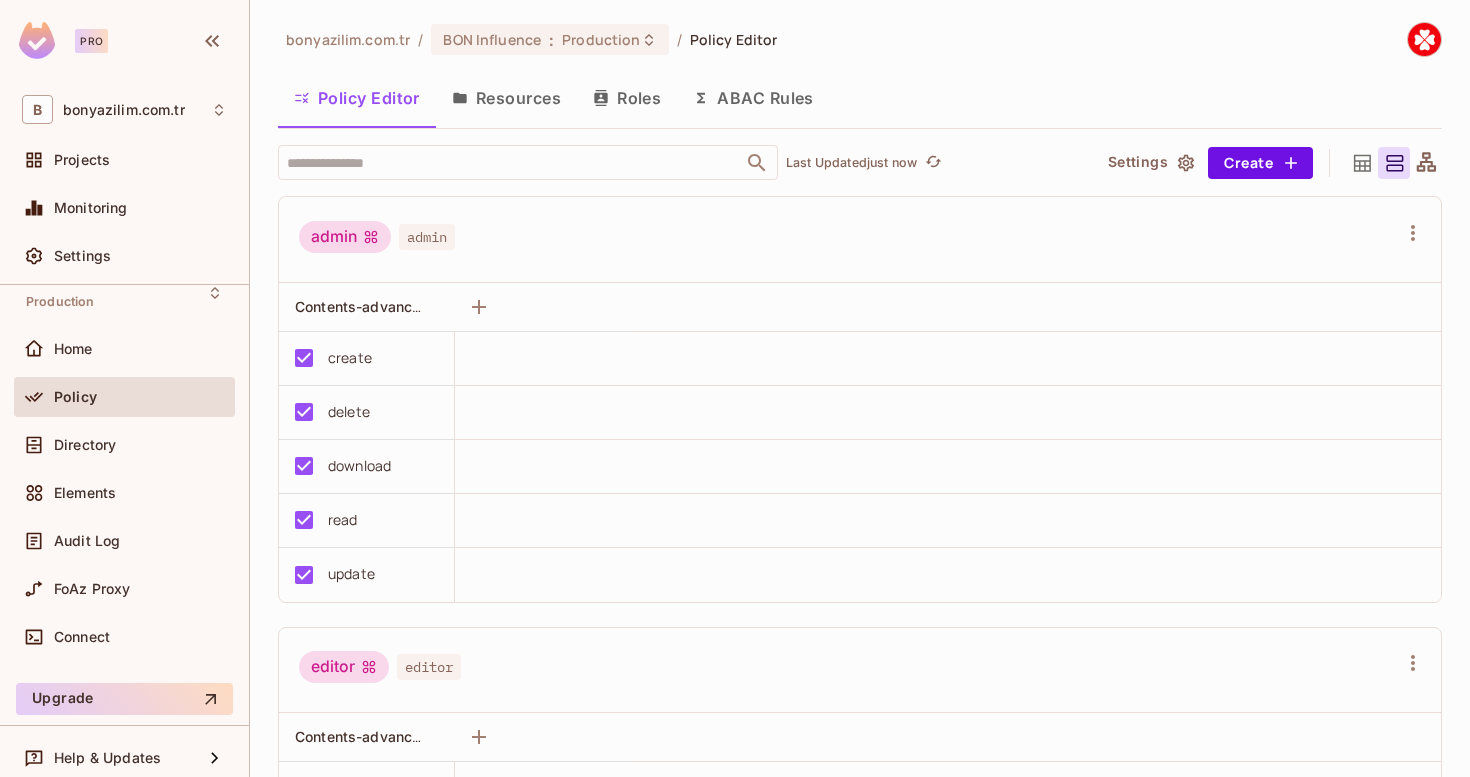 click on "Resources" at bounding box center [506, 98] 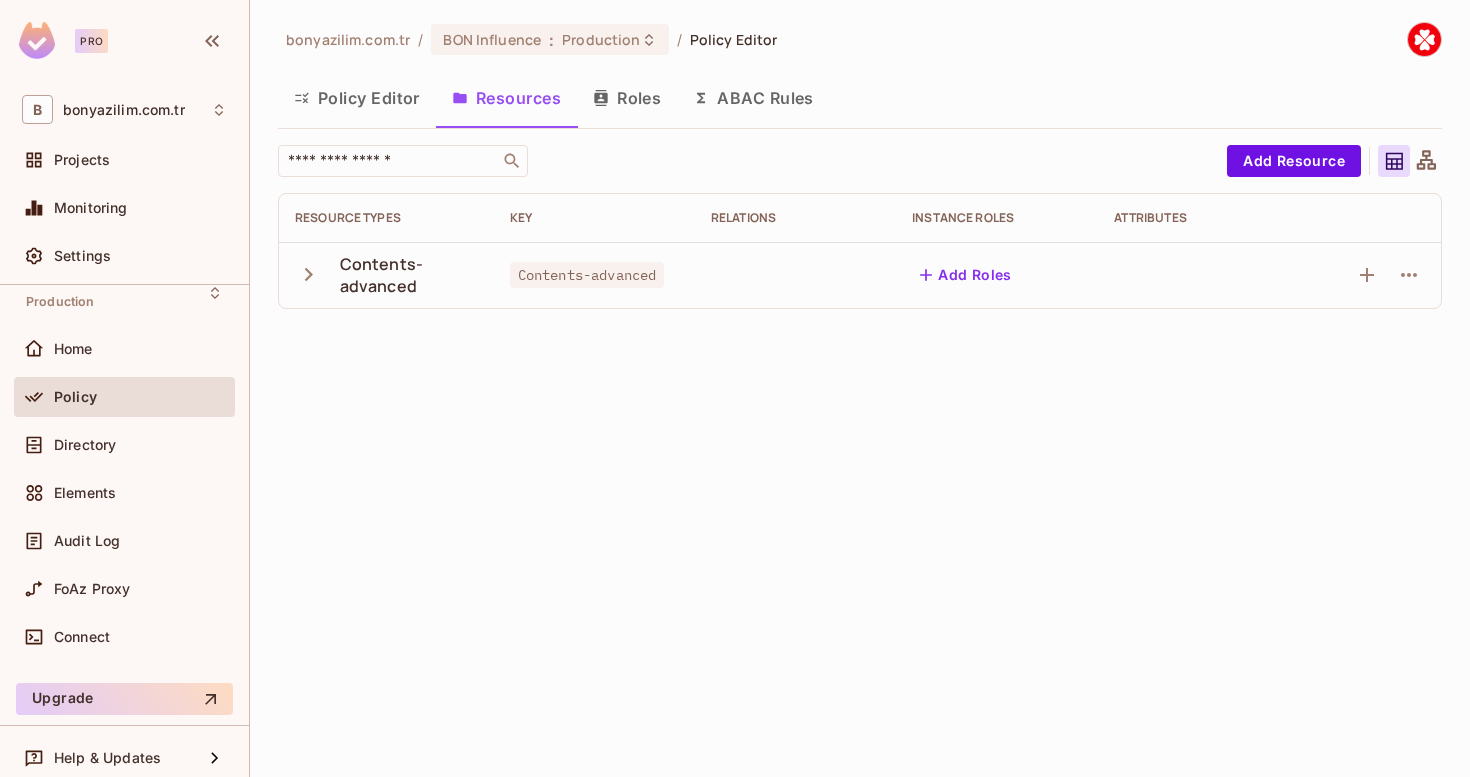 click on "Contents-advanced" at bounding box center [409, 275] 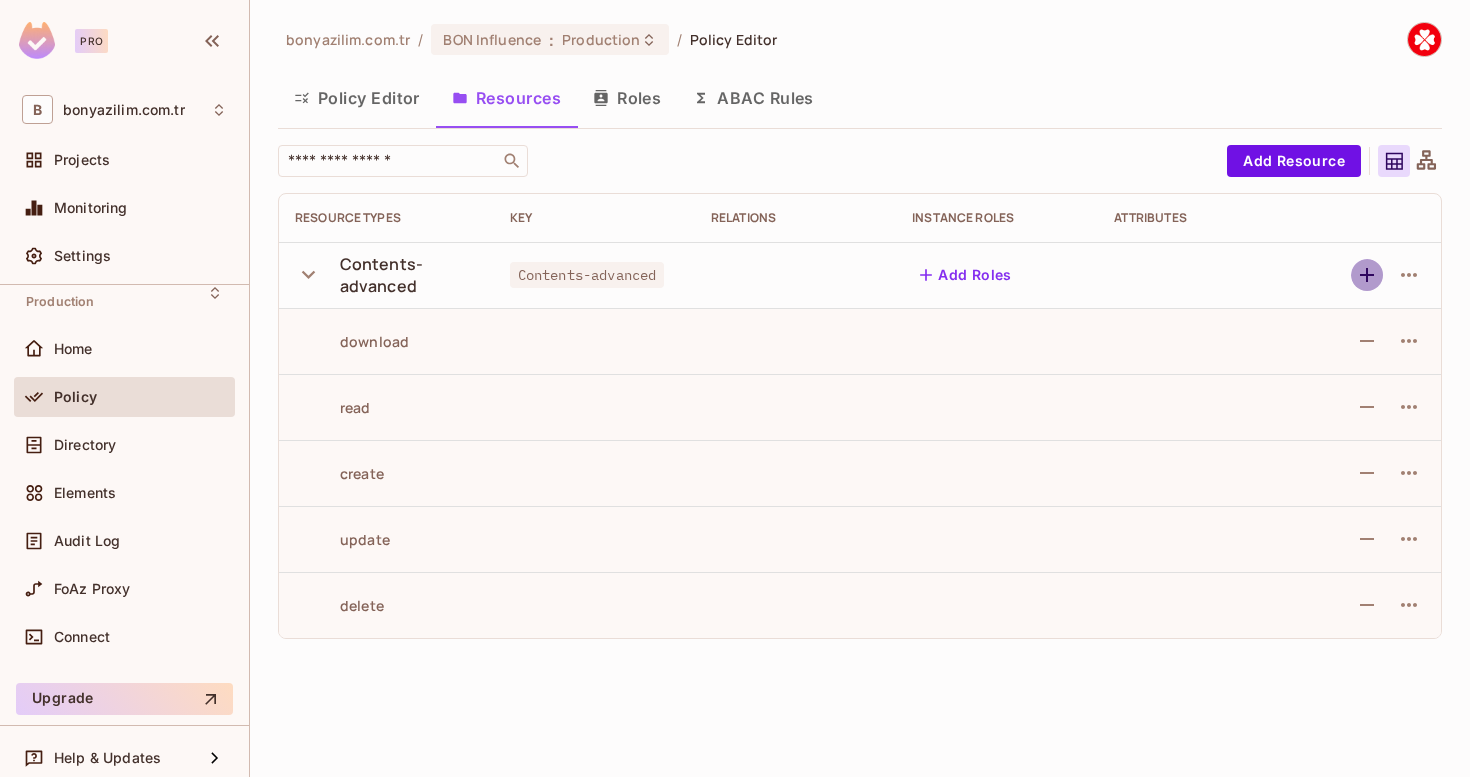 click 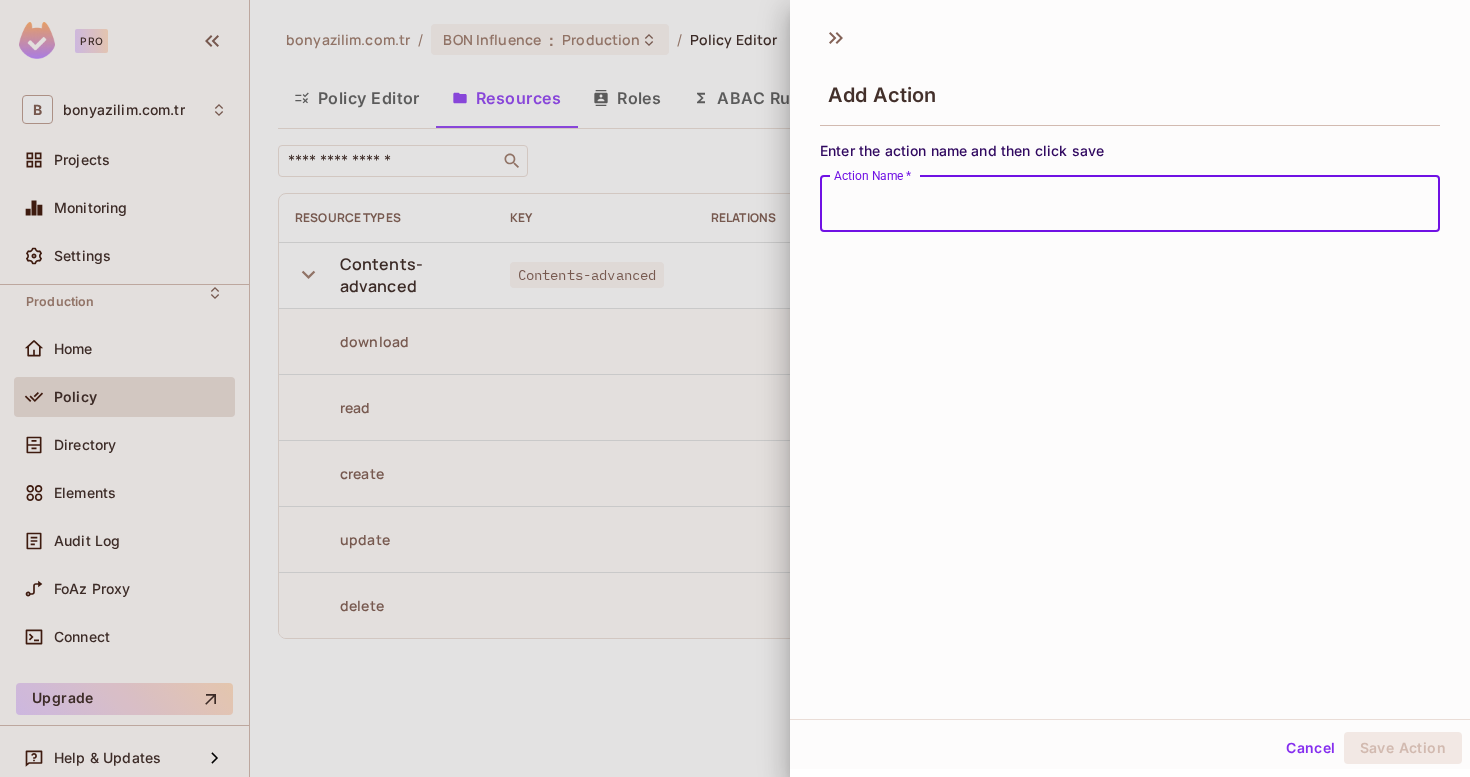 click on "Cancel" at bounding box center (1310, 748) 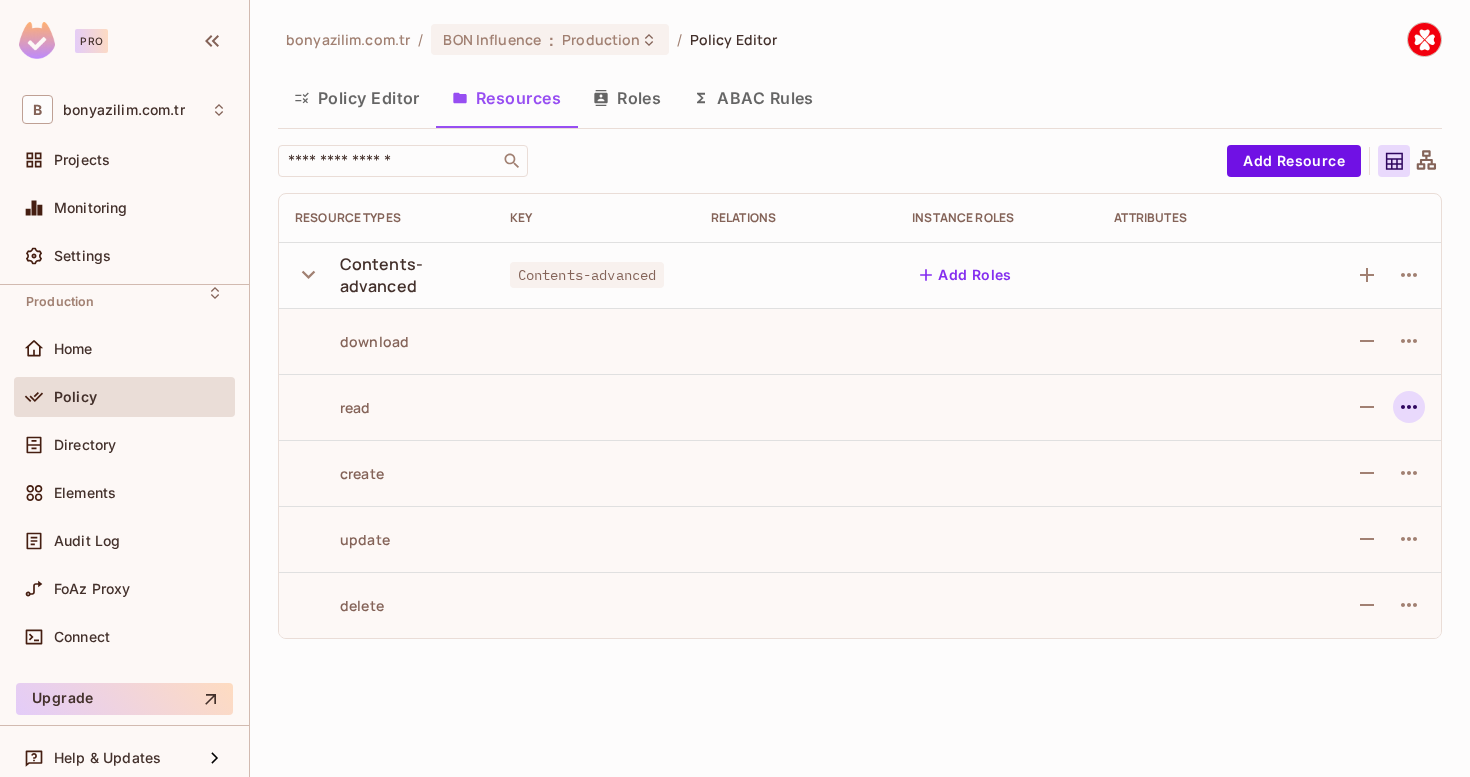 click 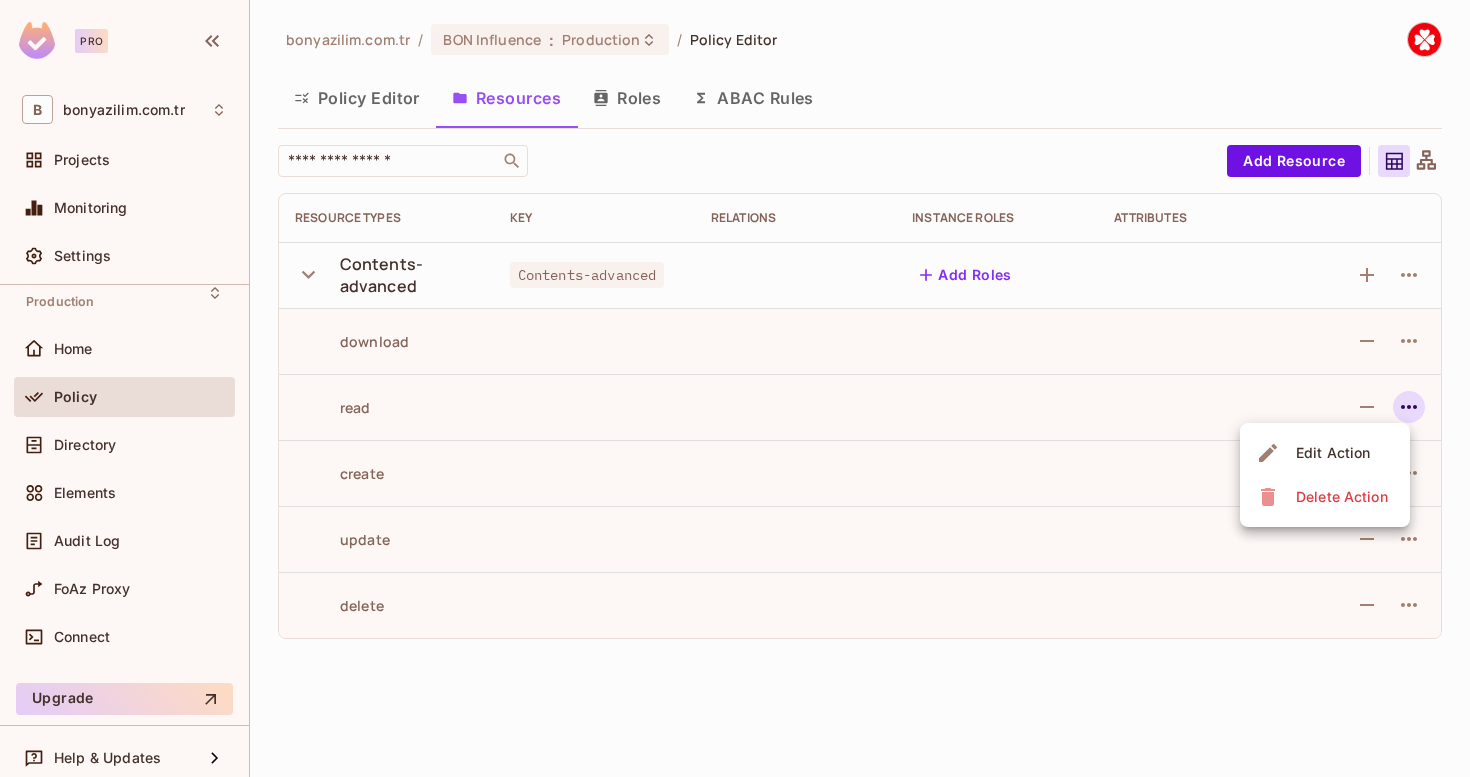 click on "Edit Action" at bounding box center (1333, 453) 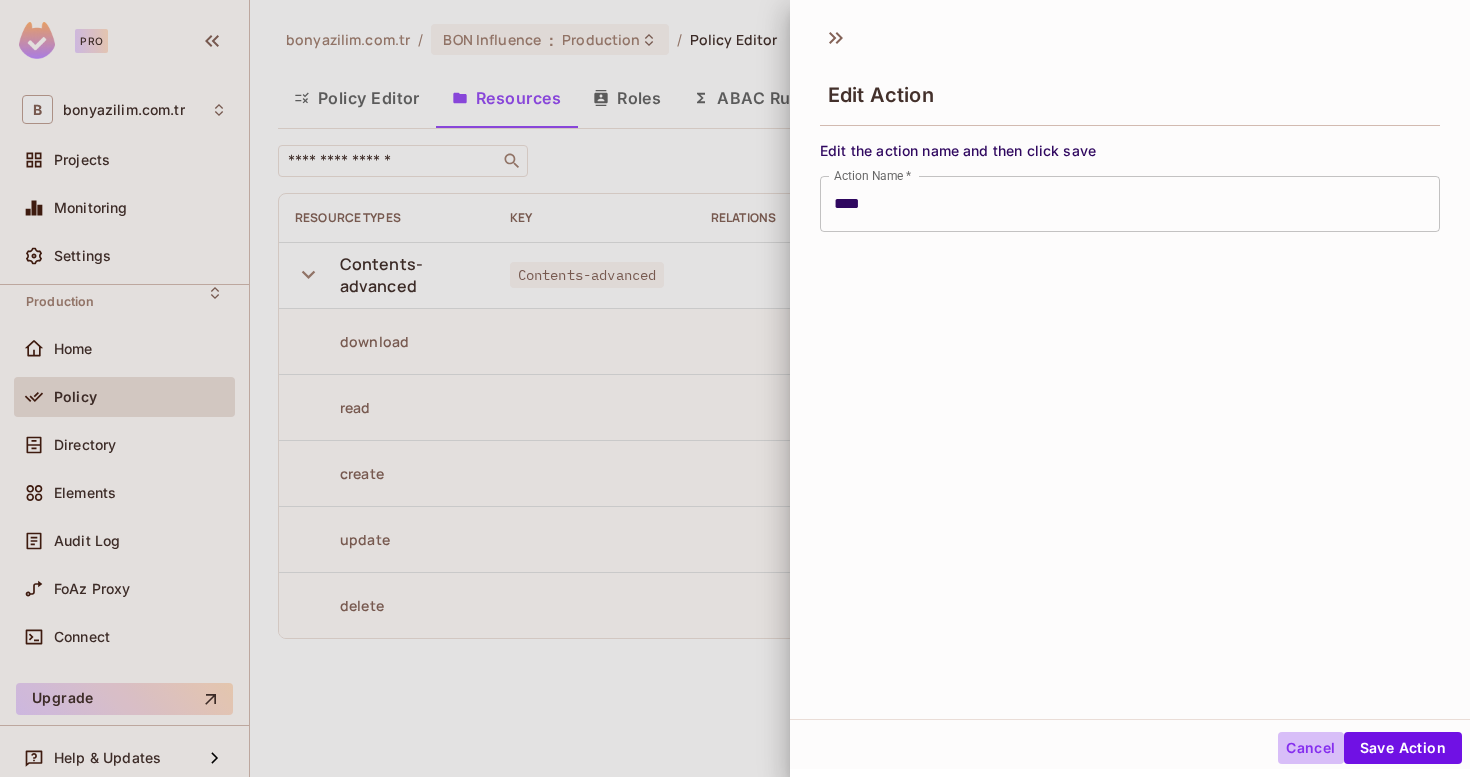 click on "Cancel" at bounding box center (1310, 748) 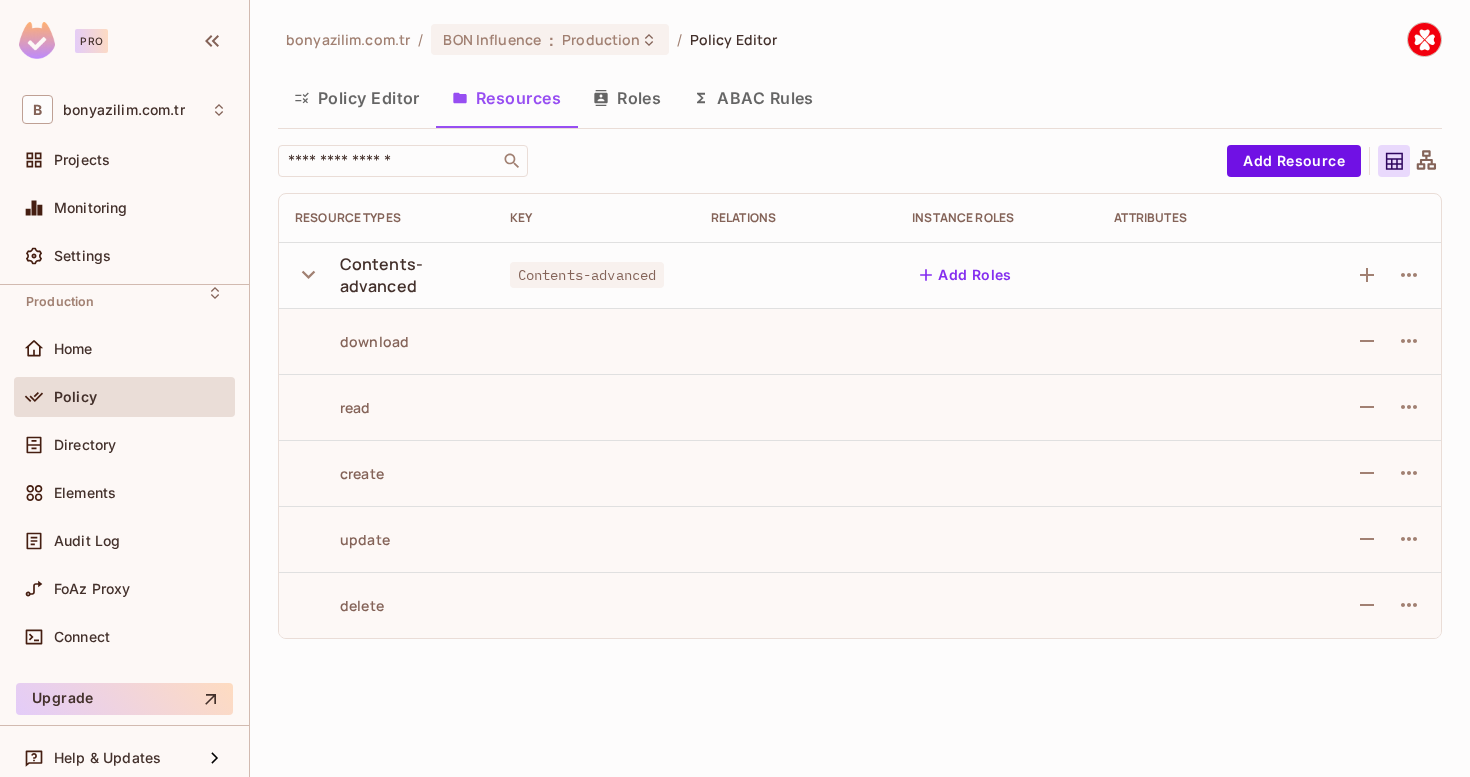 click at bounding box center [1198, 275] 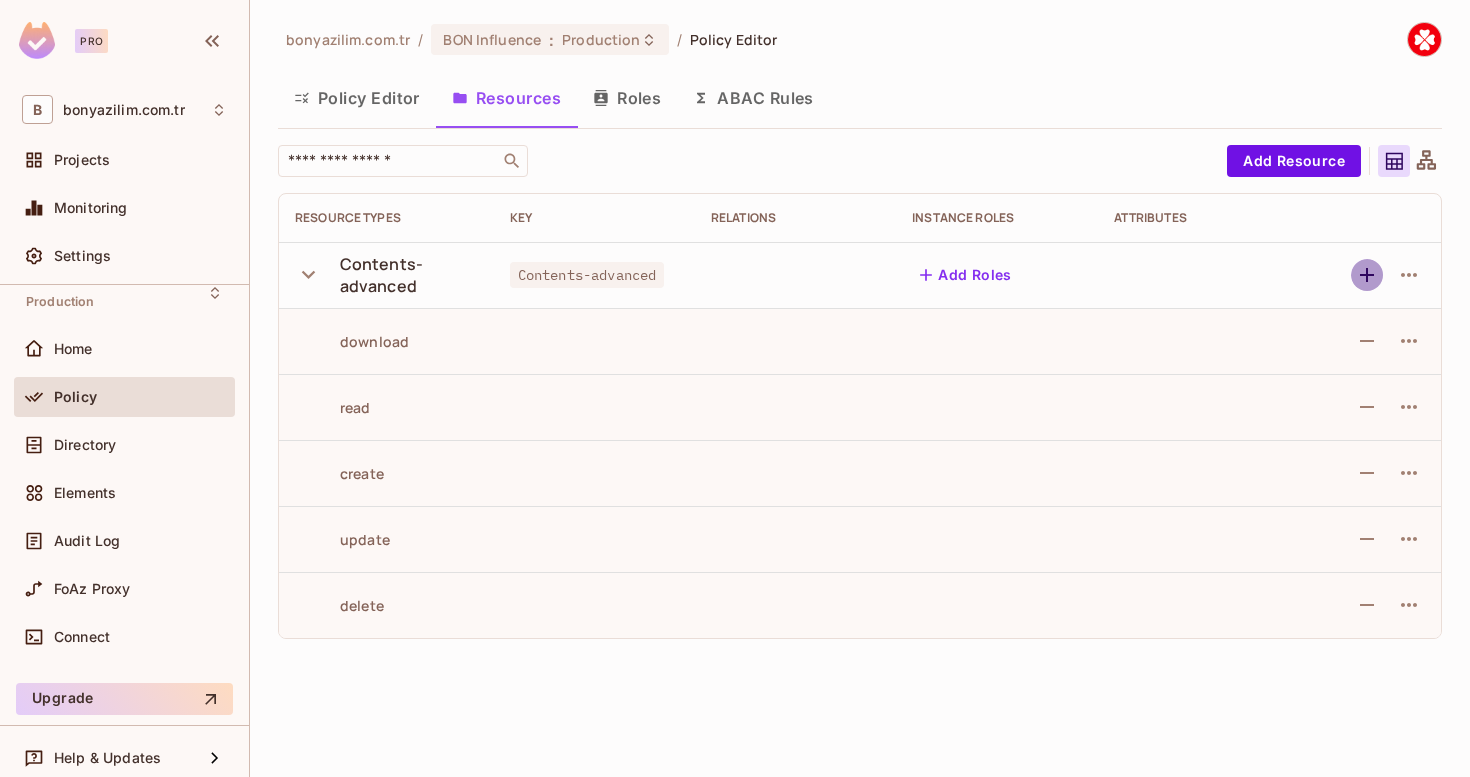click 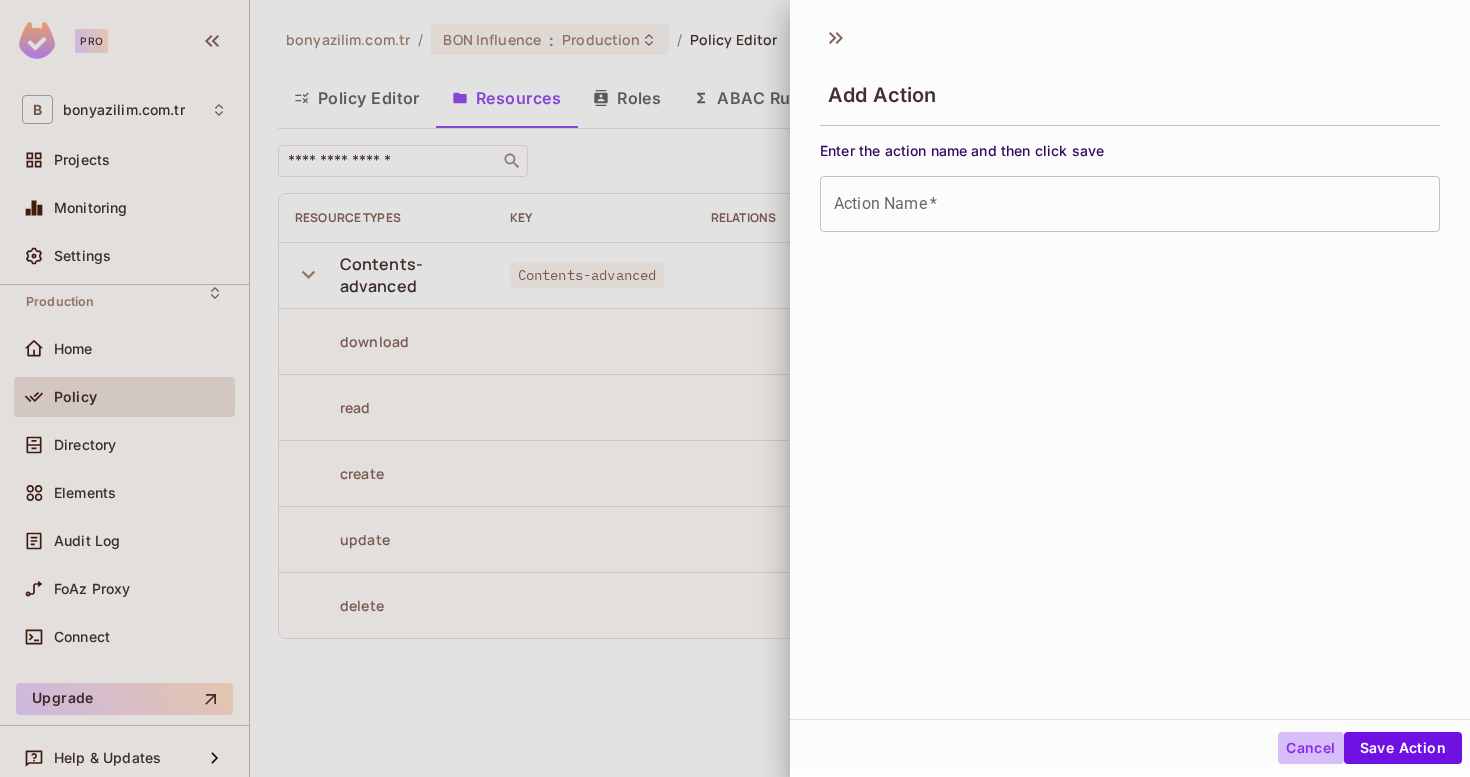 click on "Cancel" at bounding box center [1310, 748] 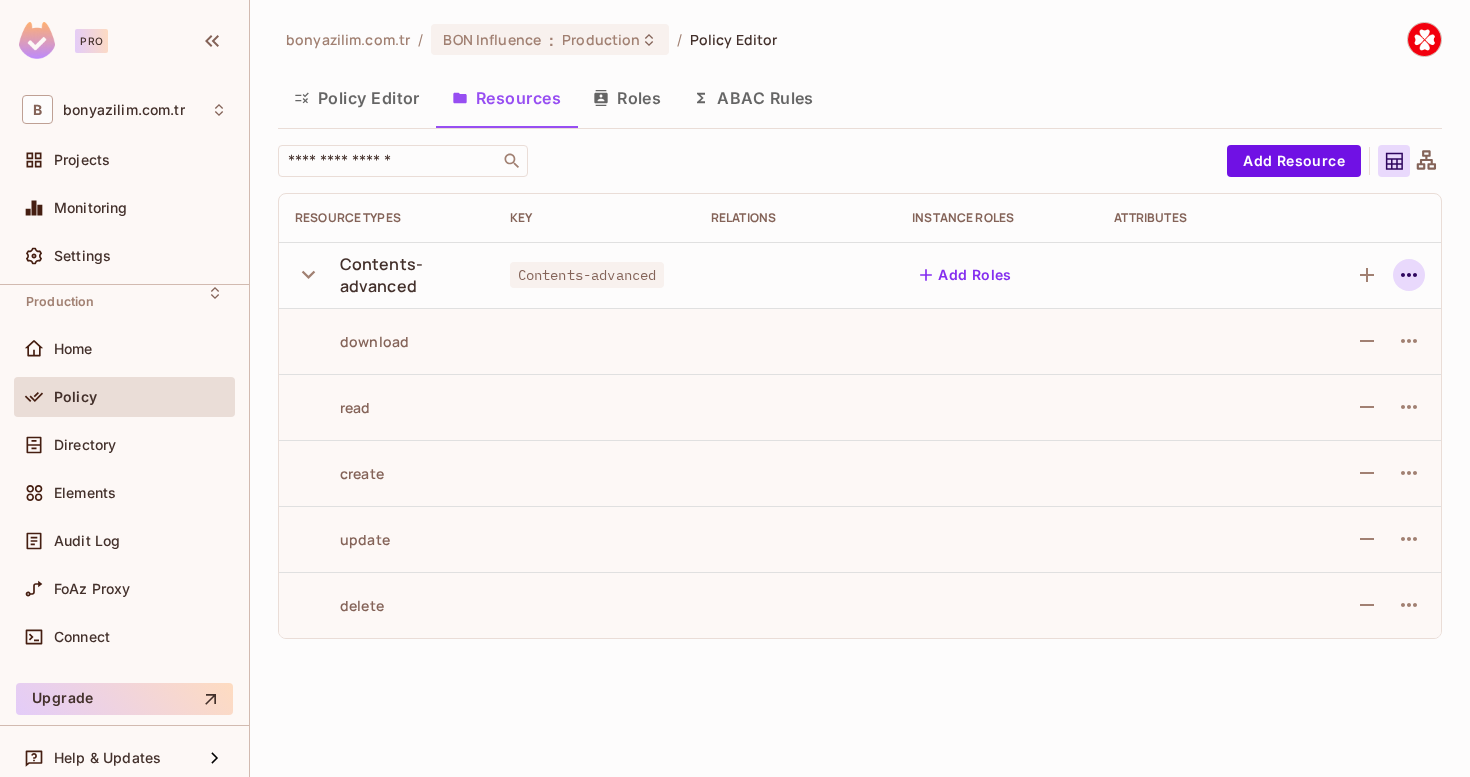 click 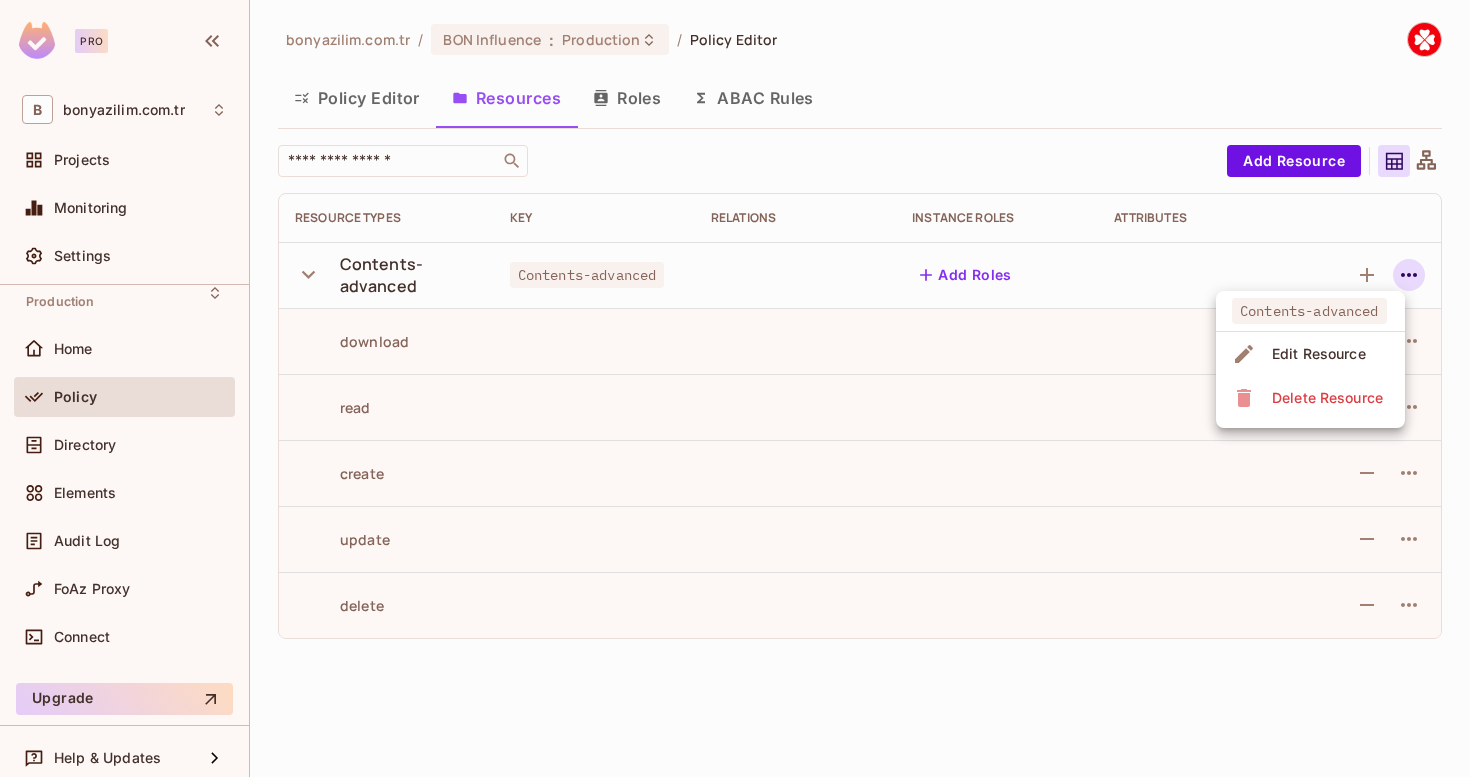 click at bounding box center [735, 388] 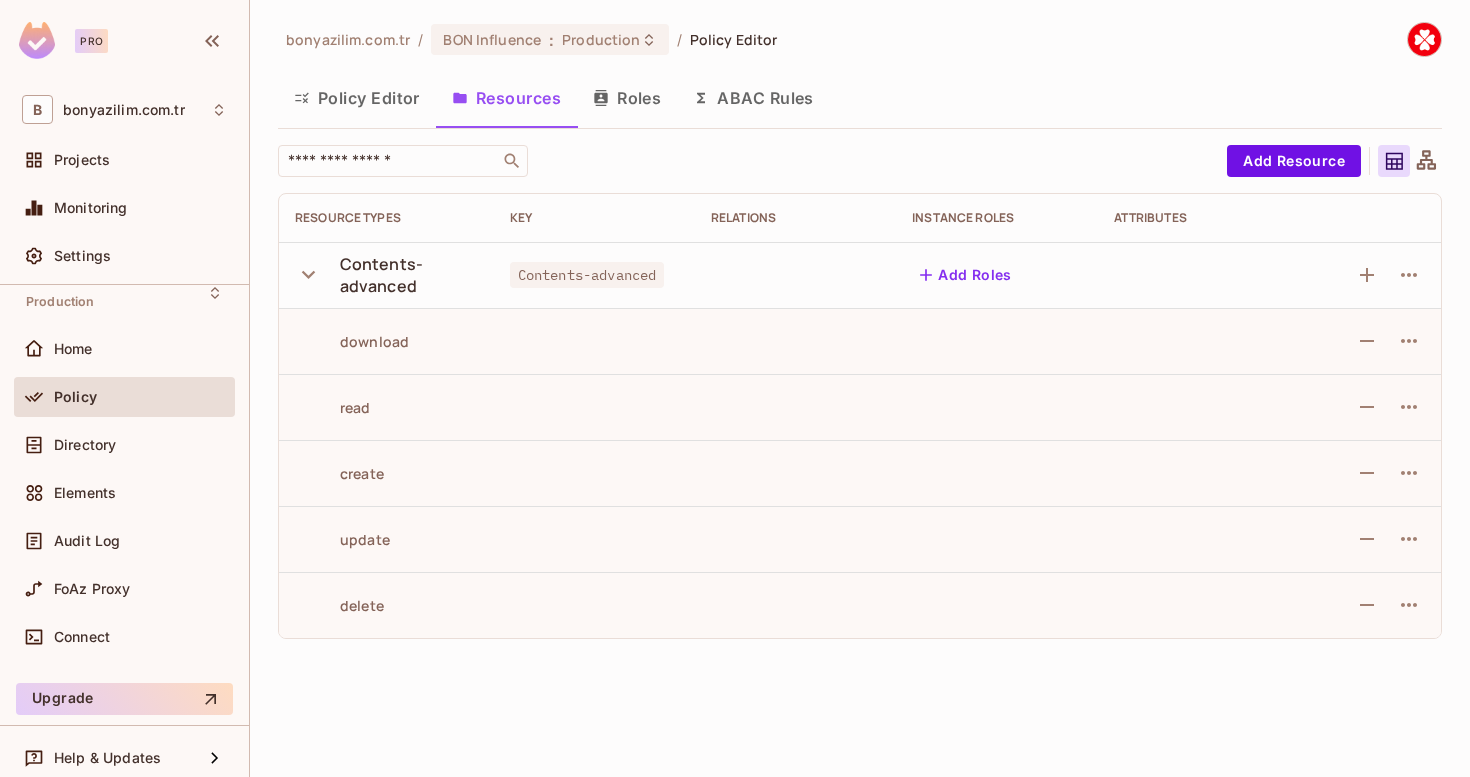 click on "Policy Editor Resources Roles ABAC Rules" at bounding box center [860, 100] 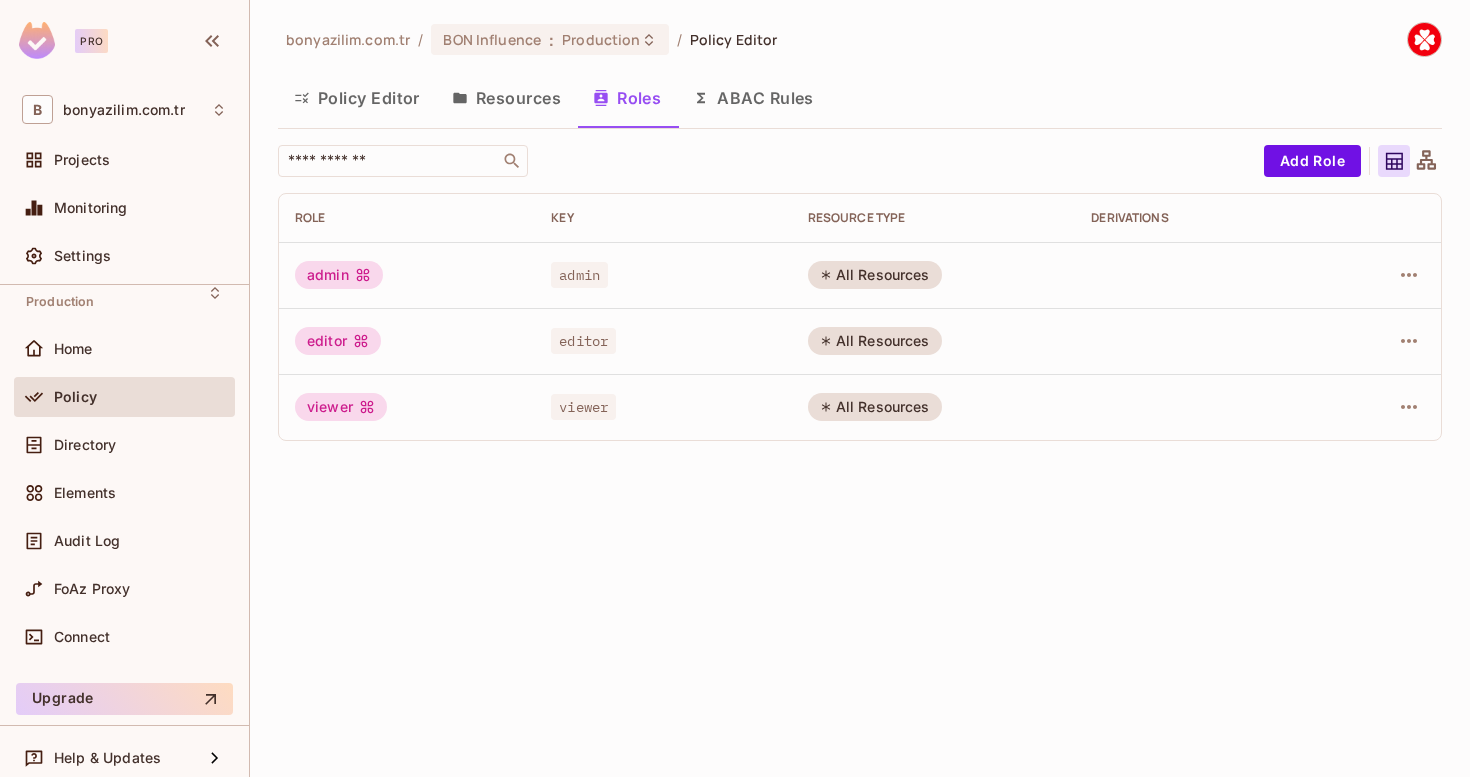 click on "ABAC Rules" at bounding box center (753, 98) 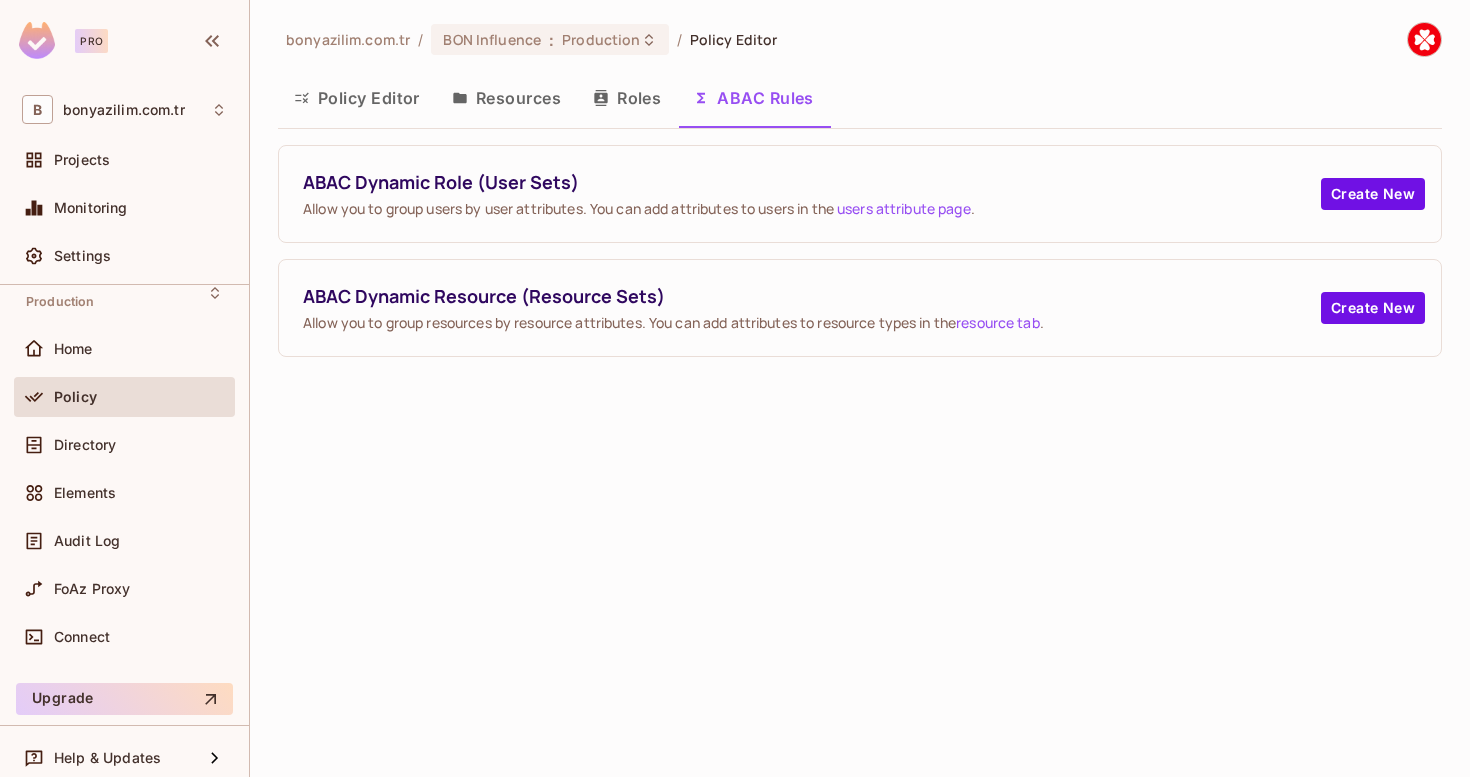 click on "Roles" at bounding box center (627, 98) 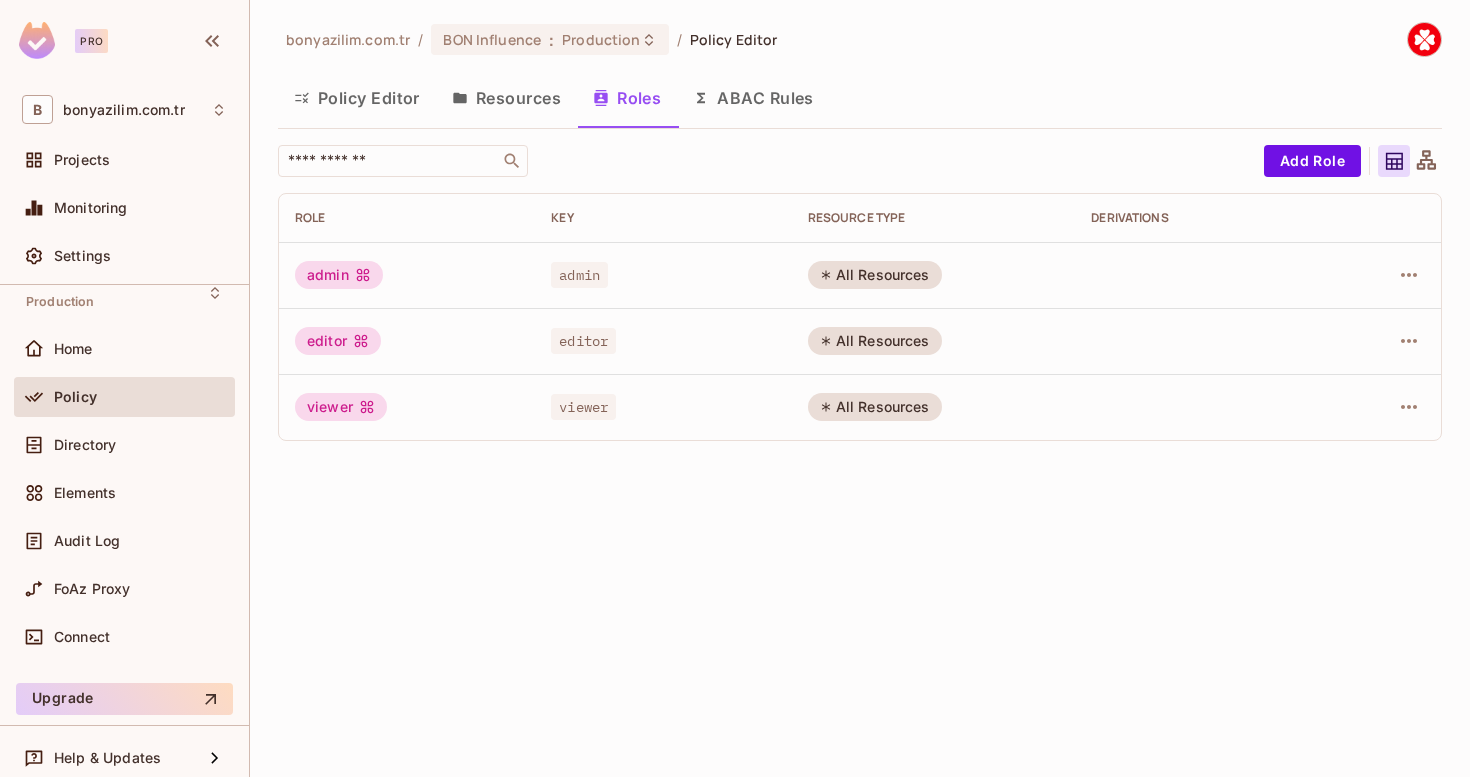 click on "Resources" at bounding box center [506, 98] 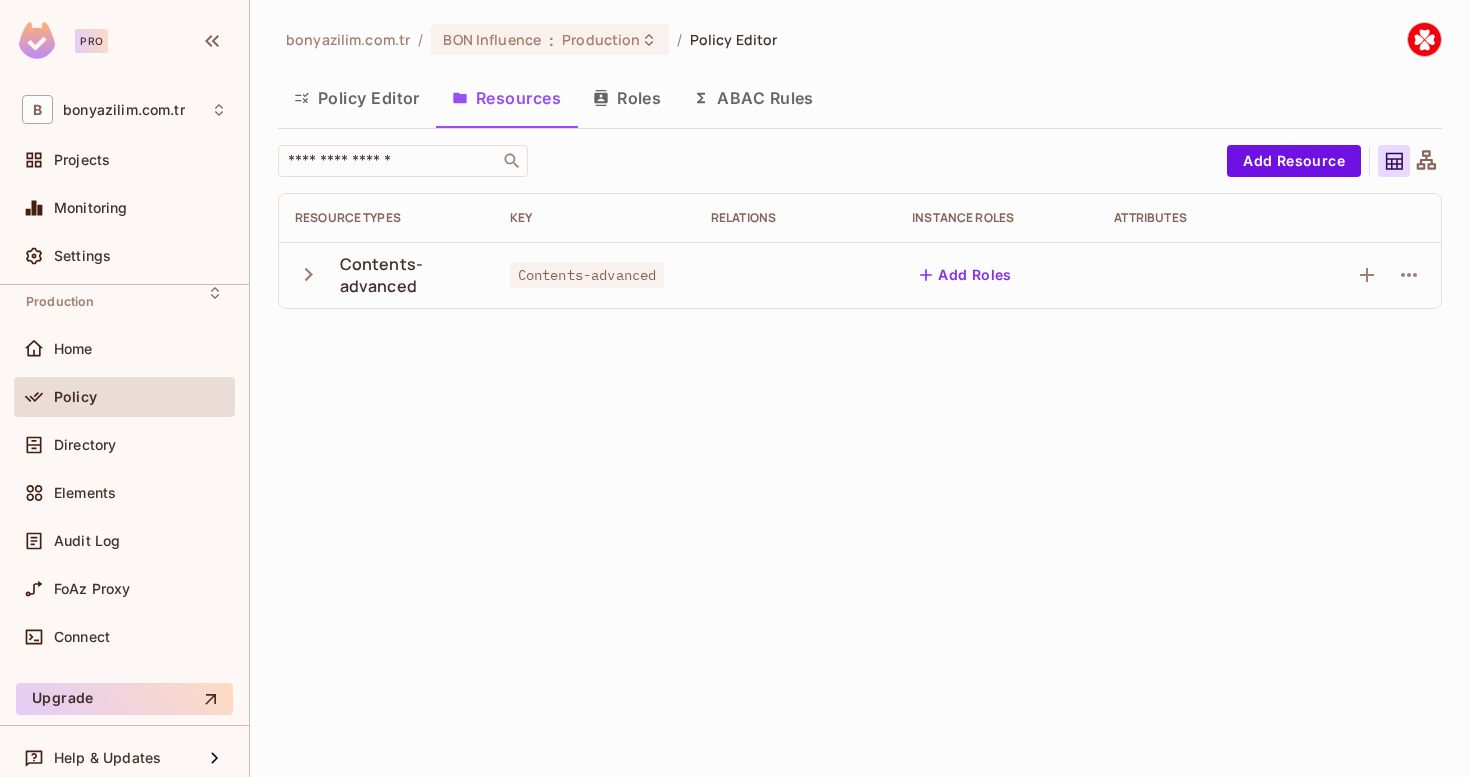 click on "Policy Editor" at bounding box center (357, 98) 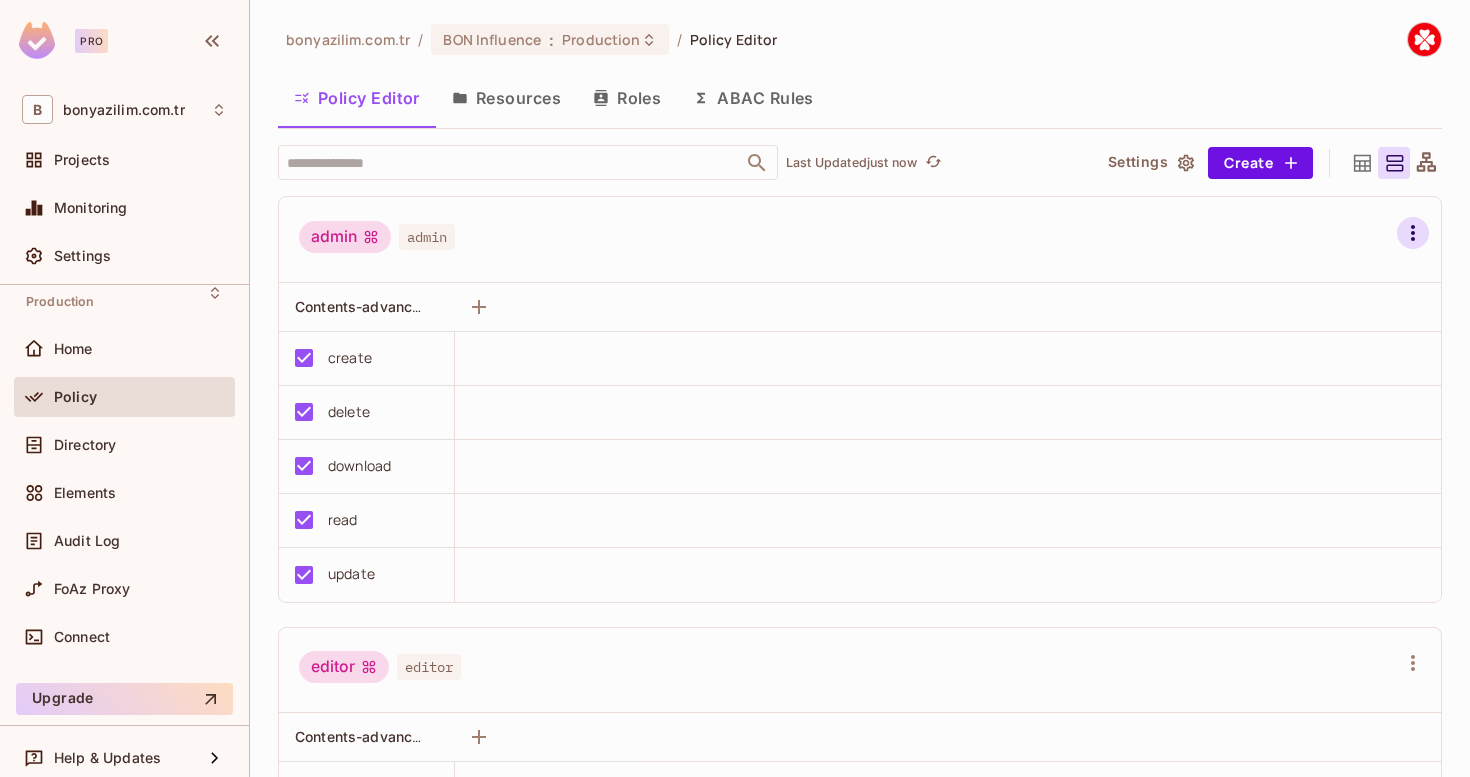 click 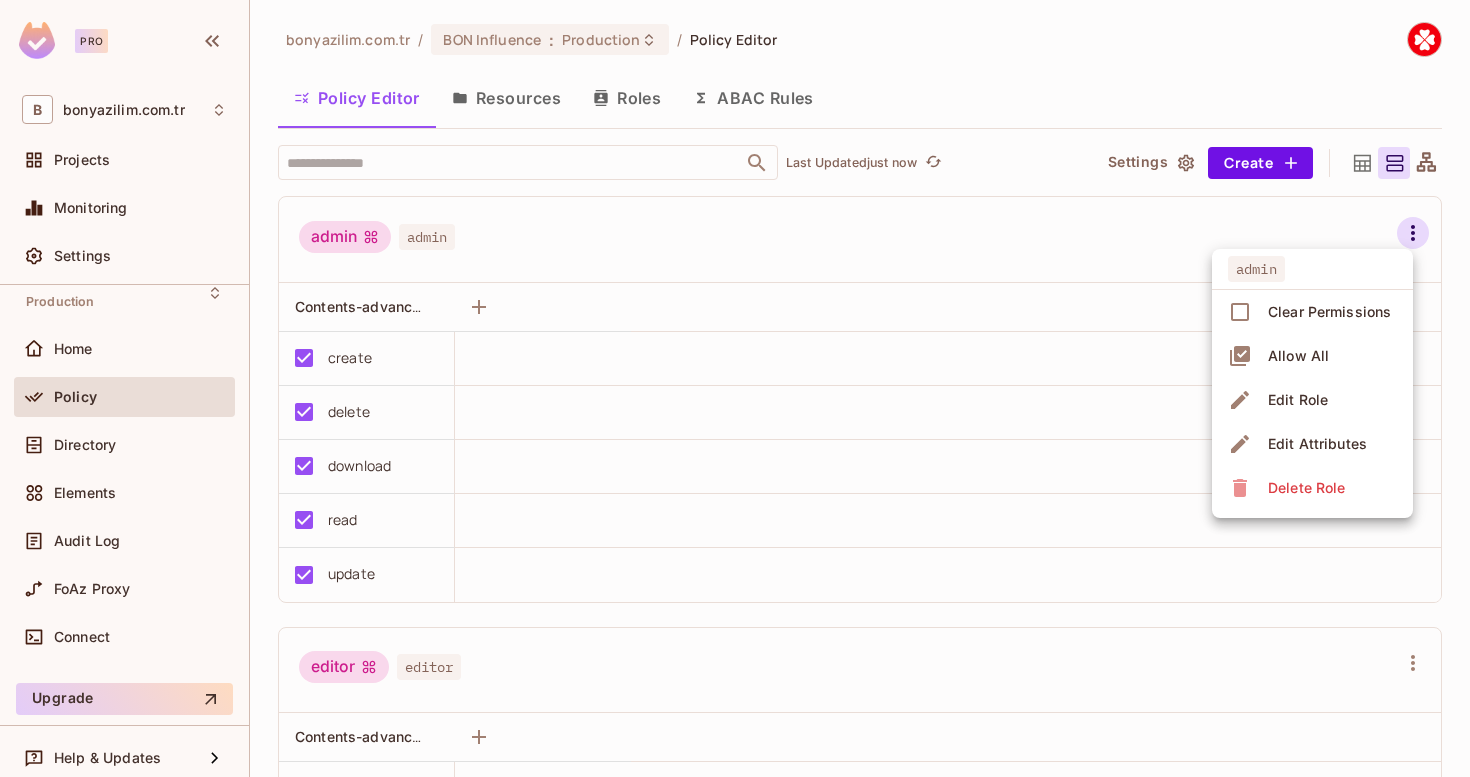 click on "Edit Attributes" at bounding box center [1317, 444] 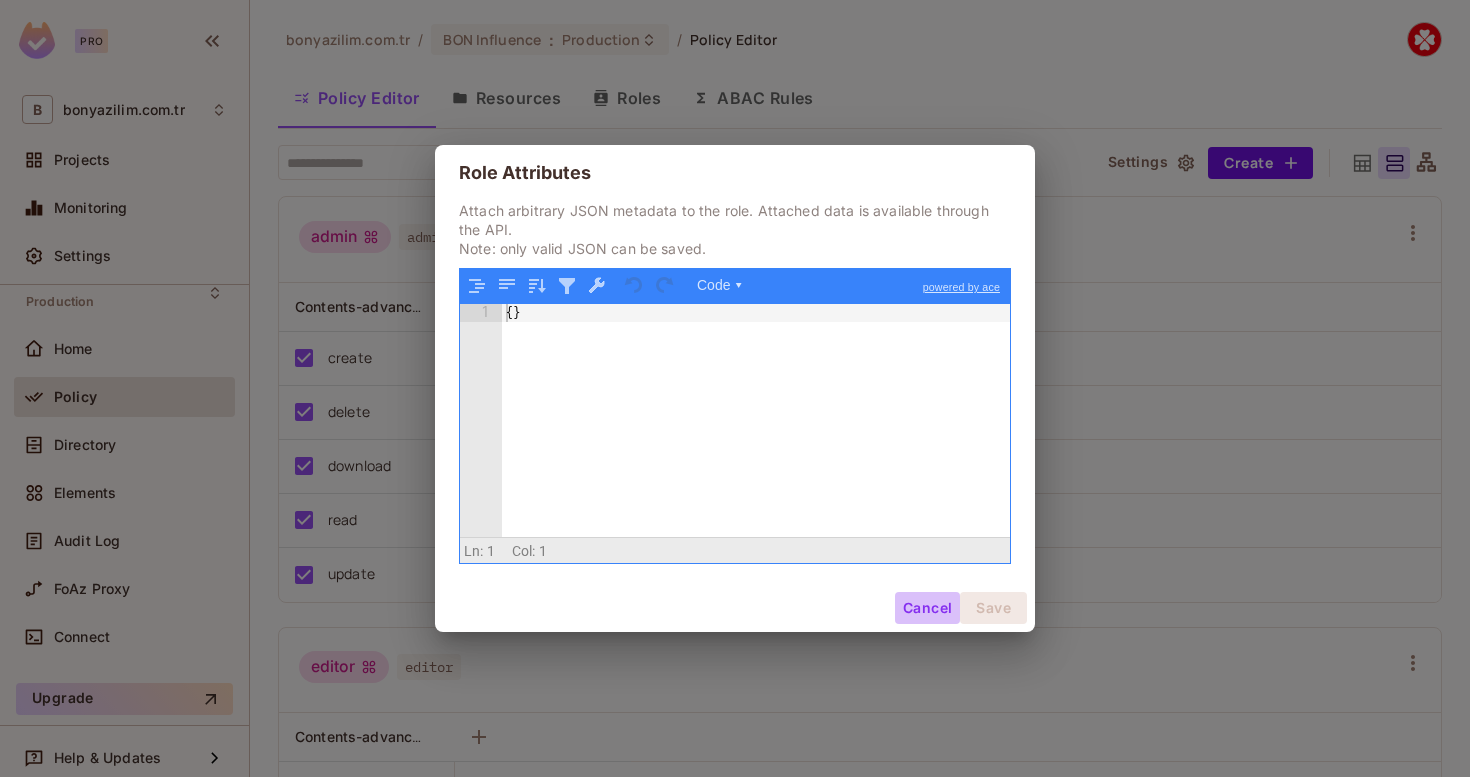 click on "Cancel" at bounding box center (927, 608) 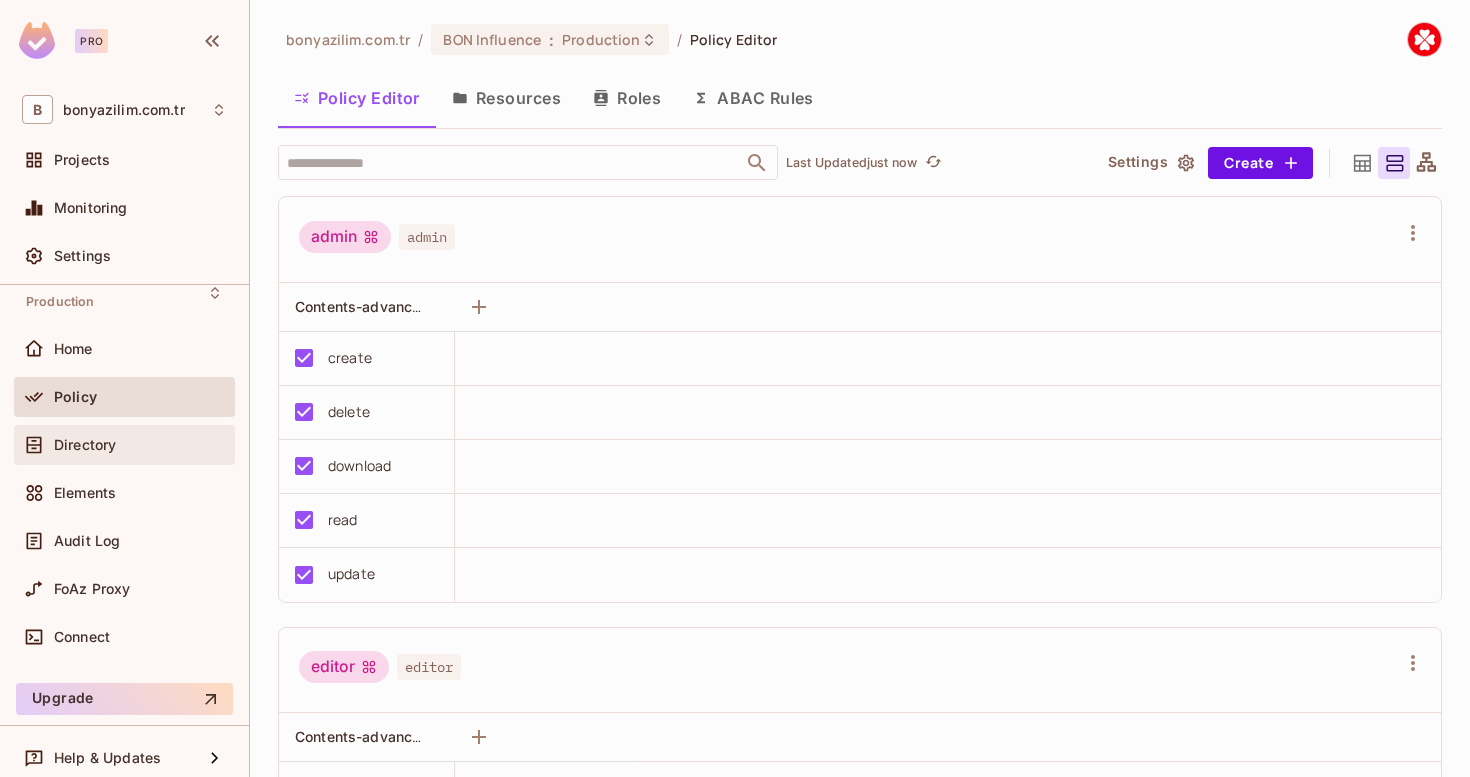 click on "Directory" at bounding box center [85, 445] 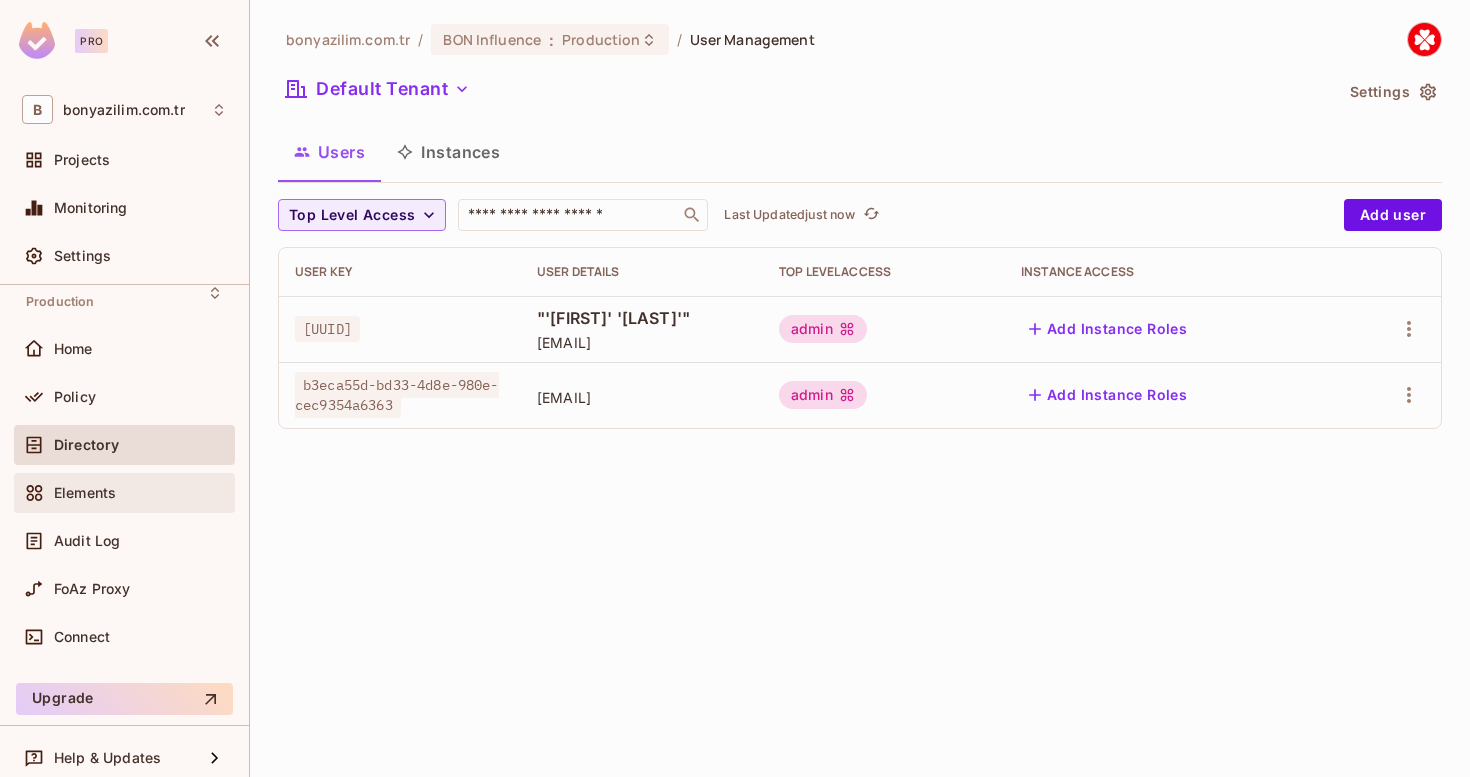 click on "Elements" at bounding box center (85, 493) 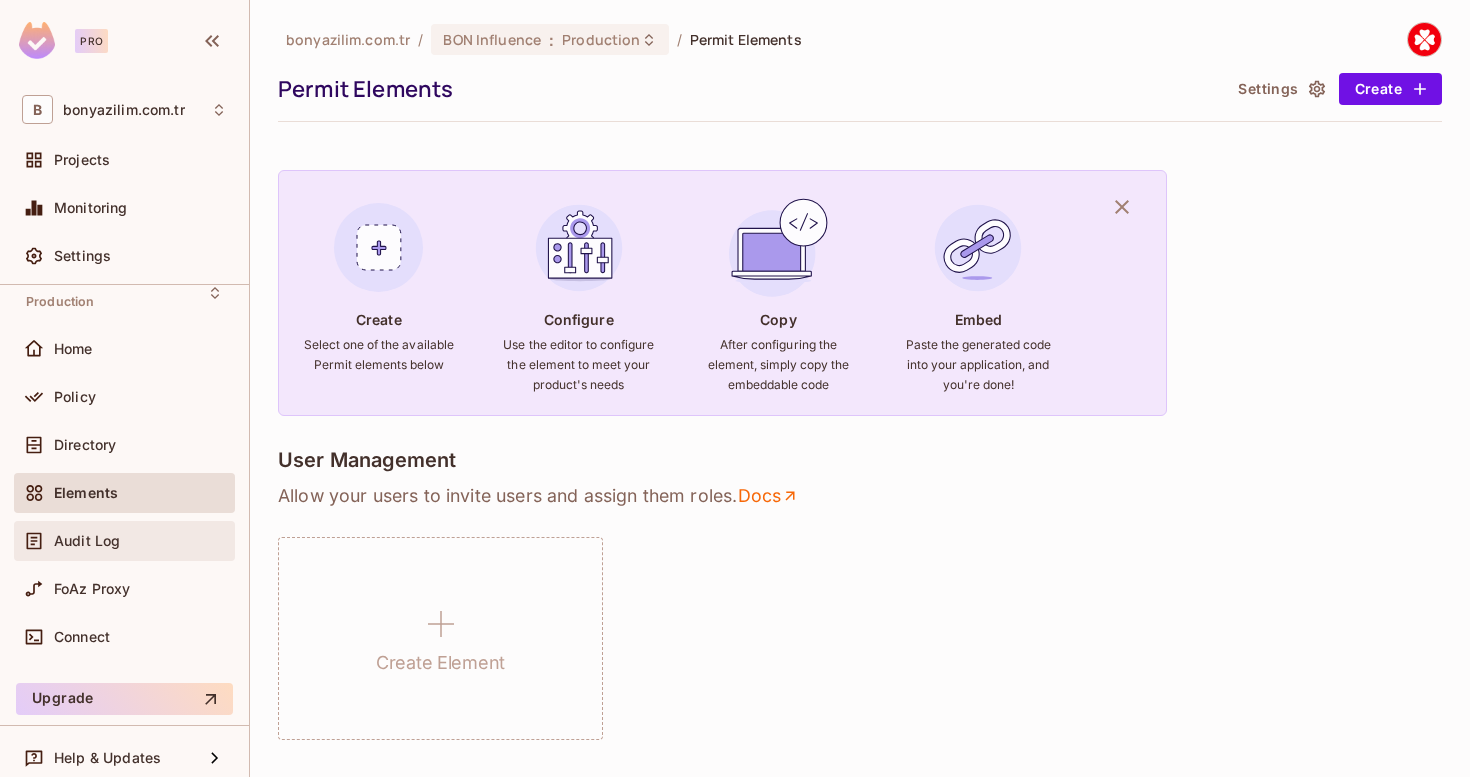 click on "Audit Log" at bounding box center [124, 541] 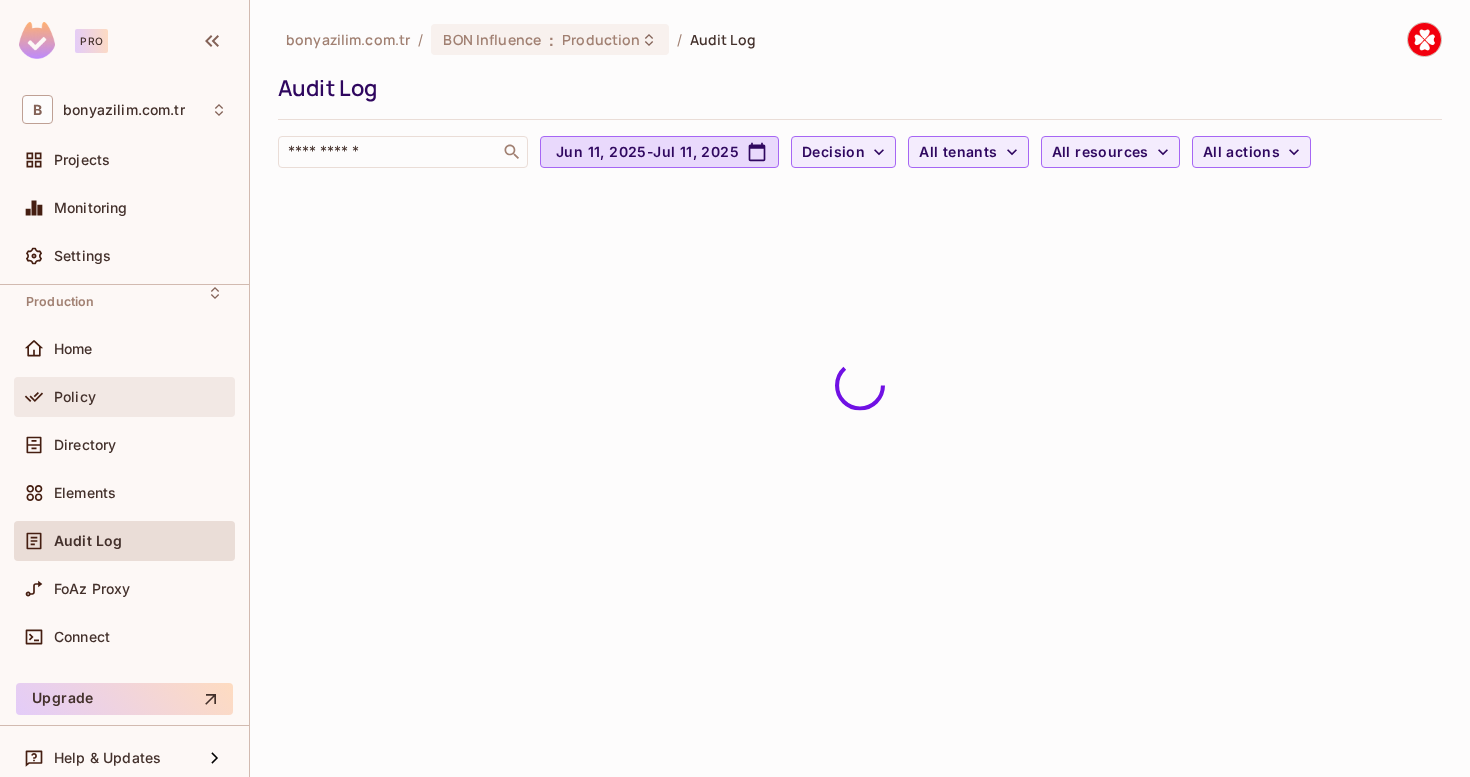 click on "Policy" at bounding box center (140, 397) 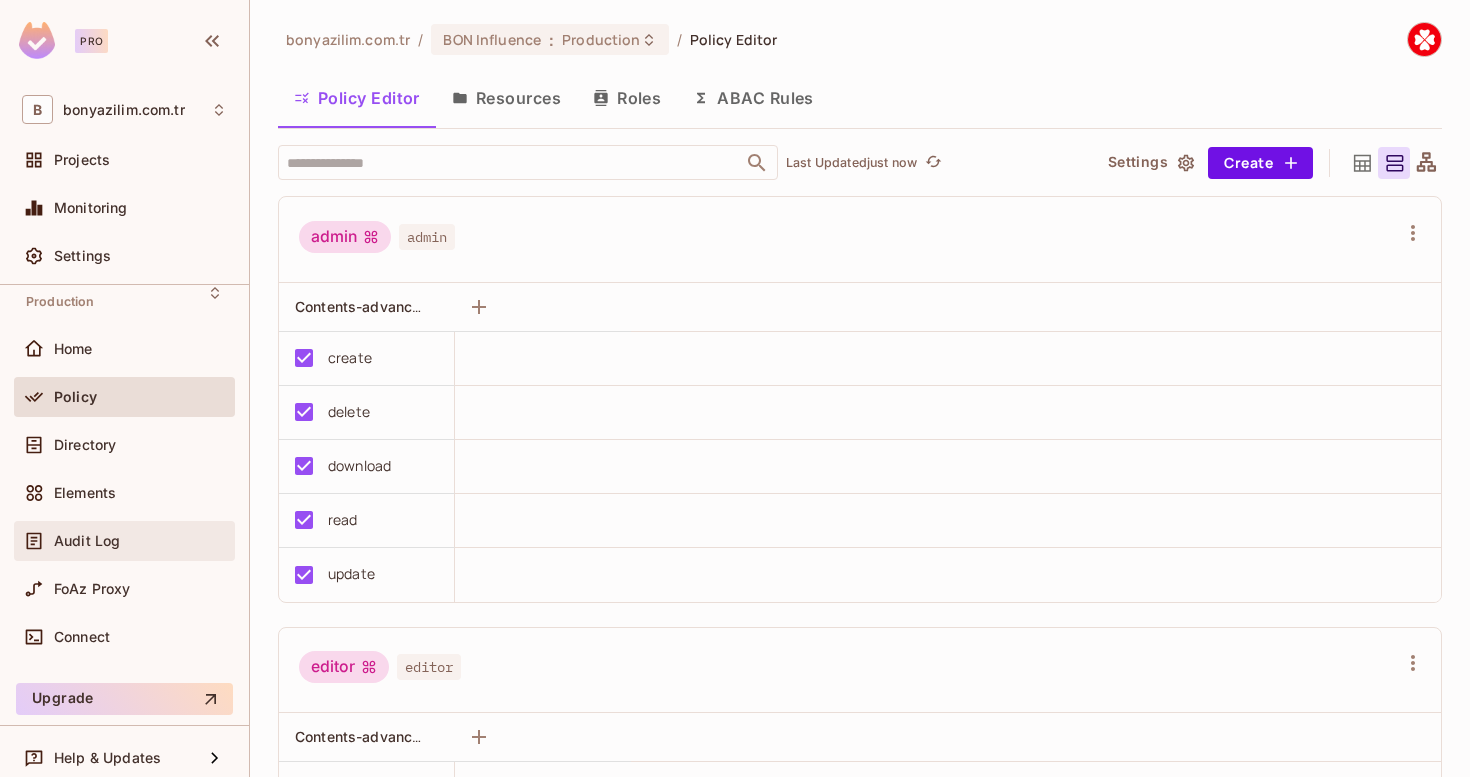 click on "Audit Log" at bounding box center [124, 541] 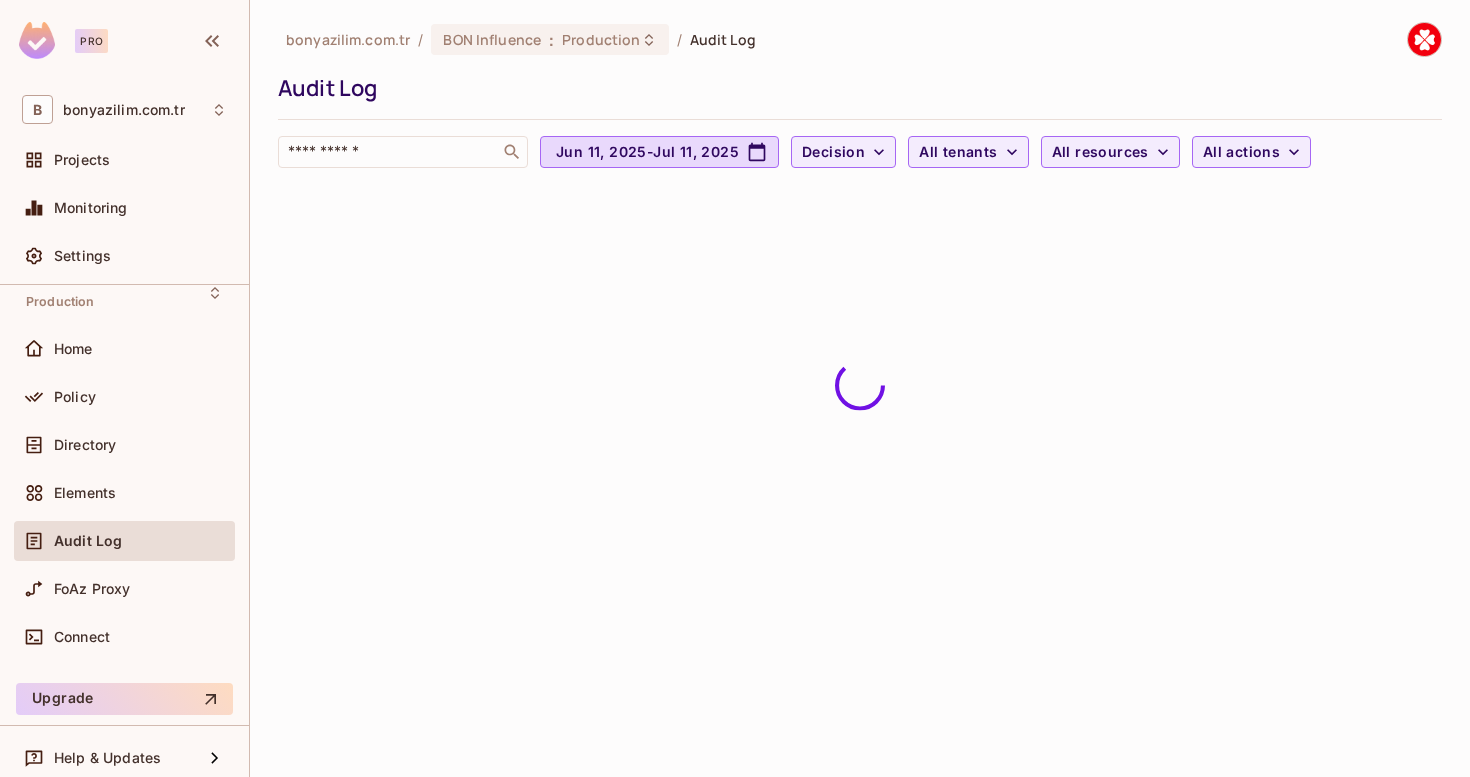 click on "FoAz Proxy" at bounding box center (124, 593) 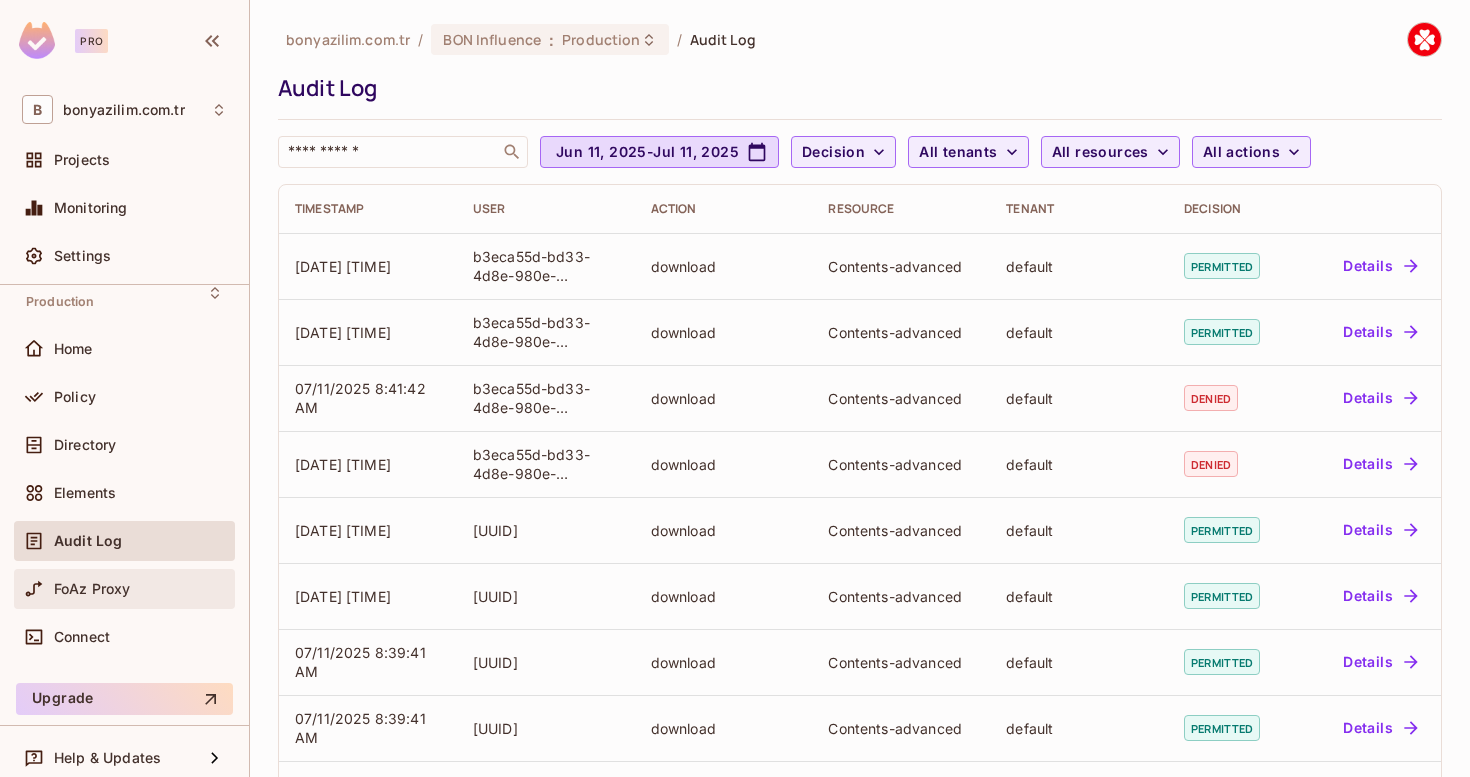 click on "FoAz Proxy" at bounding box center [124, 589] 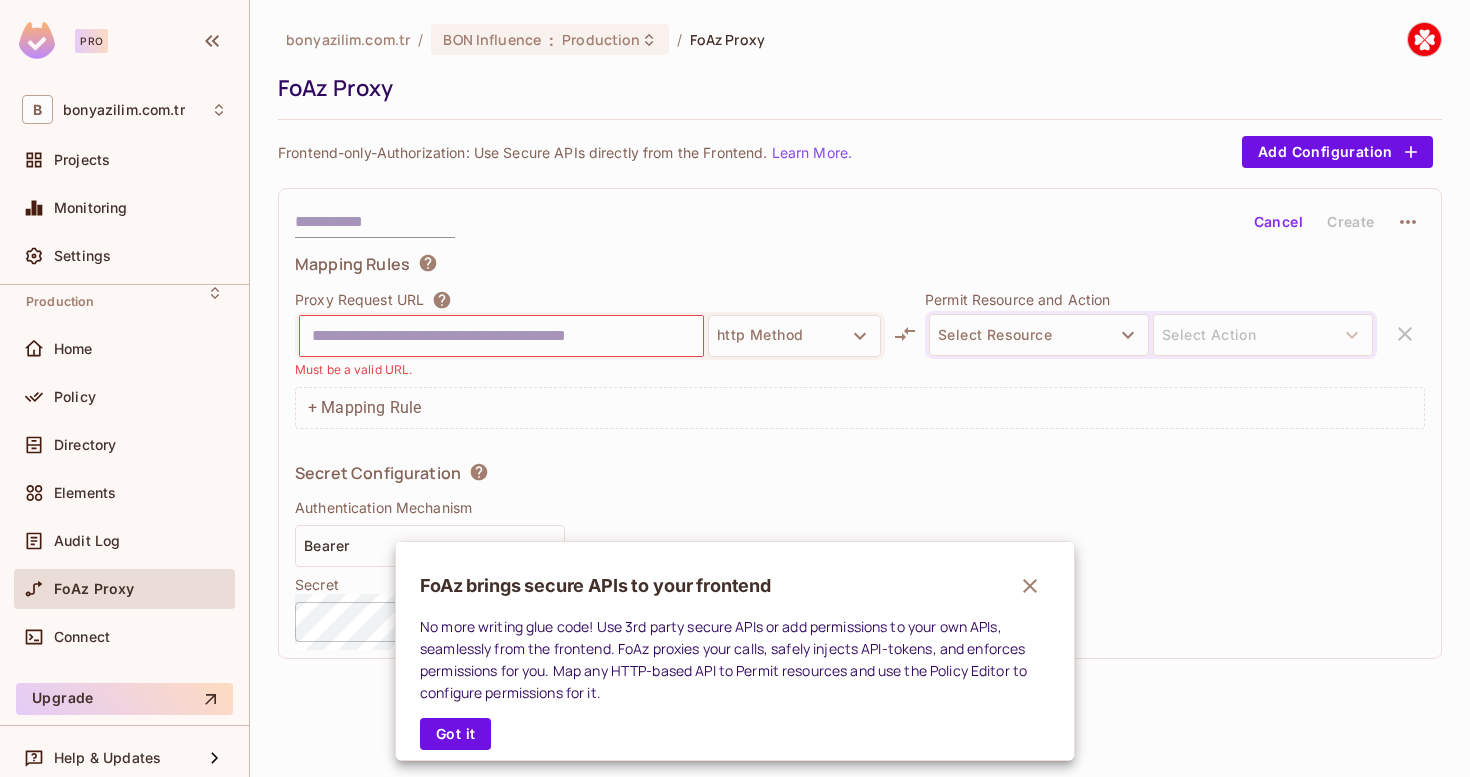 click 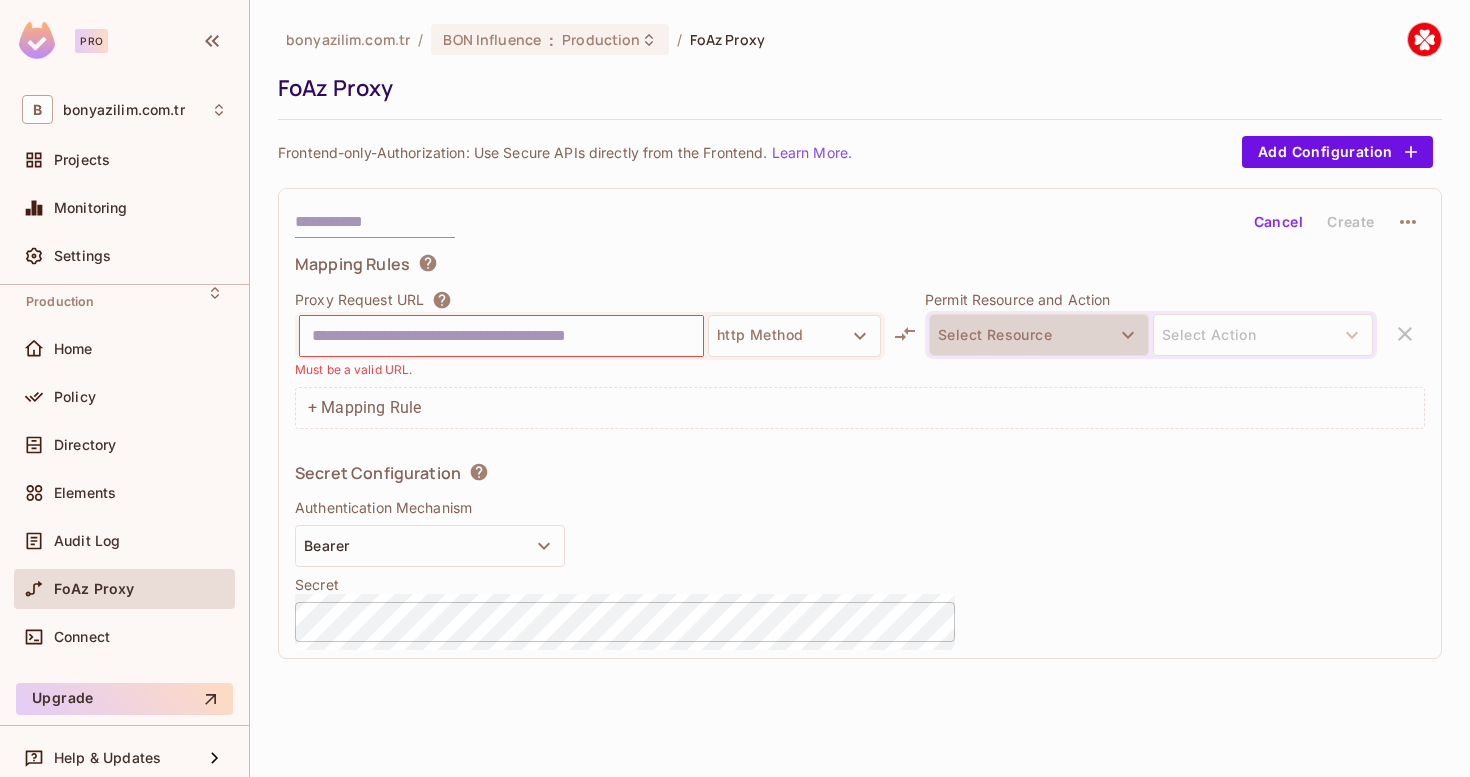 click on "Select Resource" at bounding box center (1039, 335) 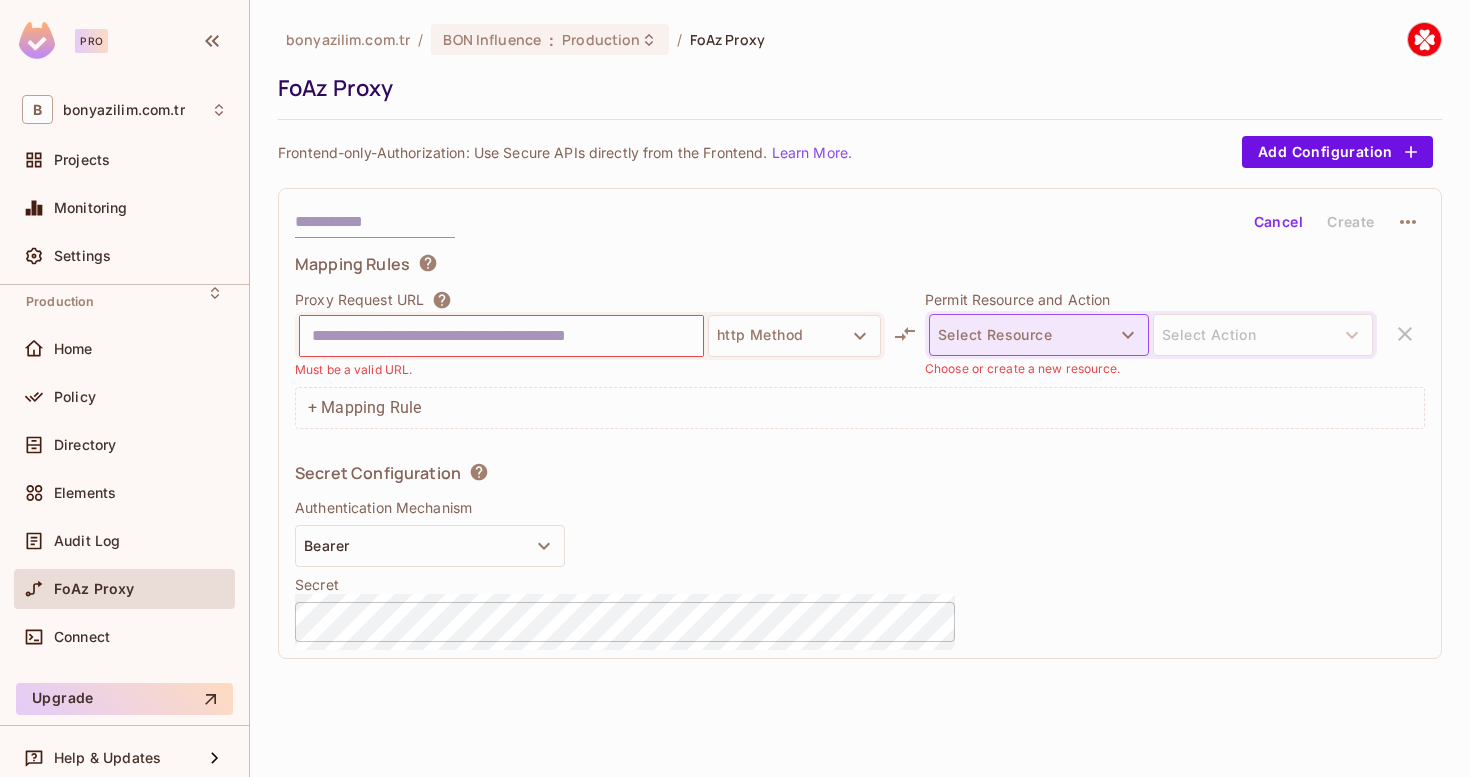 click on "Select Resource" at bounding box center (1039, 335) 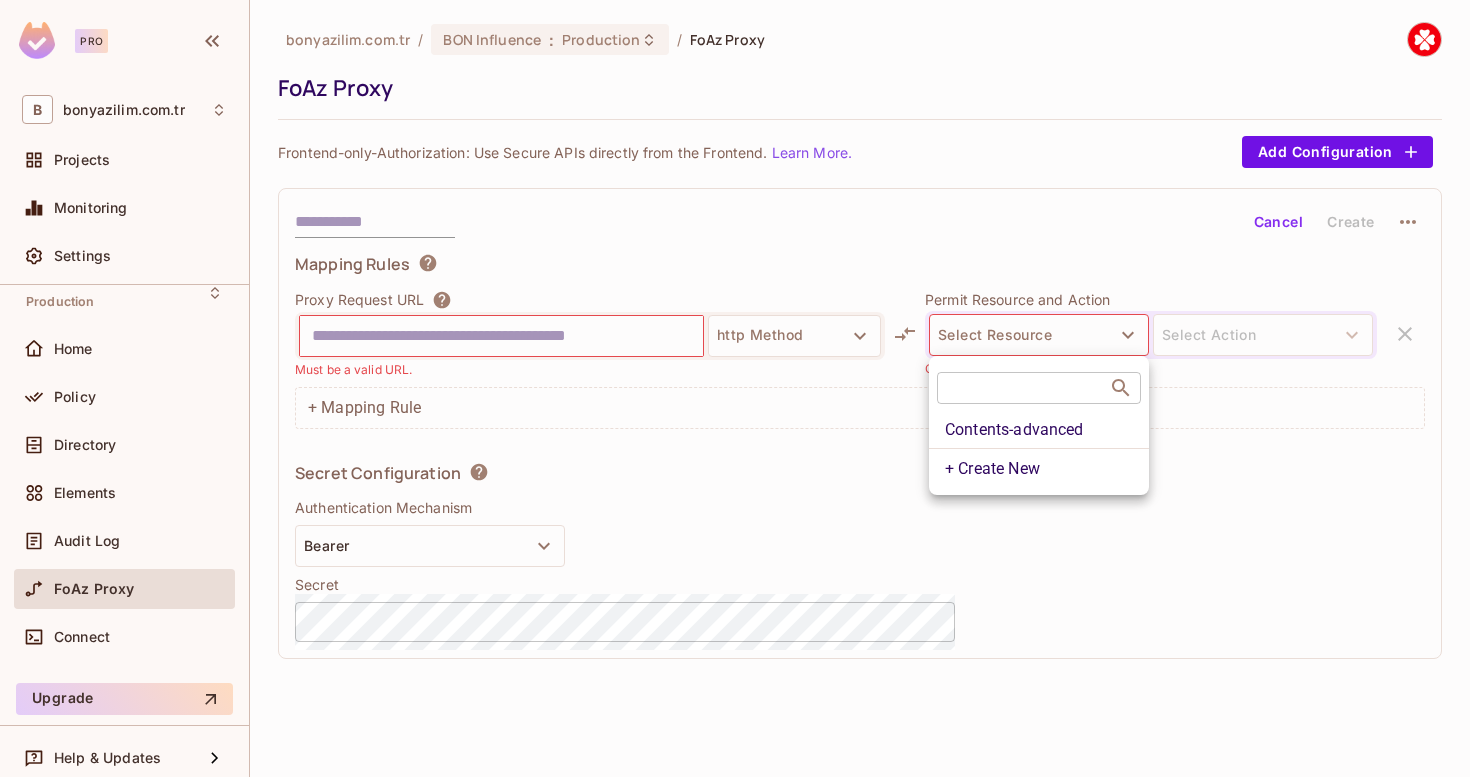 click at bounding box center [735, 388] 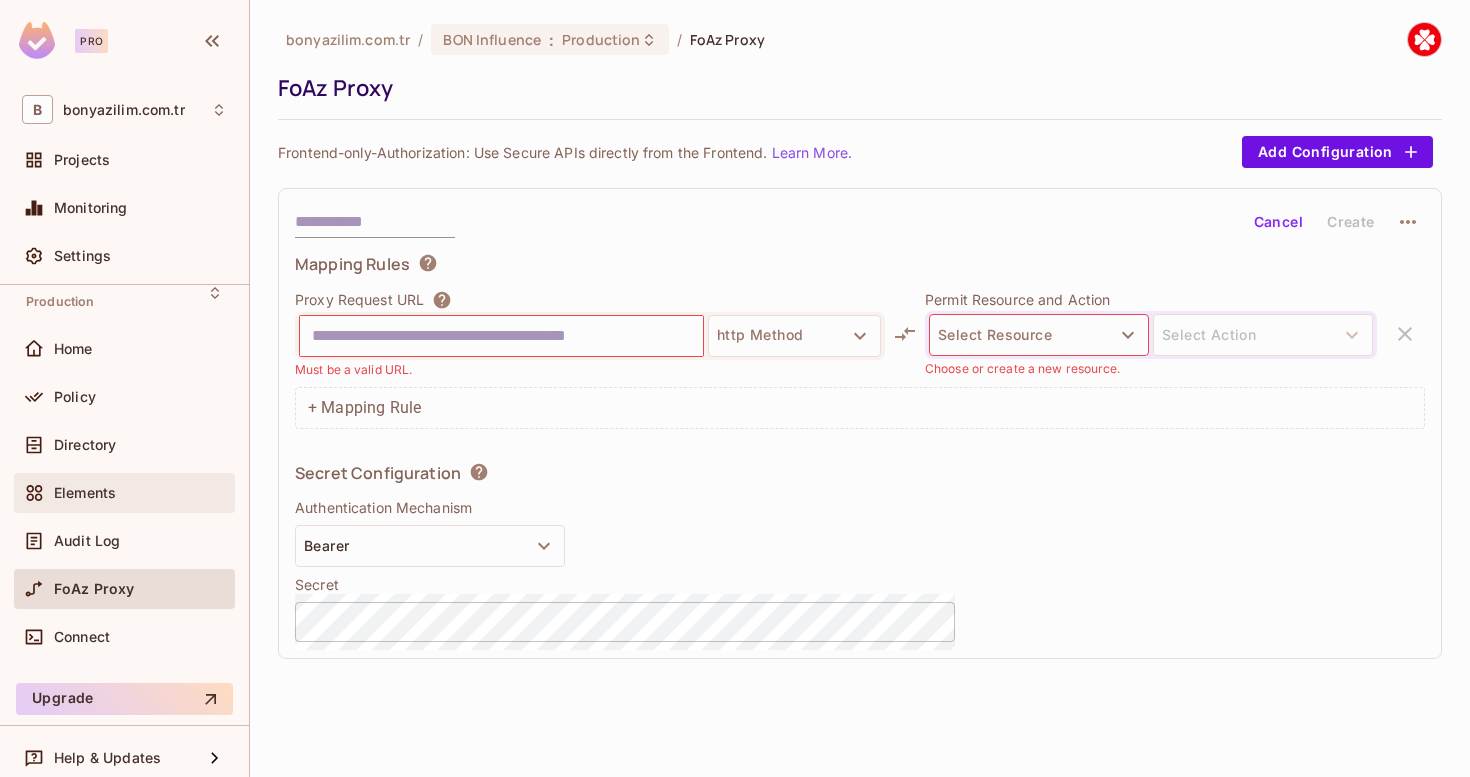 click on "Elements" at bounding box center (85, 493) 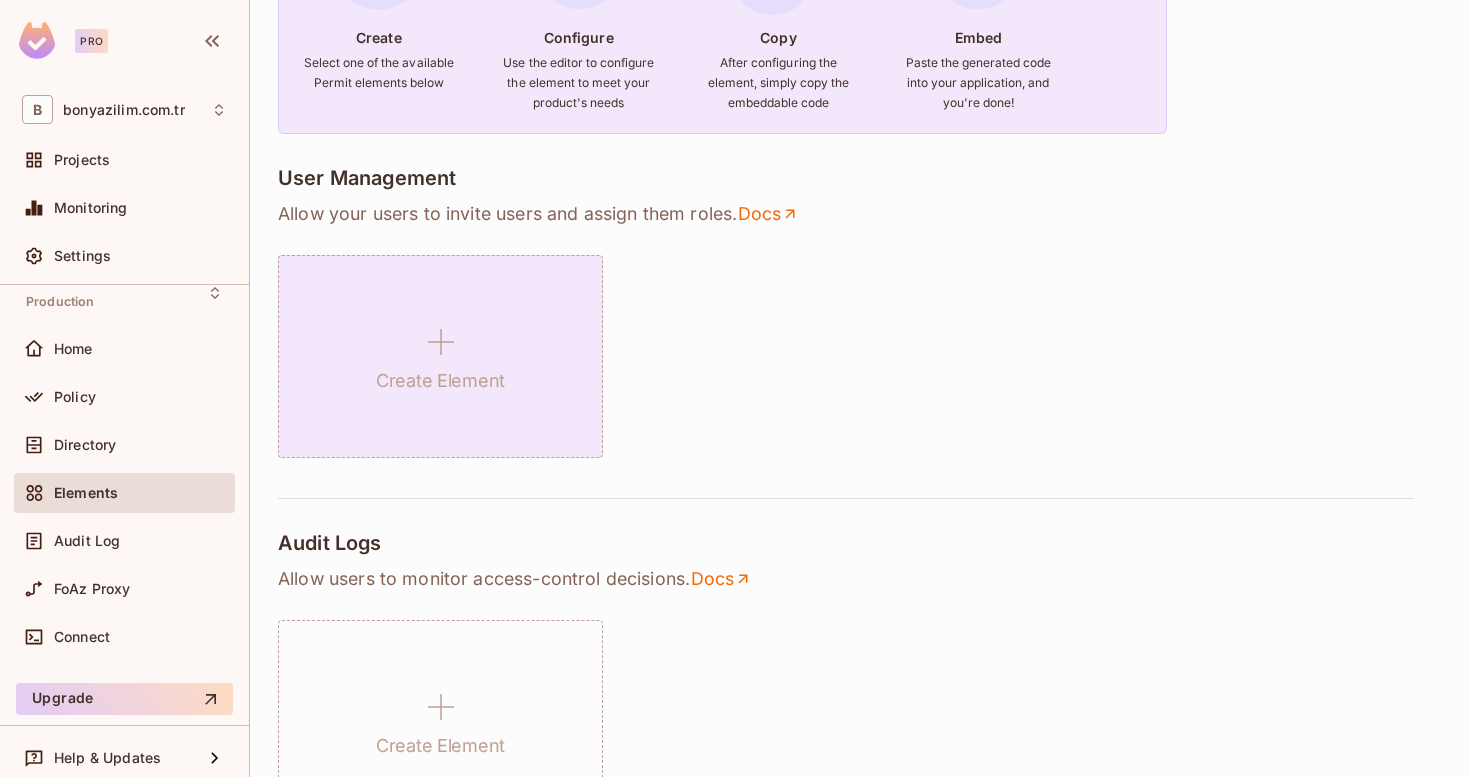 scroll, scrollTop: 376, scrollLeft: 0, axis: vertical 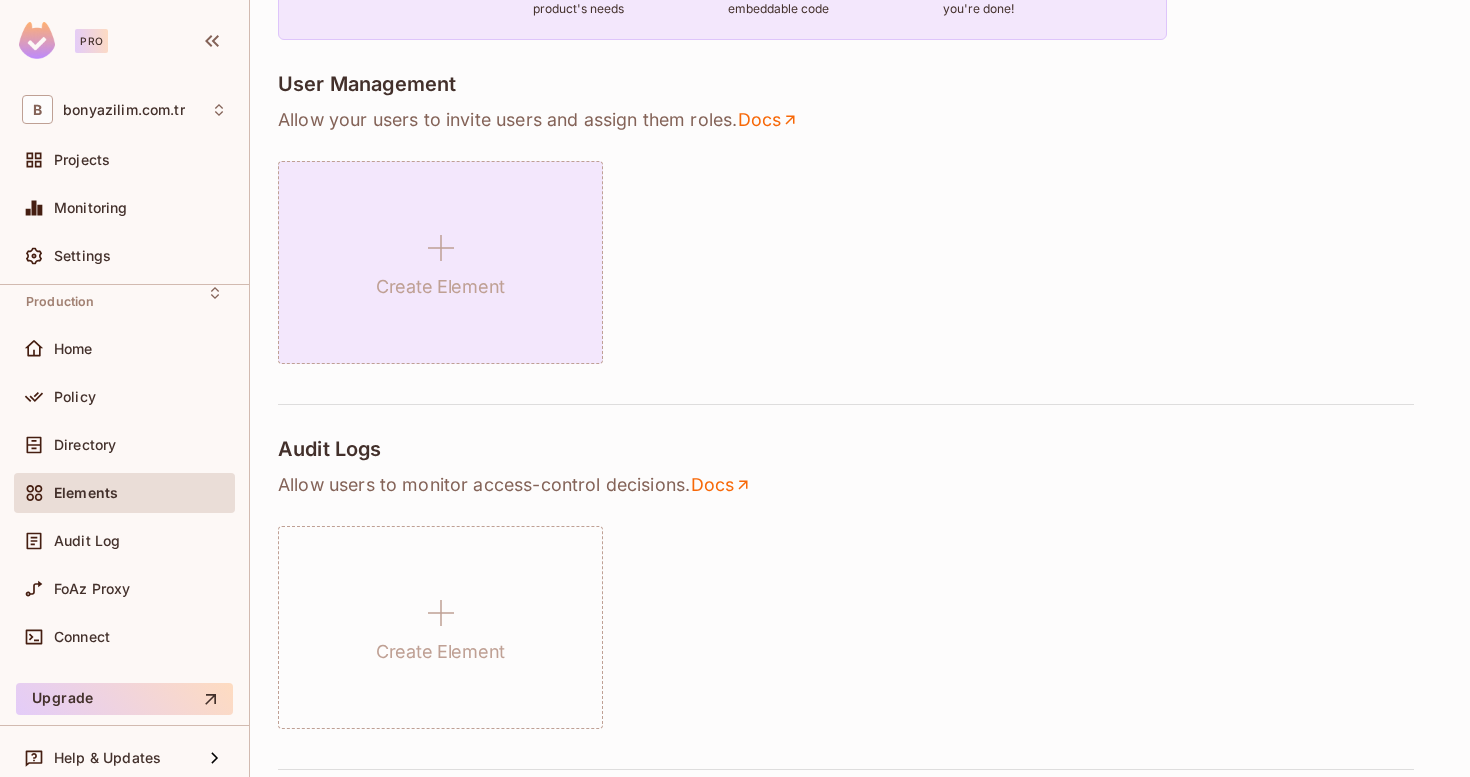 click on "Create Element" at bounding box center [440, 262] 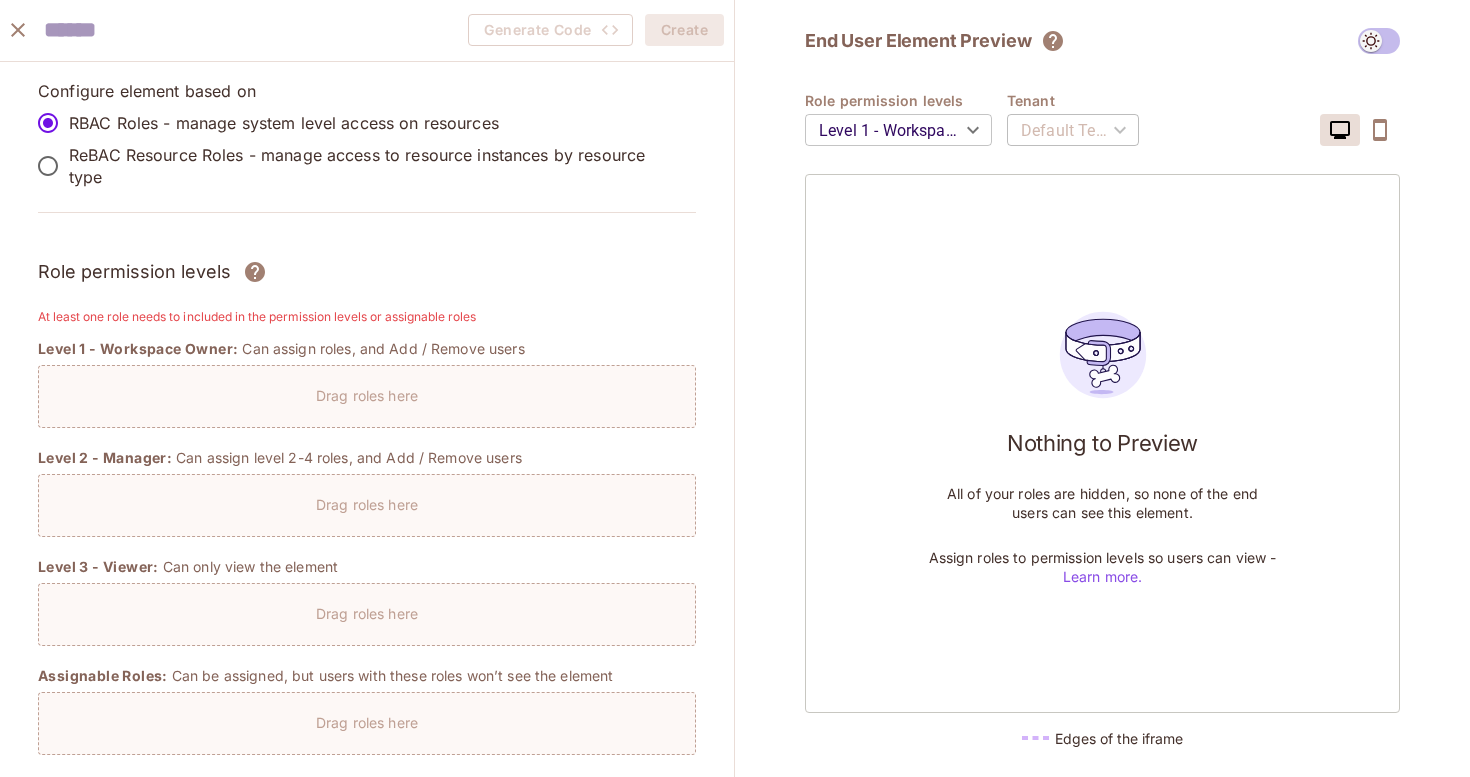 click on "Default Tenant" at bounding box center (1073, 130) 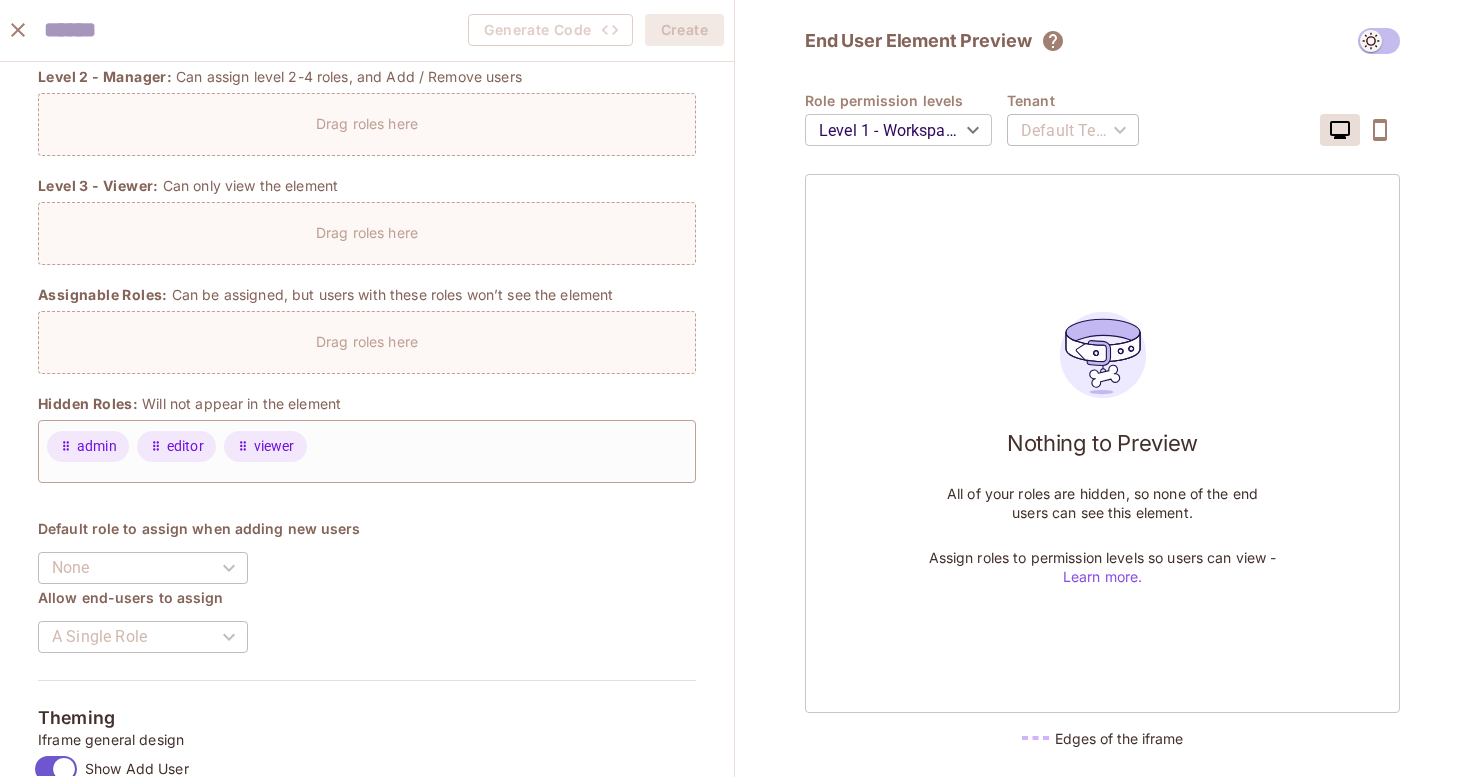 scroll, scrollTop: 0, scrollLeft: 0, axis: both 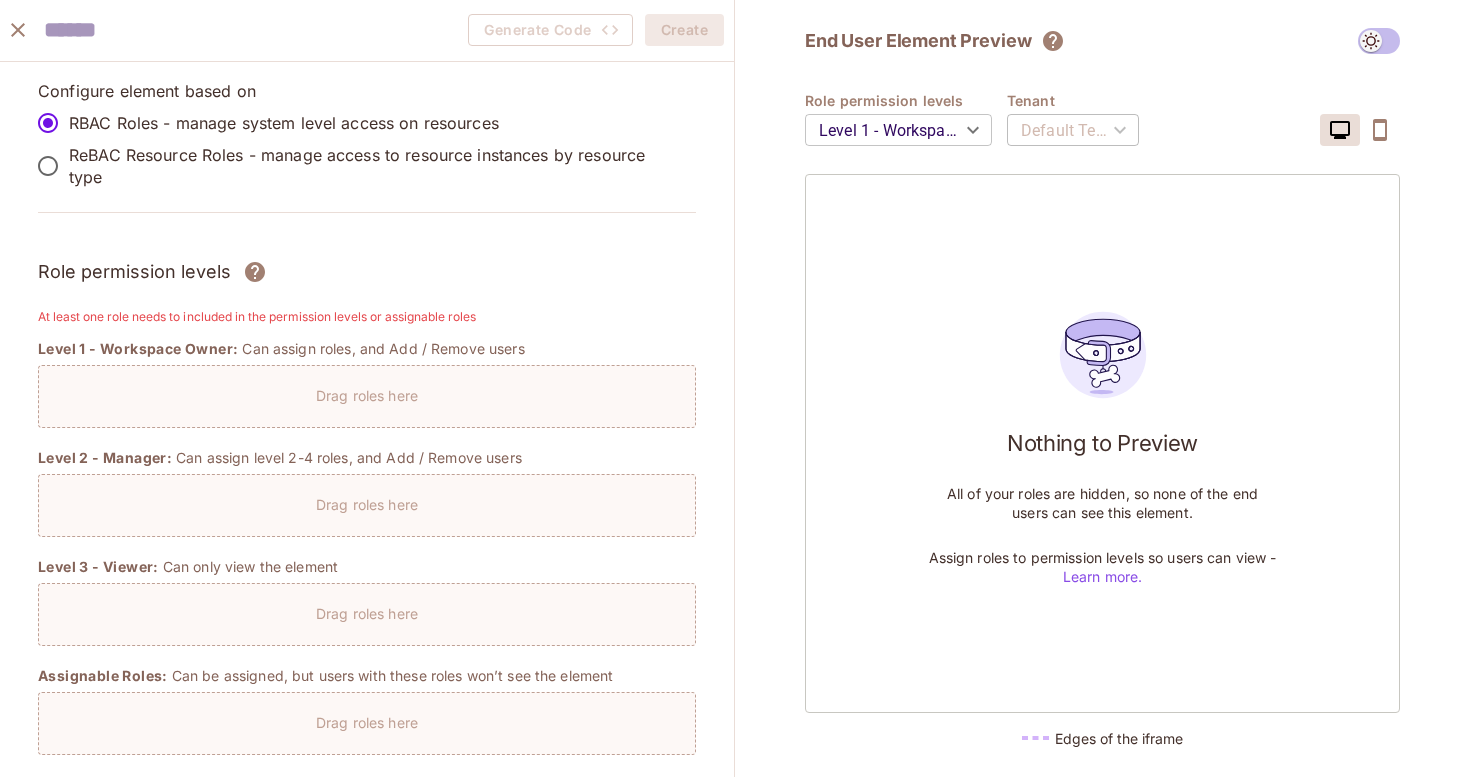 click on "Drag roles here" at bounding box center [367, 395] 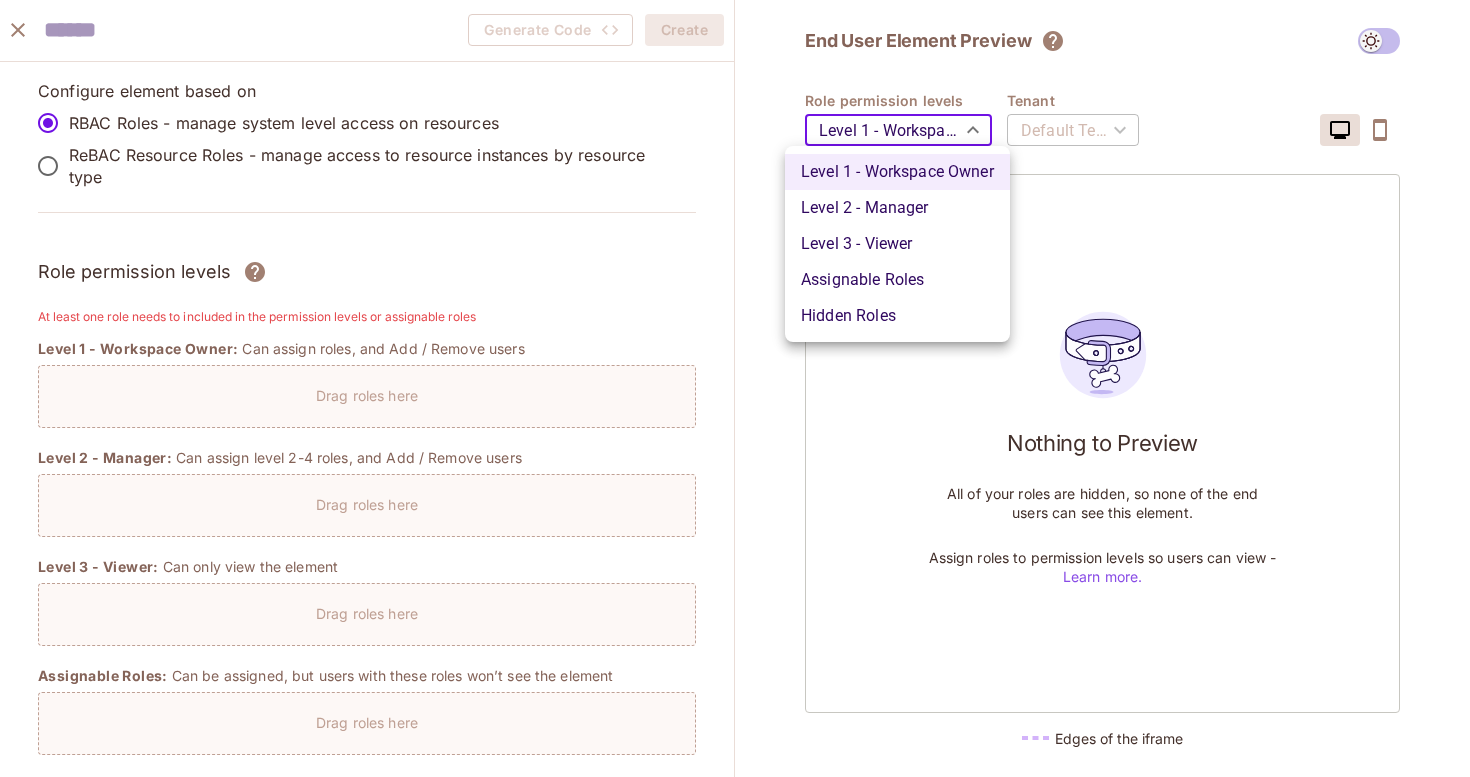 click at bounding box center [735, 388] 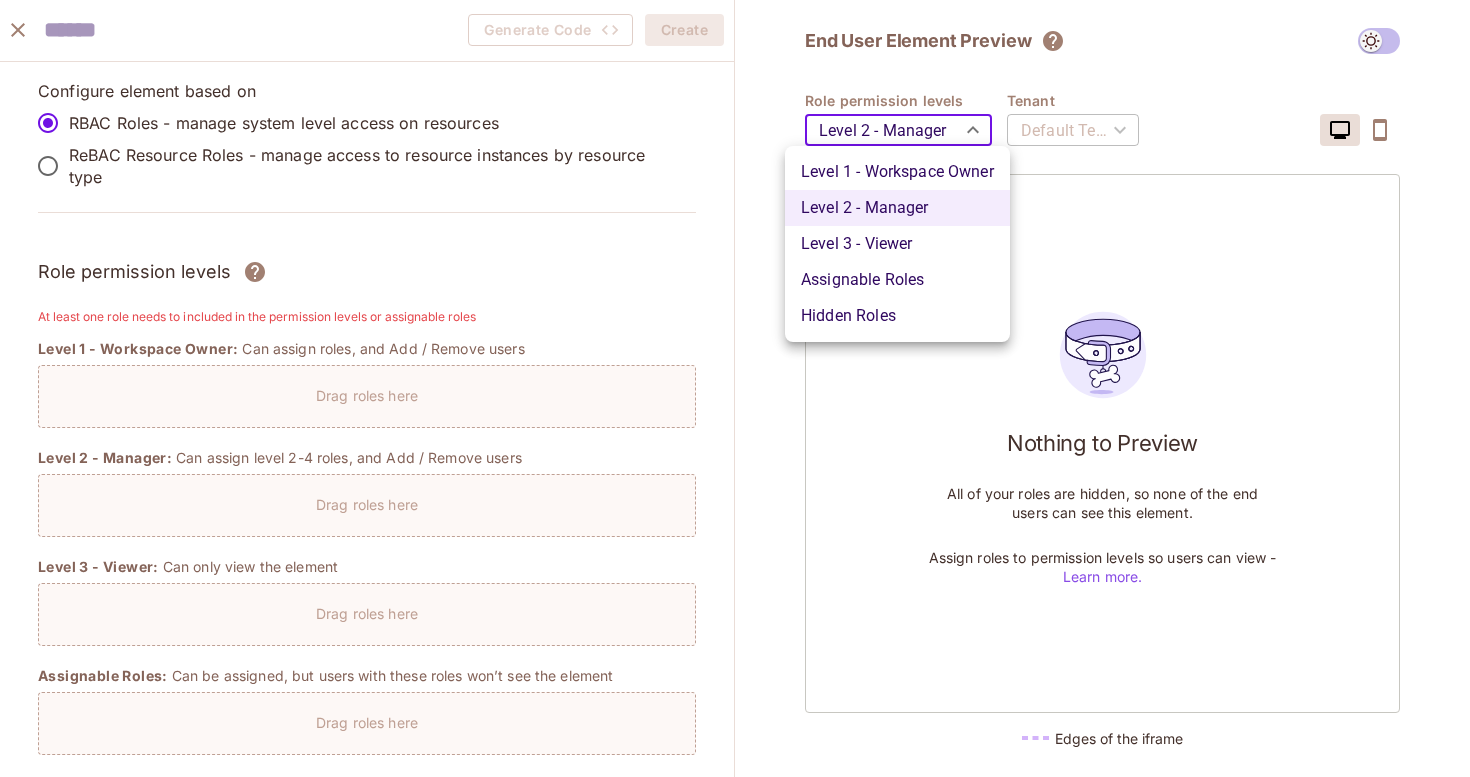 drag, startPoint x: 910, startPoint y: 132, endPoint x: 479, endPoint y: 452, distance: 536.8063 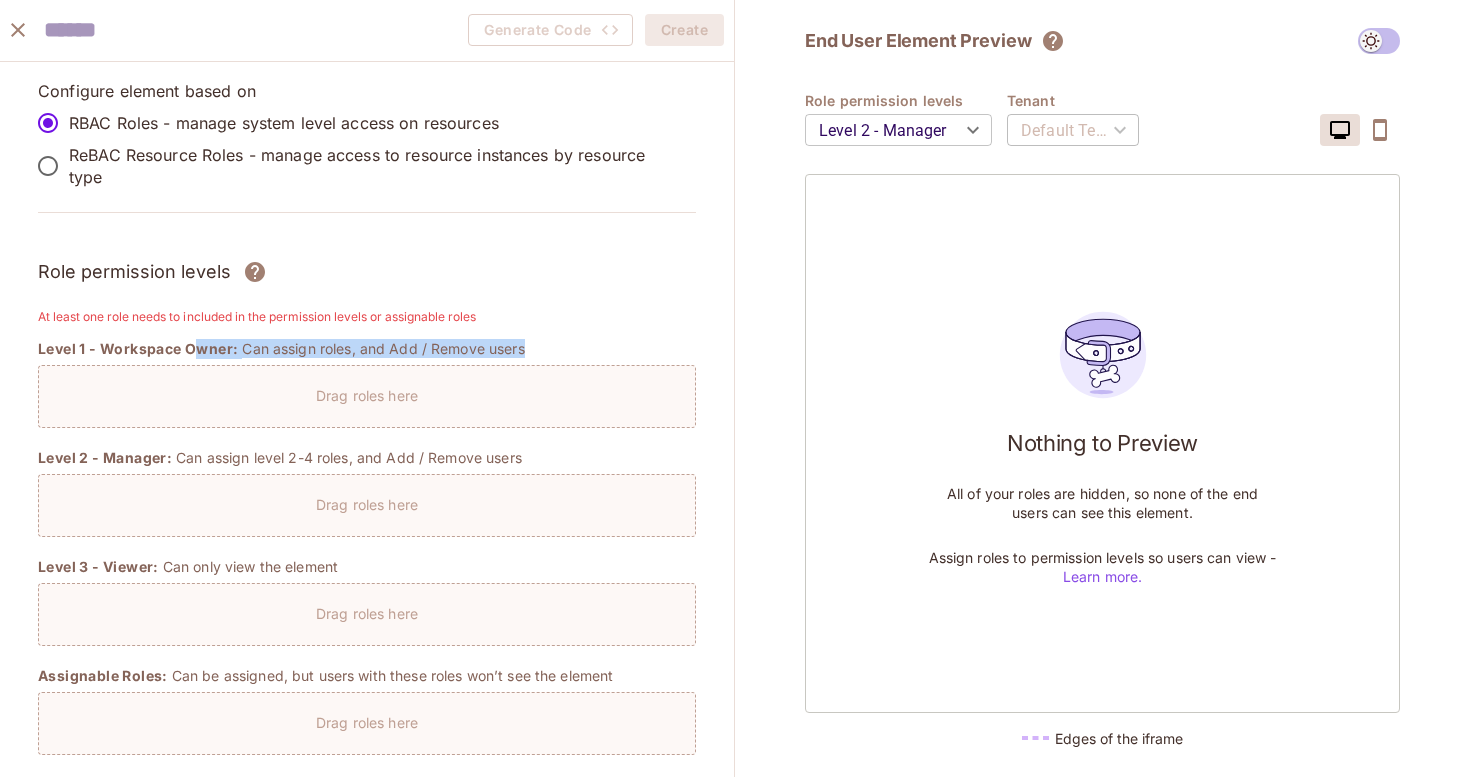 drag, startPoint x: 200, startPoint y: 346, endPoint x: 241, endPoint y: 394, distance: 63.126858 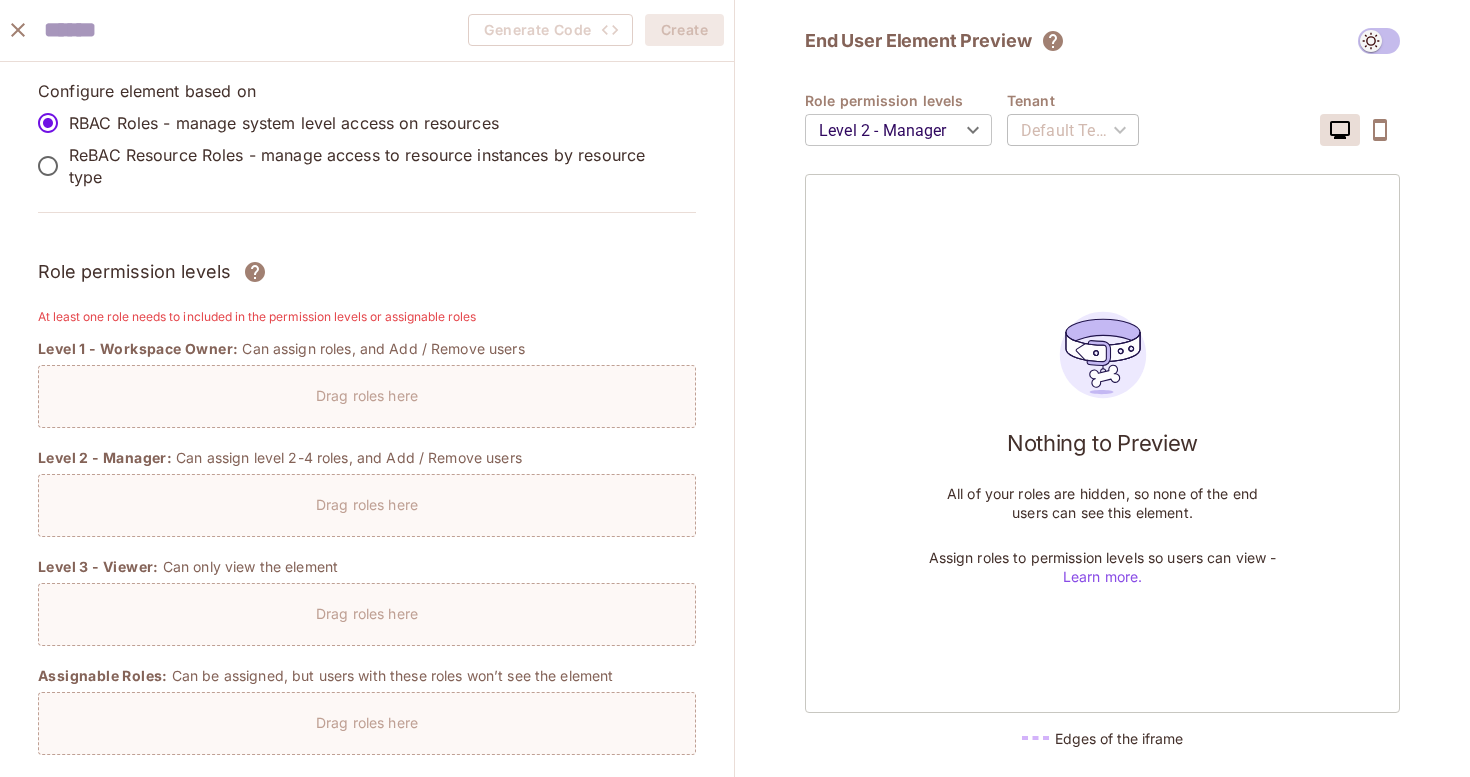click on "Drag roles here" at bounding box center (367, 499) 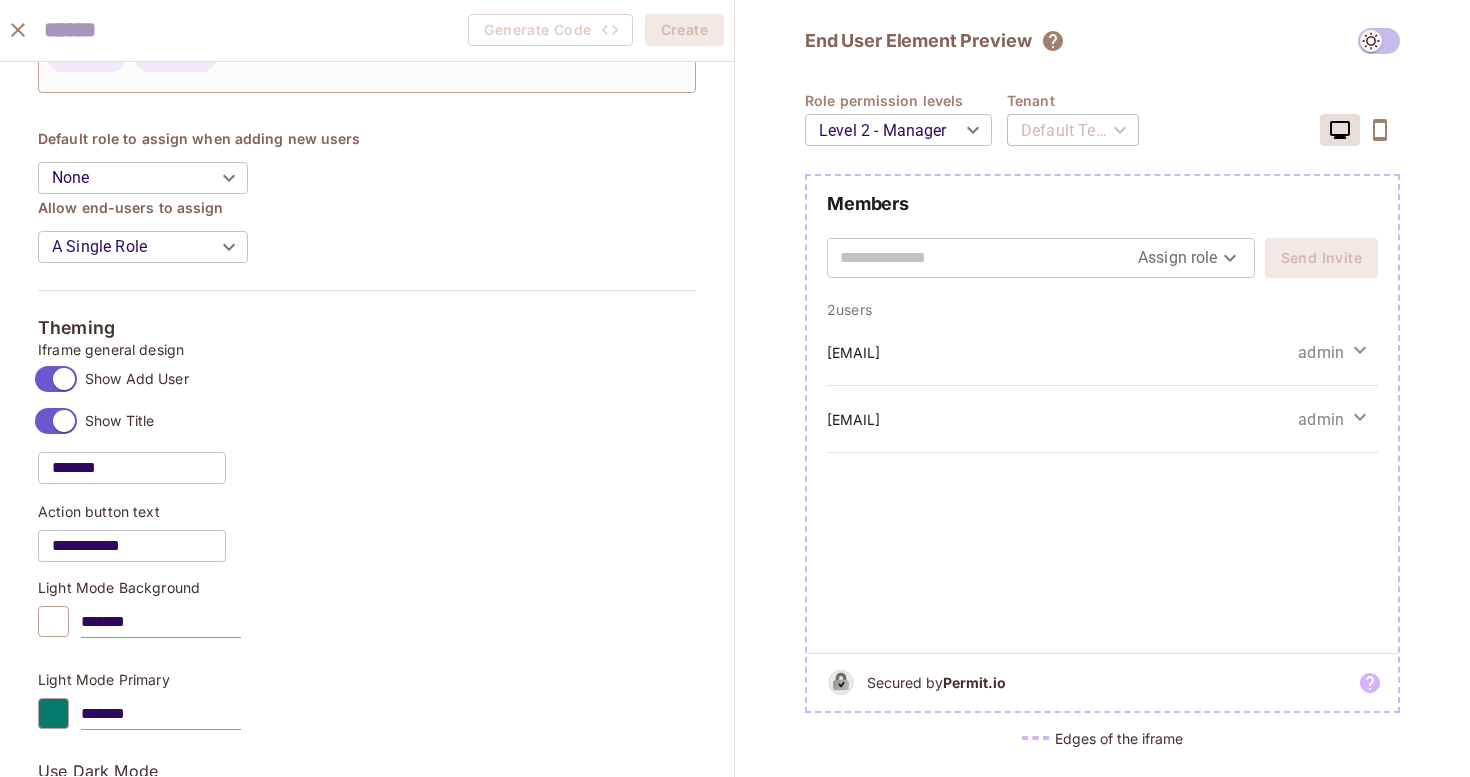 scroll, scrollTop: 745, scrollLeft: 0, axis: vertical 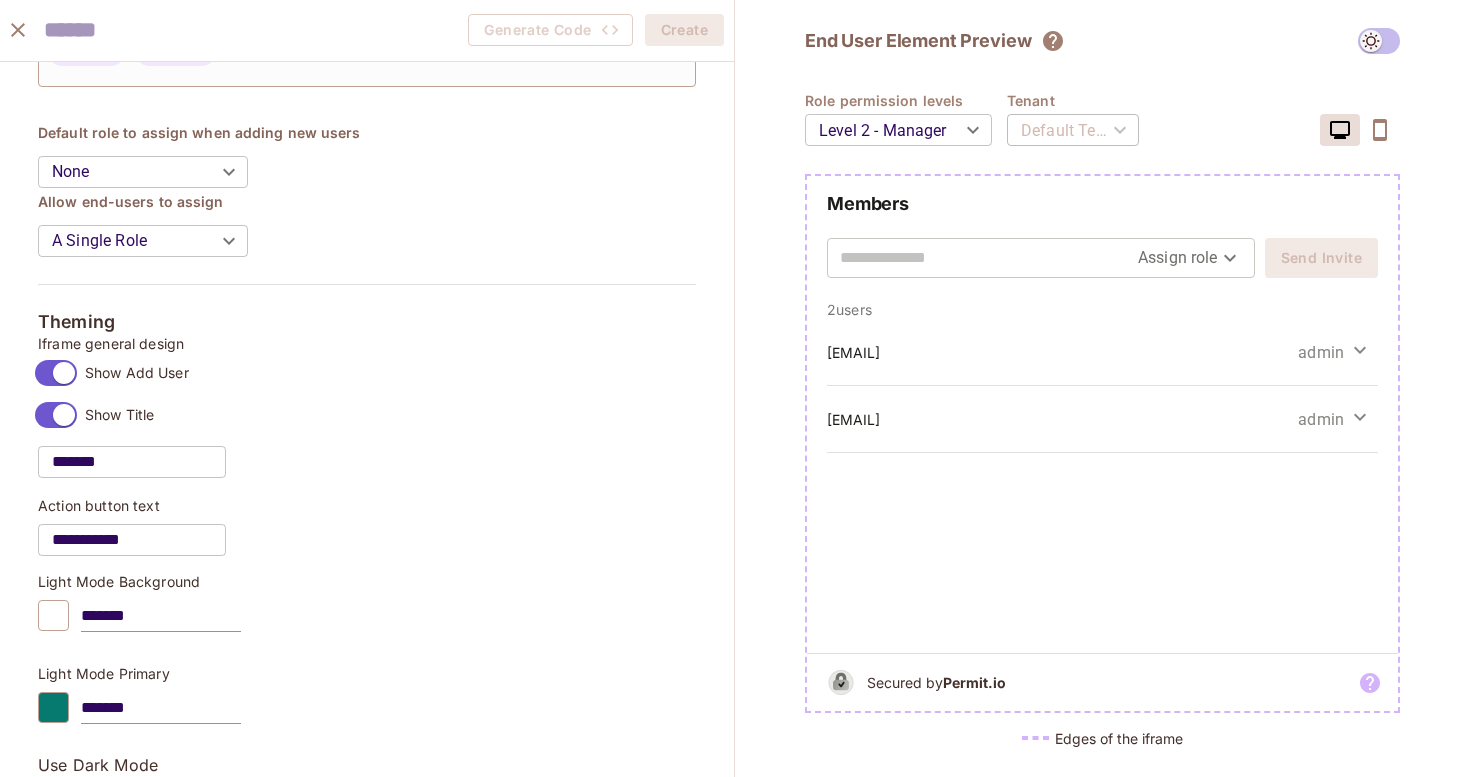 click on "Pro B bonyazilim.com.tr Projects Monitoring Settings BON Influence Production Home Policy Directory Elements Audit Log FoAz Proxy Connect Upgrade Help & Updates bonyazilim.com.tr / BON Influence : Production / Permit Elements Permit Elements Settings Create Create Select one of the available Permit elements below Configure Use the editor to configure the element to meet your product's needs Copy After configuring the element, simply copy the embeddable code Embed Paste the generated code into your application, and you're done! User Management   Allow your users to invite users and assign them roles .  Docs Create Element Audit Logs   Allow users to monitor access-control decisions .  Docs Create Element Approval Flows NEW Allow users to trigger and complete processes for additional permissions.   Docs Access Request   Allows users to request resource access. Requests are managed via the user management element .  Docs Create Element Operation Approval   .  Docs Create Element Approval Management   .  Docs" at bounding box center [735, 388] 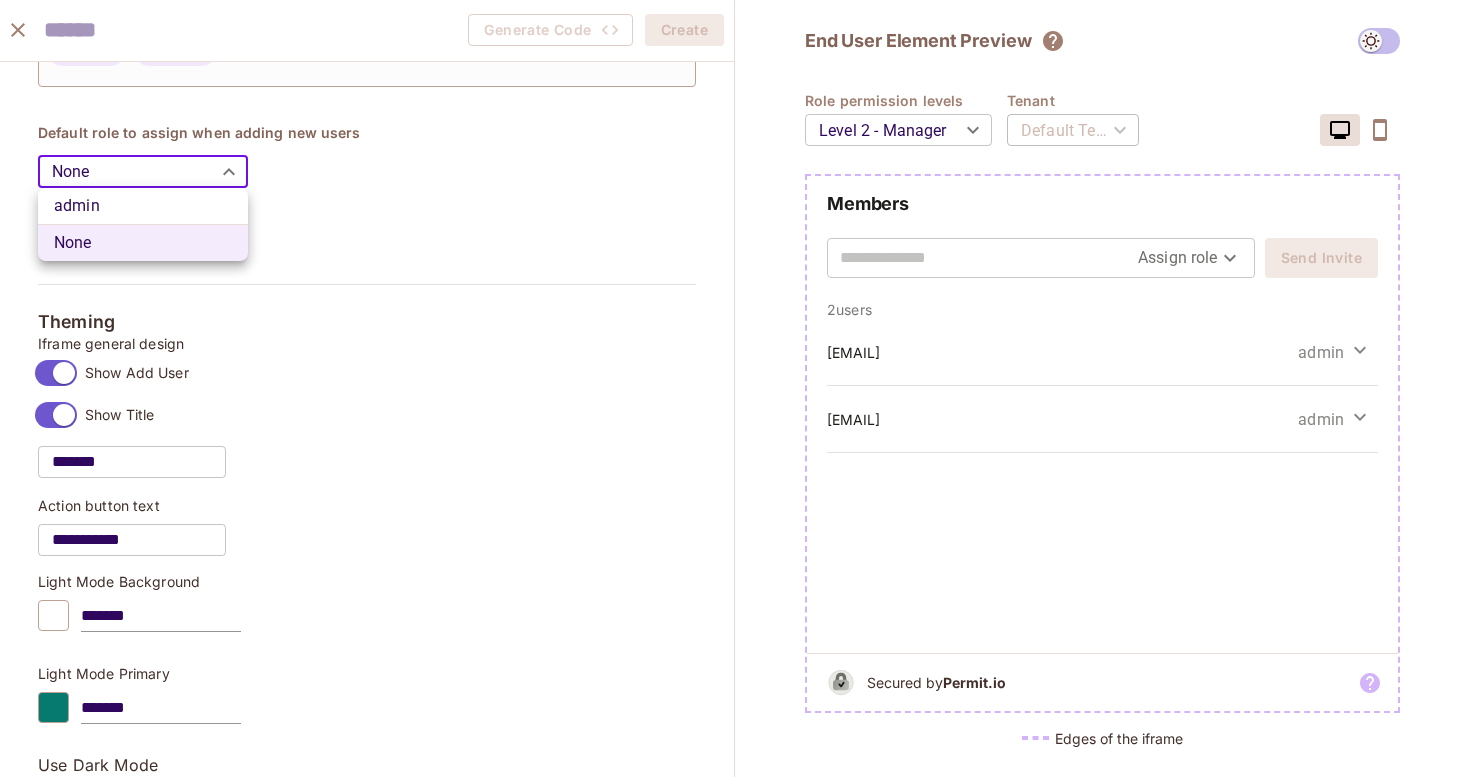click at bounding box center (735, 388) 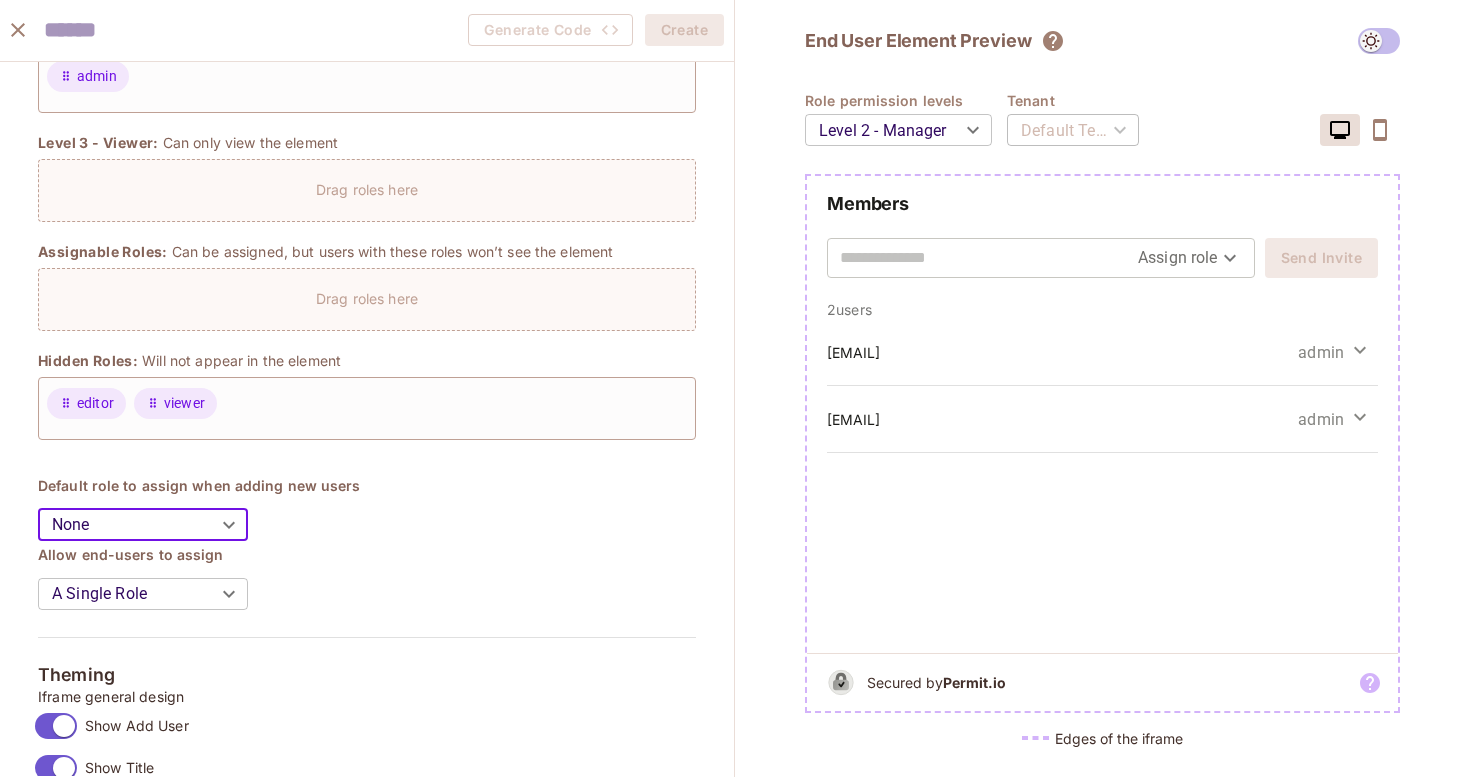 scroll, scrollTop: 0, scrollLeft: 0, axis: both 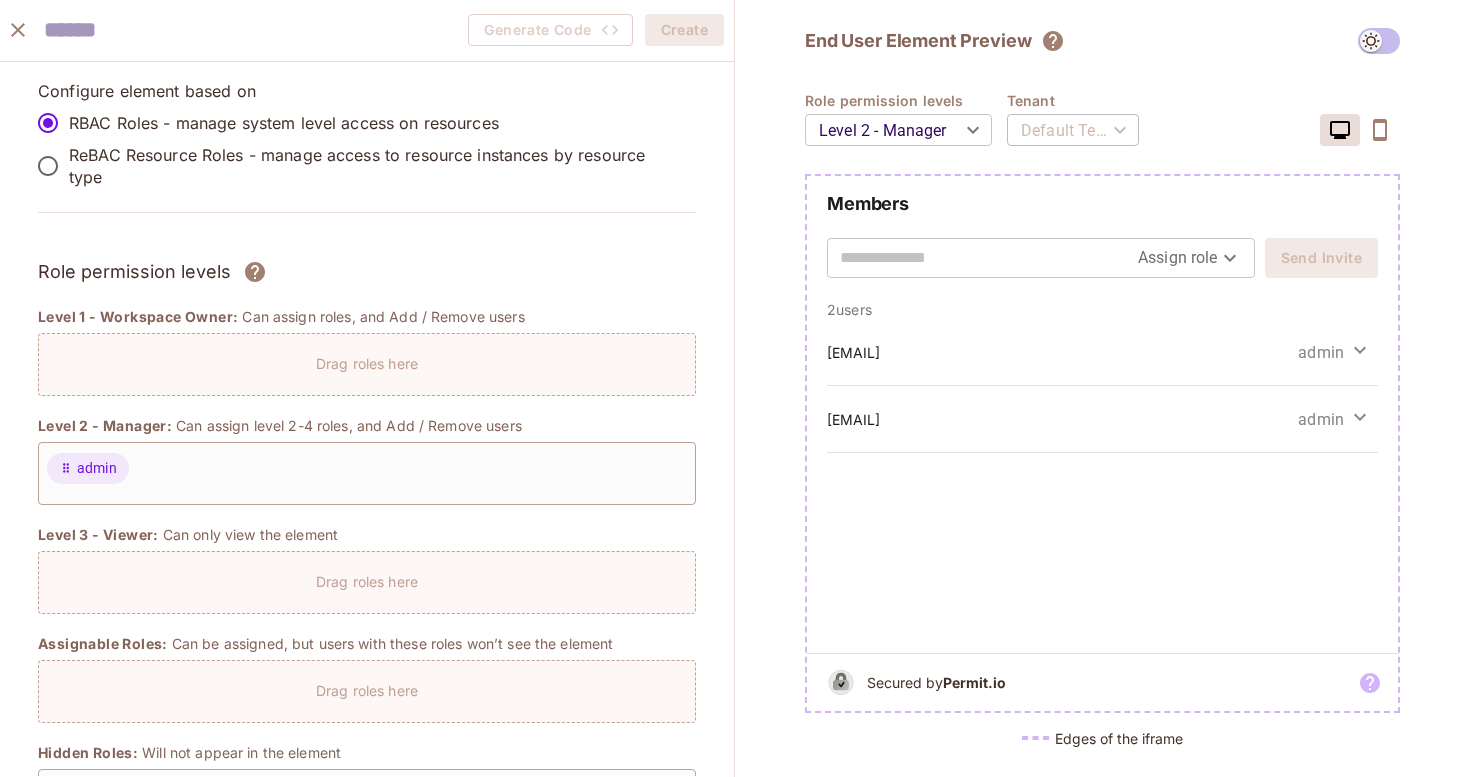 click on "ReBAC Resource Roles - manage access to resource instances by resource type" at bounding box center [374, 166] 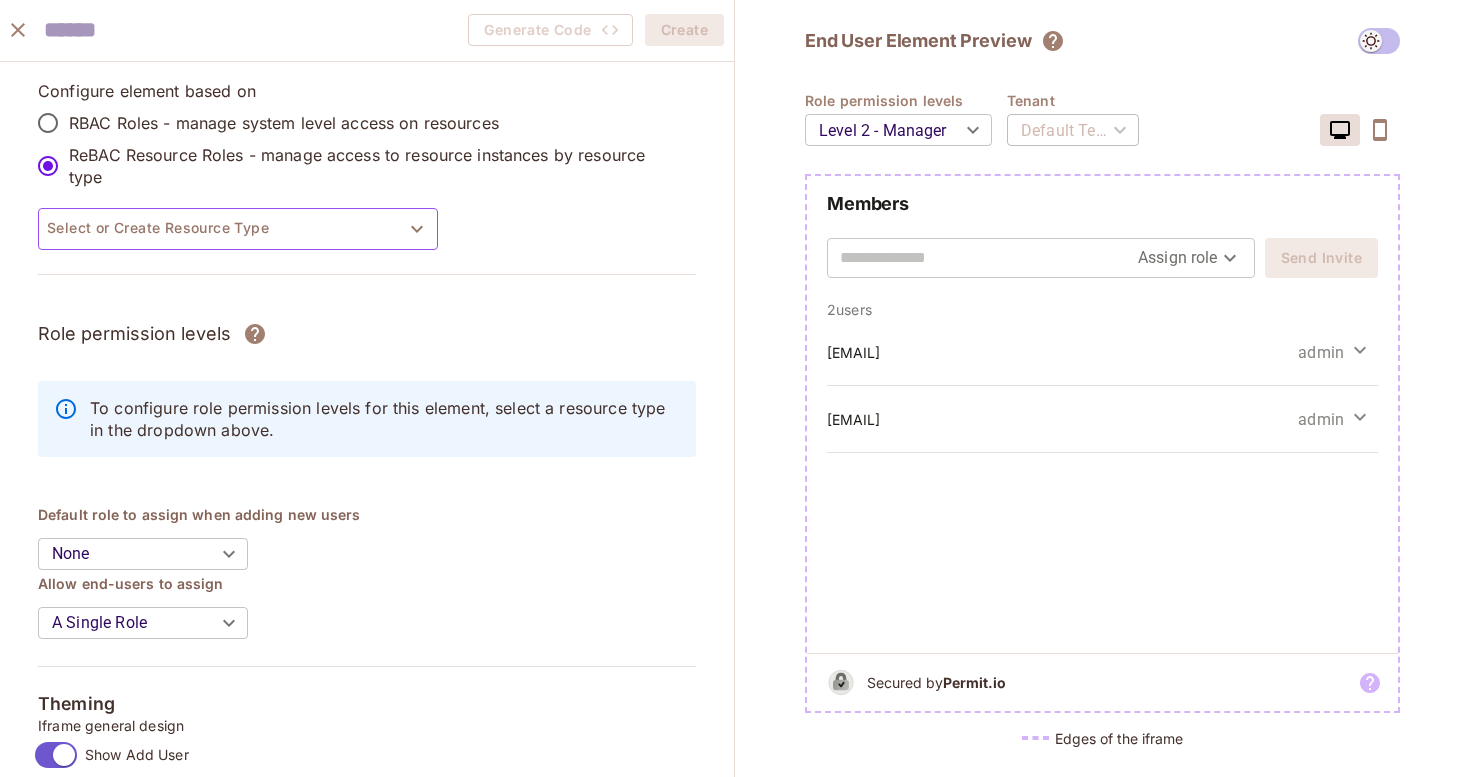 click on "Select or Create Resource Type" at bounding box center [238, 229] 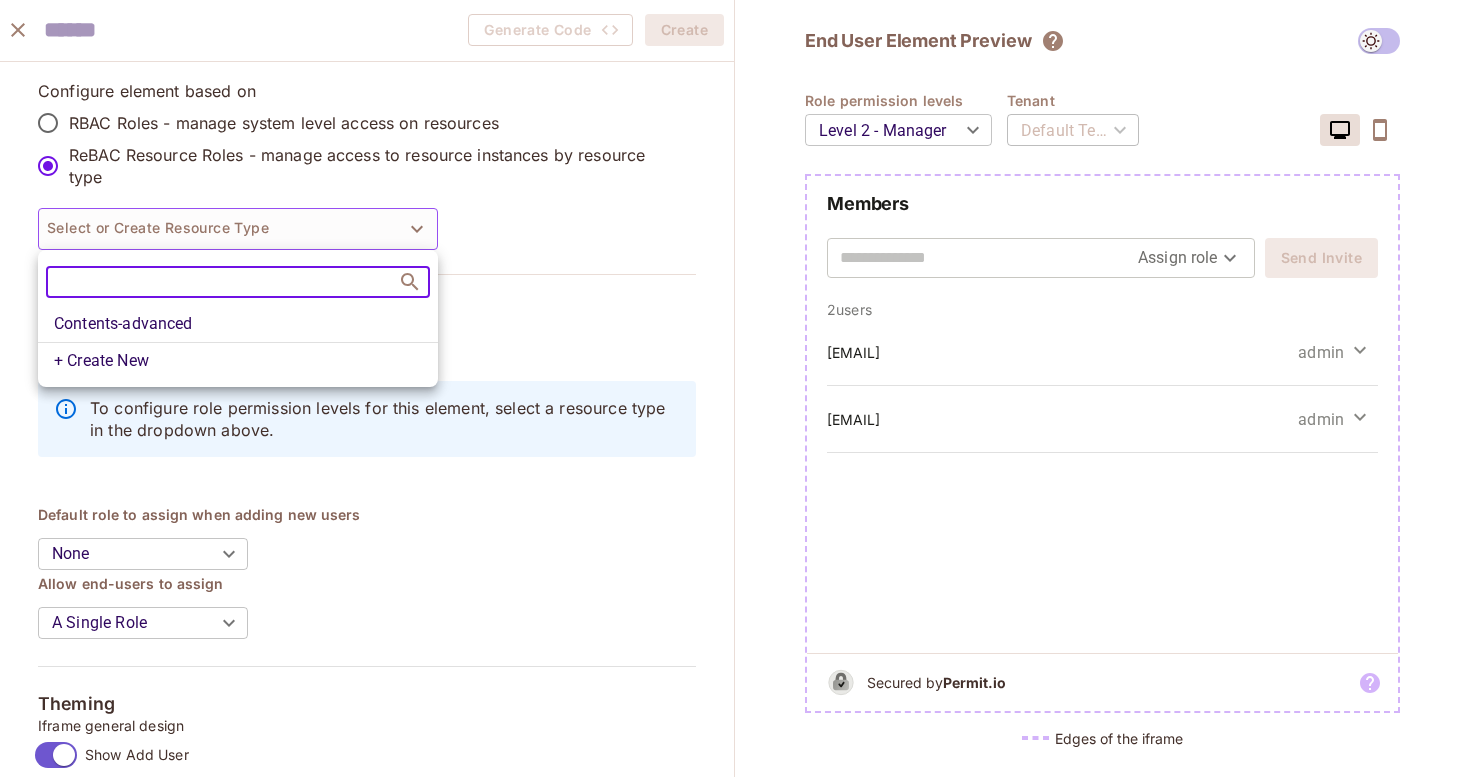 click on "Contents-advanced" at bounding box center [238, 324] 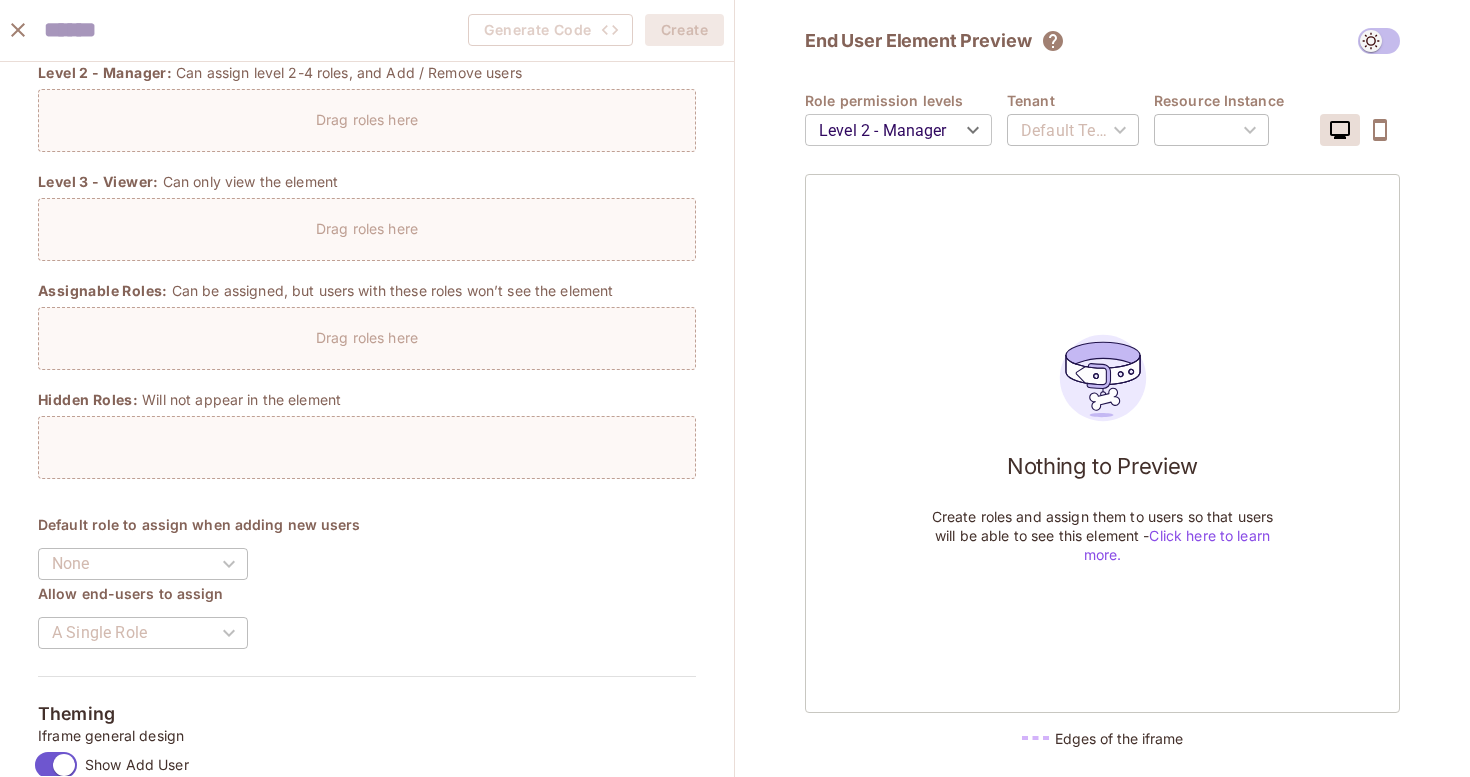 scroll, scrollTop: 379, scrollLeft: 0, axis: vertical 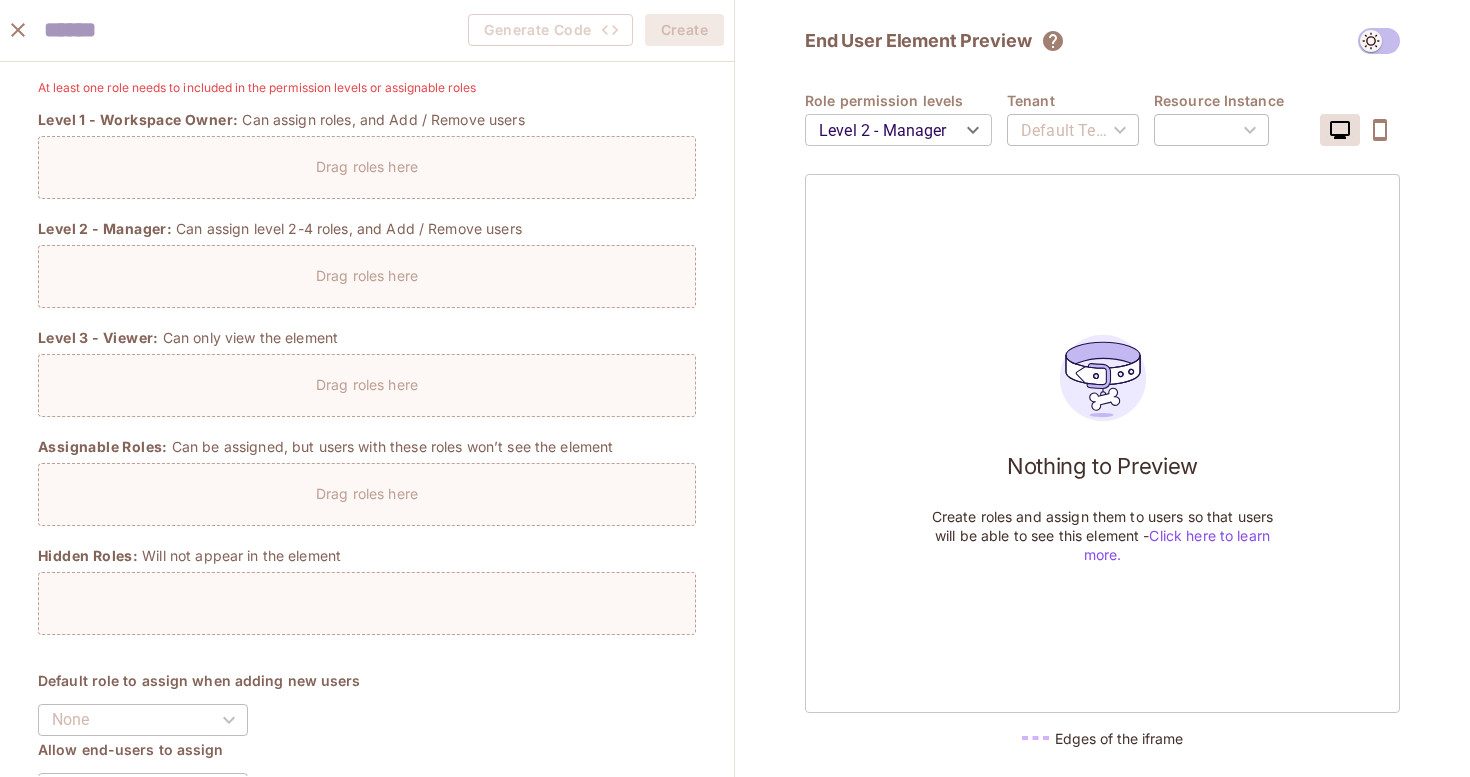 click on "None" at bounding box center (143, 720) 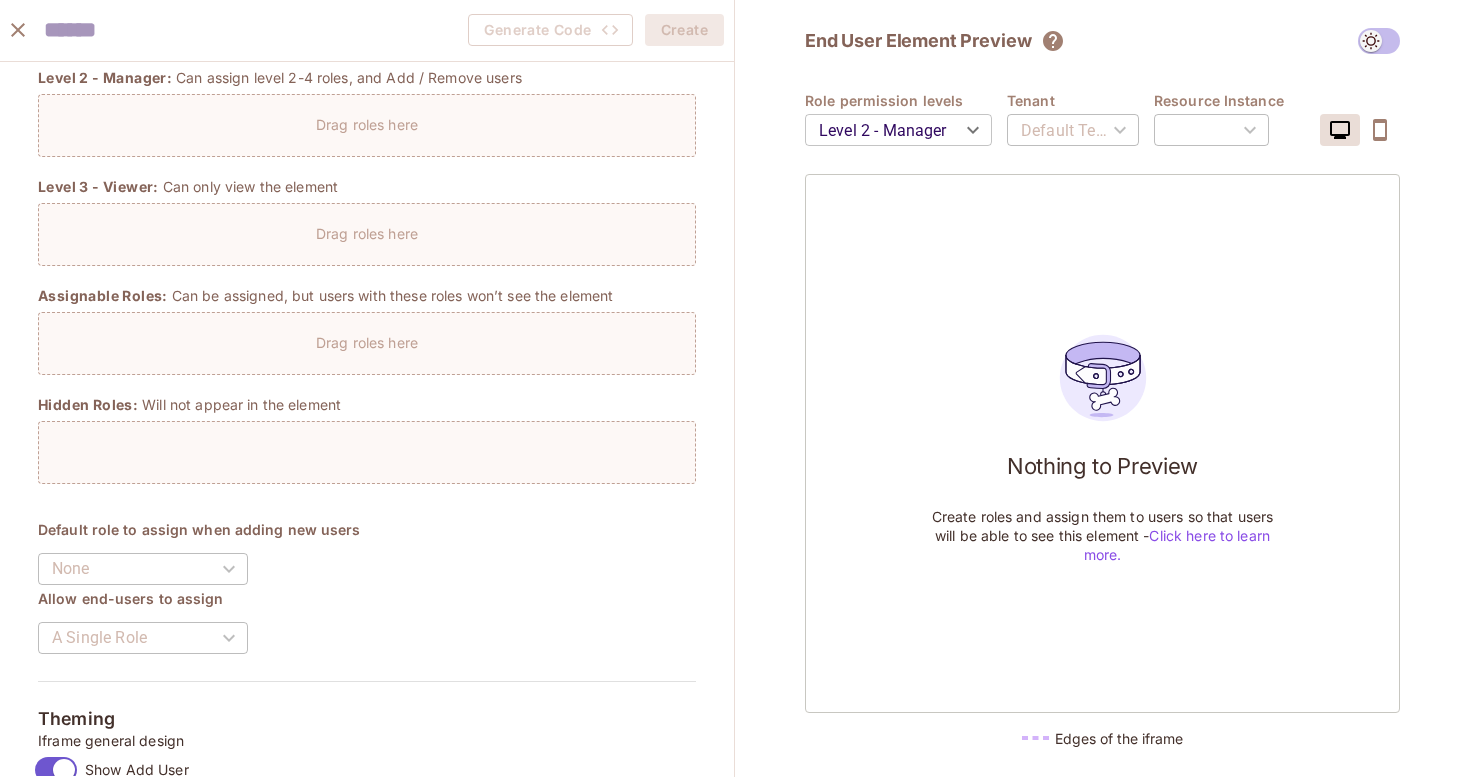 scroll, scrollTop: 554, scrollLeft: 0, axis: vertical 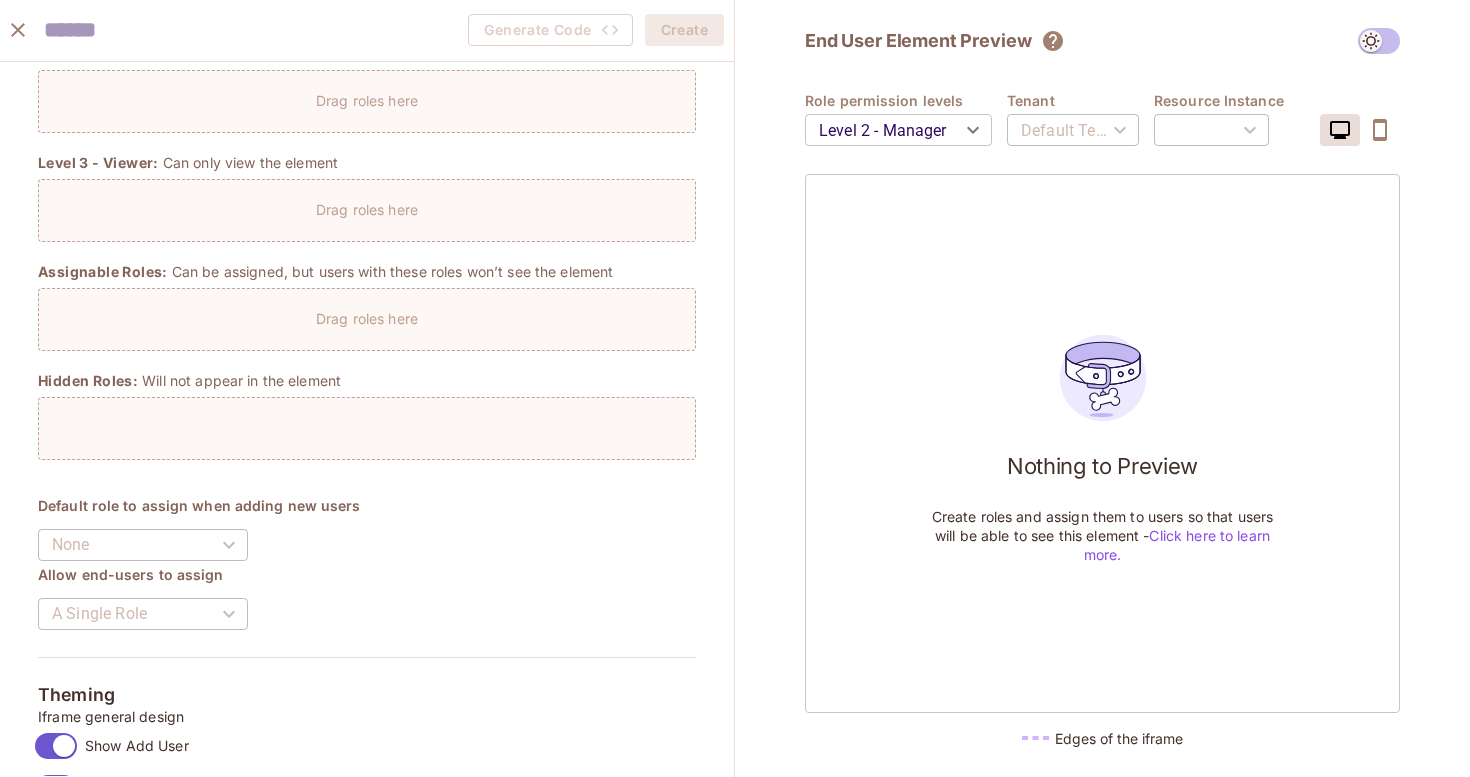click on "​" at bounding box center [1211, 130] 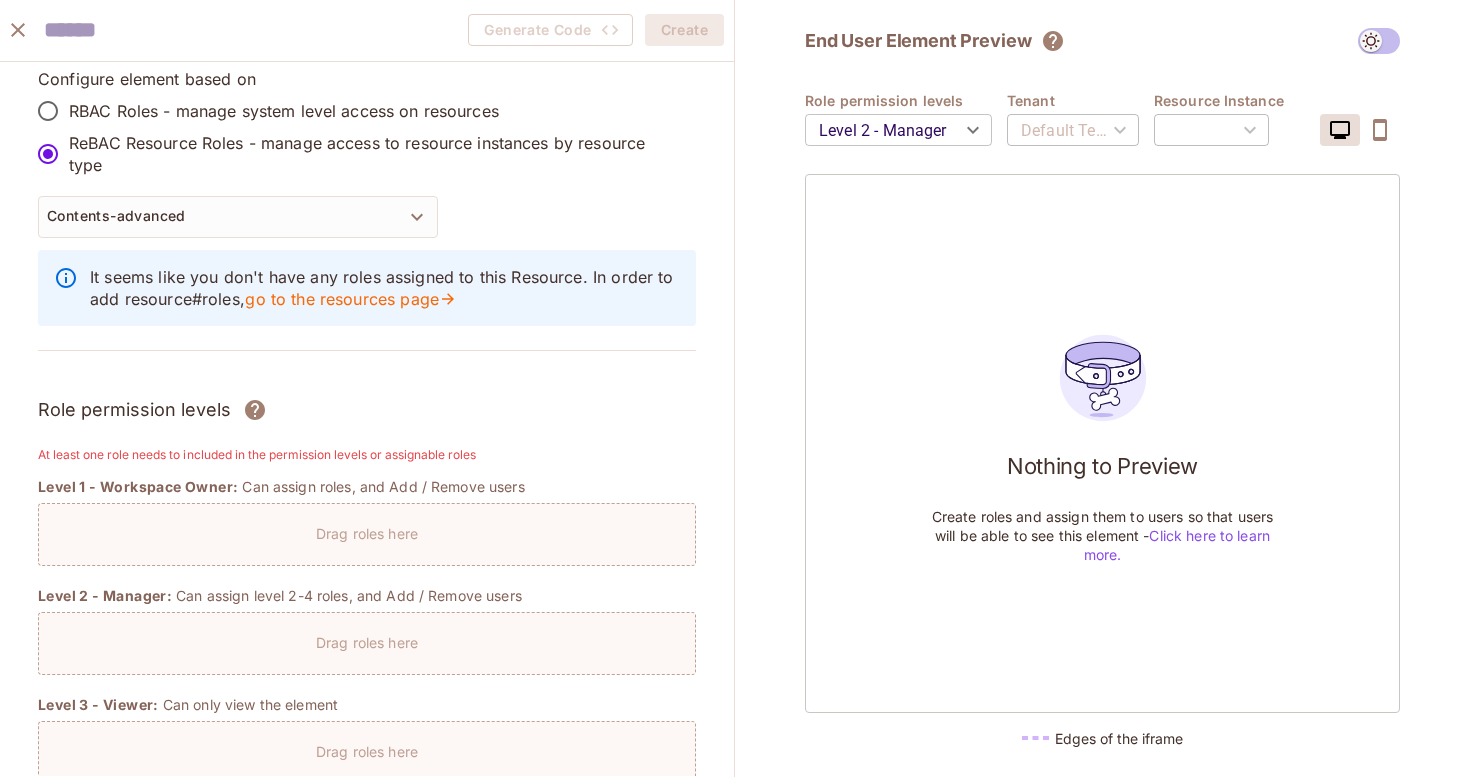 scroll, scrollTop: 0, scrollLeft: 0, axis: both 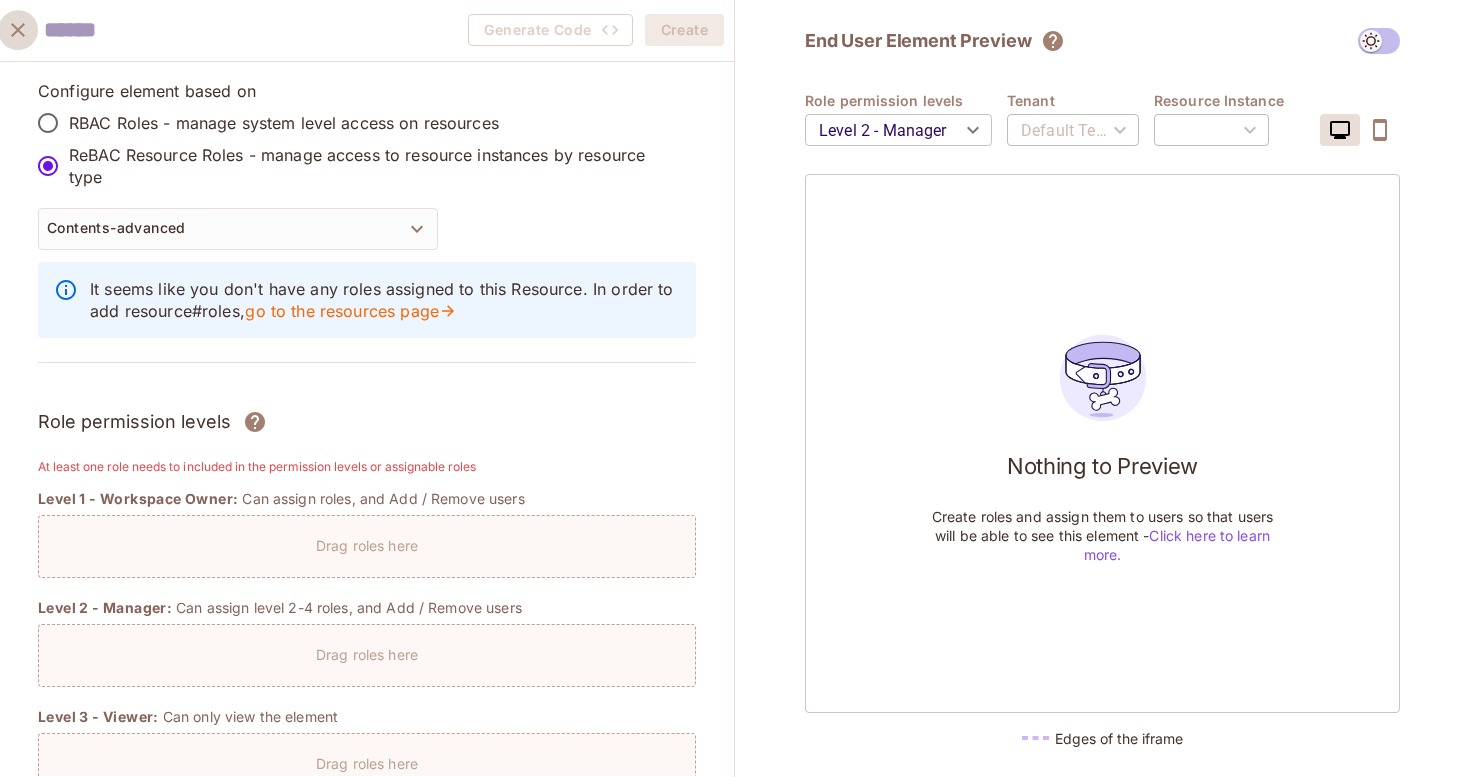 click 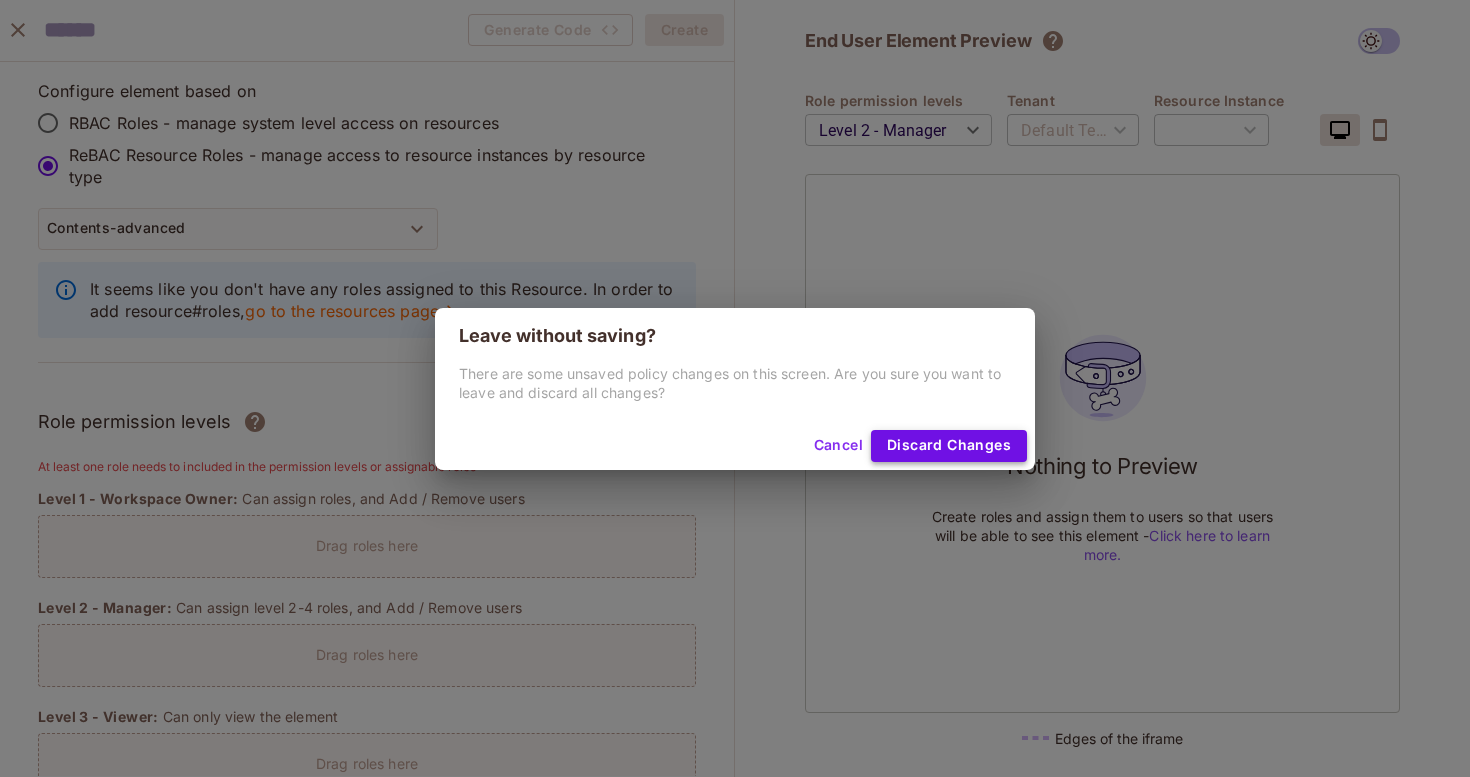 click on "Discard Changes" at bounding box center (949, 446) 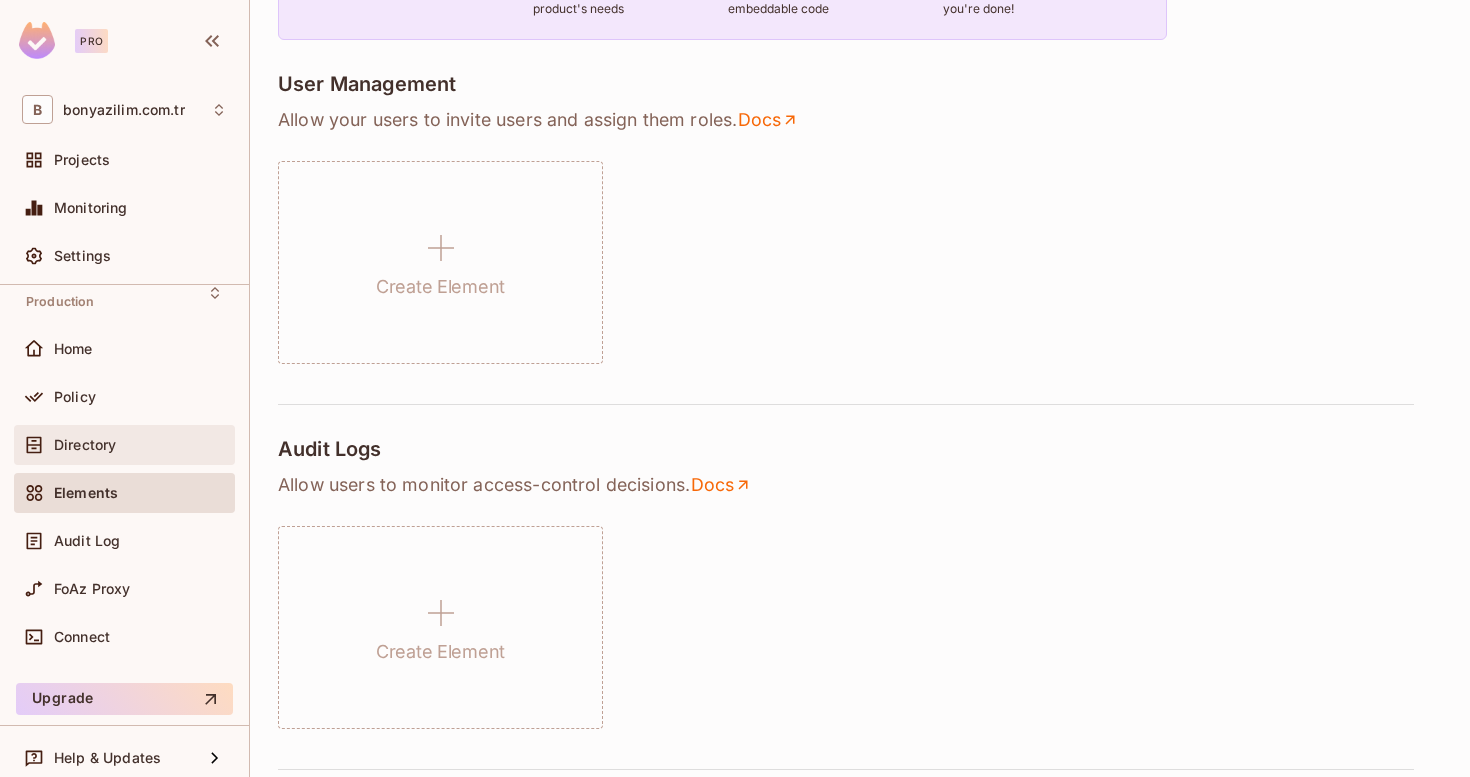 click on "Directory" at bounding box center [140, 445] 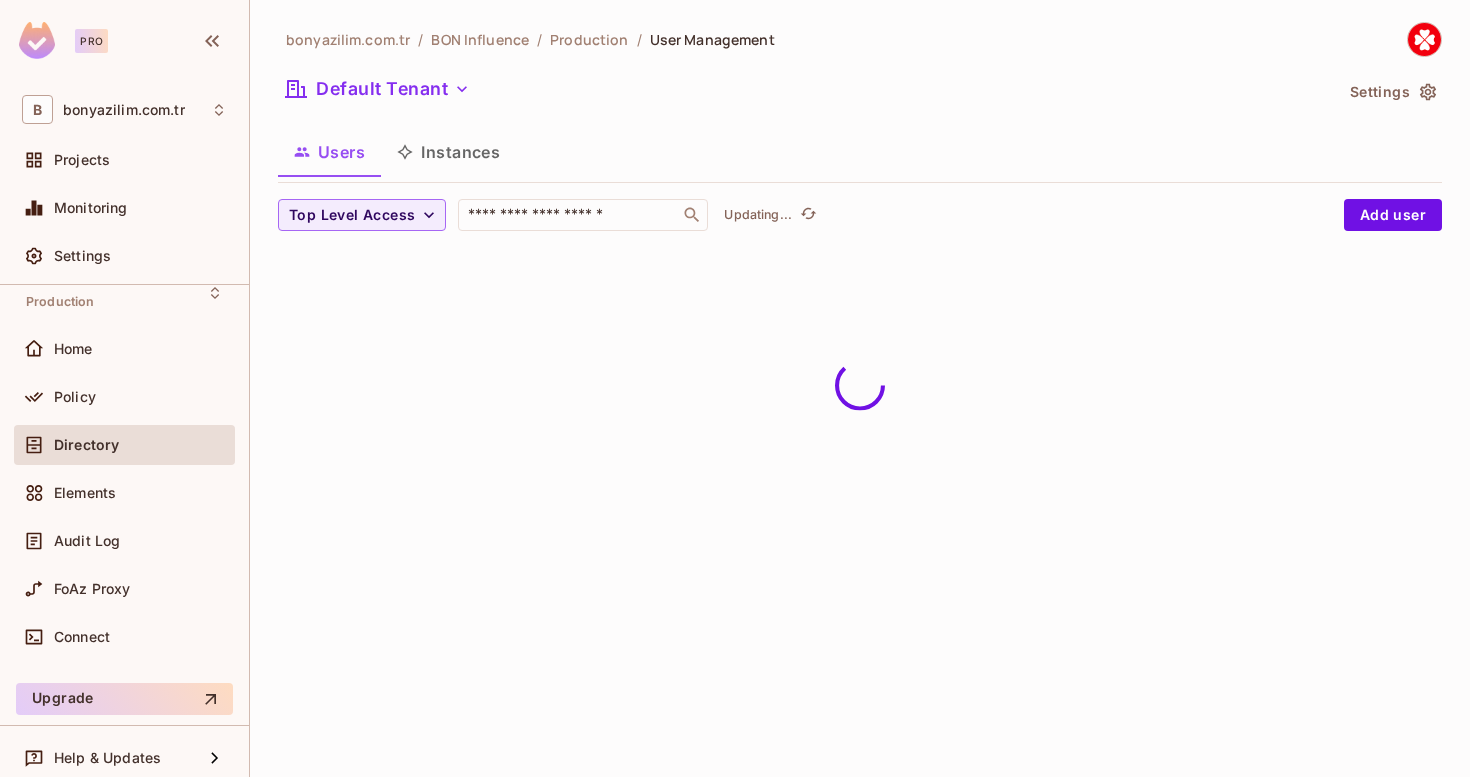 scroll, scrollTop: 0, scrollLeft: 0, axis: both 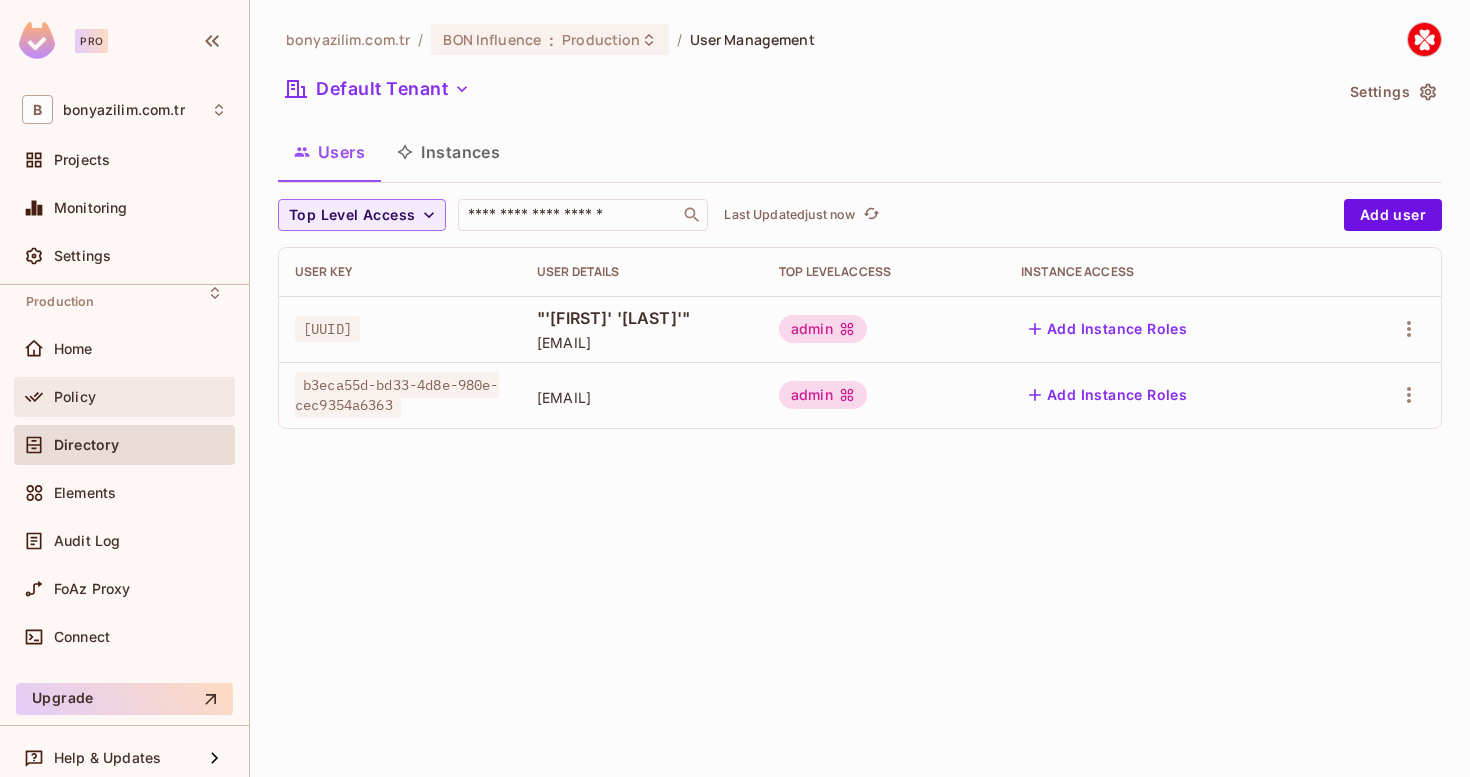 click on "Policy" at bounding box center [124, 397] 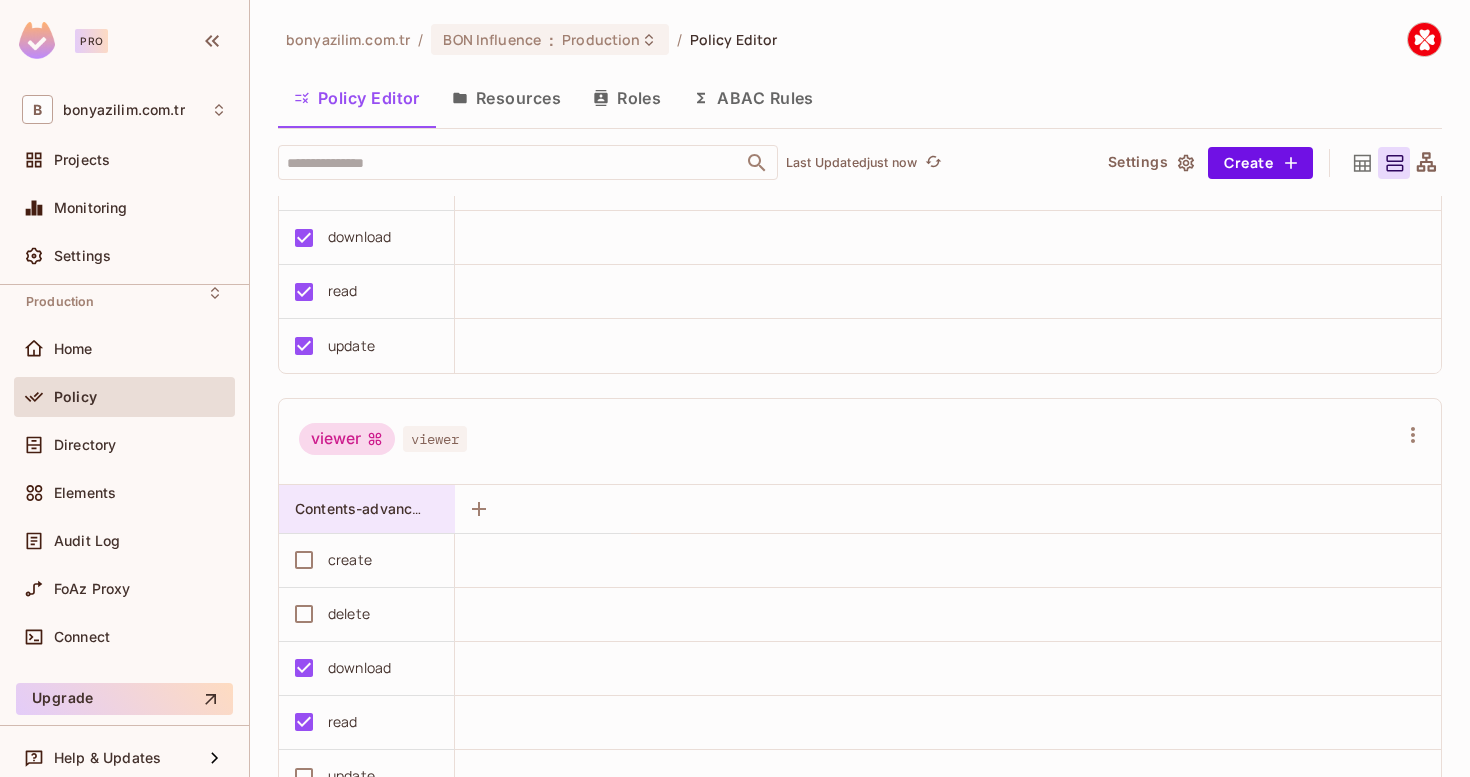 scroll, scrollTop: 735, scrollLeft: 0, axis: vertical 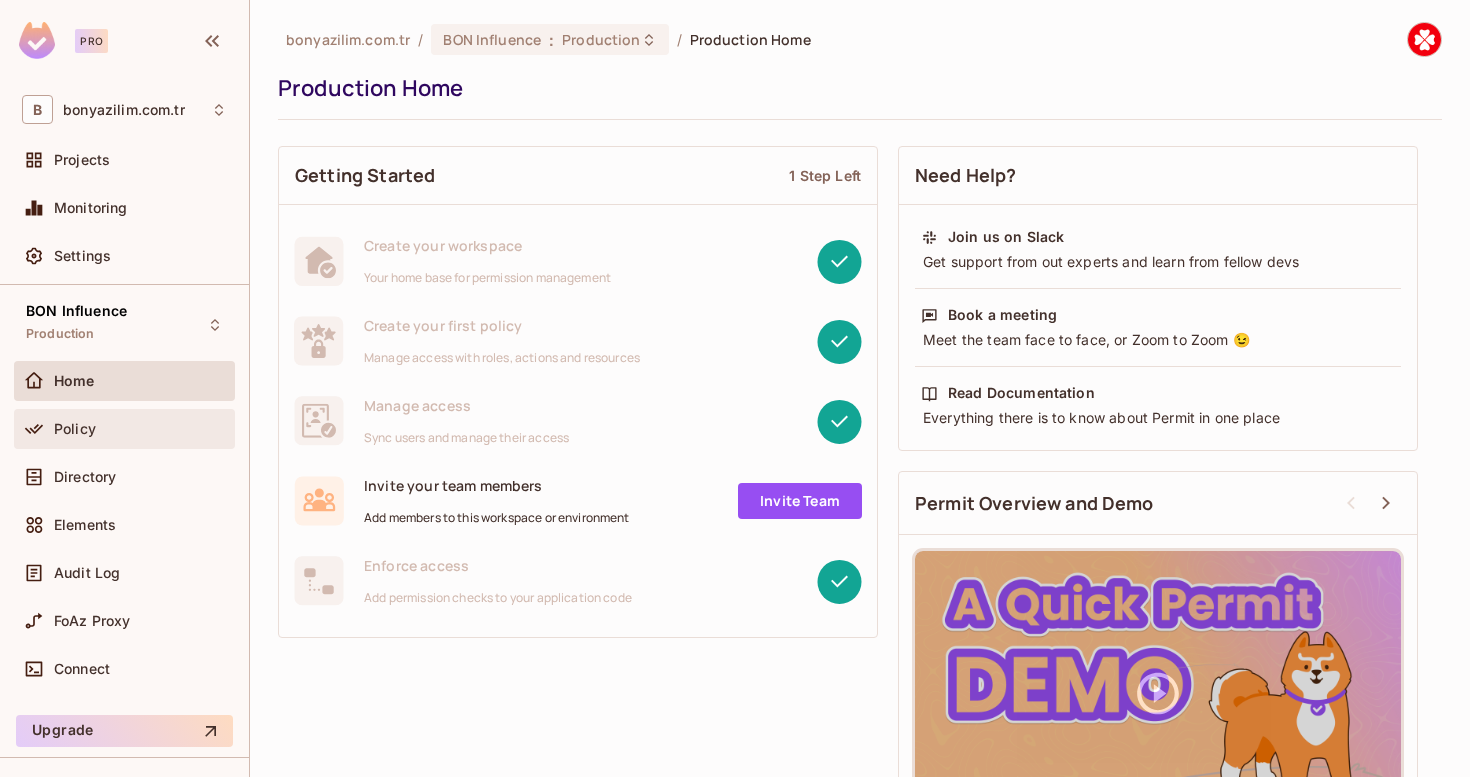 click on "Policy" at bounding box center [124, 429] 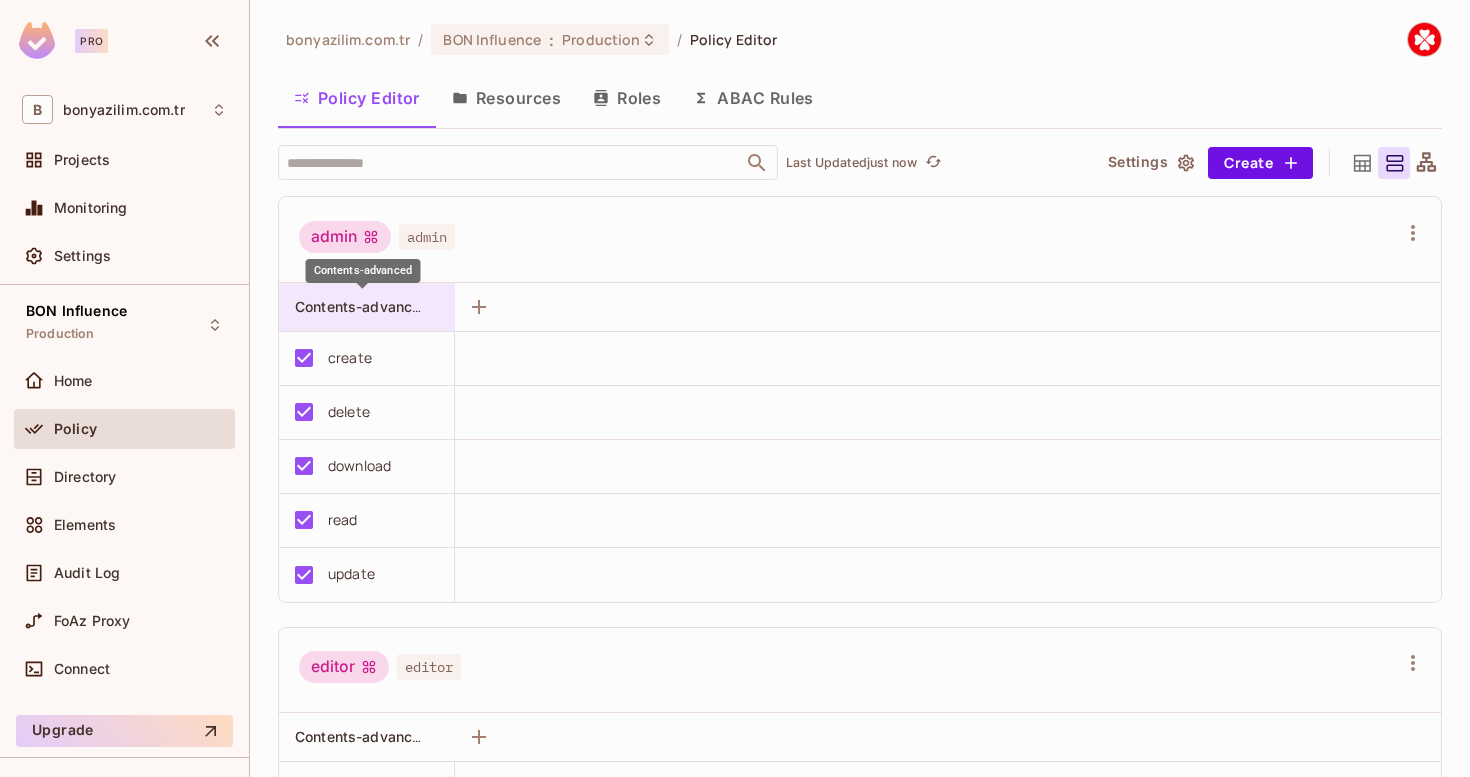 click on "Contents-advanced" at bounding box center (362, 306) 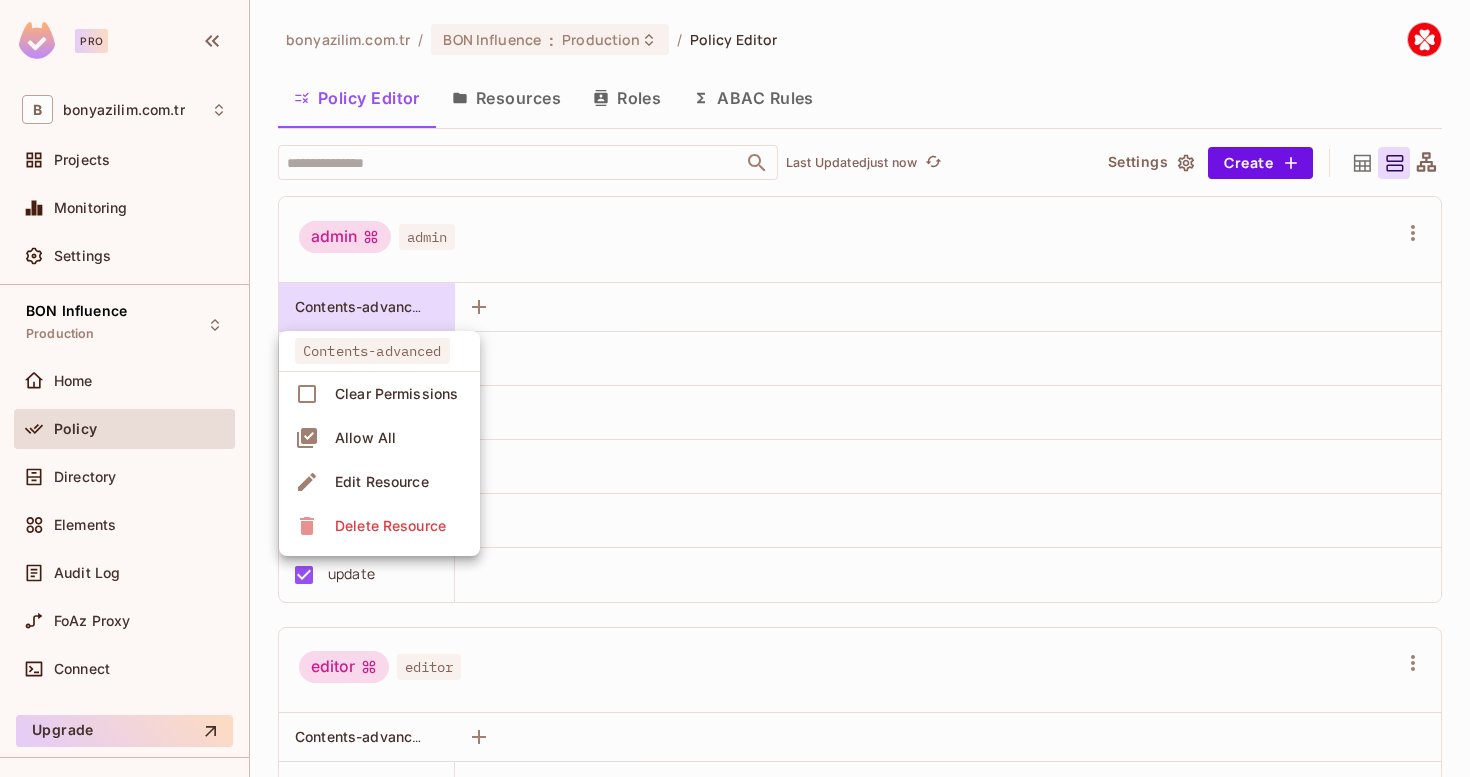 click on "Edit Resource" at bounding box center (382, 482) 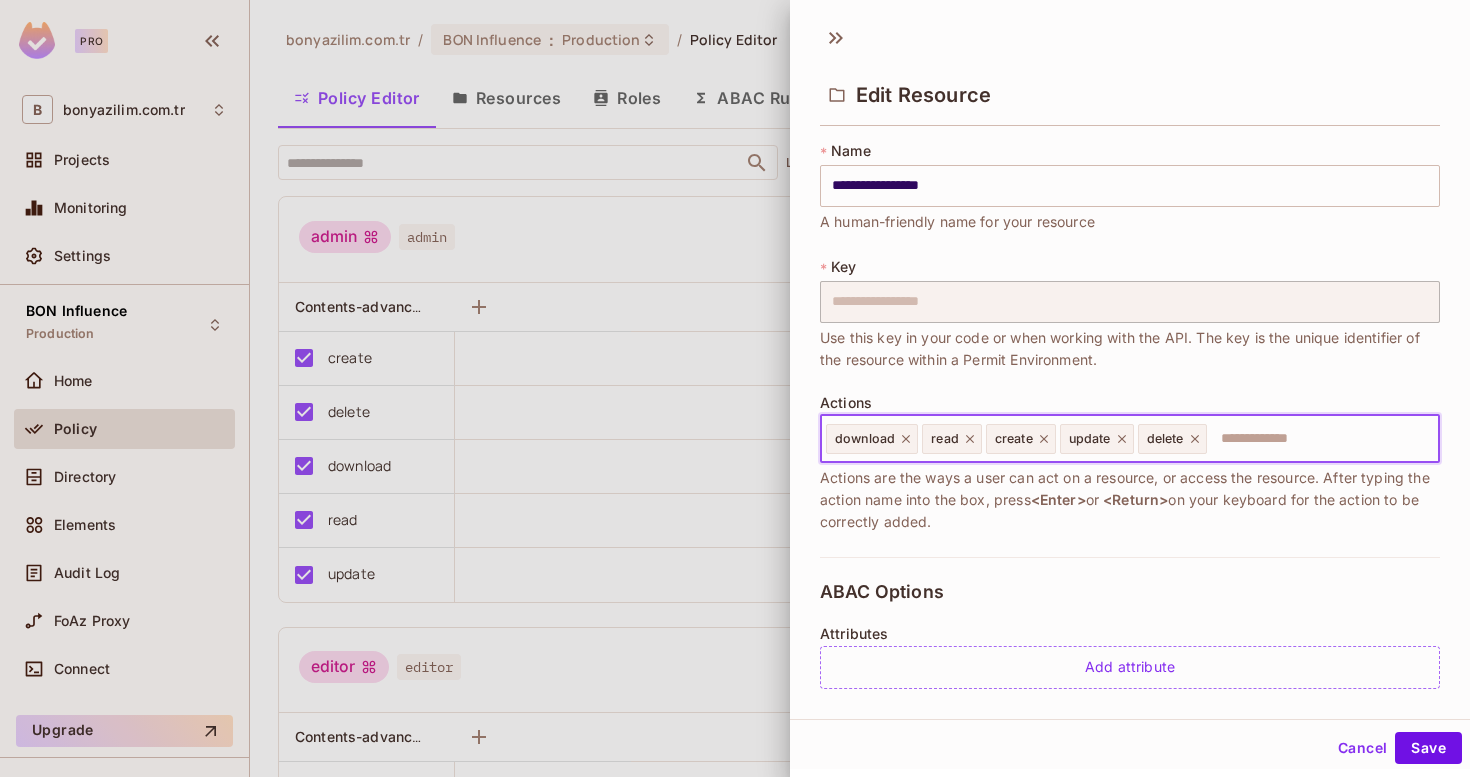 click at bounding box center [1320, 439] 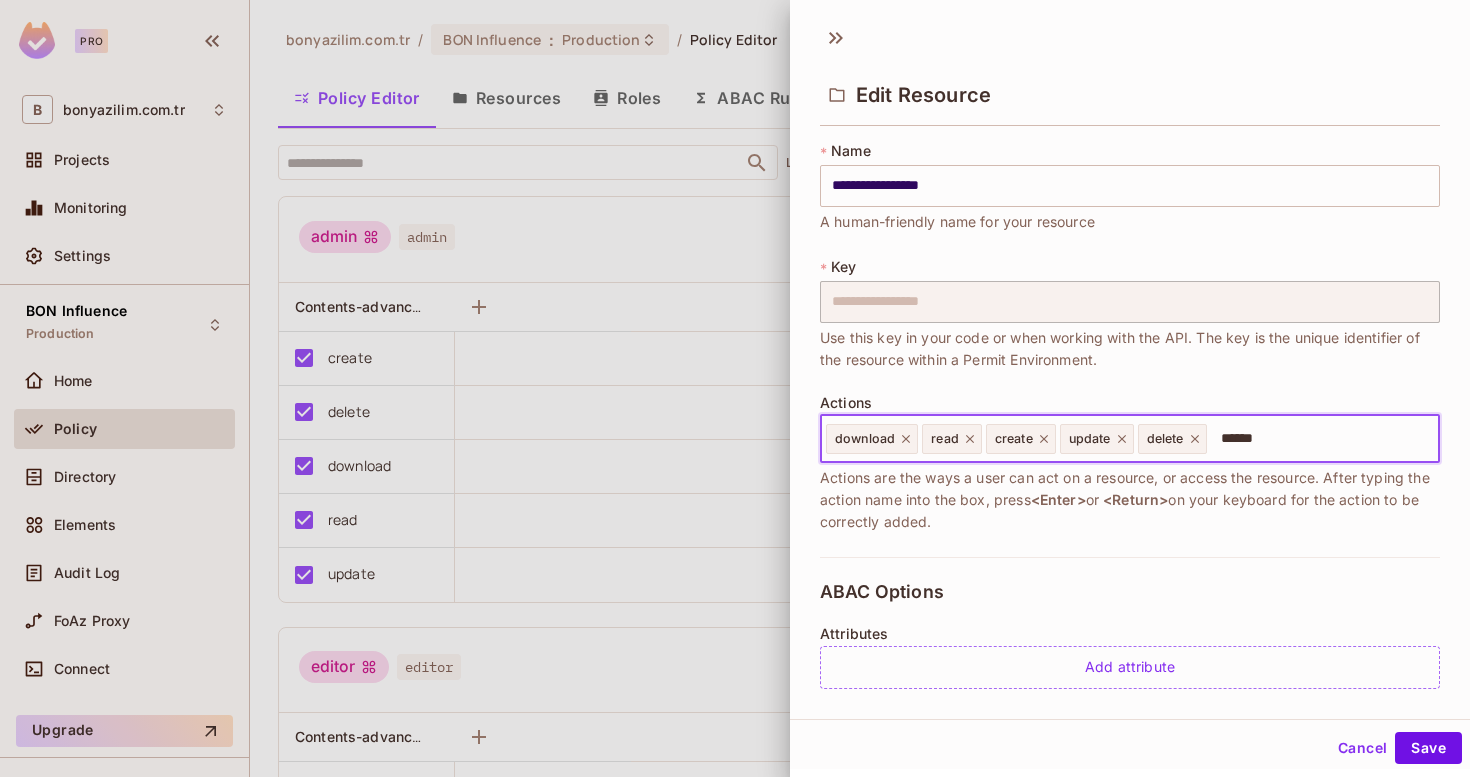 type on "******" 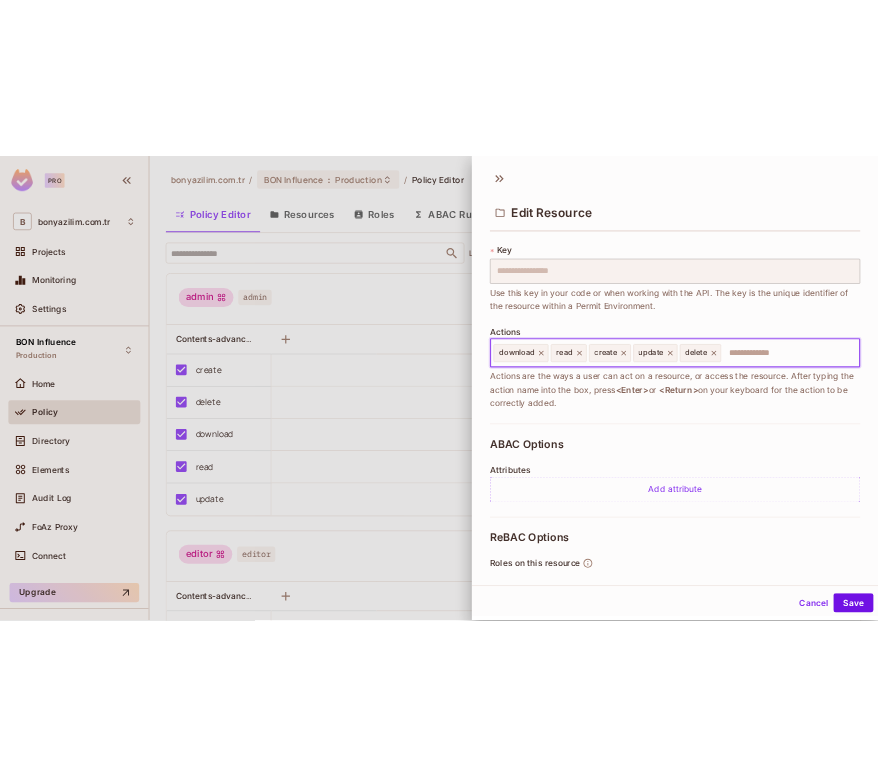 scroll, scrollTop: 125, scrollLeft: 0, axis: vertical 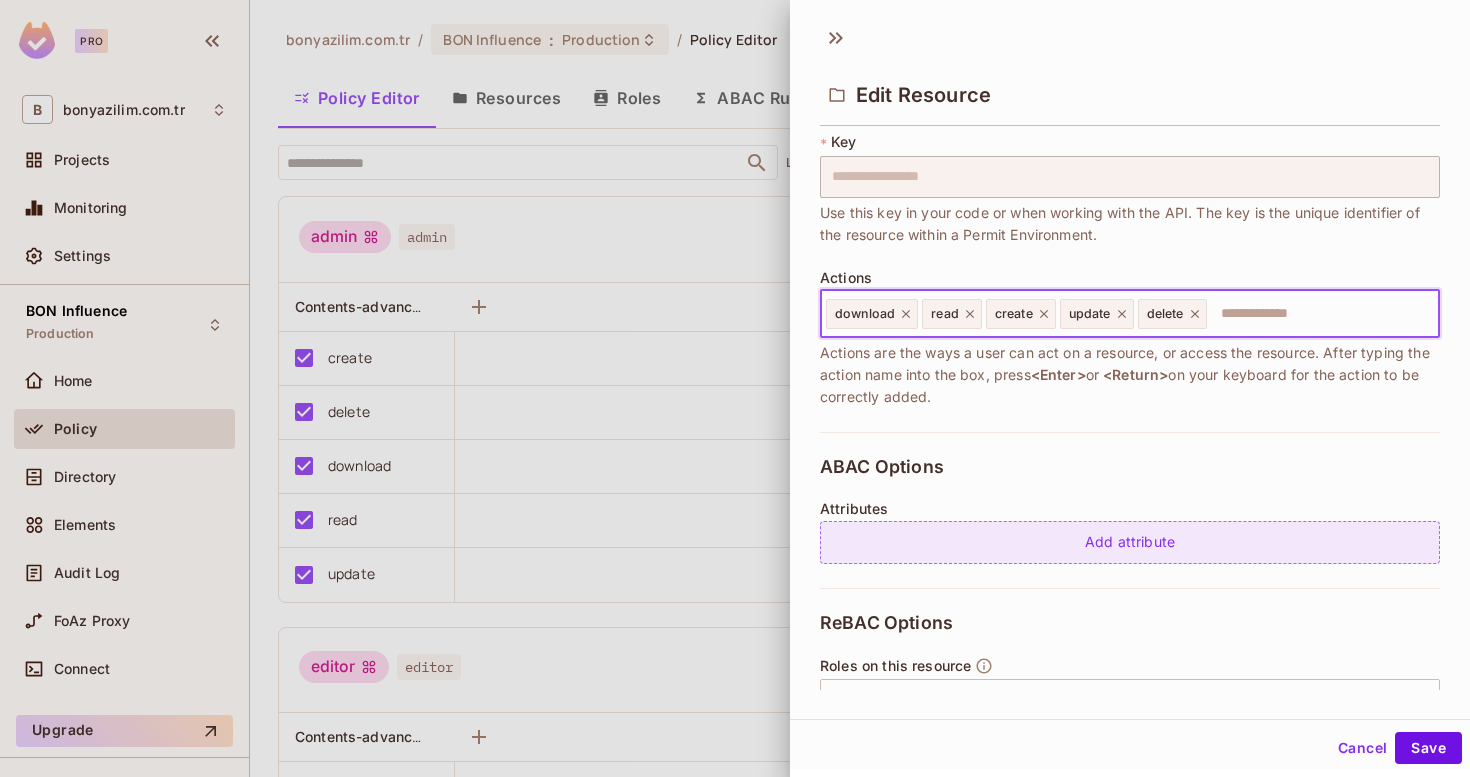 click on "Add attribute" at bounding box center [1130, 542] 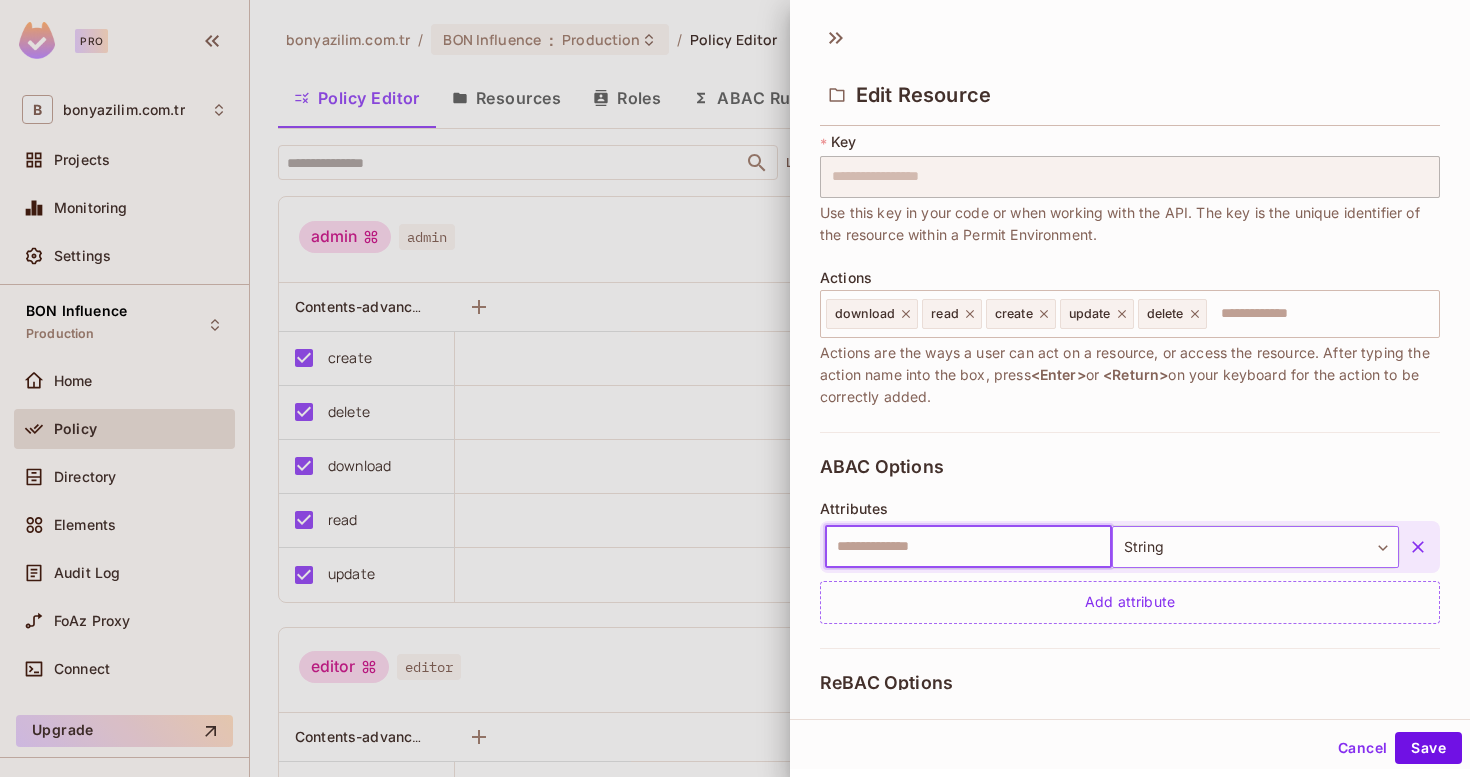 click on "**********" at bounding box center [735, 388] 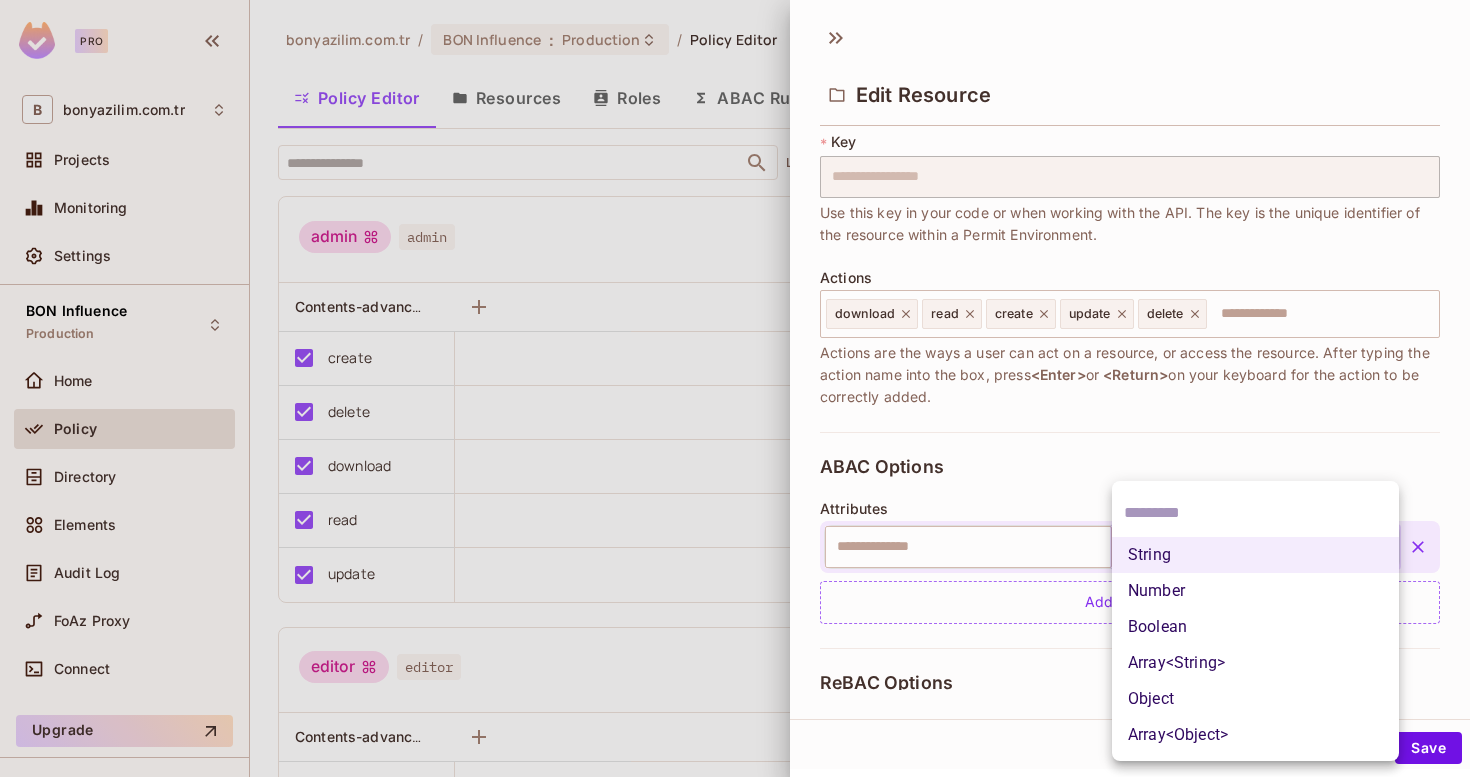 click at bounding box center [735, 388] 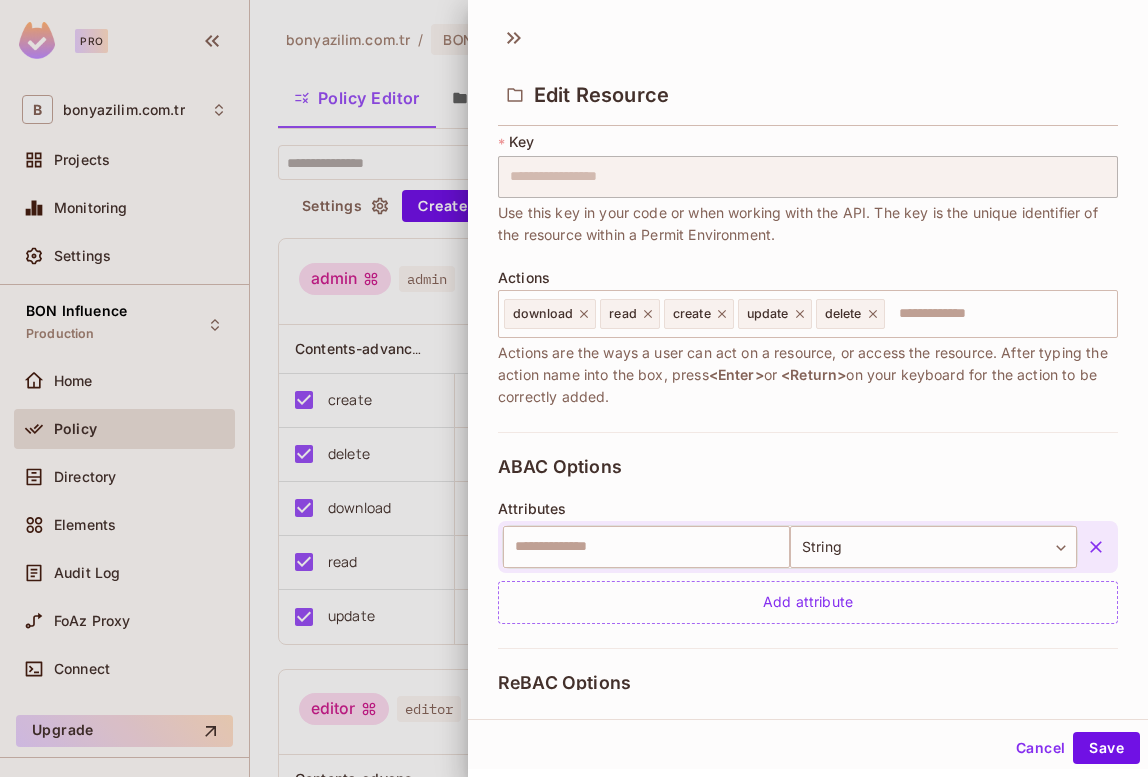 click on "Actions are the ways a user can act on a resource, or access the resource. After typing the action name into the box, press  <Enter>  or   <Return>  on your keyboard for the action to be correctly added." at bounding box center [808, 375] 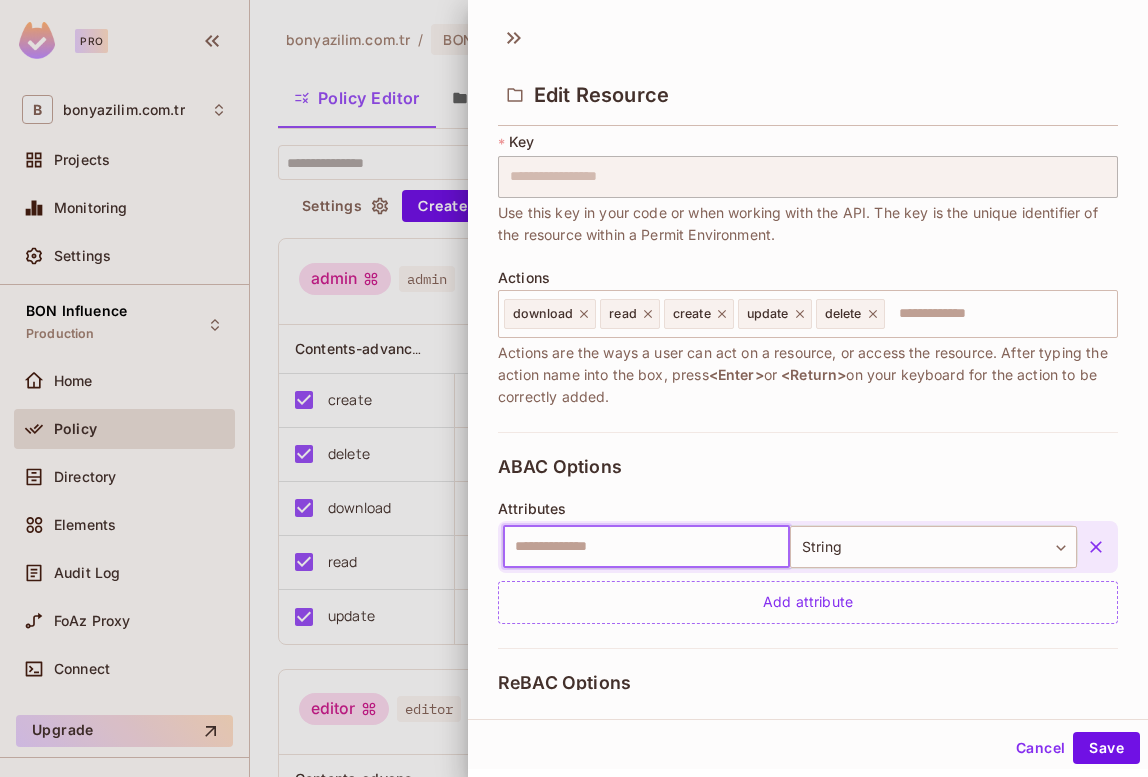 click at bounding box center (646, 547) 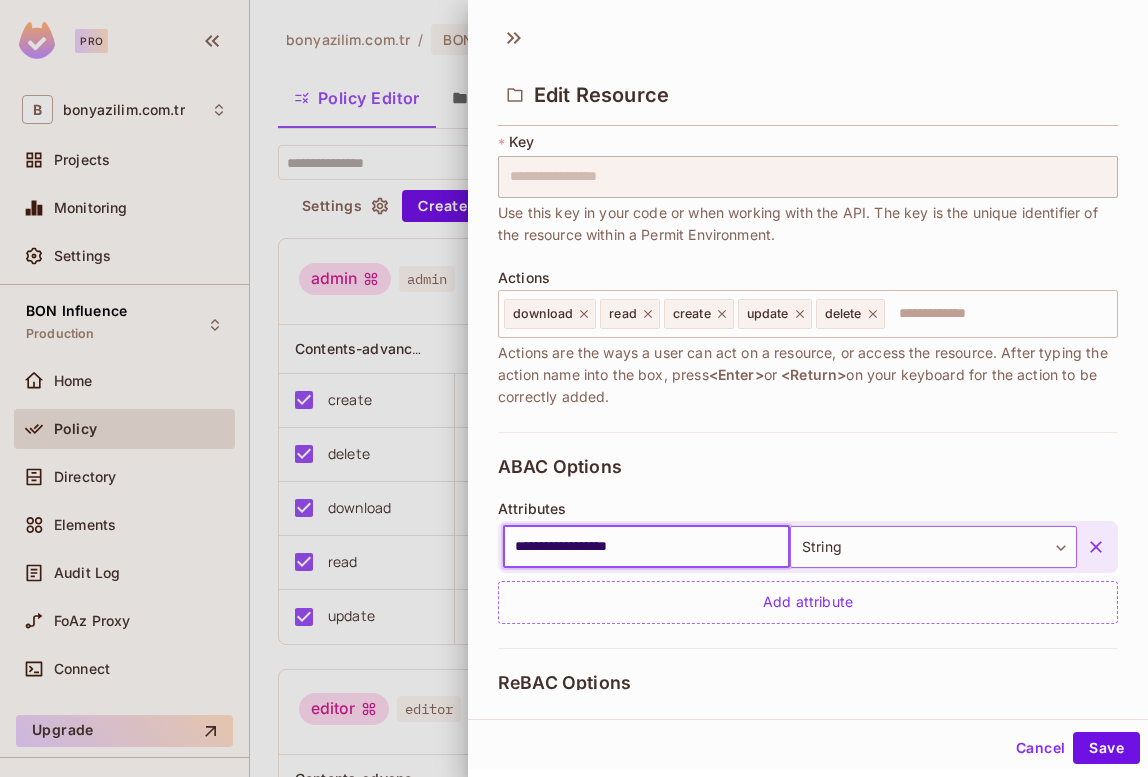 type on "**********" 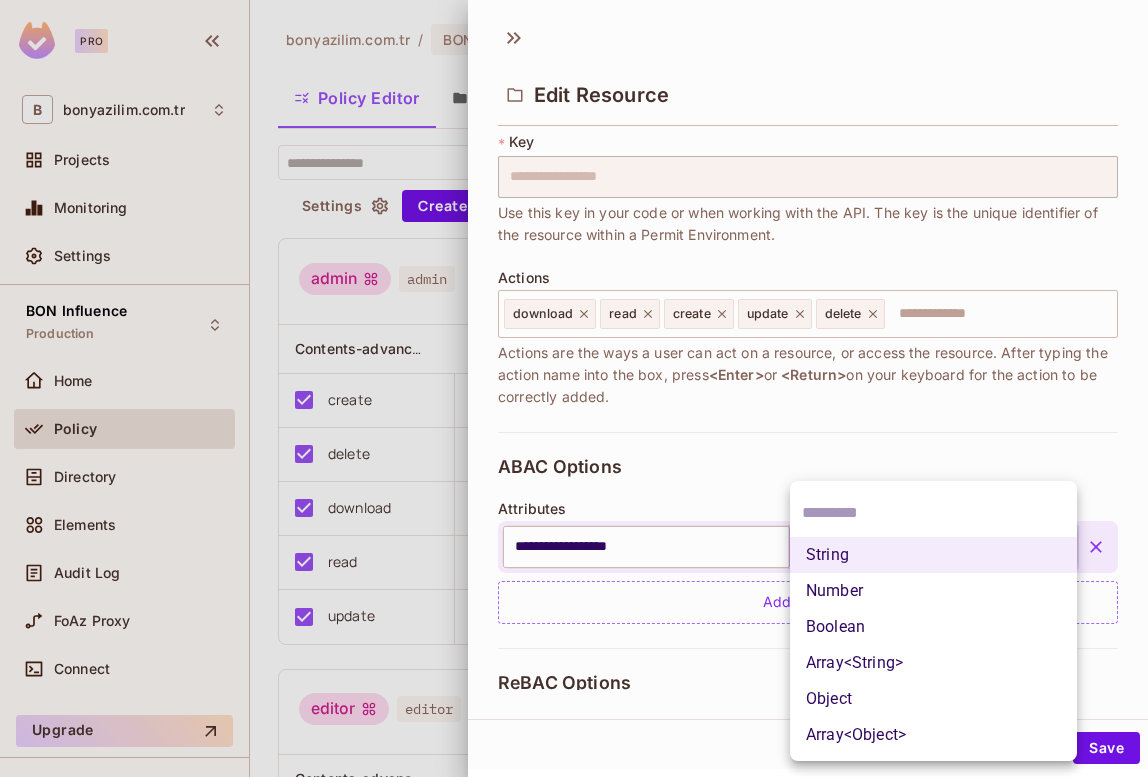 click on "Boolean" at bounding box center [933, 627] 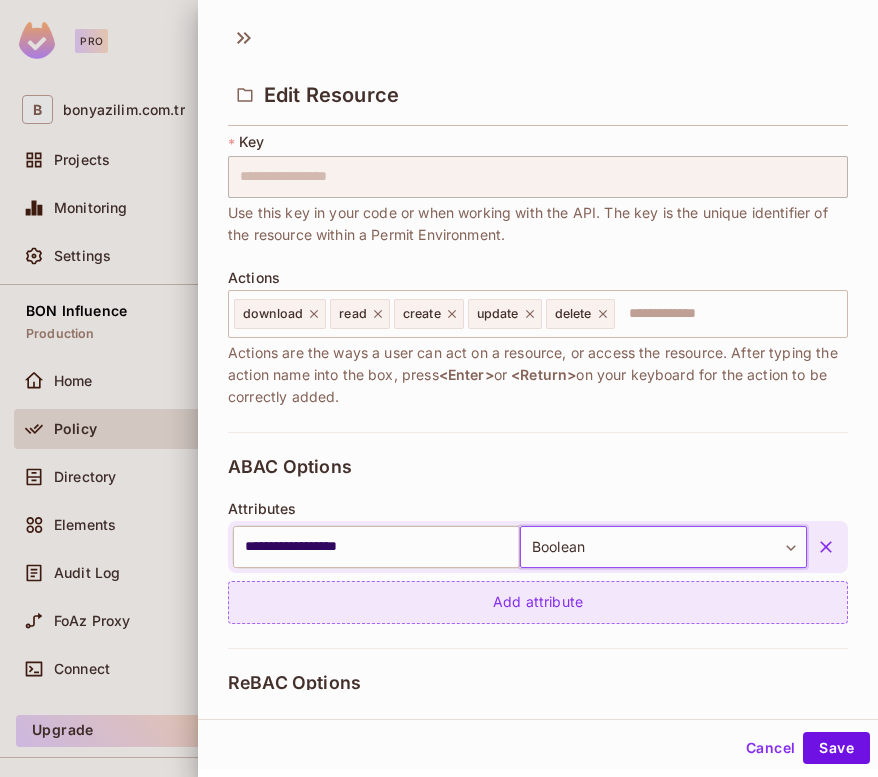 click on "Add attribute" at bounding box center [538, 602] 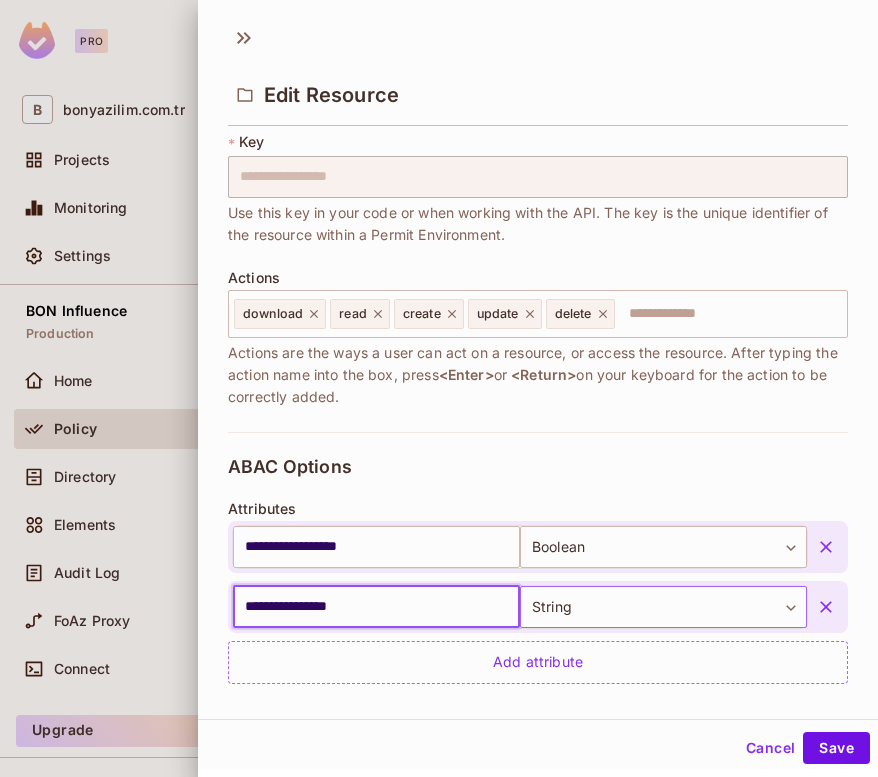type on "**********" 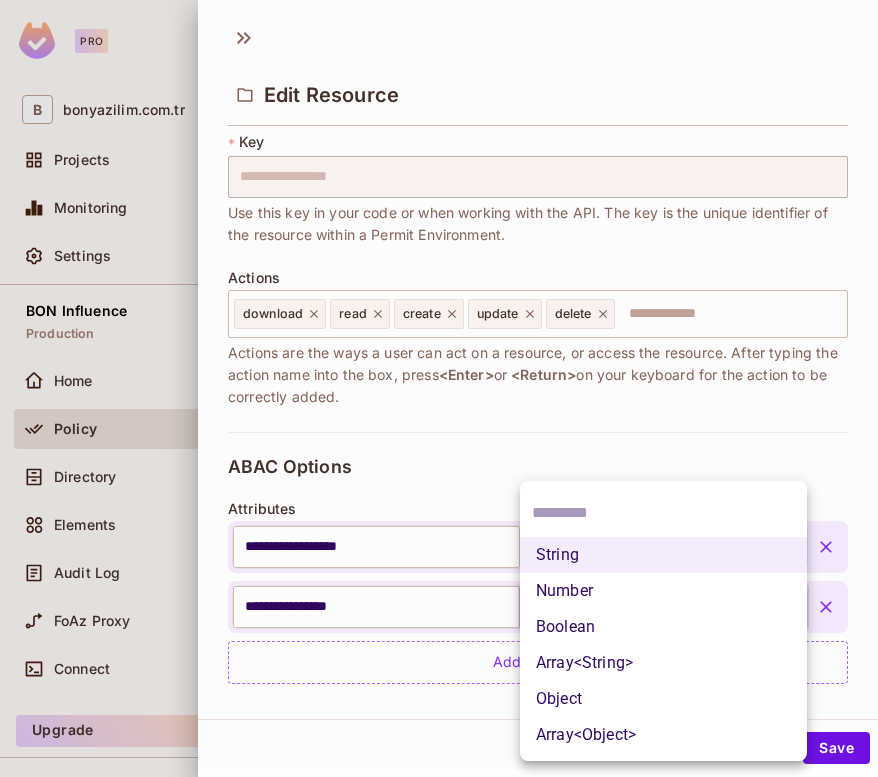 click on "Boolean" at bounding box center [663, 627] 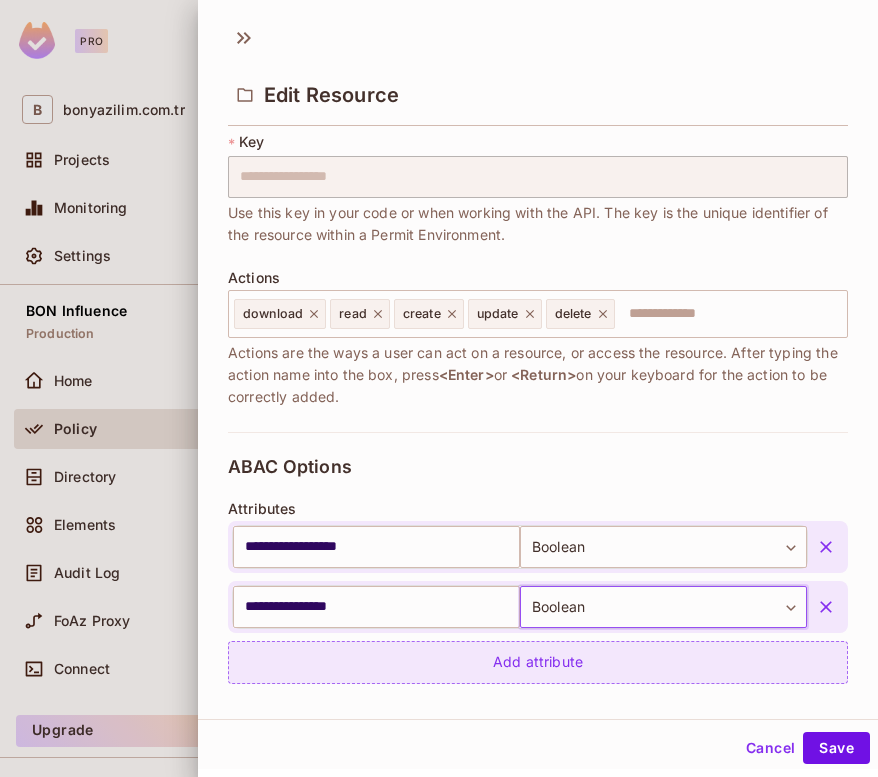 click on "Add attribute" at bounding box center (538, 662) 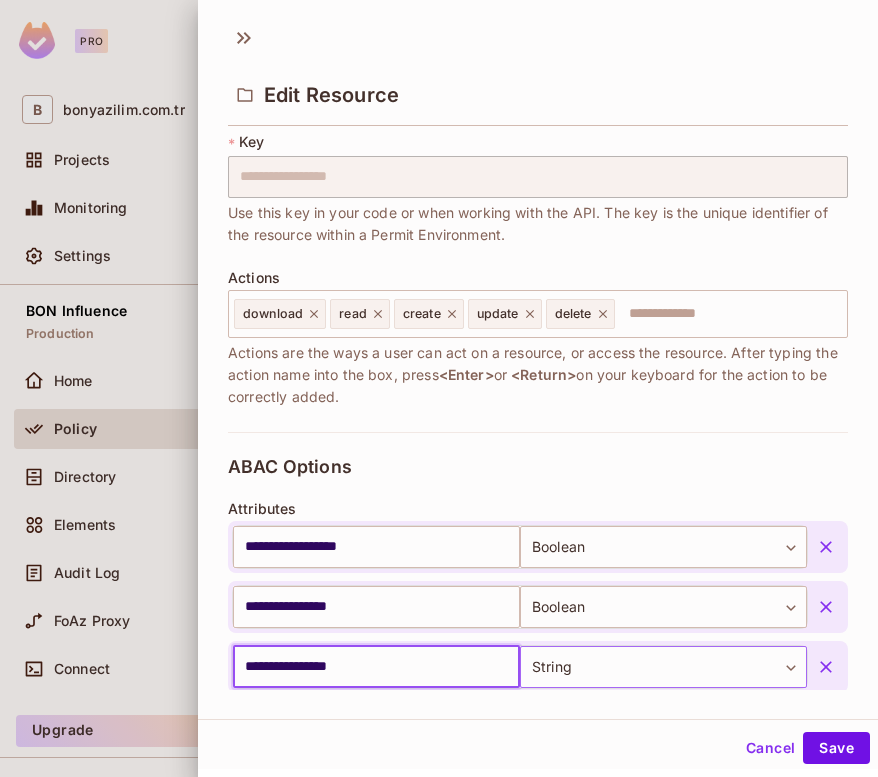 type on "**********" 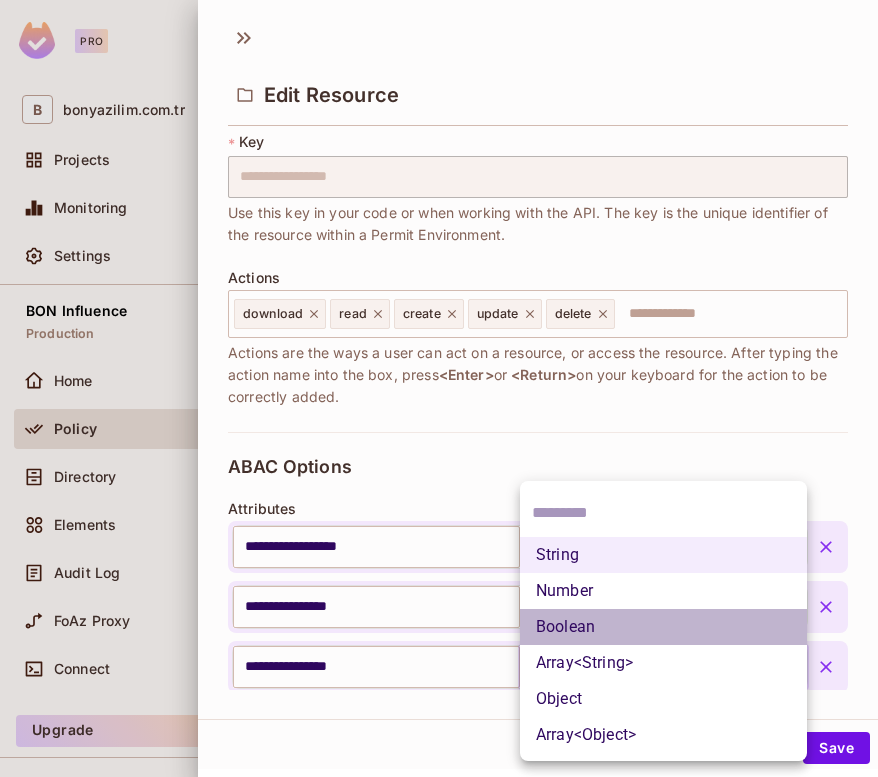 click on "Boolean" at bounding box center [663, 627] 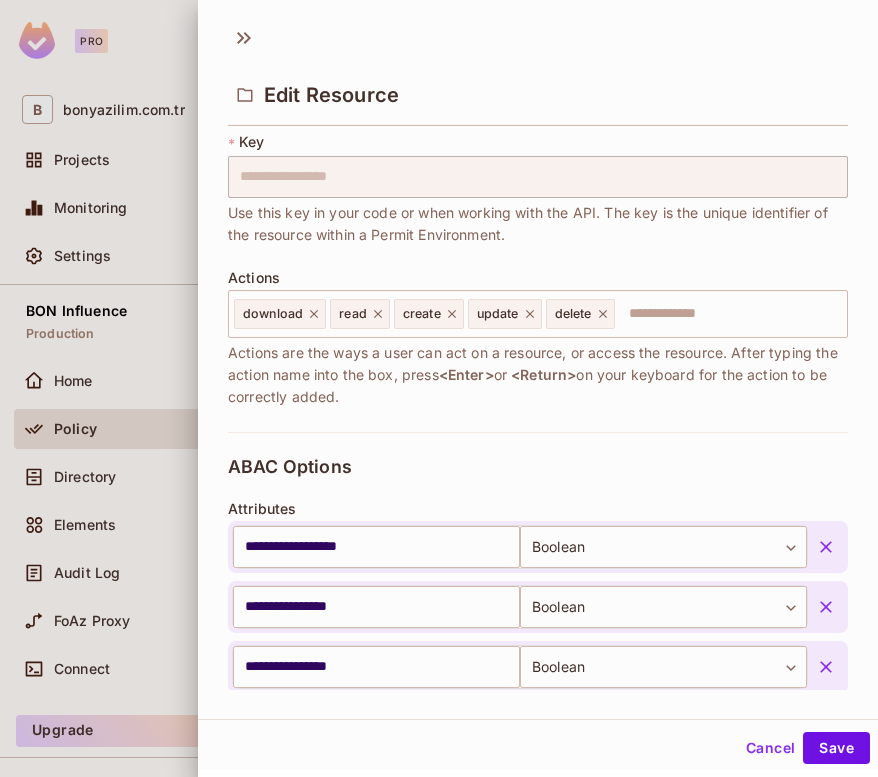 click on "**********" at bounding box center (538, 600) 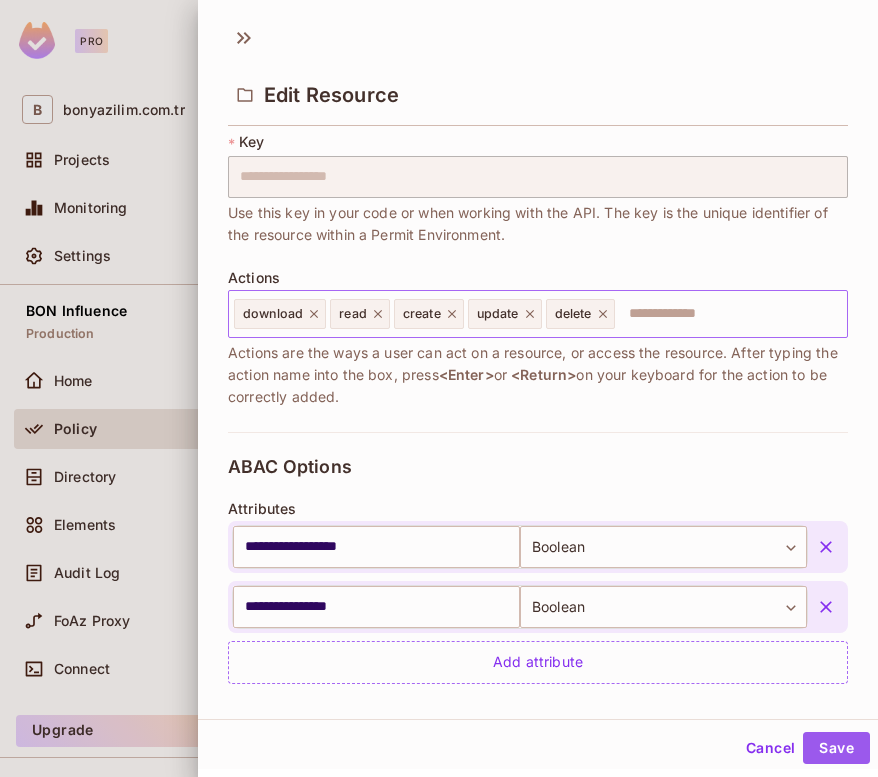 drag, startPoint x: 842, startPoint y: 747, endPoint x: 657, endPoint y: 298, distance: 485.6192 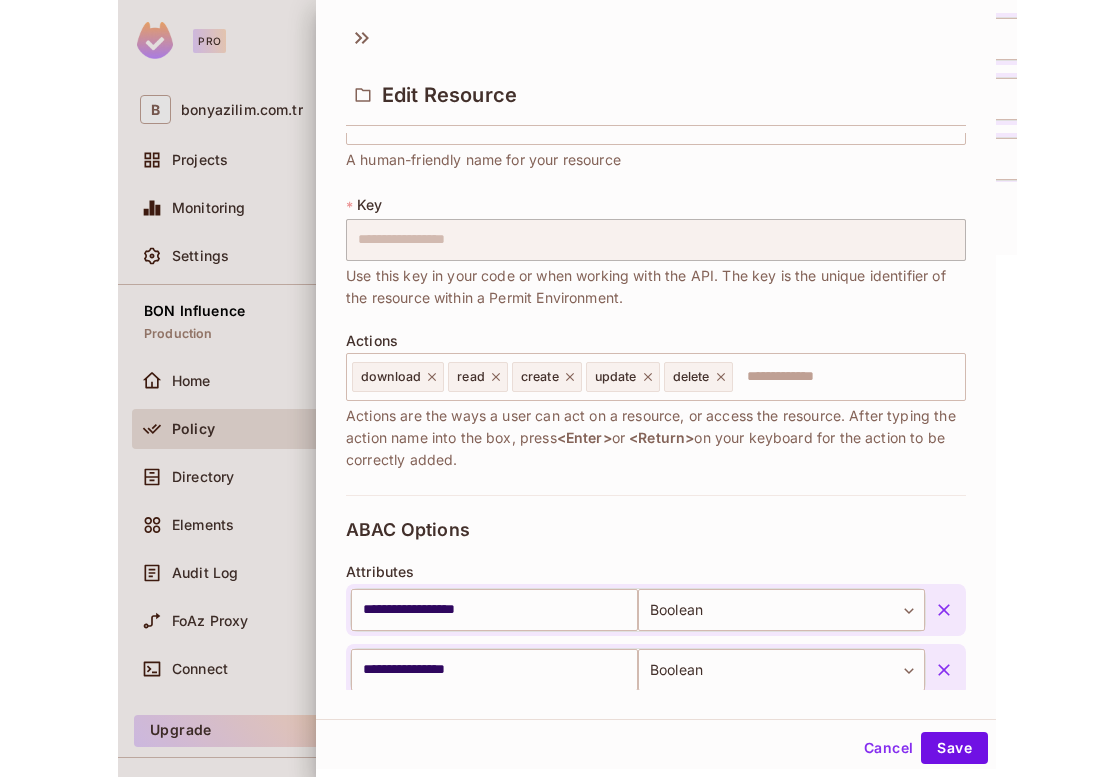 scroll, scrollTop: 65, scrollLeft: 0, axis: vertical 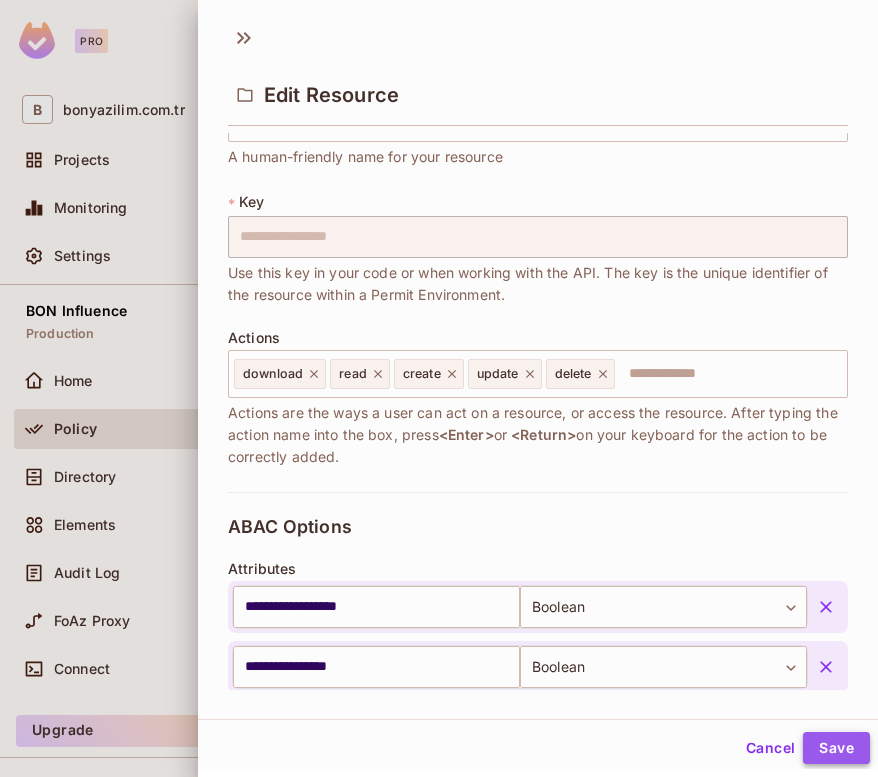 click on "Save" at bounding box center [836, 748] 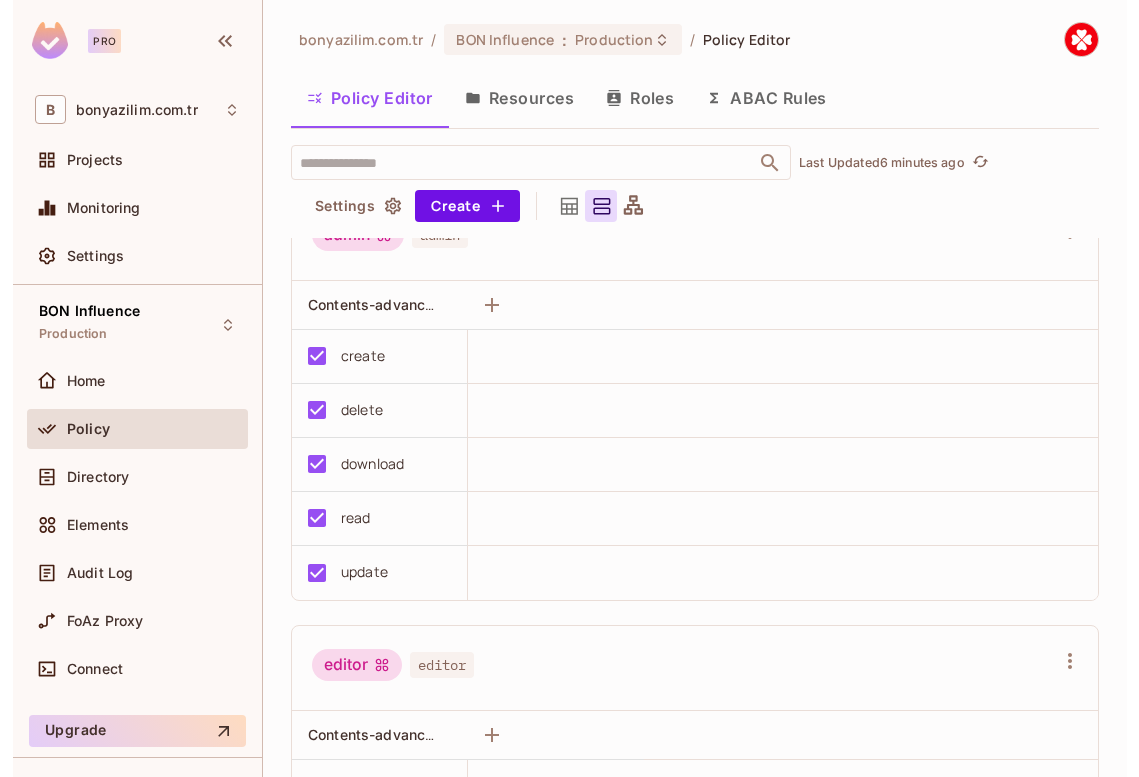 scroll, scrollTop: 0, scrollLeft: 0, axis: both 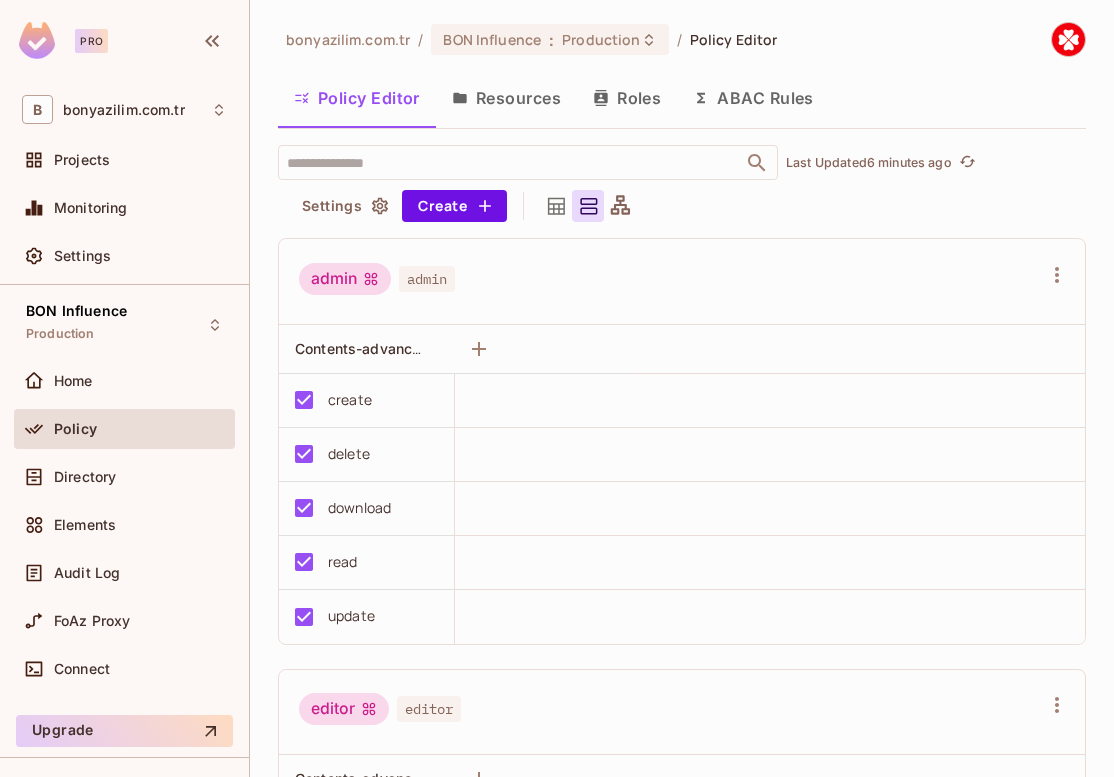 click 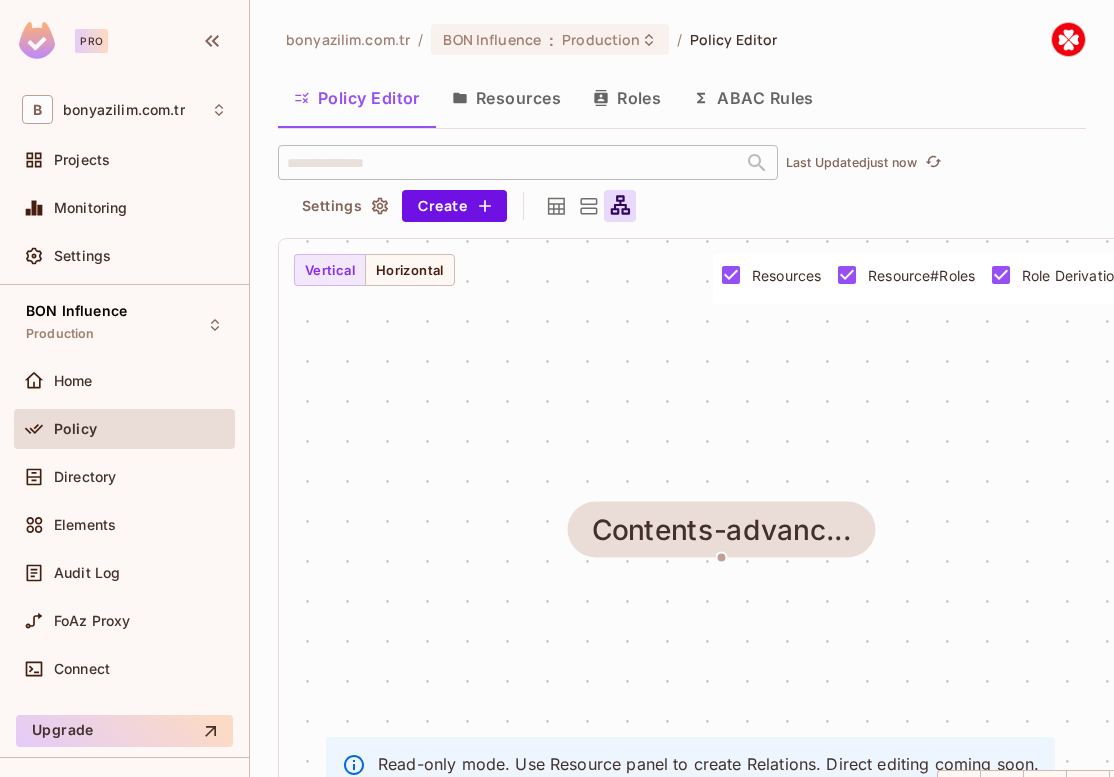 click 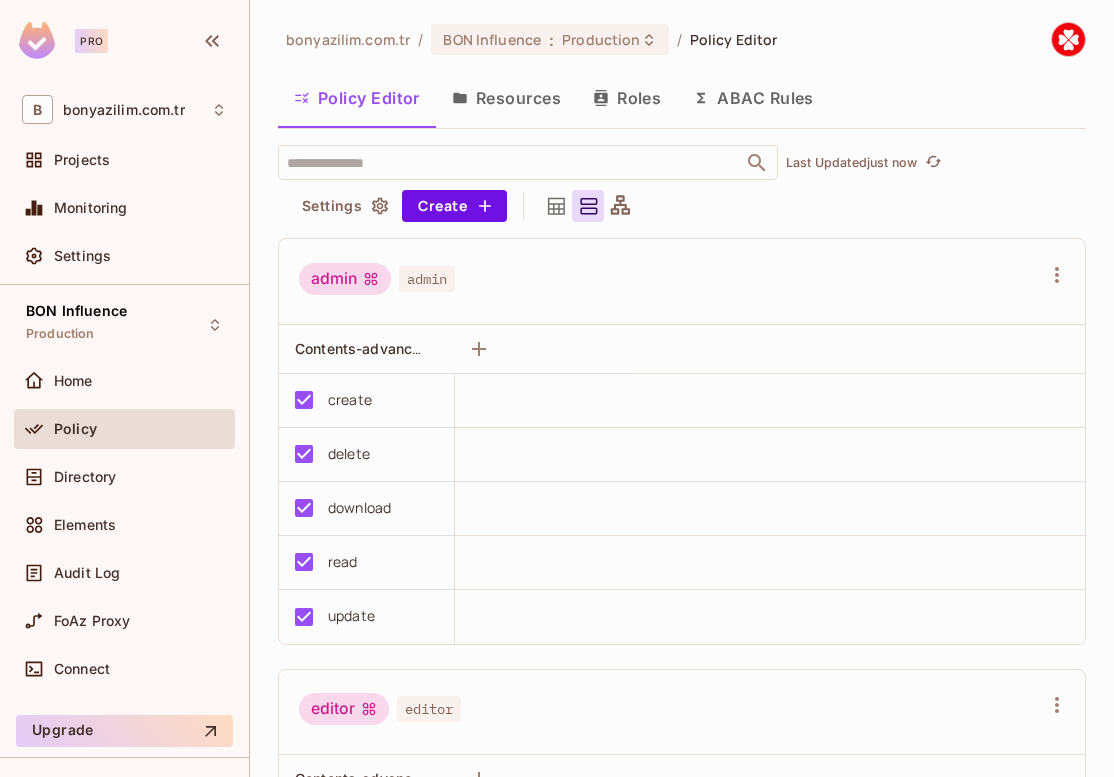 click on "ABAC Rules" at bounding box center [753, 98] 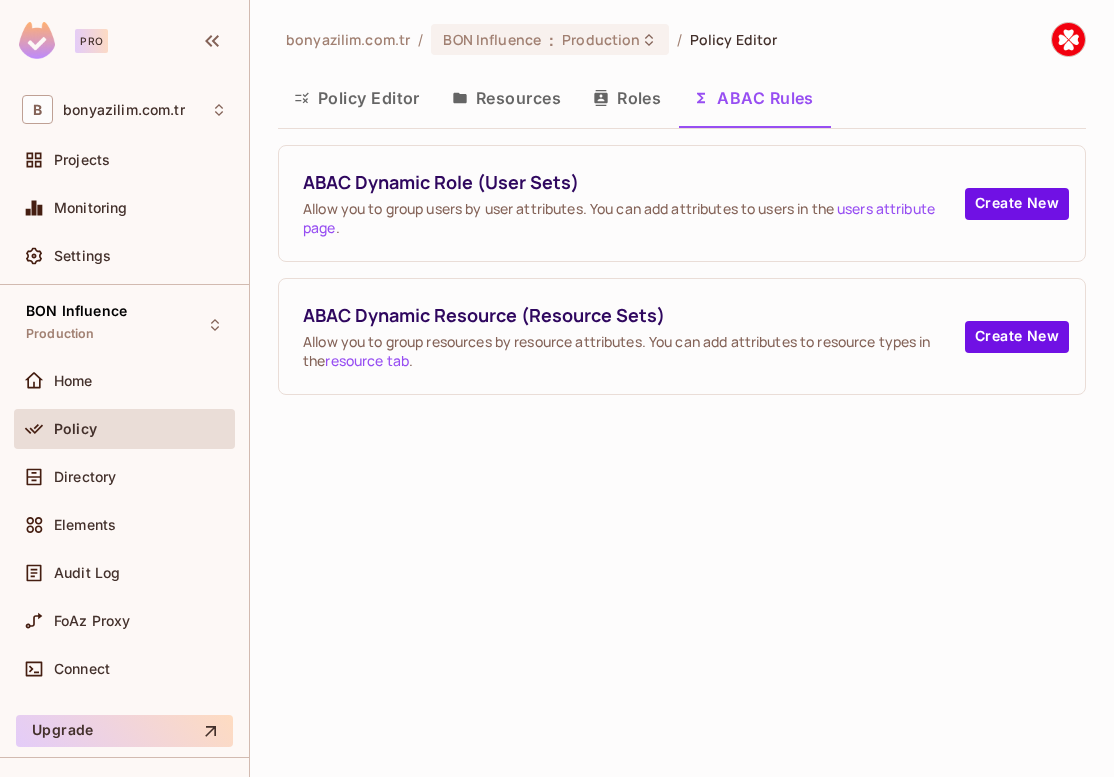 click on "Roles" at bounding box center (627, 98) 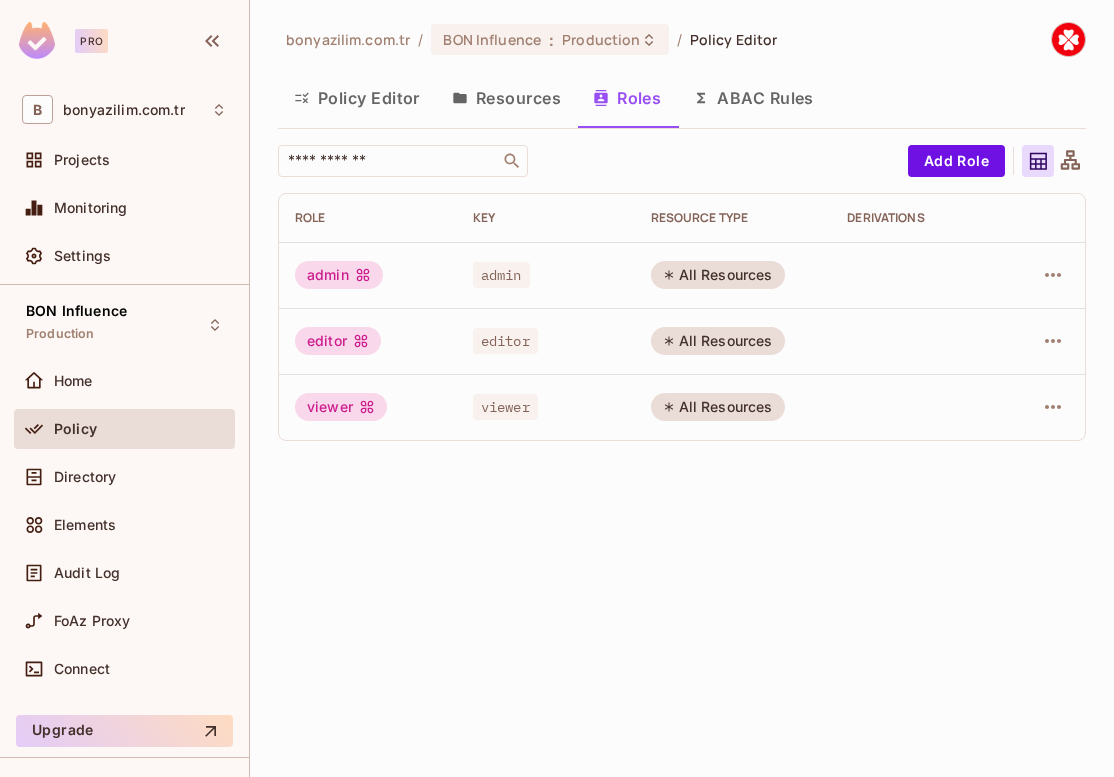 click on "Resources" at bounding box center [506, 98] 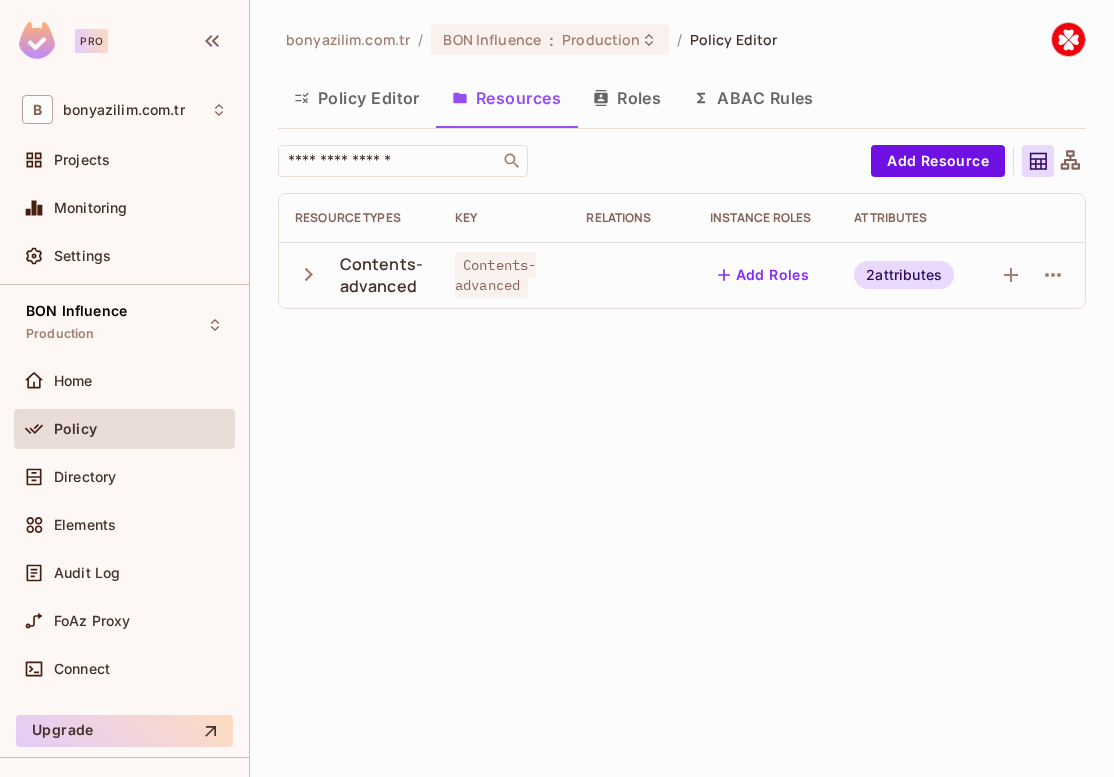 click at bounding box center (631, 275) 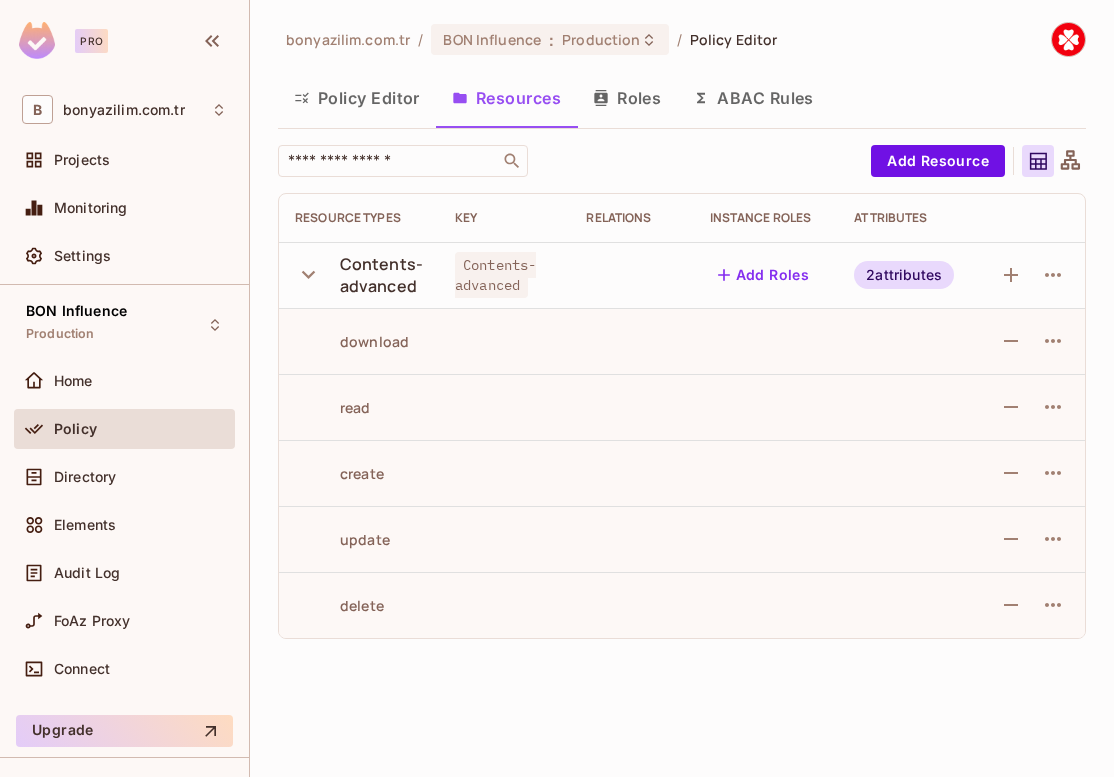click on "2  attributes" at bounding box center (904, 275) 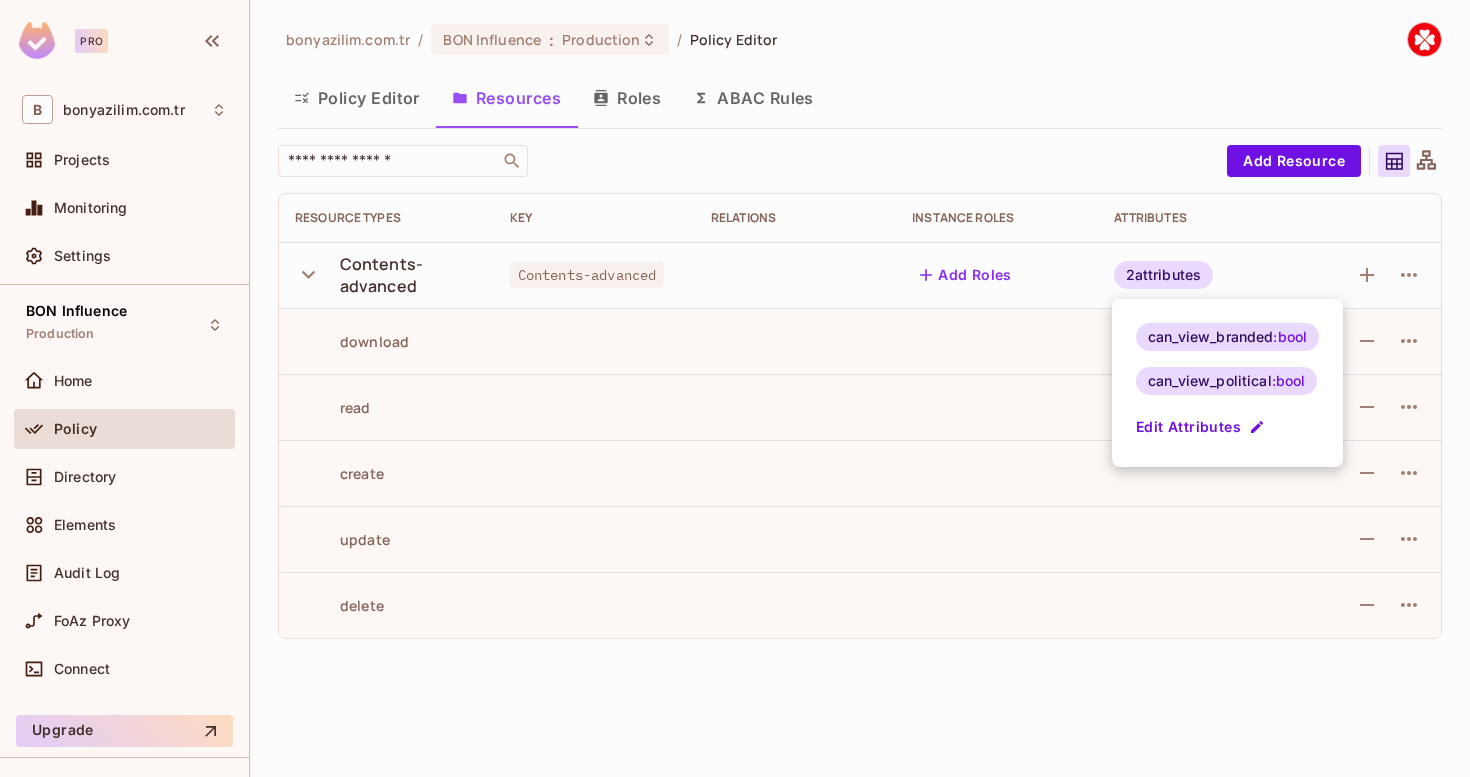 click at bounding box center (735, 388) 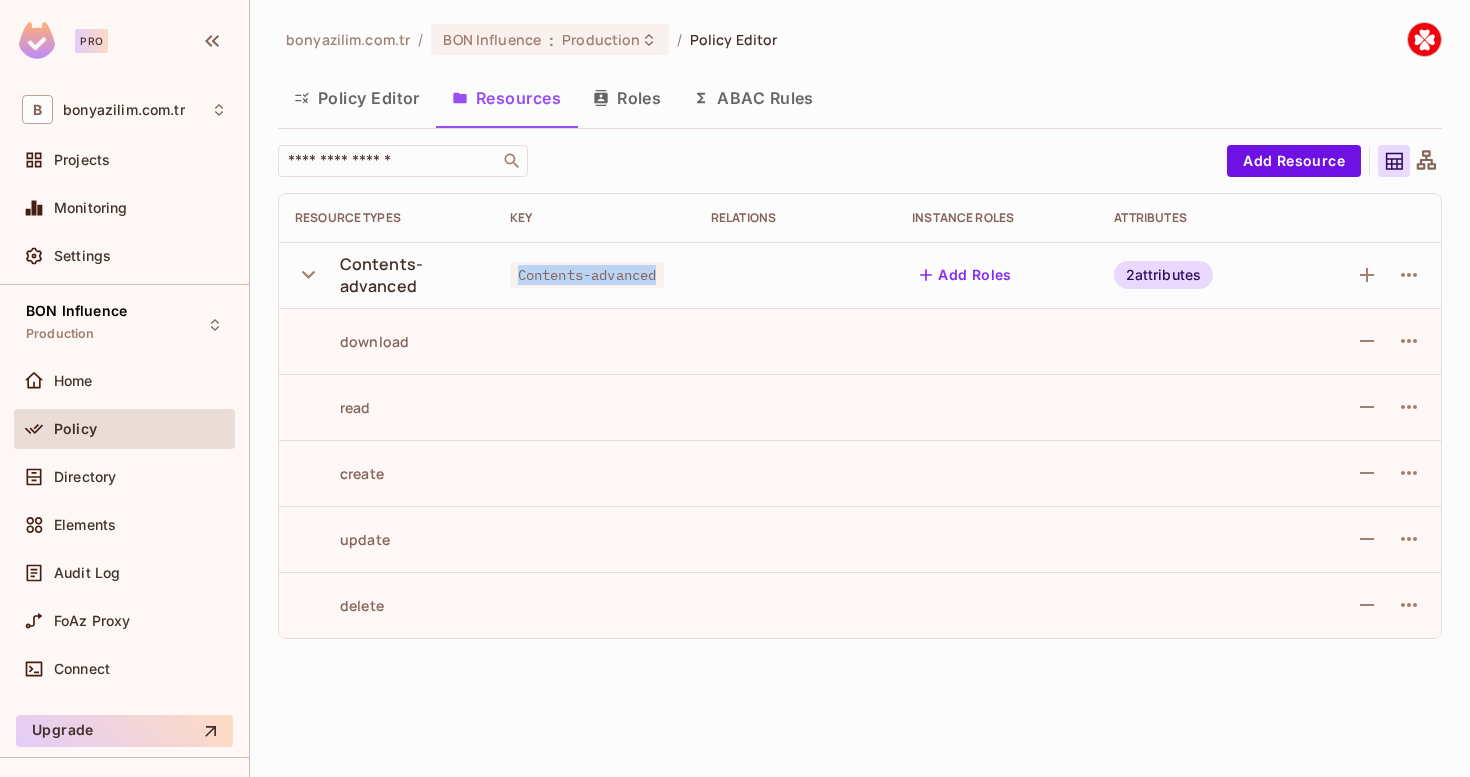 drag, startPoint x: 516, startPoint y: 273, endPoint x: 671, endPoint y: 275, distance: 155.01291 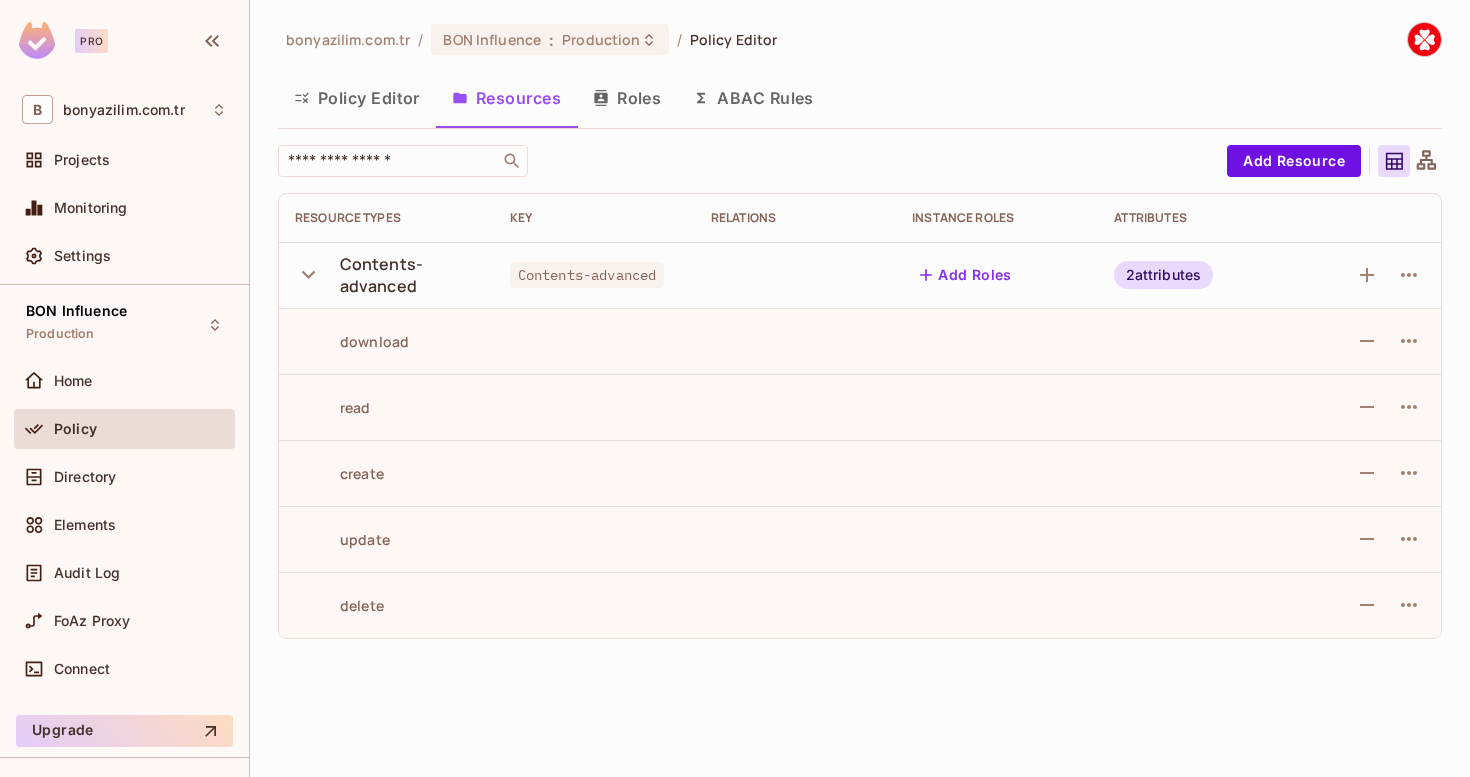 click on "2  attributes" at bounding box center [1164, 275] 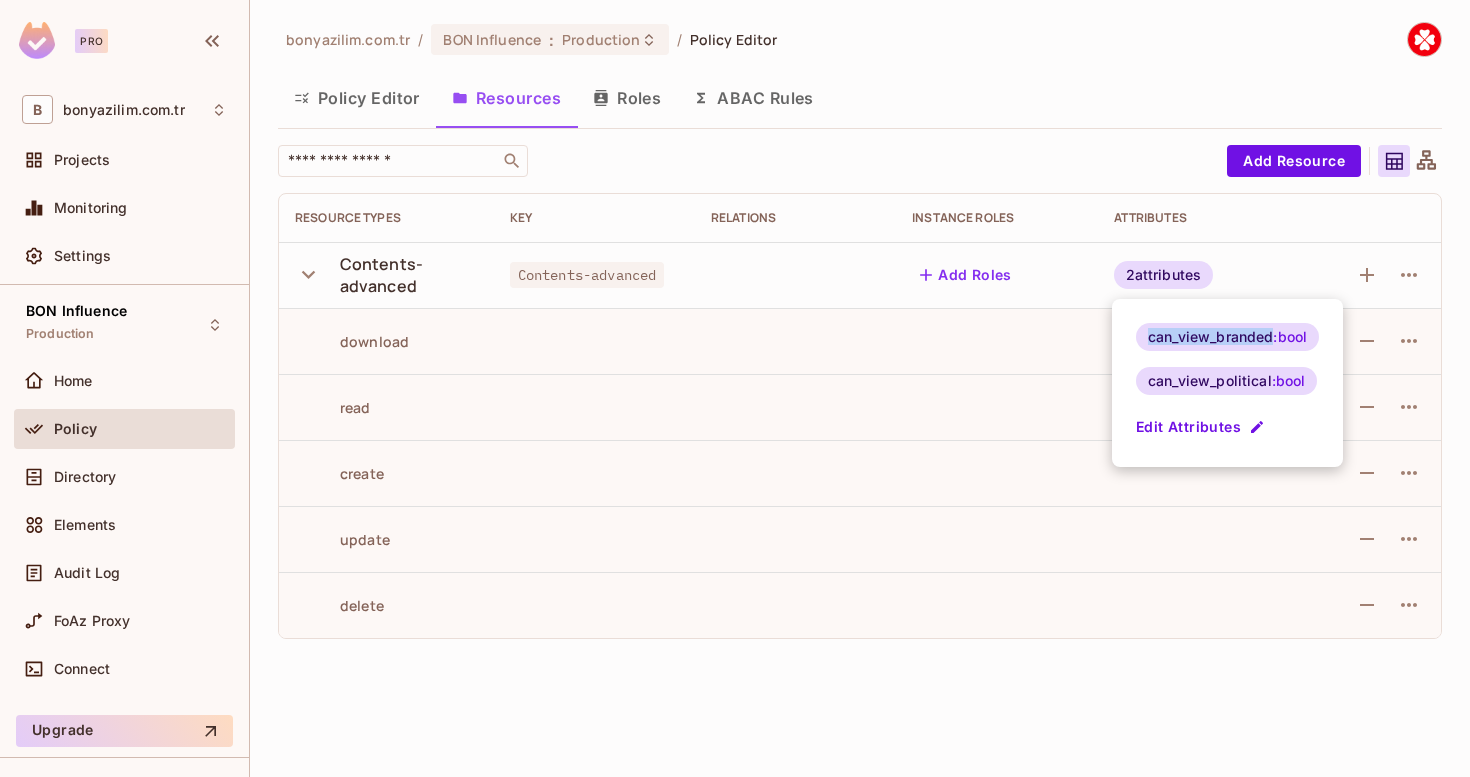drag, startPoint x: 1313, startPoint y: 335, endPoint x: 1150, endPoint y: 335, distance: 163 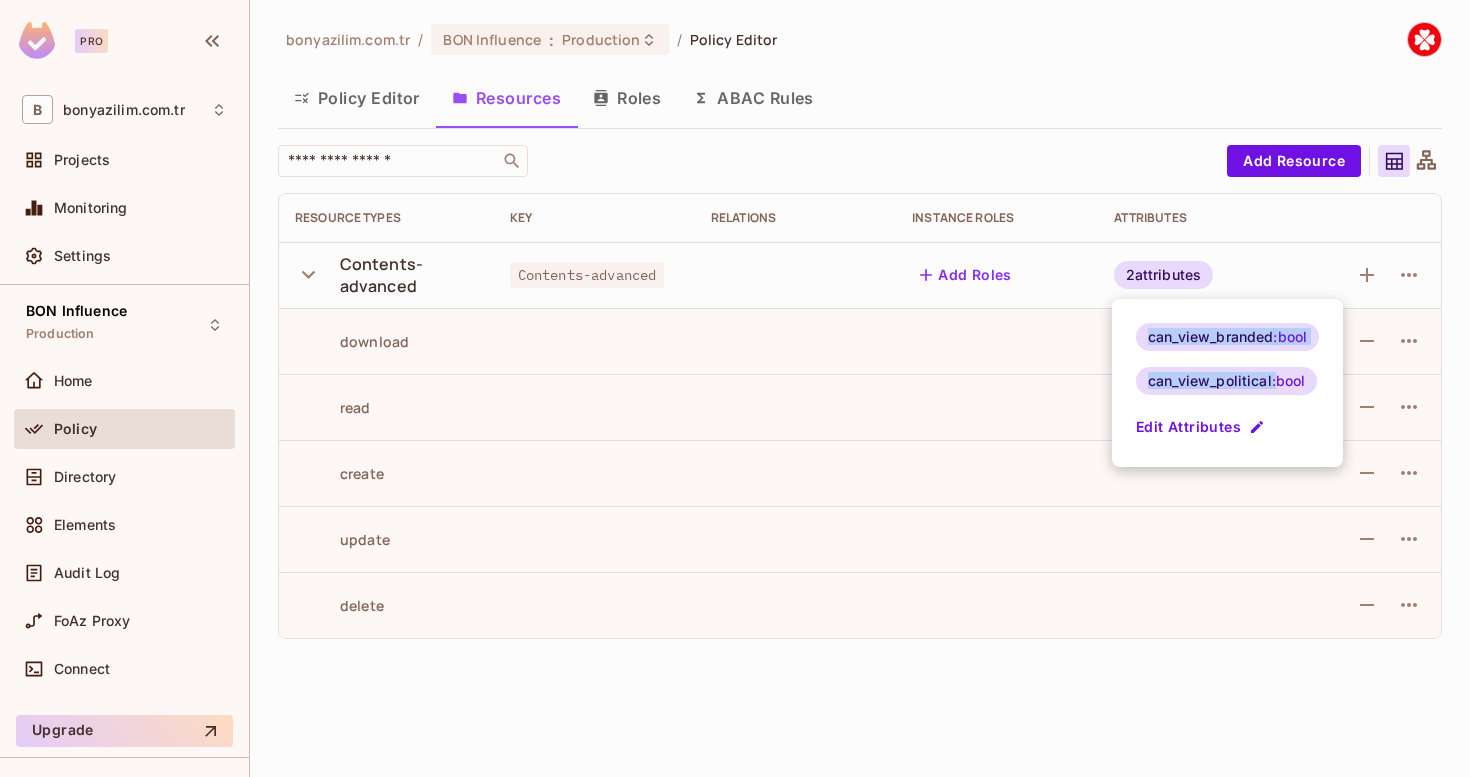 drag, startPoint x: 1271, startPoint y: 382, endPoint x: 1105, endPoint y: 371, distance: 166.36406 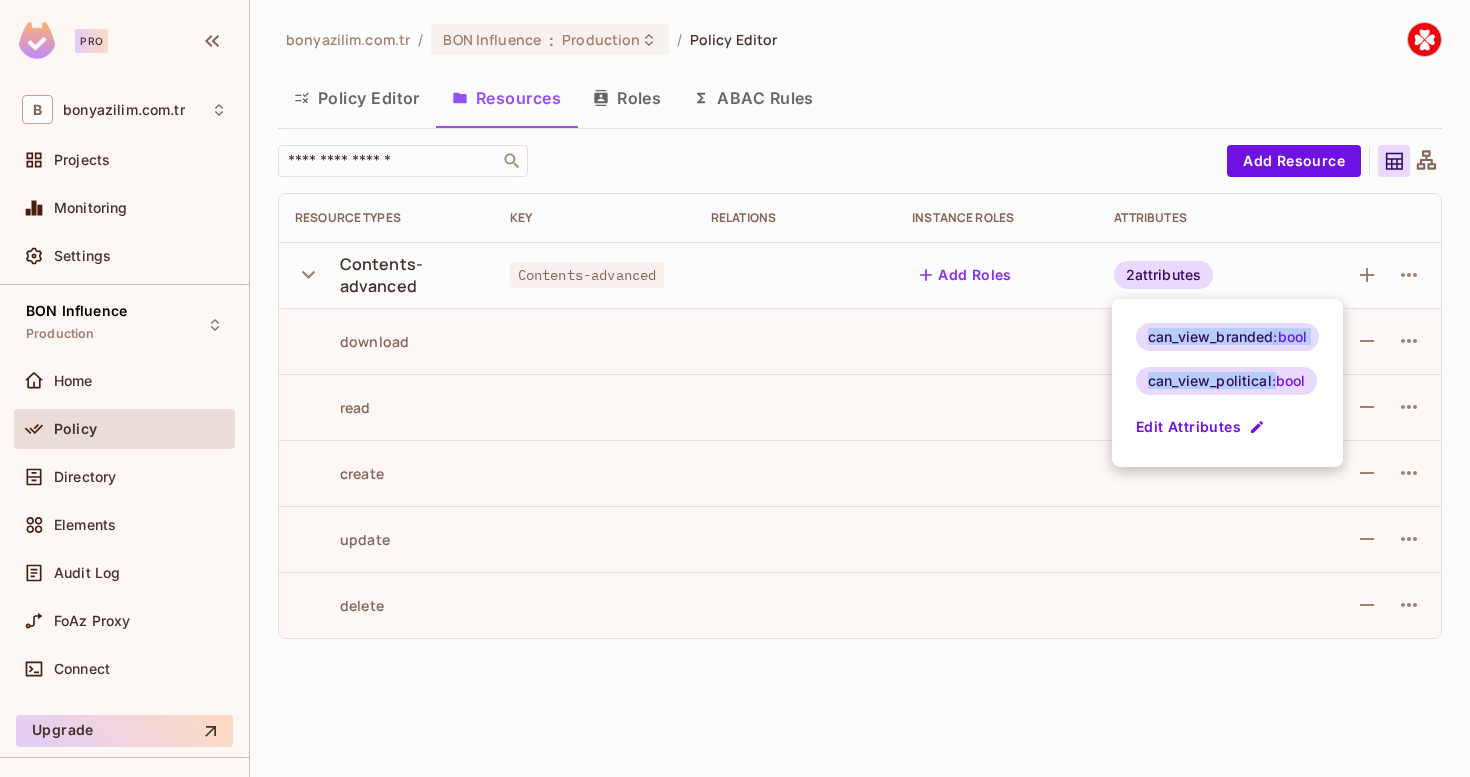 click on "can_view_political" at bounding box center (1210, 381) 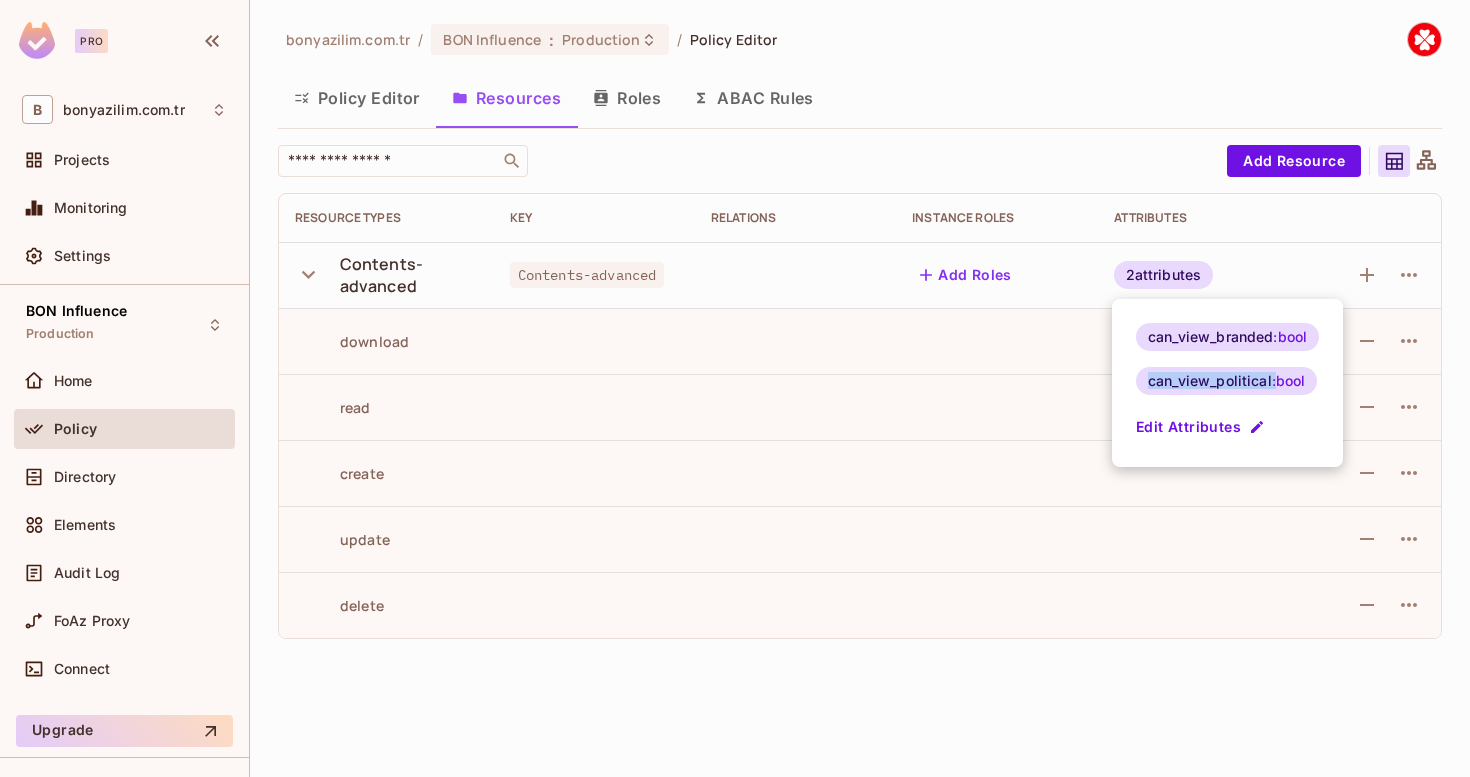 drag, startPoint x: 1148, startPoint y: 383, endPoint x: 1271, endPoint y: 383, distance: 123 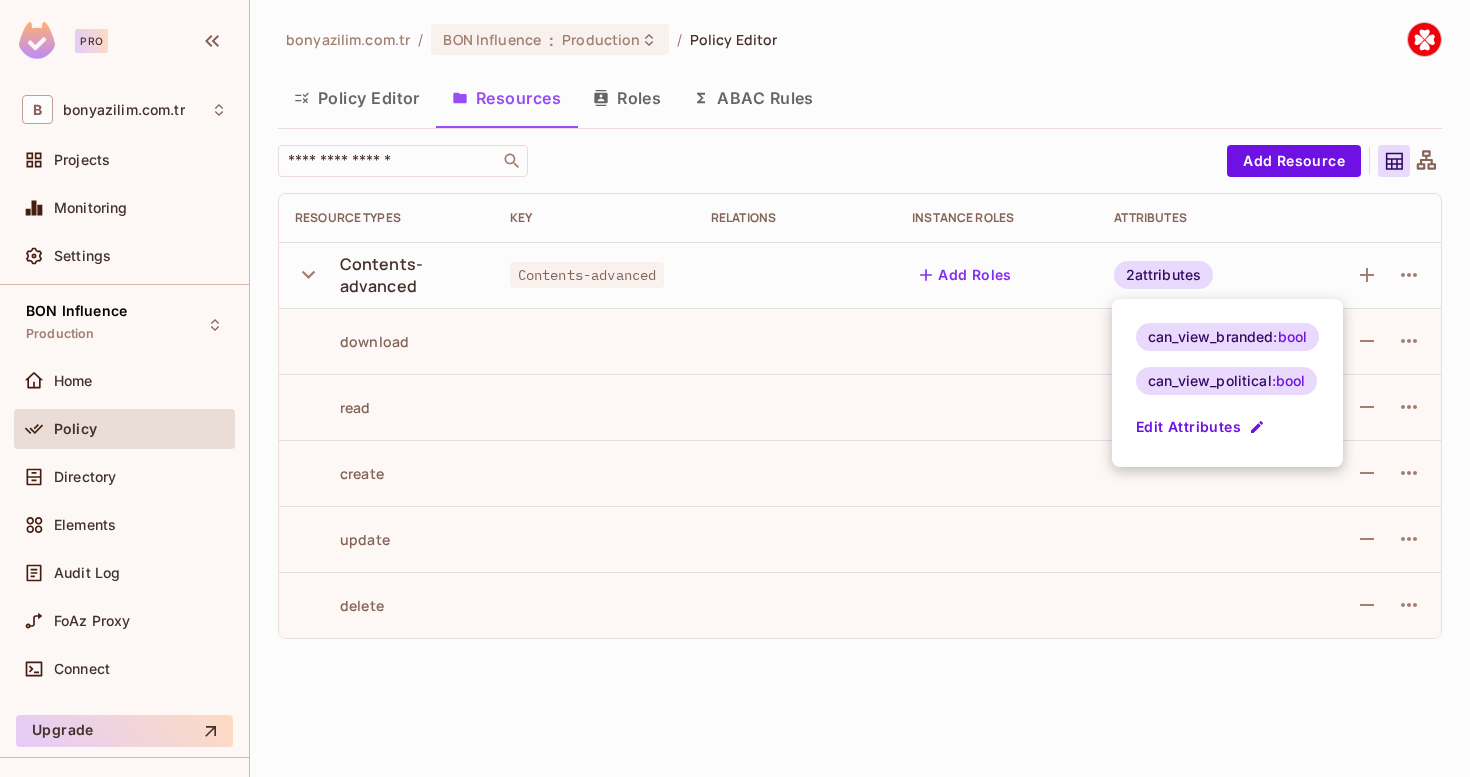 click at bounding box center [735, 388] 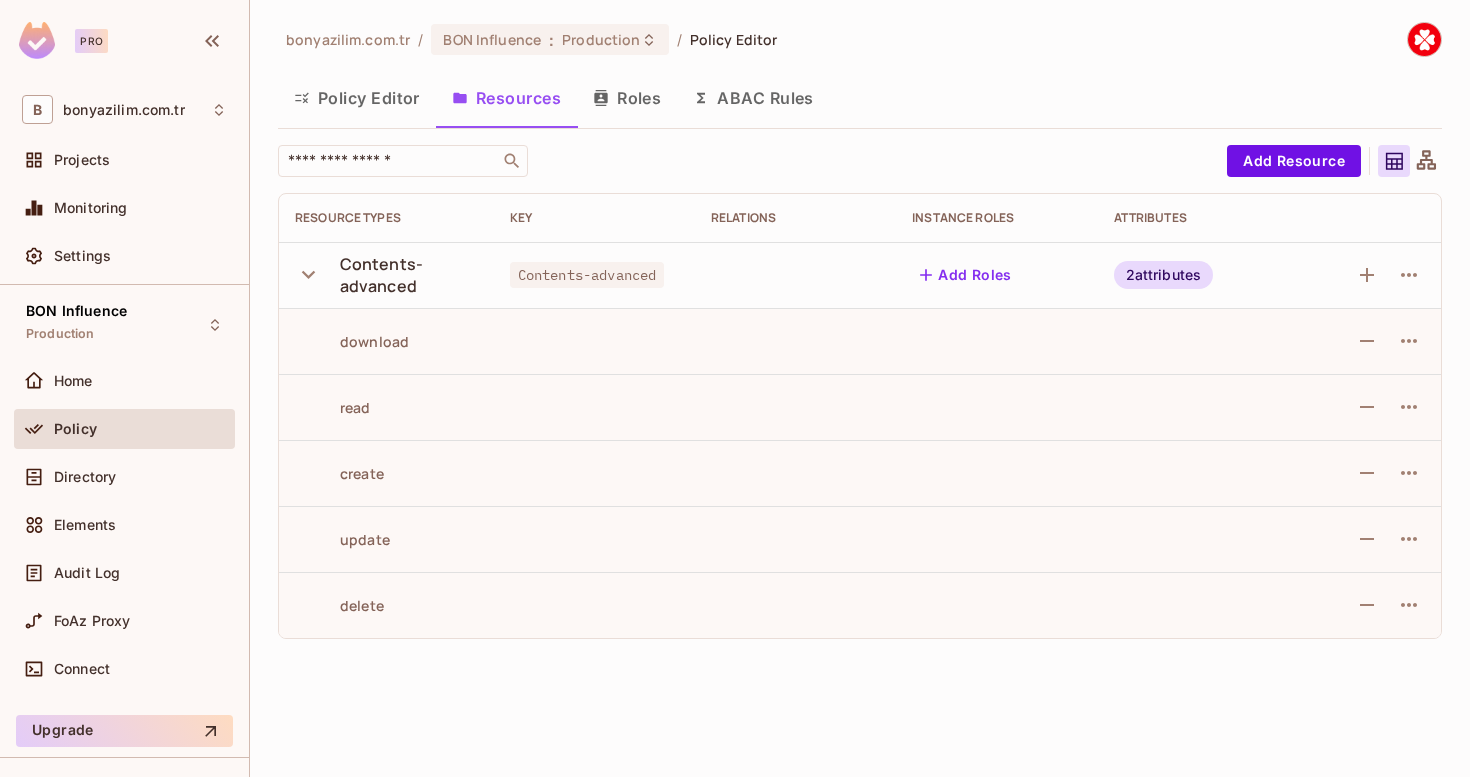 click 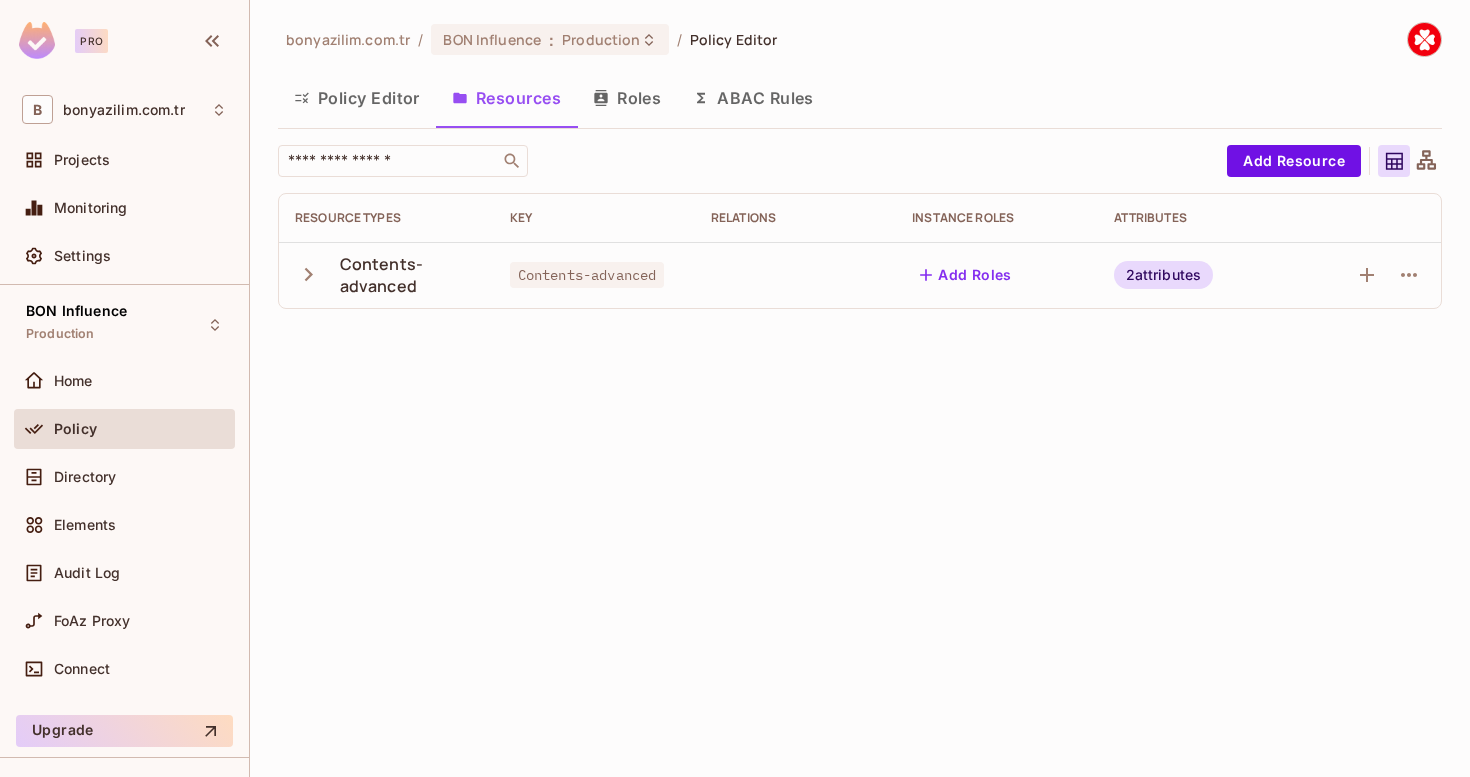 click 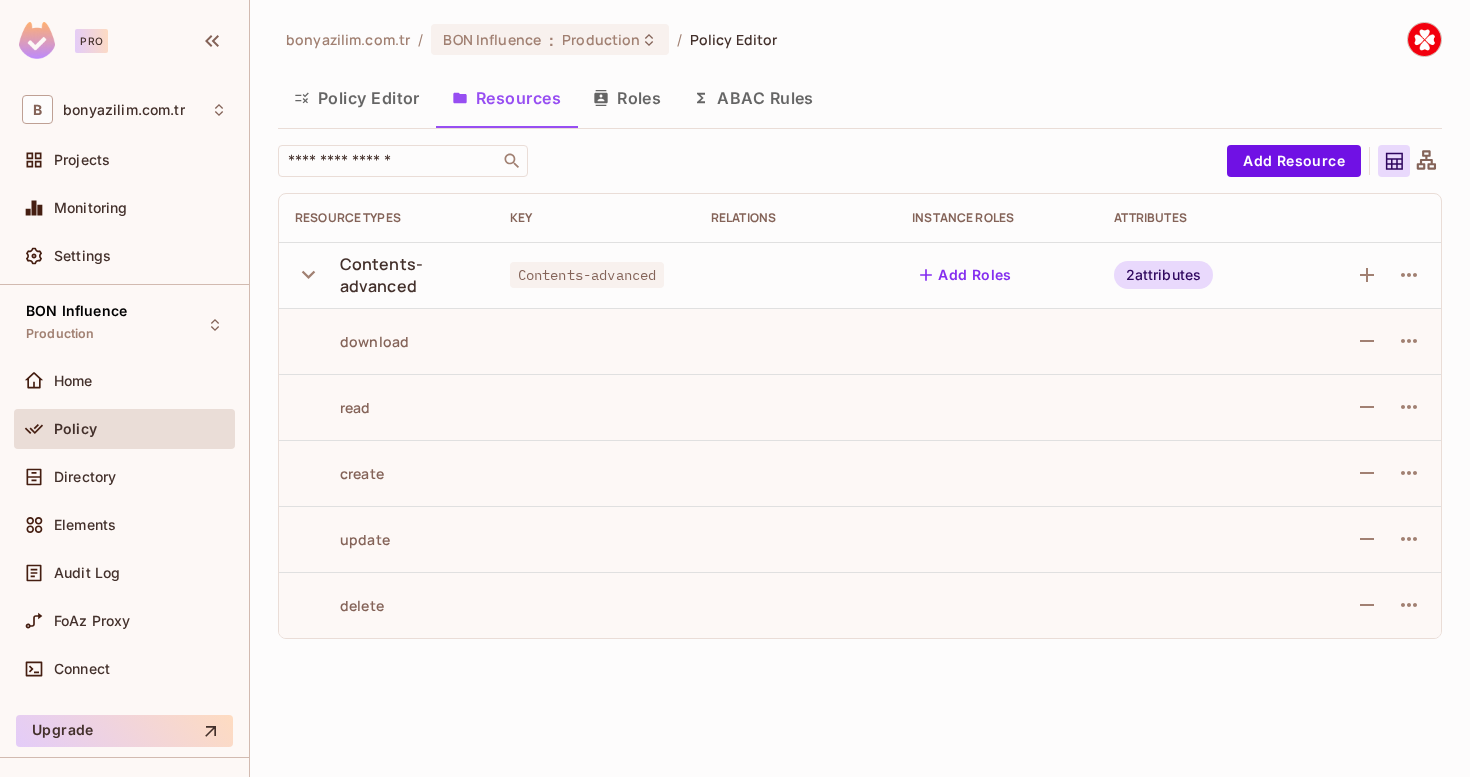 click on "Roles" at bounding box center [627, 98] 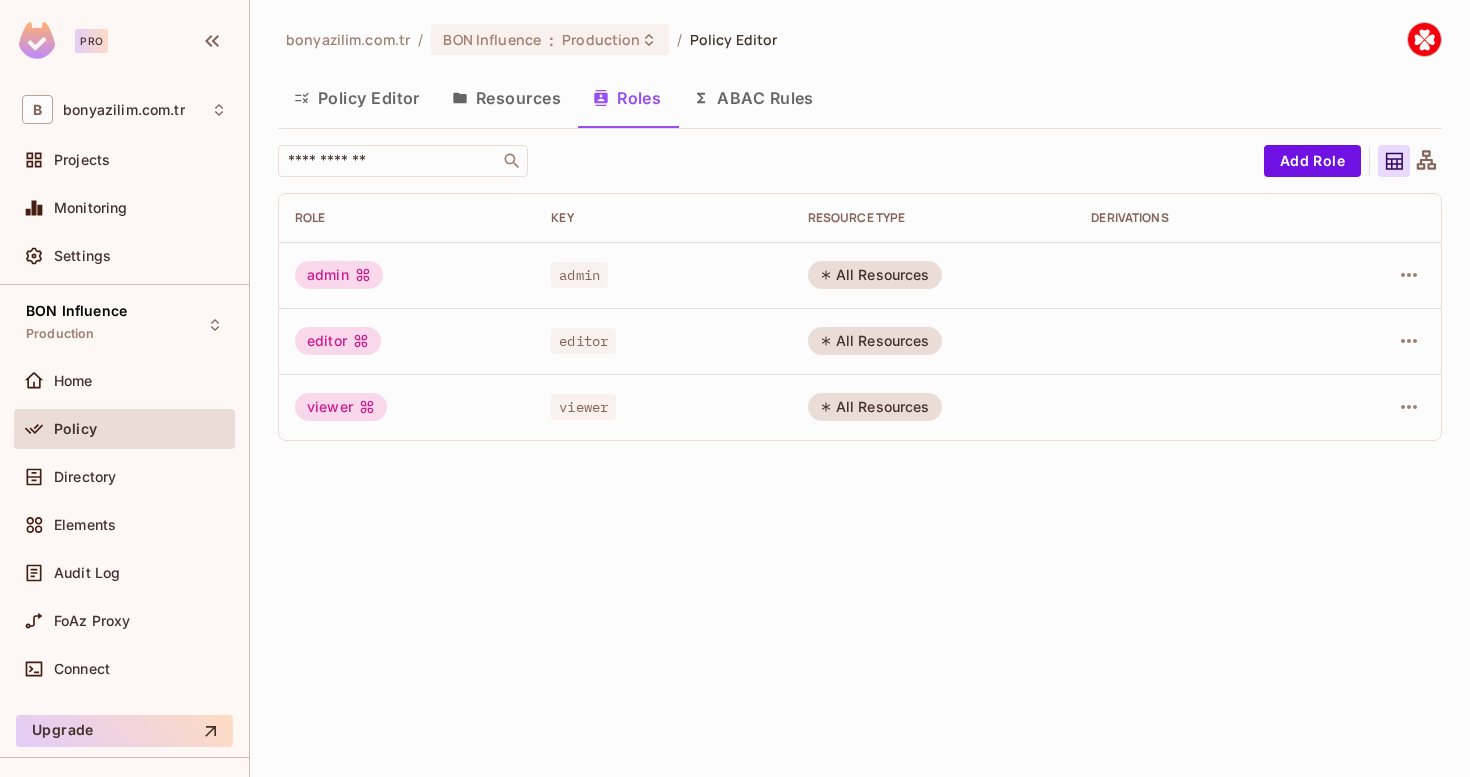 click on "Resources" at bounding box center (506, 98) 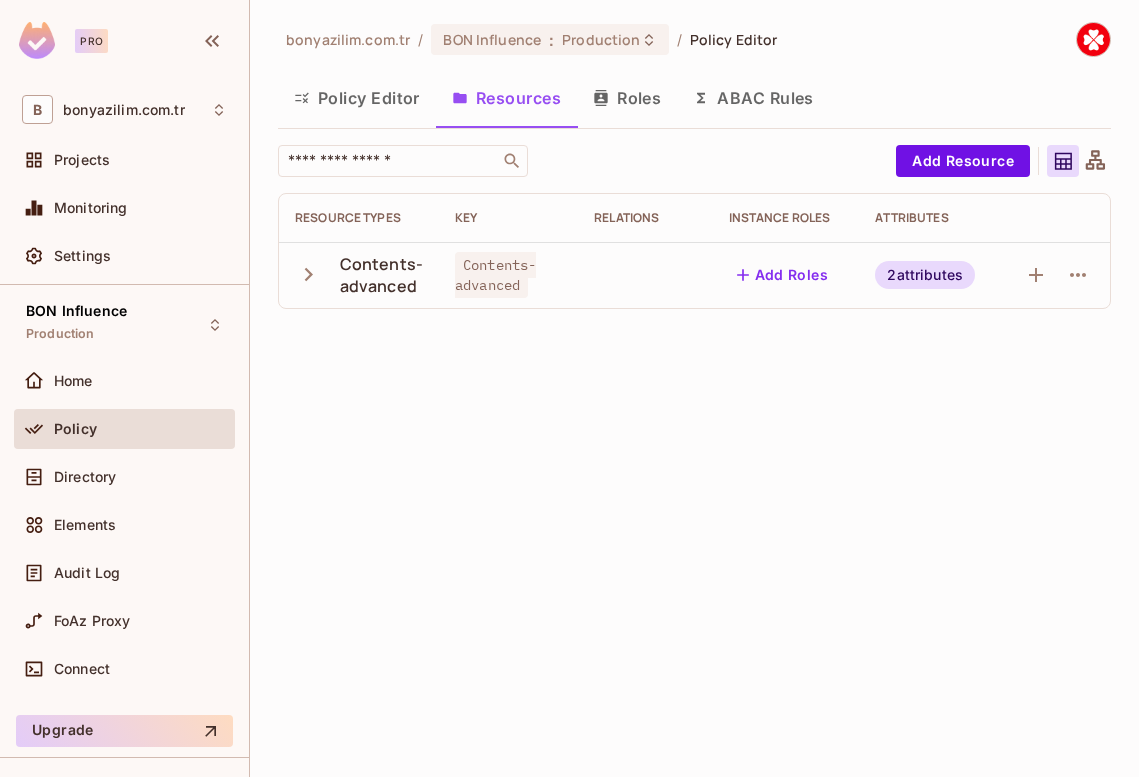 click 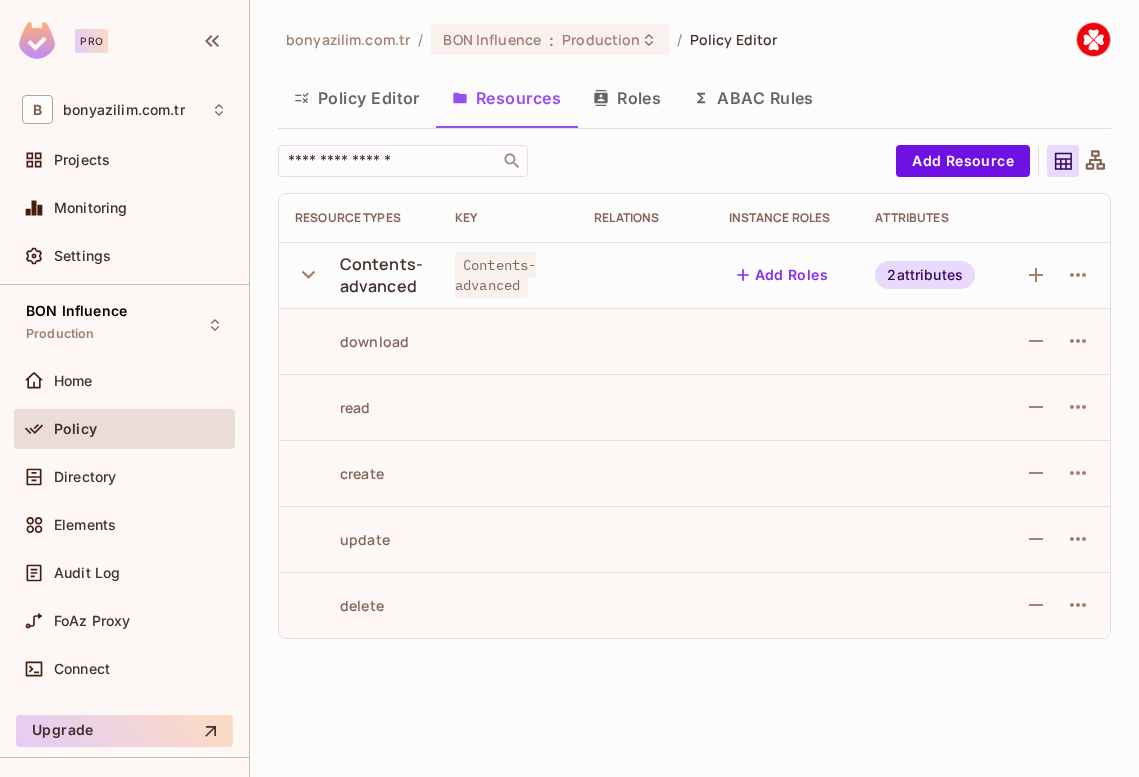 click 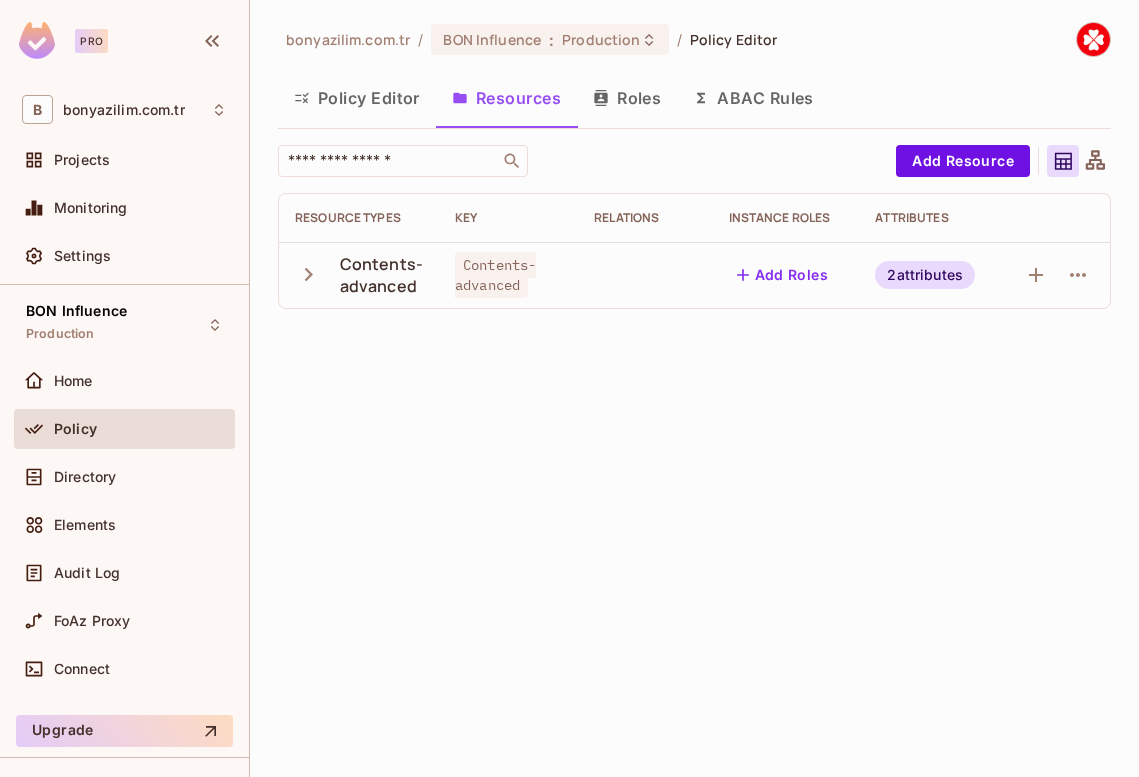 click on "​ Add Resource Resource Types Key Relations Instance roles Attributes Contents-advanced Contents-advanced Add Roles 2  attributes" at bounding box center [694, 235] 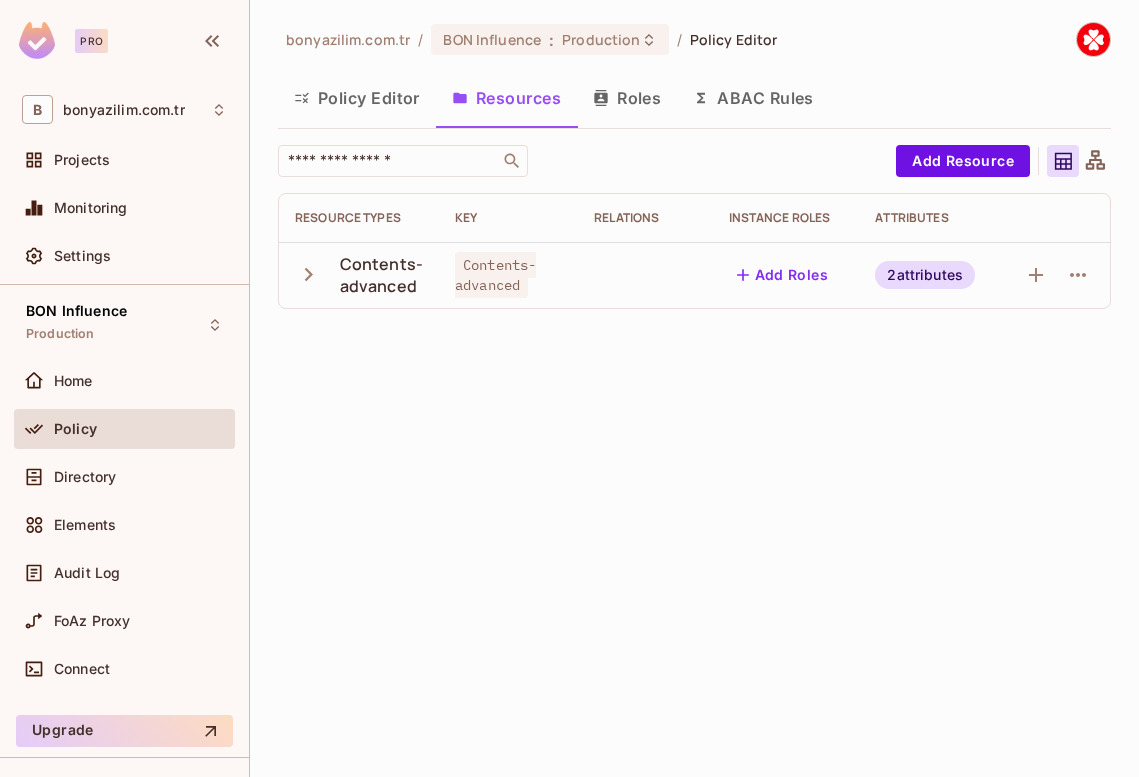 click at bounding box center (312, 274) 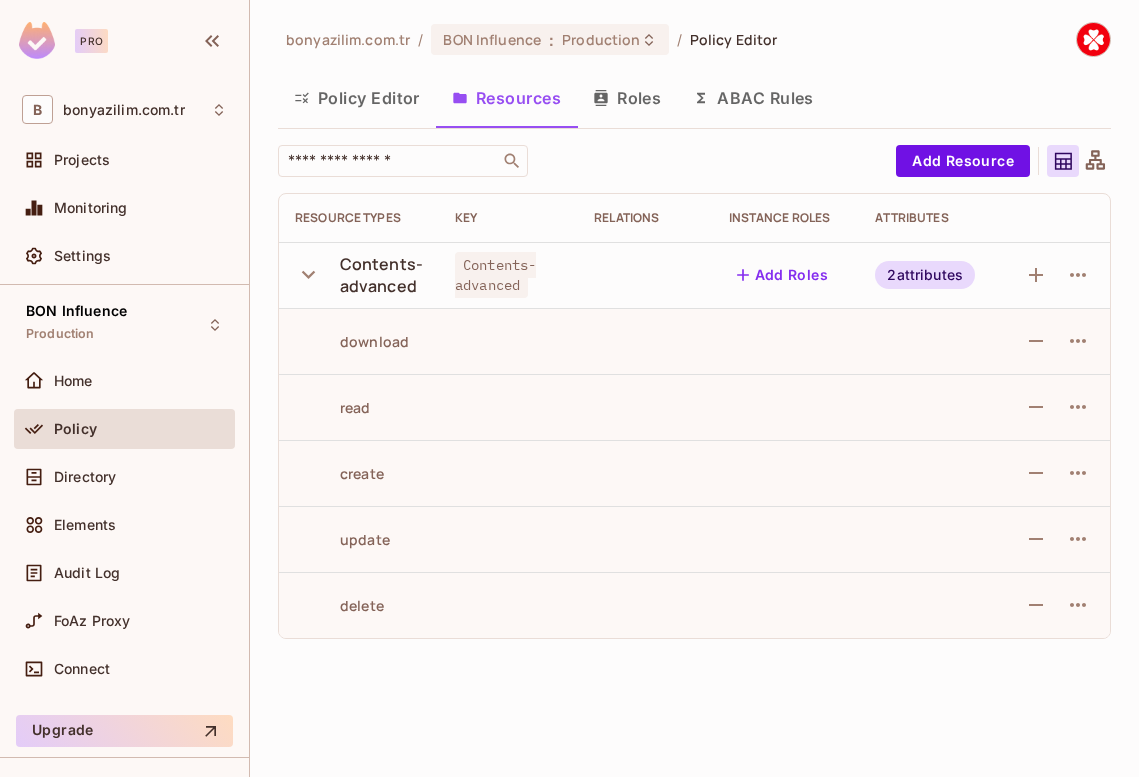 click 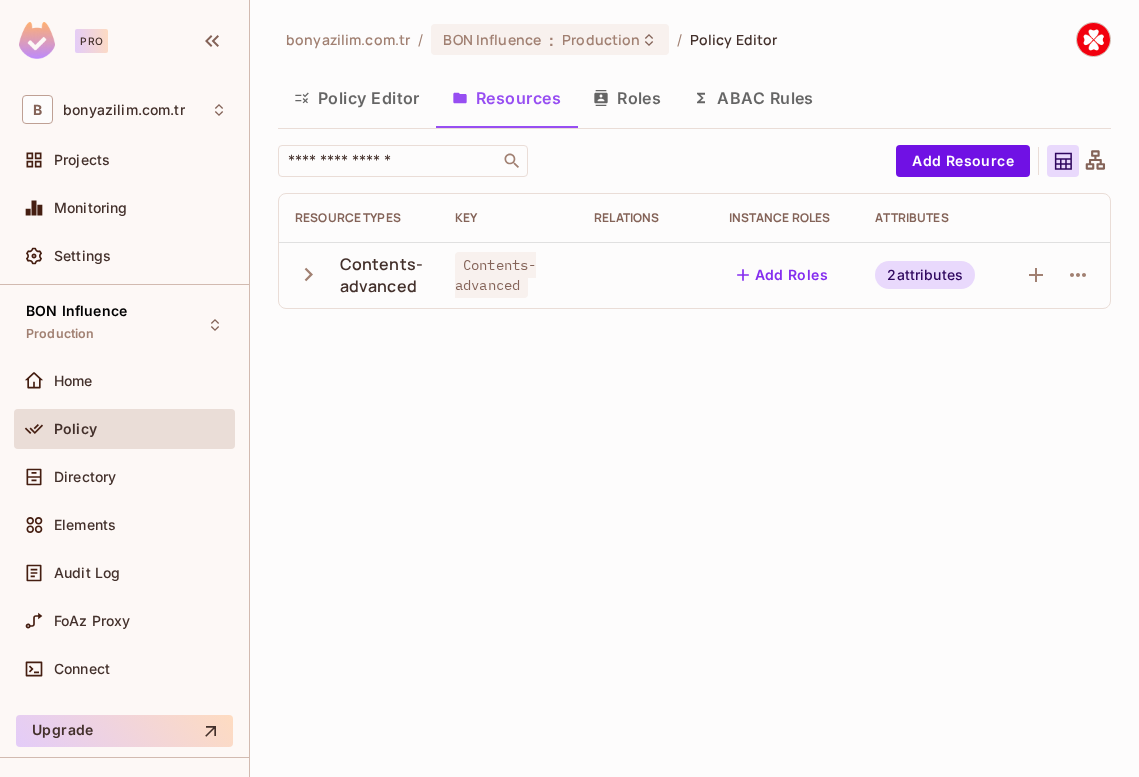 click 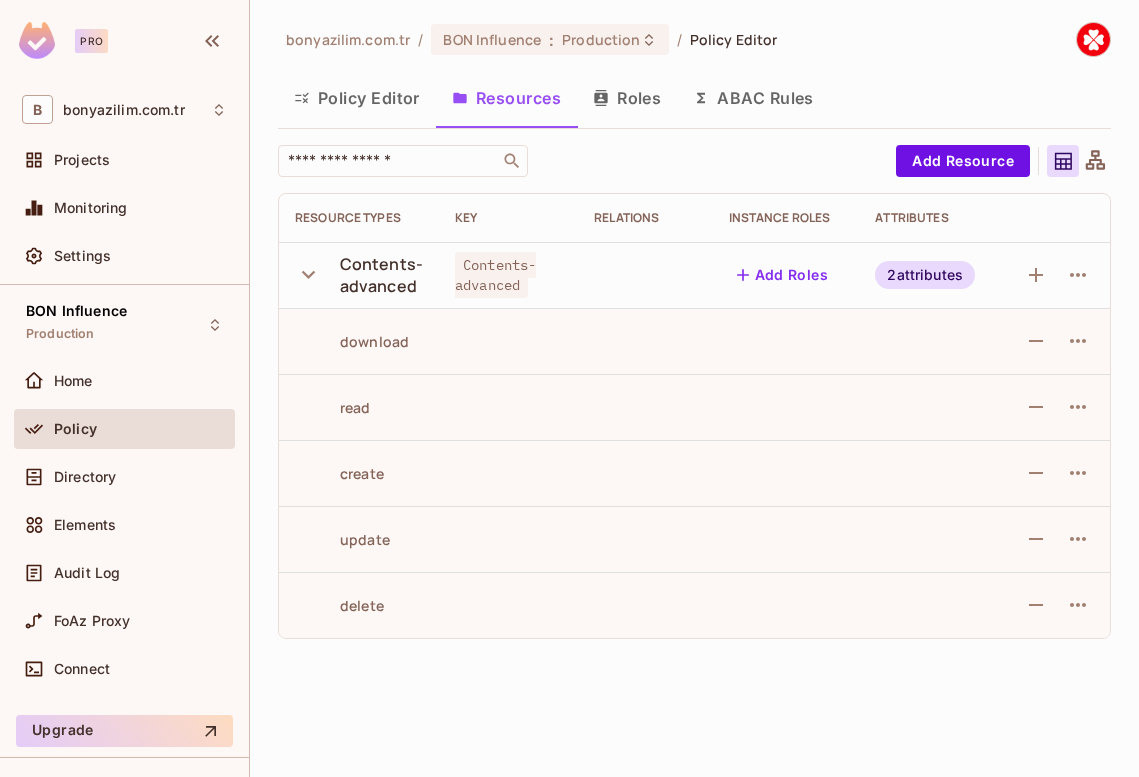 click 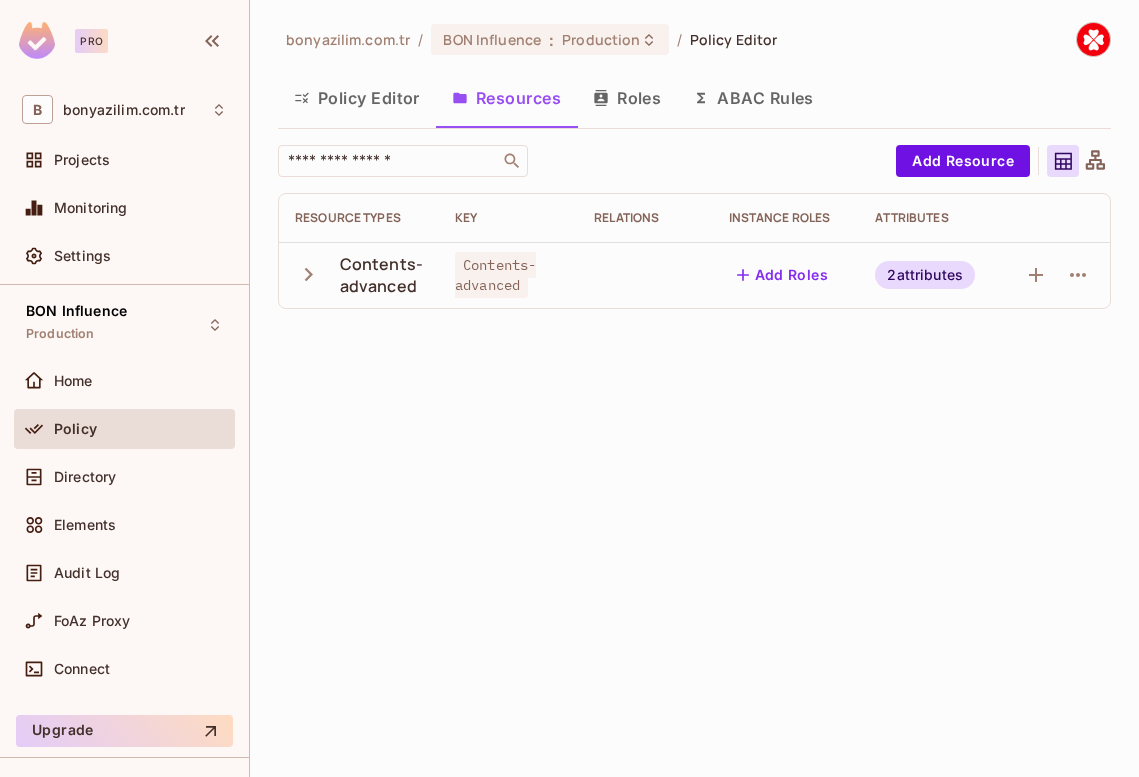 click on "Policy Editor" at bounding box center [357, 98] 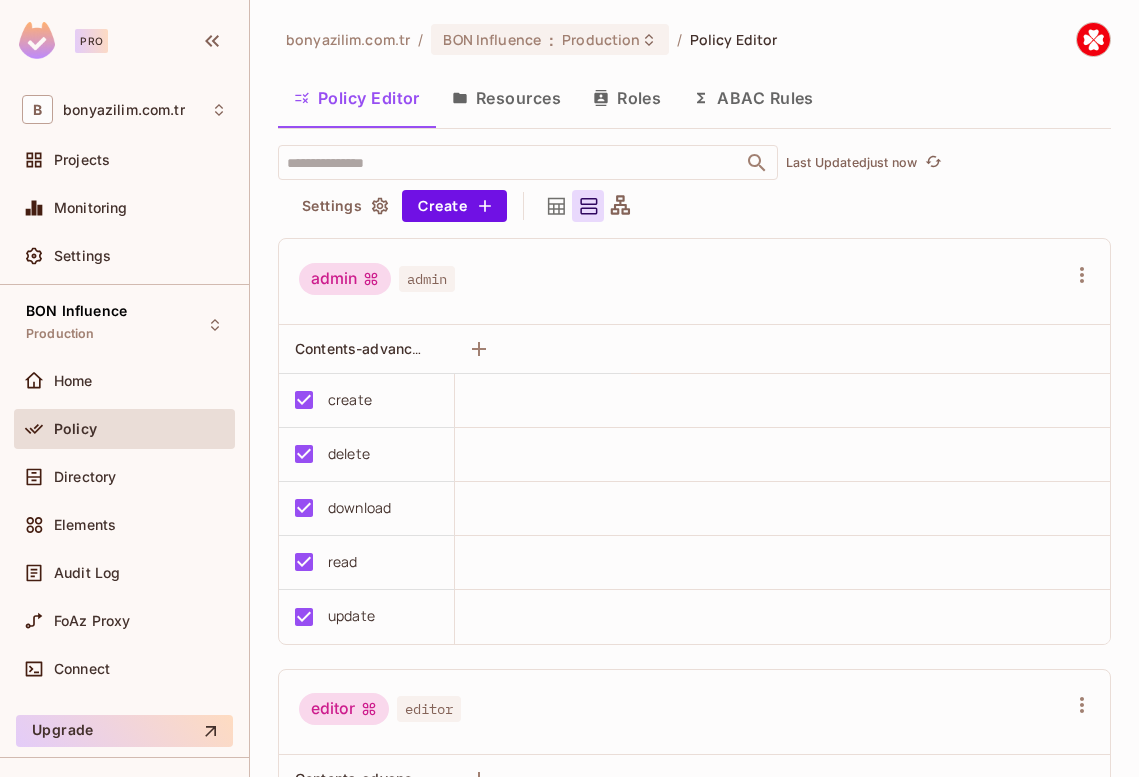 click on "Resources" at bounding box center [506, 98] 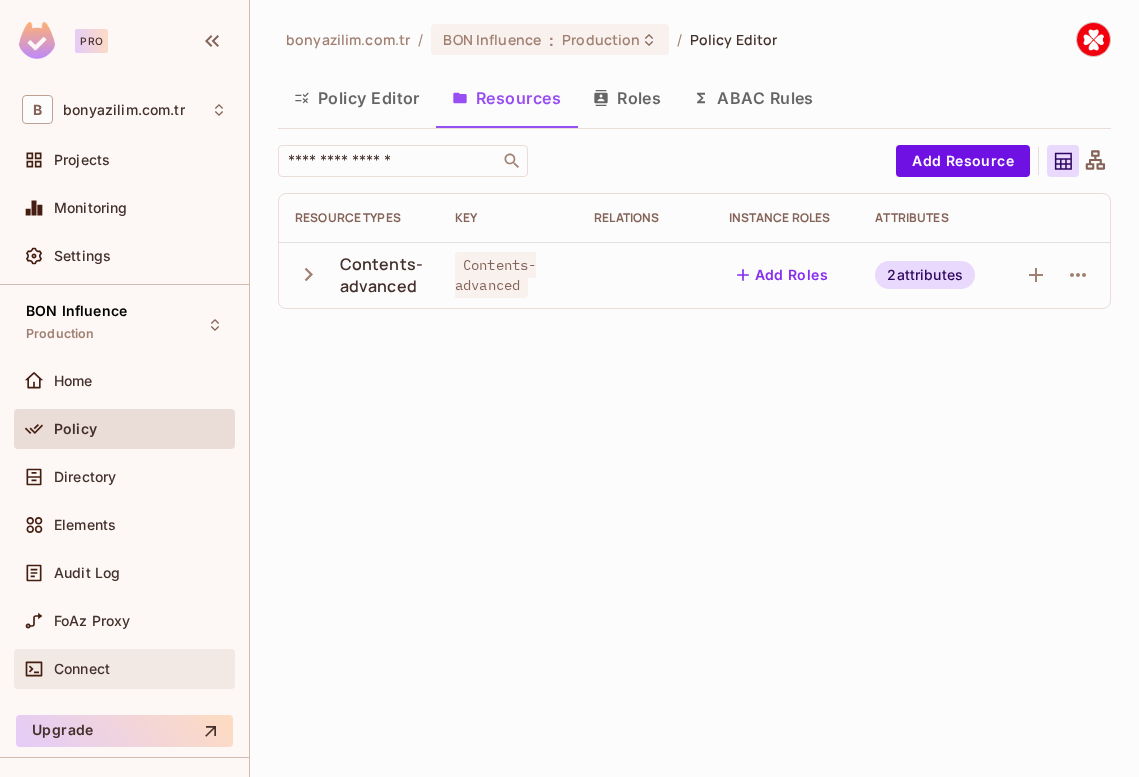 scroll, scrollTop: 44, scrollLeft: 0, axis: vertical 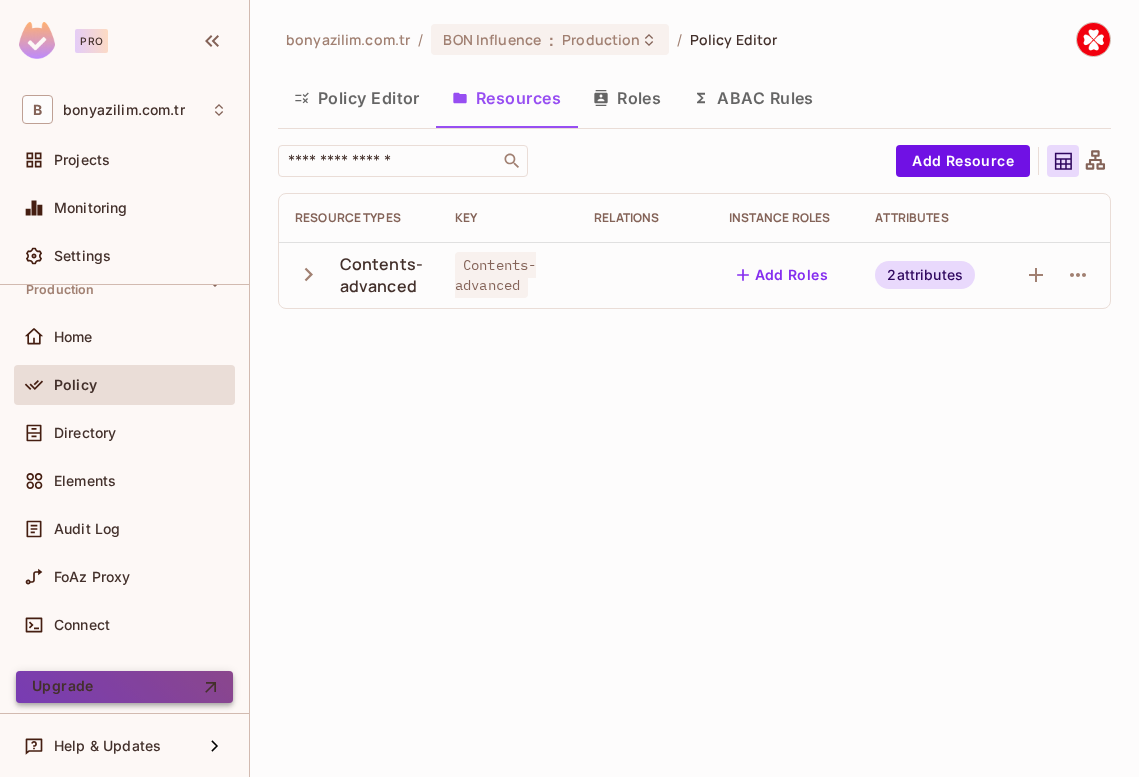 click on "Upgrade" at bounding box center (124, 687) 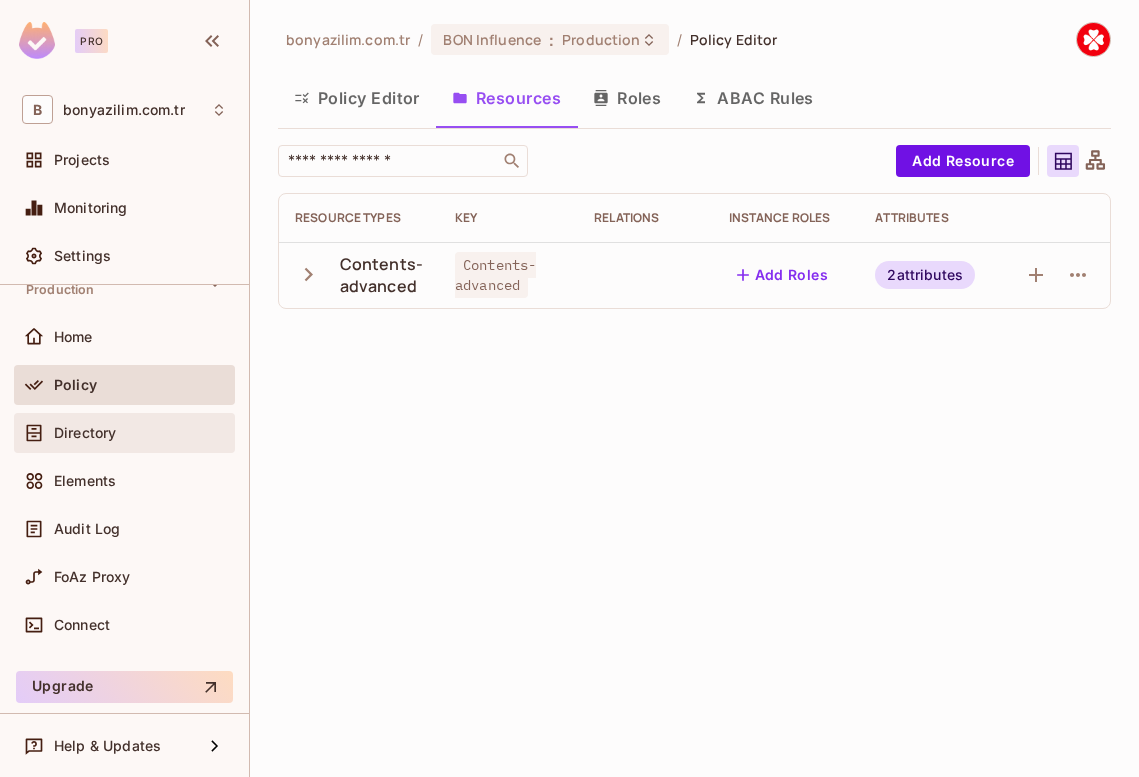 scroll, scrollTop: 0, scrollLeft: 0, axis: both 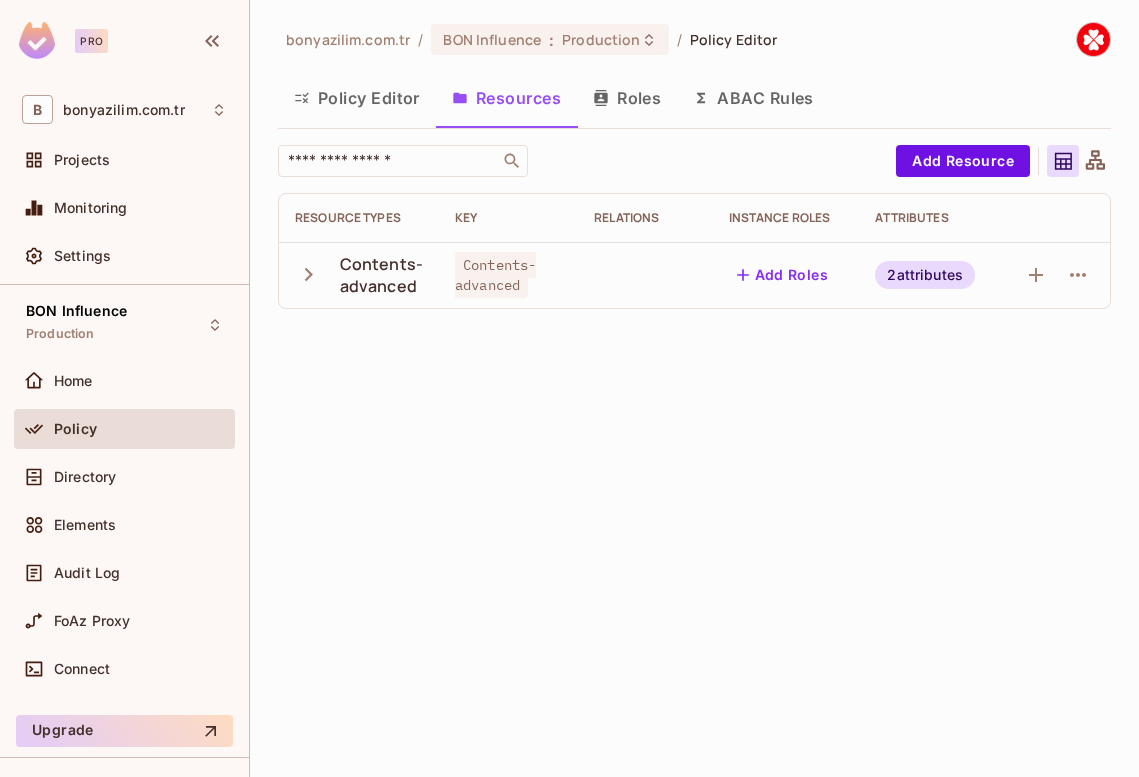 click 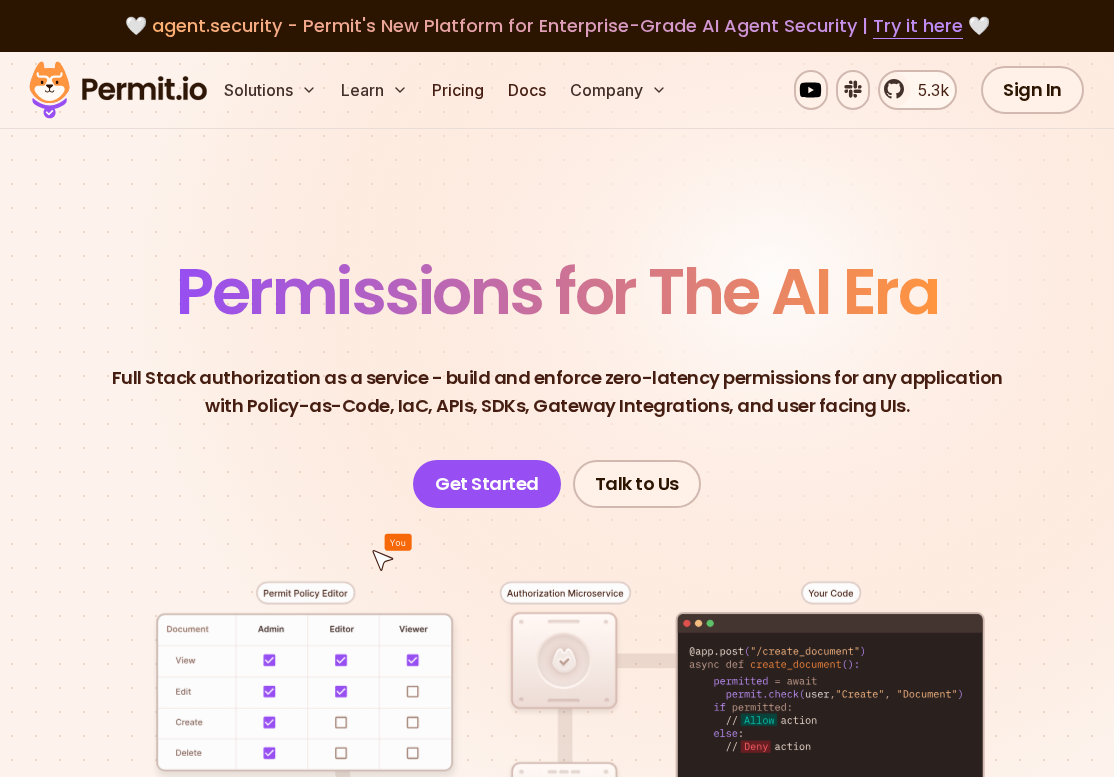 scroll, scrollTop: 0, scrollLeft: 0, axis: both 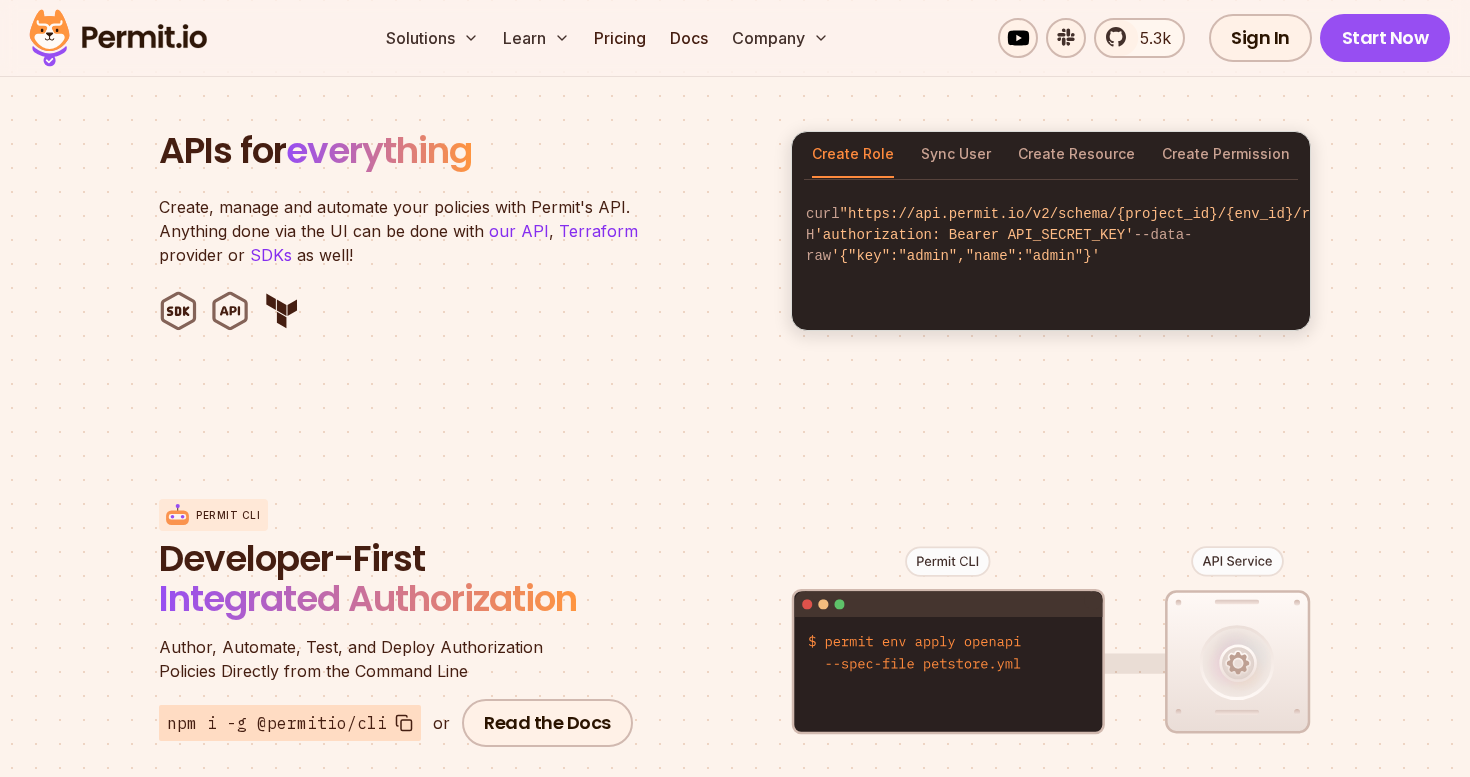 click on "5.3k" at bounding box center (1091, 38) 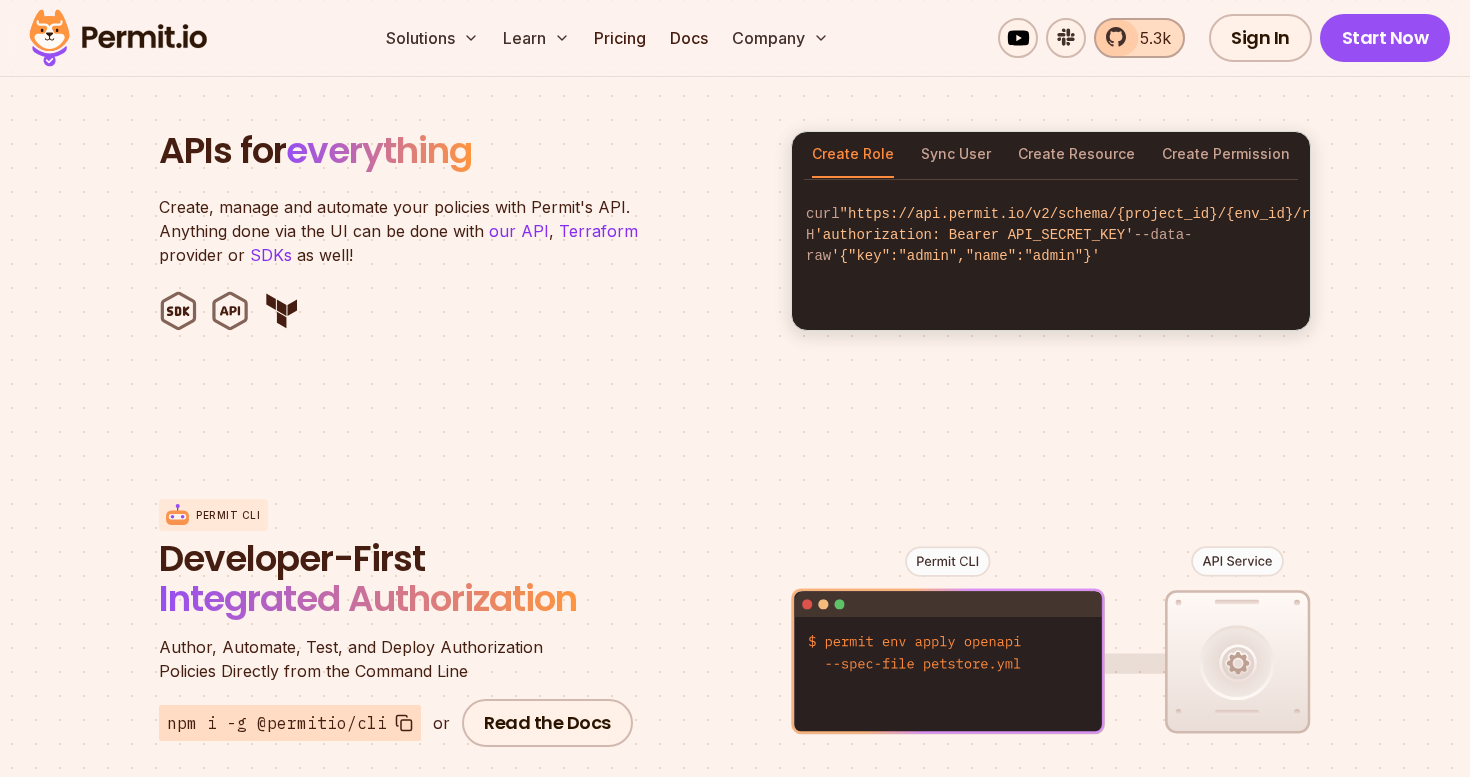 click on "5.3k" at bounding box center (1149, 38) 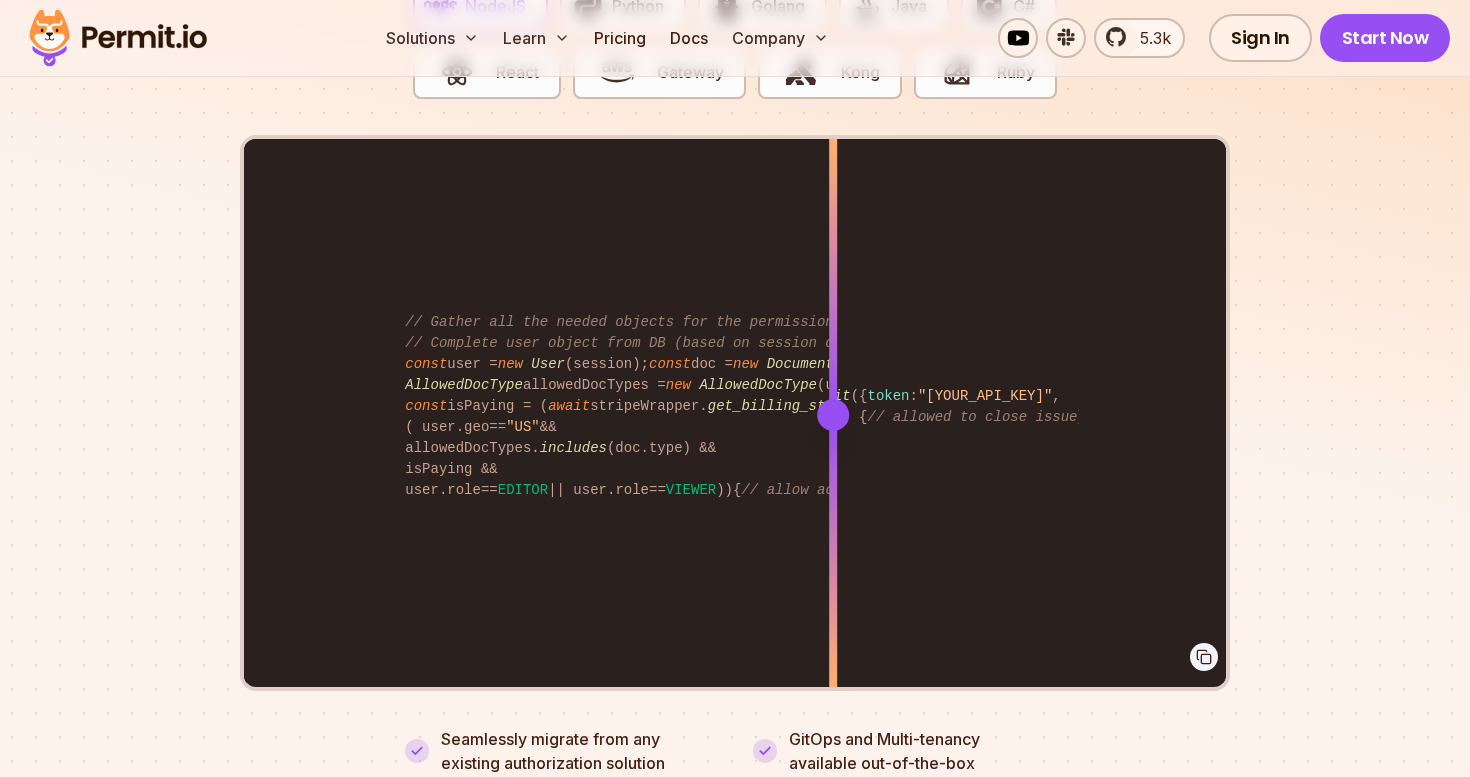 scroll, scrollTop: 4021, scrollLeft: 0, axis: vertical 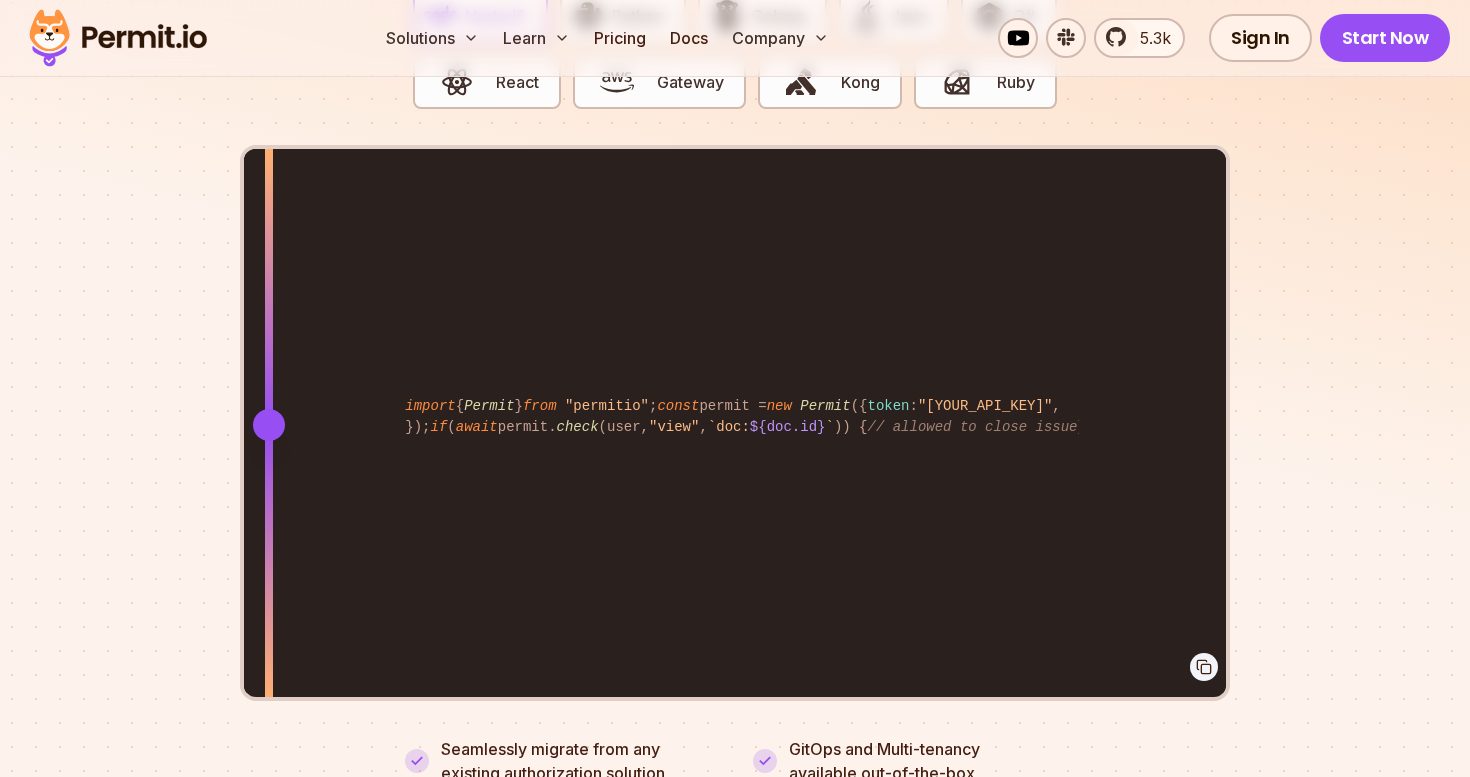 drag, startPoint x: 840, startPoint y: 409, endPoint x: 269, endPoint y: 400, distance: 571.0709 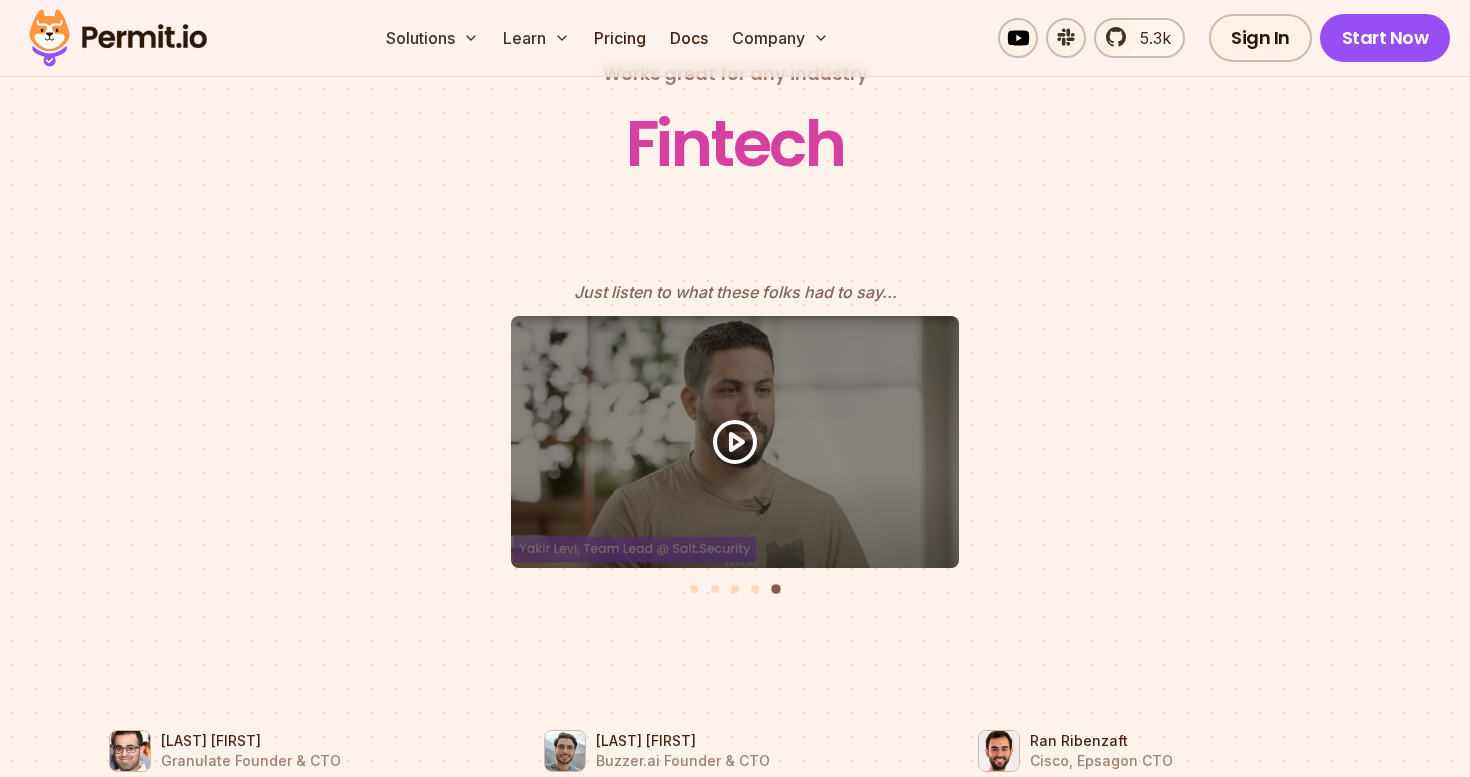scroll, scrollTop: 8714, scrollLeft: 0, axis: vertical 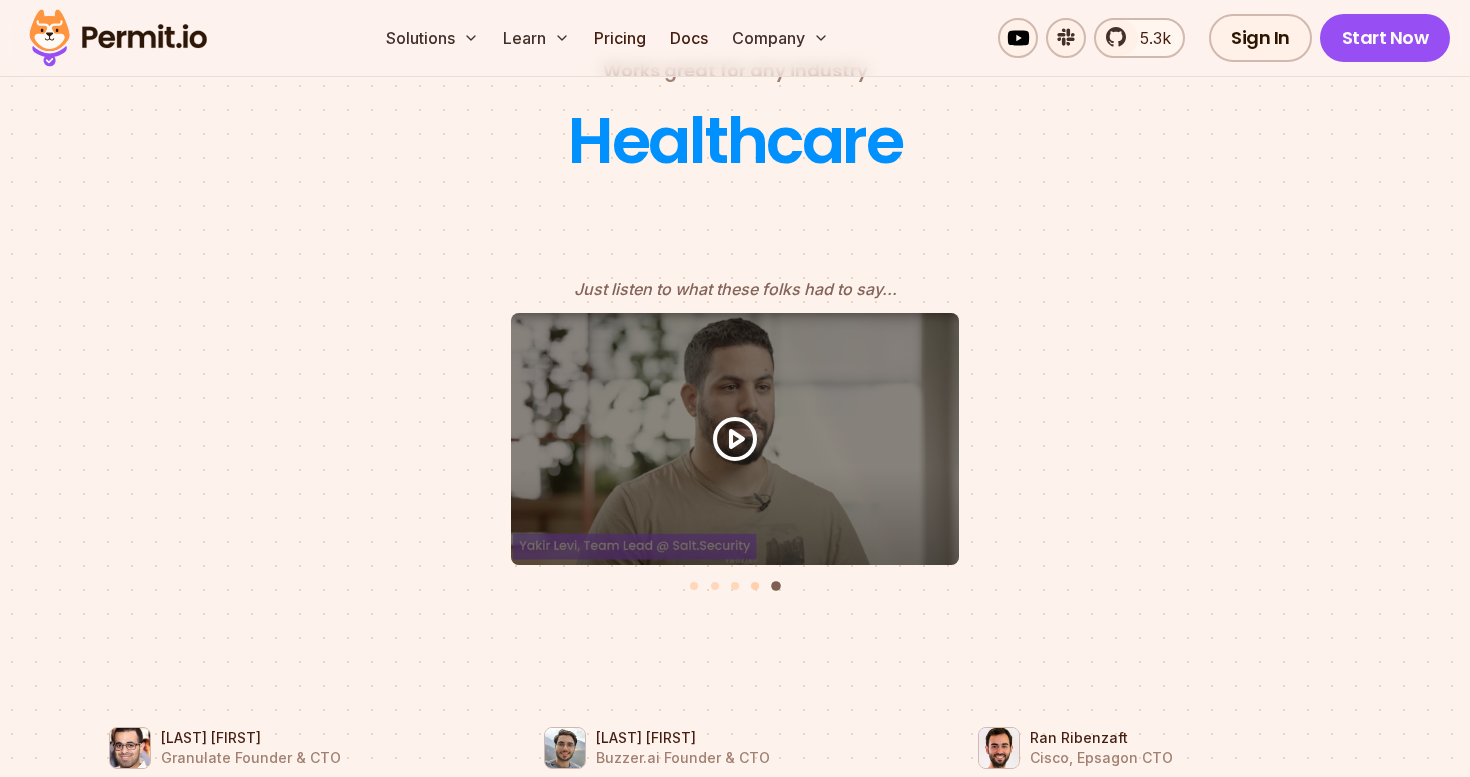 click at bounding box center [755, 586] 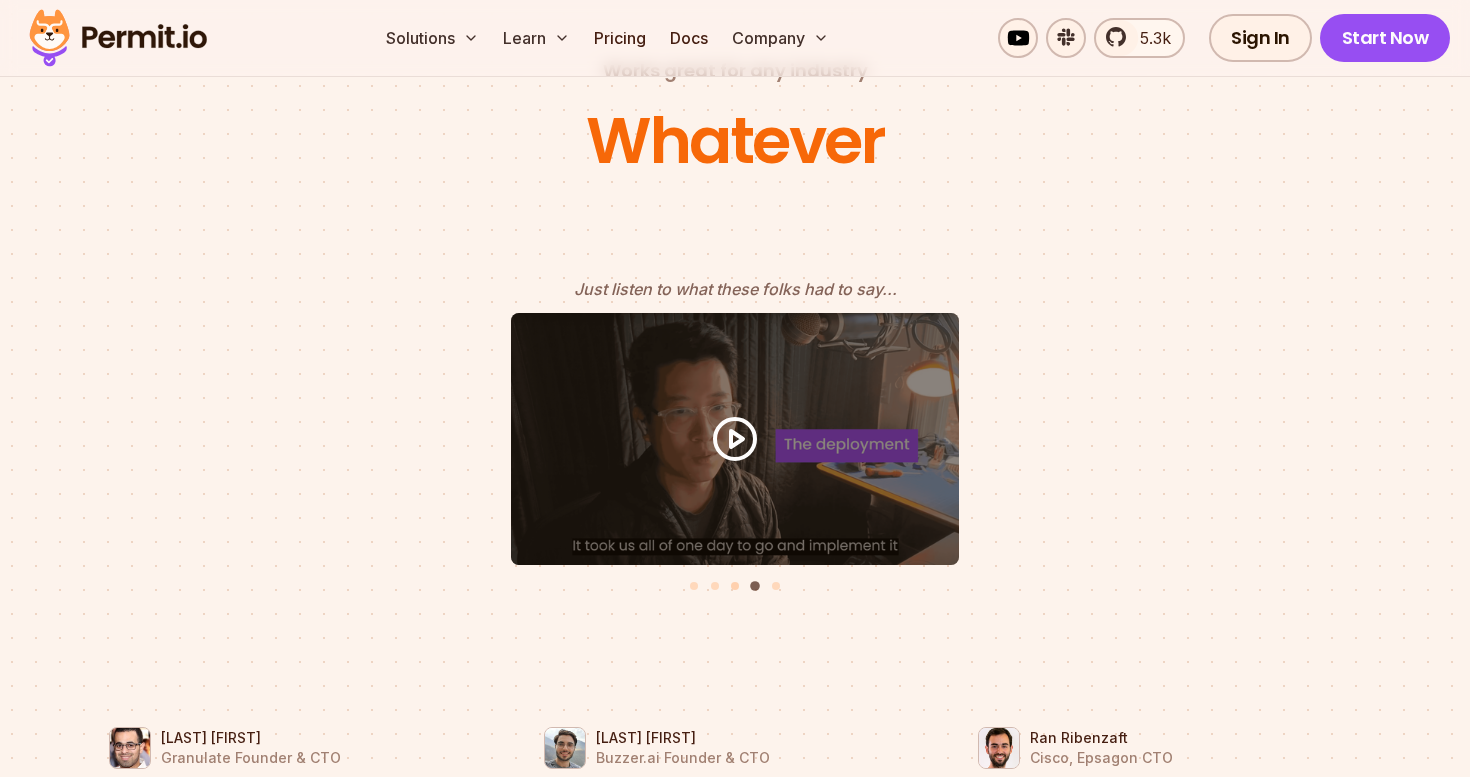 click at bounding box center [735, 586] 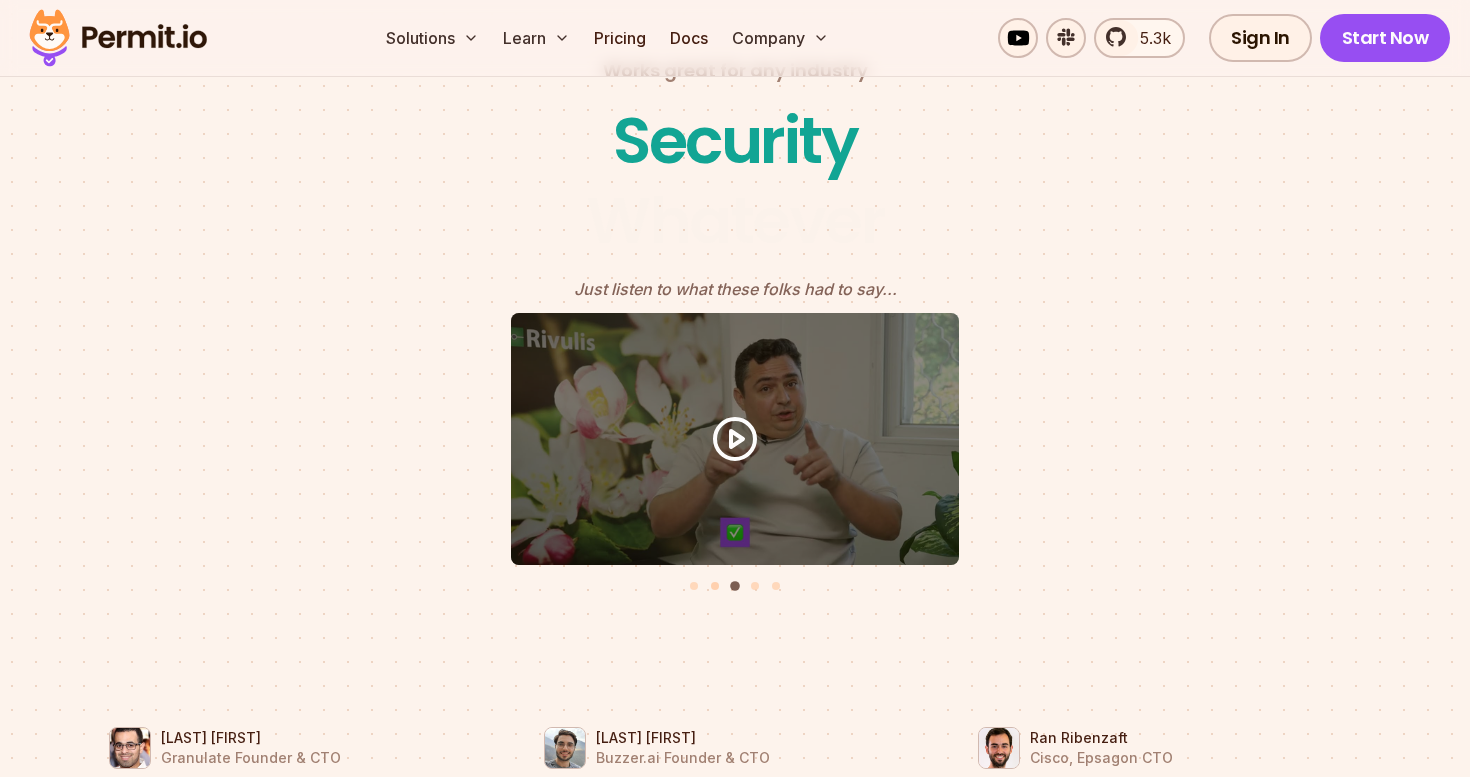 click at bounding box center [715, 586] 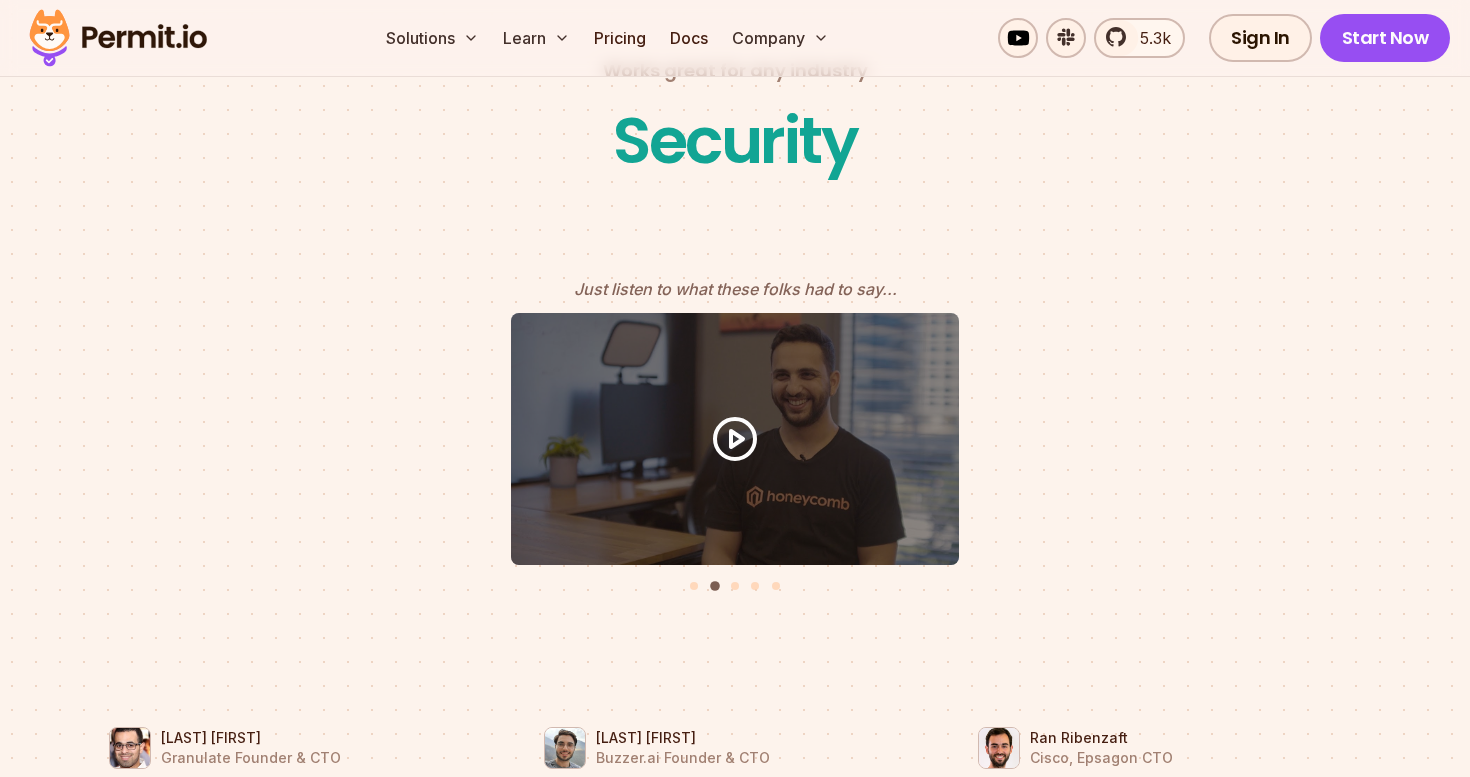 click at bounding box center [694, 584] 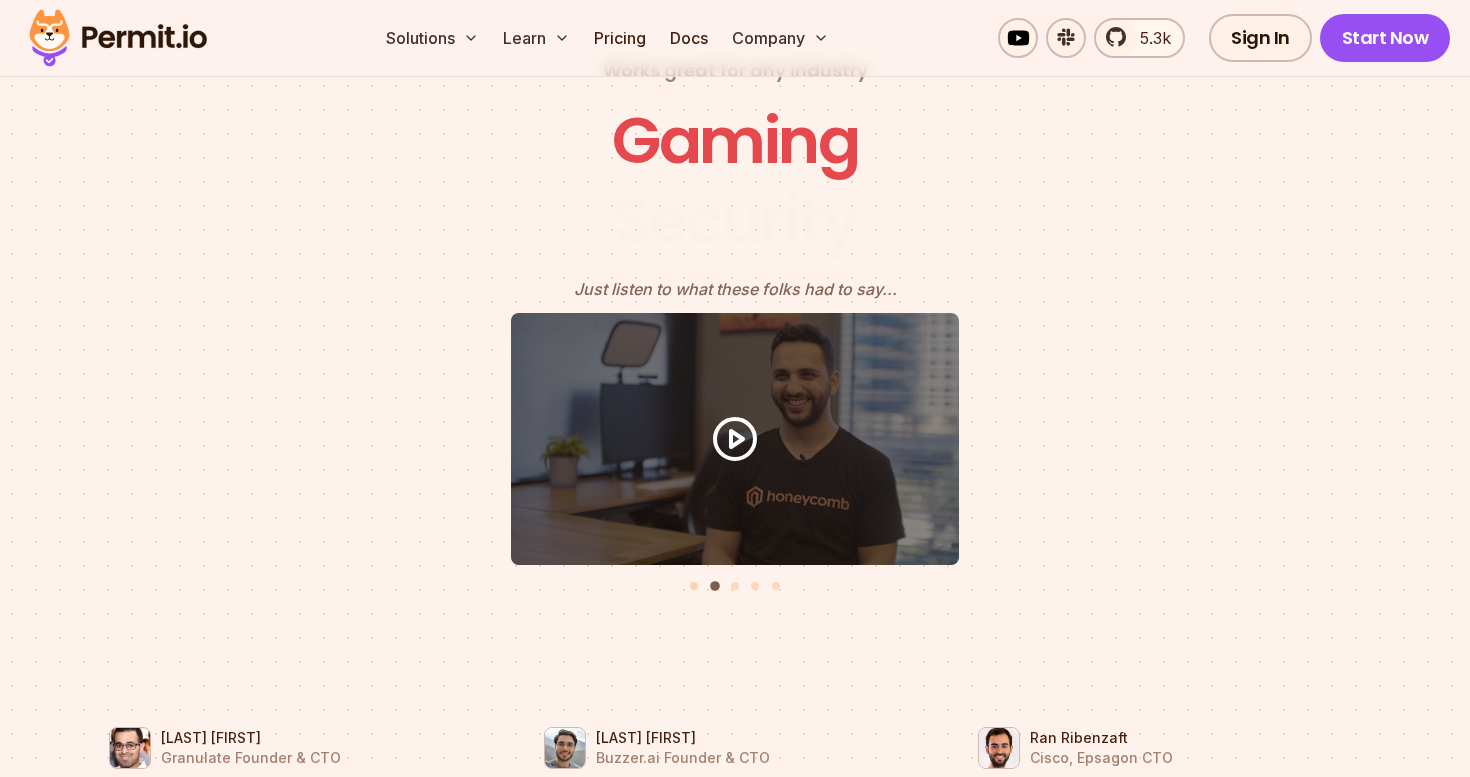 click at bounding box center [694, 586] 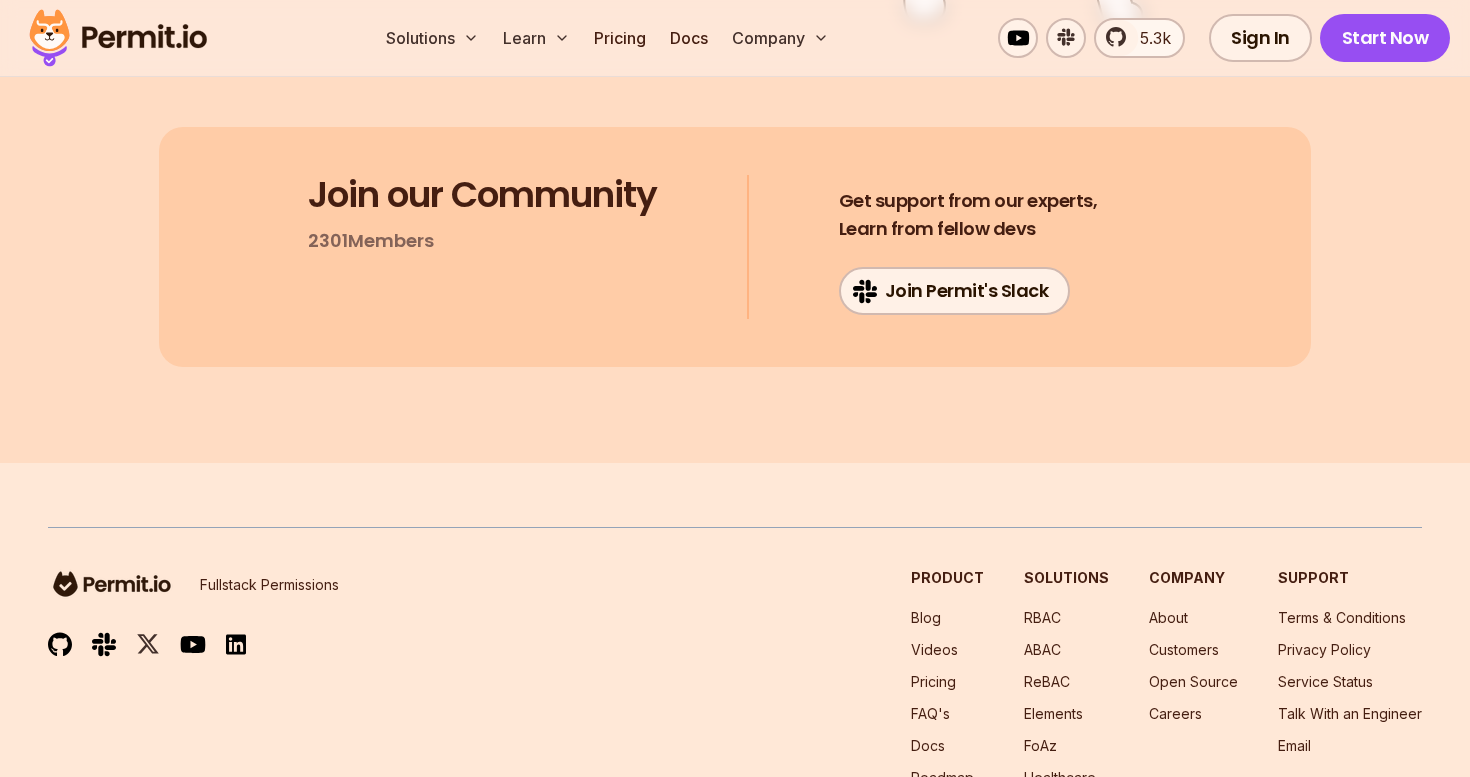 scroll, scrollTop: 10789, scrollLeft: 0, axis: vertical 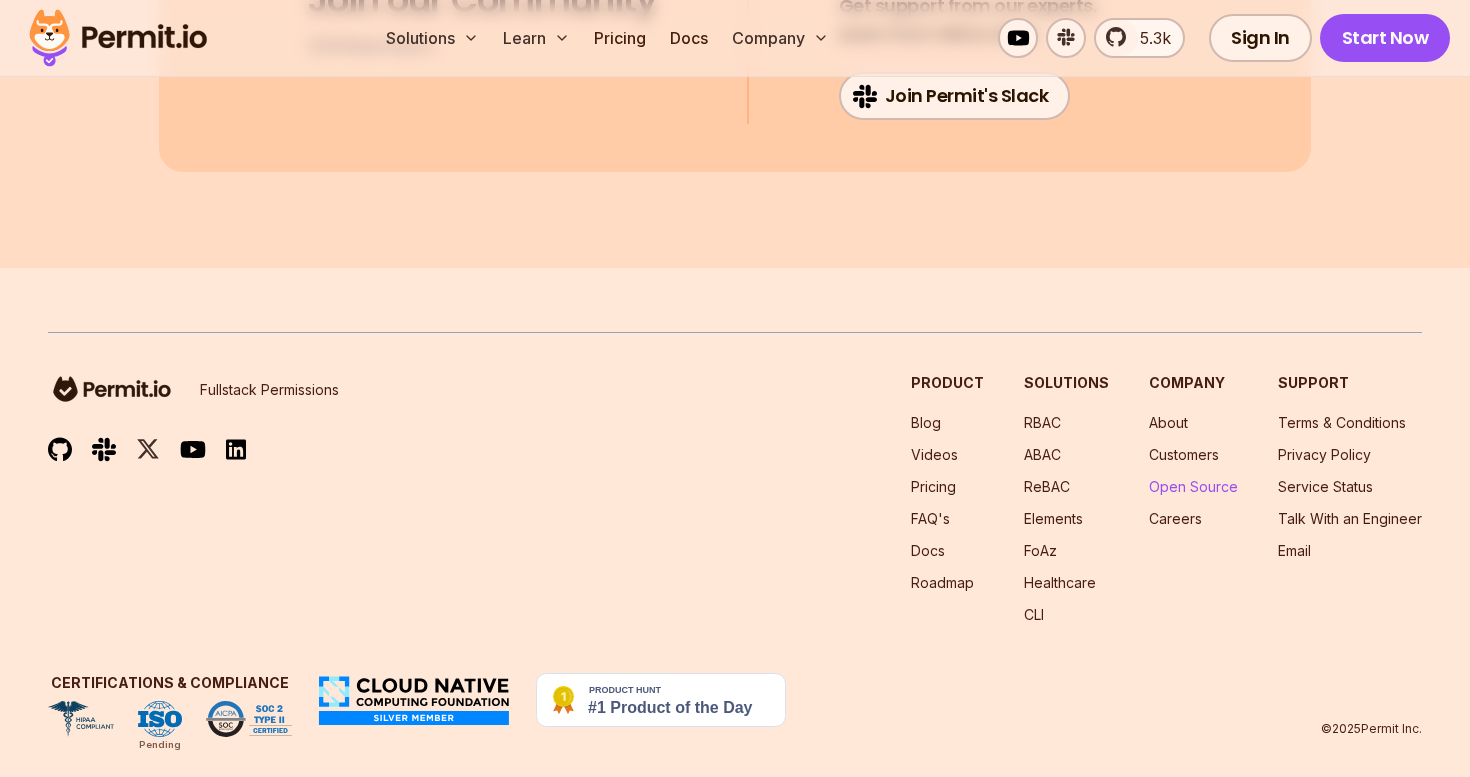 click on "Open Source" at bounding box center (1193, 486) 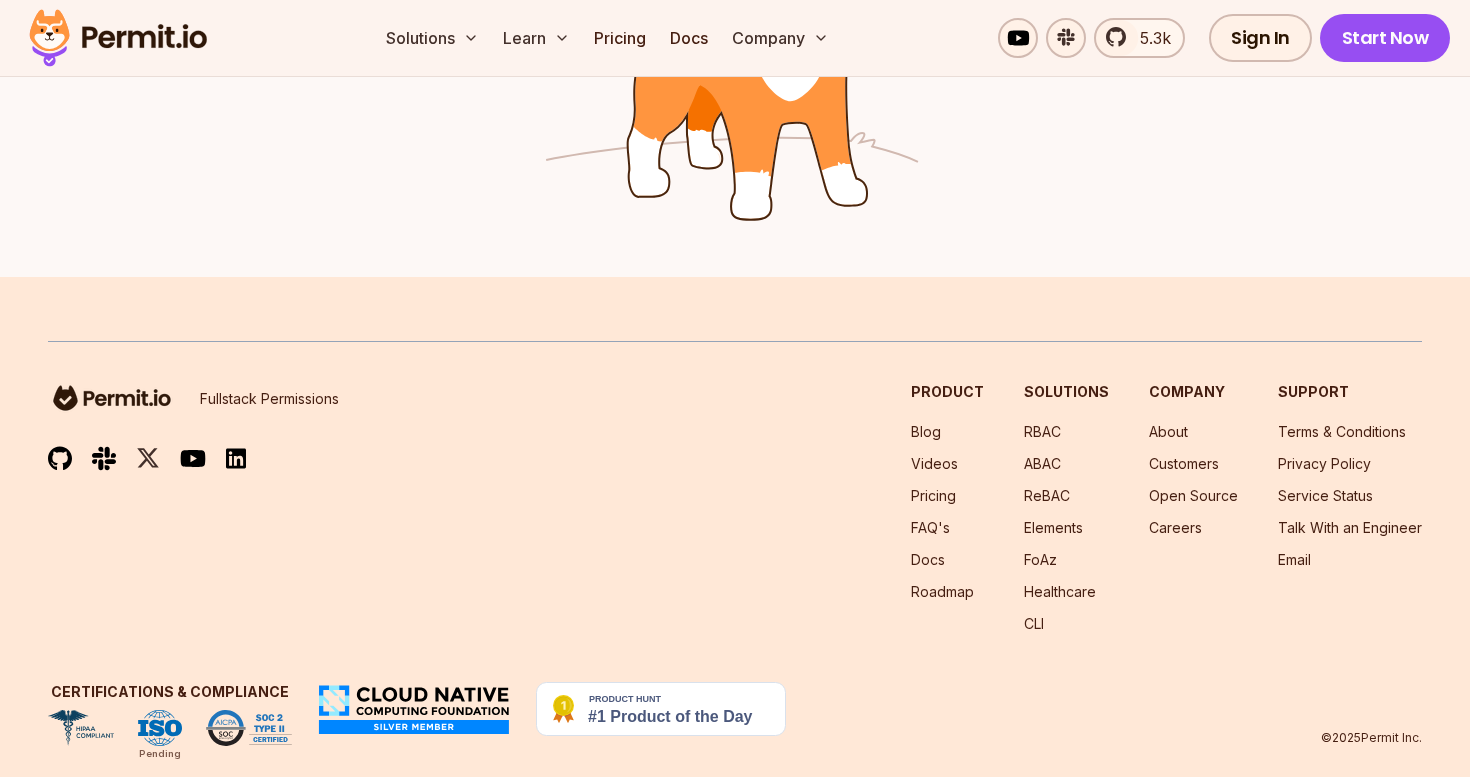 scroll, scrollTop: 3406, scrollLeft: 0, axis: vertical 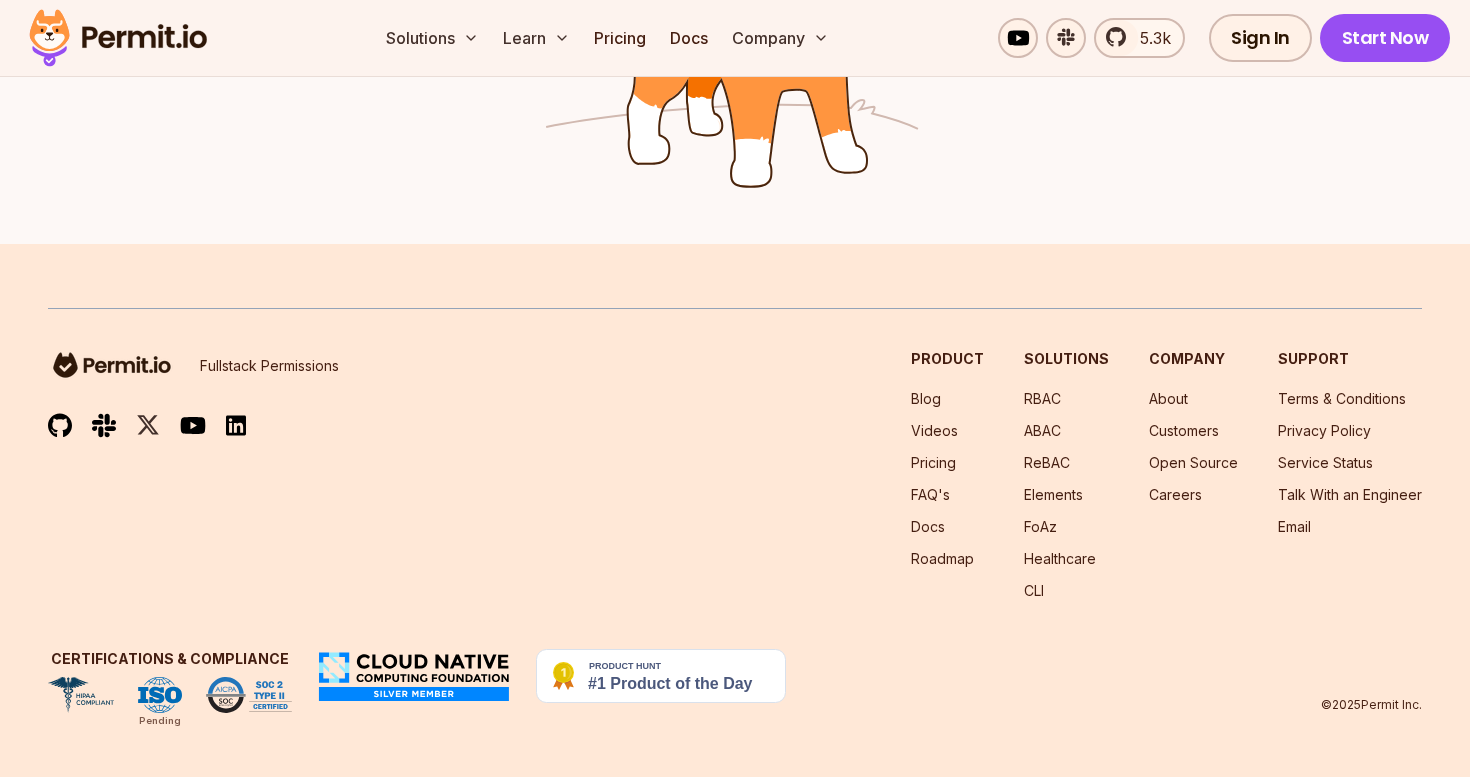 click on "Fullstack Permissions Product Blog Videos Pricing FAQ's Docs Roadmap Solutions RBAC ABAC ReBAC Elements FoAz Healthcare CLI Company About Customers Open Source Careers Support Terms & Conditions Privacy Policy Service Status Talk With an Engineer Email Certifications & Compliance Pending ©  2025  Permit Inc." at bounding box center [735, 510] 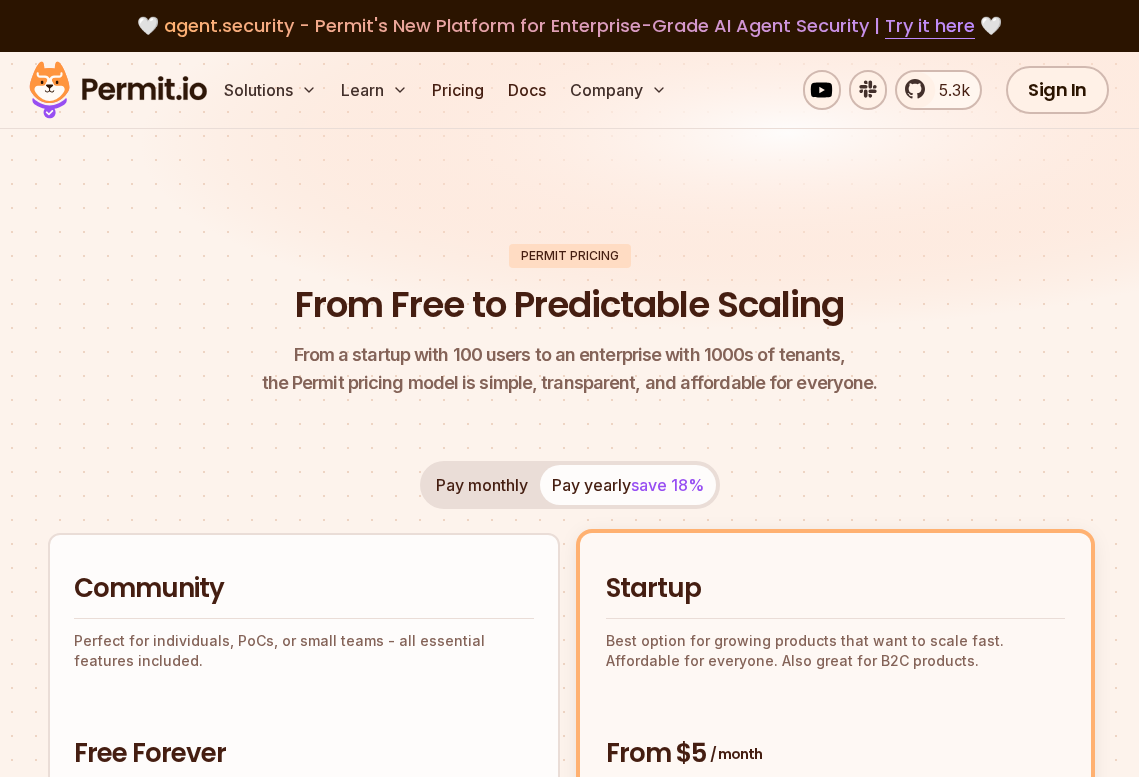 scroll, scrollTop: 0, scrollLeft: 0, axis: both 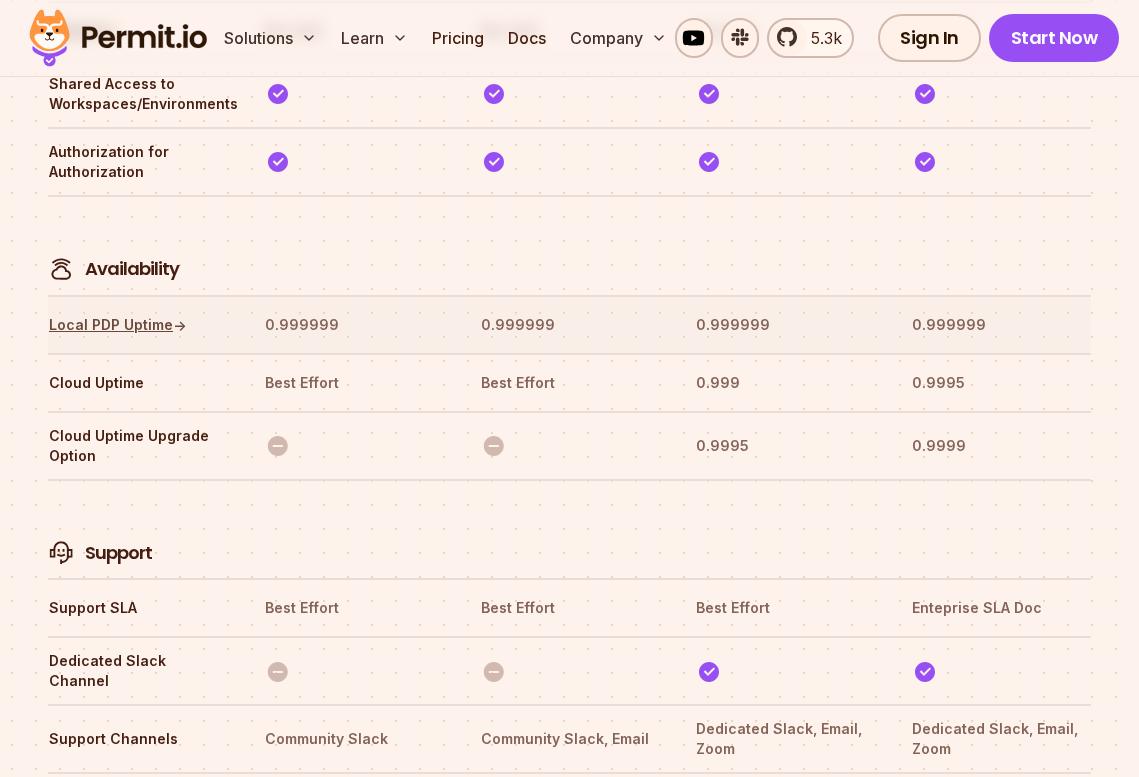 click on "Local PDP Uptime ↑" at bounding box center (118, 325) 